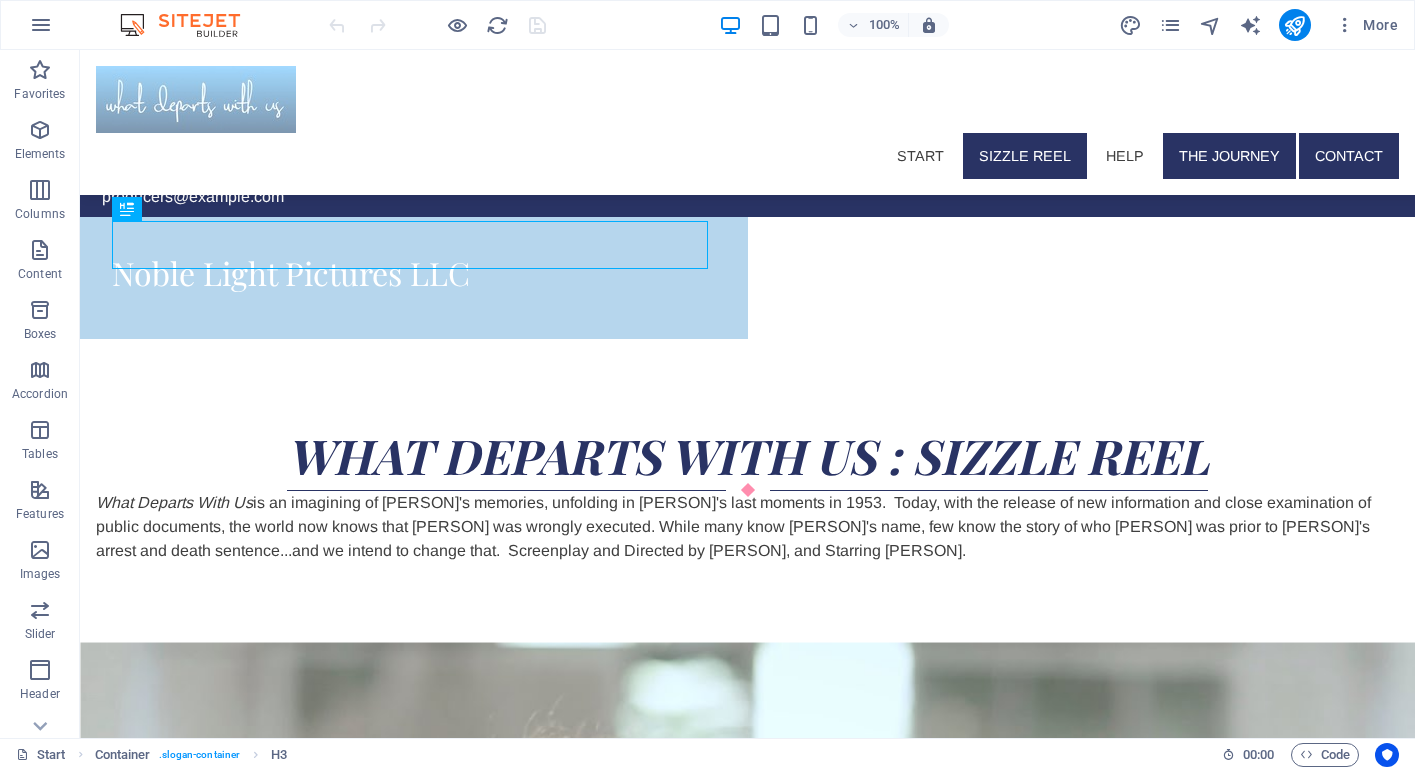 scroll, scrollTop: 0, scrollLeft: 0, axis: both 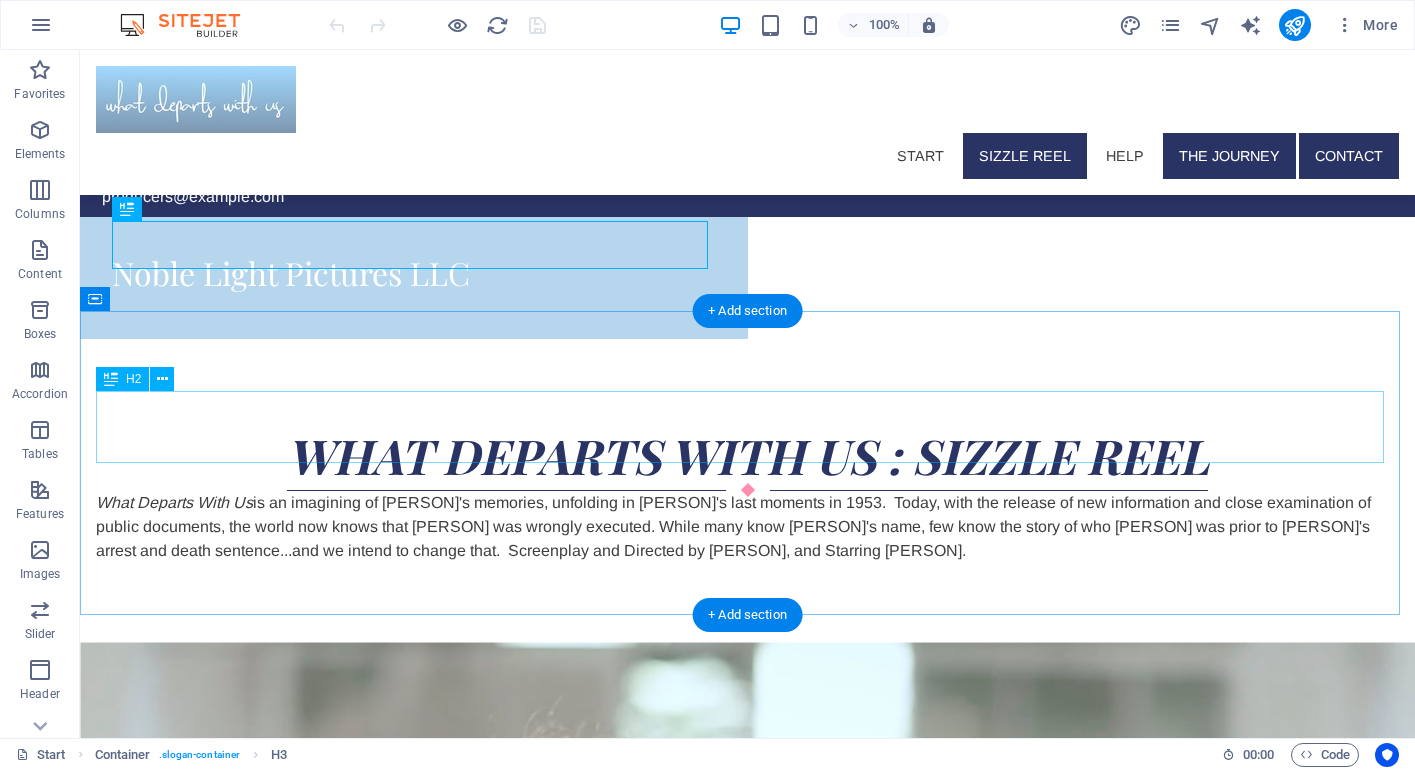click on "What Departs With Us : sizzle reel" at bounding box center (747, 455) 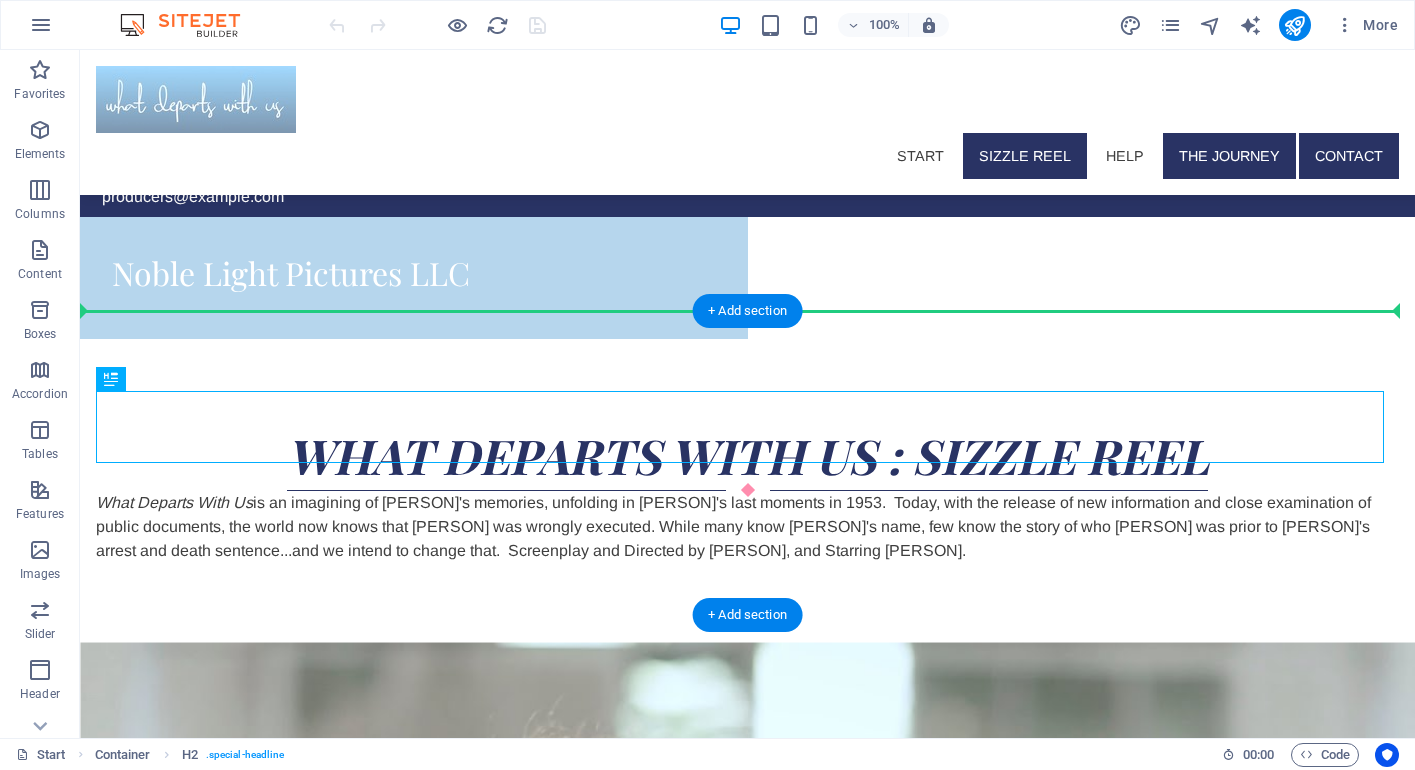 drag, startPoint x: 191, startPoint y: 430, endPoint x: 111, endPoint y: 362, distance: 104.99524 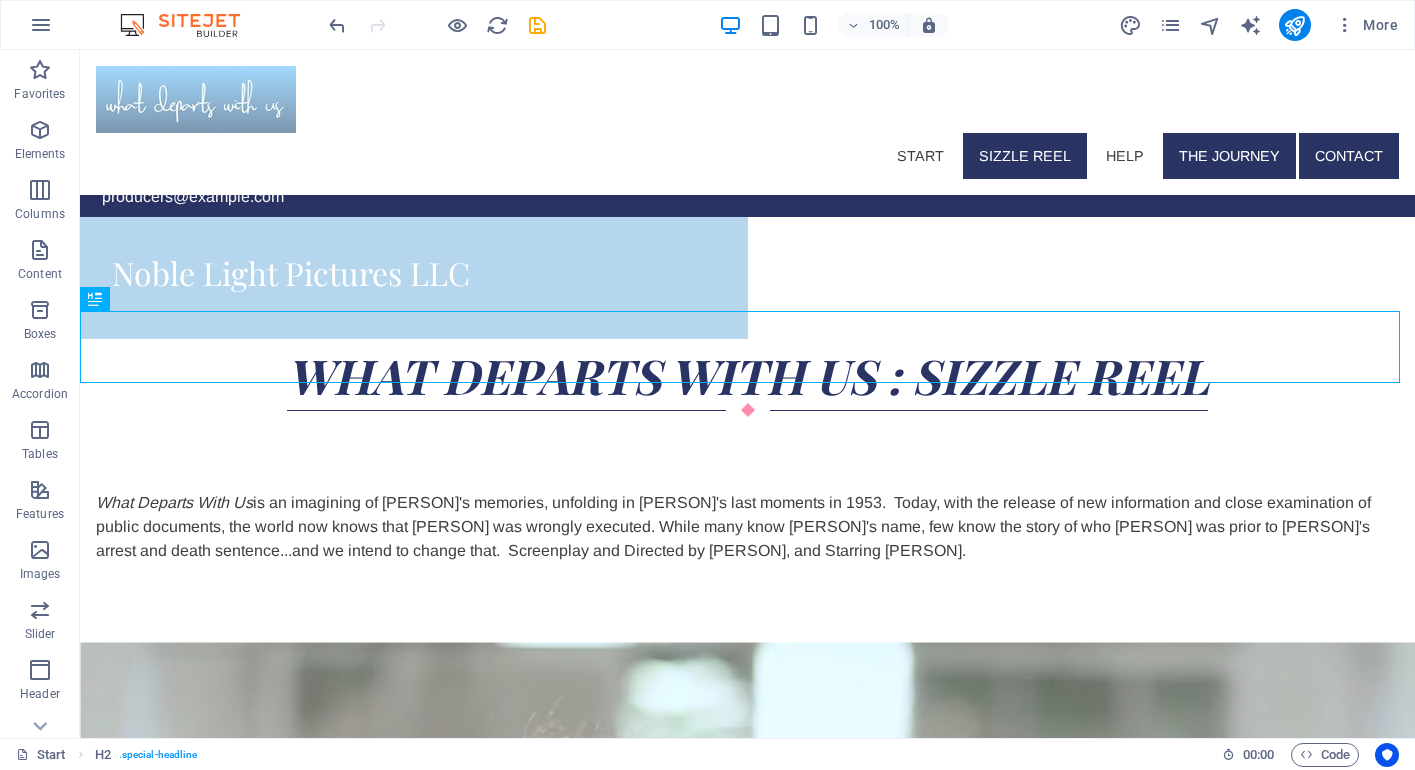 click on "Start Sizzle Reel help the journey Contact [EMAIL] Noble Light Pictures LLC What Departs With Us : sizzle reel What Departs With Us is an imagining of [PERSON]'s memories, unfolding in [DATE]'s last moments in [DATE]. Today, with the release of new information and close examination of public documents, the world now knows that [PERSON] was wrongly executed. While many know [PERSON]'s name, few know the story of who [PERSON] was prior to [PERSON]'s arrest and death sentence...and we intend to change that. Screenplay and Directed by [PERSON], and Starring [PERSON]. Help us make this film Donate directly to our film...Easy as ABC! What Departs With Us is a fiscally sponsored project of the Arts and Business Council of Greater [CITY], a non-profit orgainization. Contributions on behalf of What Departs With Us should be made, with " What Departs With Us" us" at bounding box center [747, 3297] 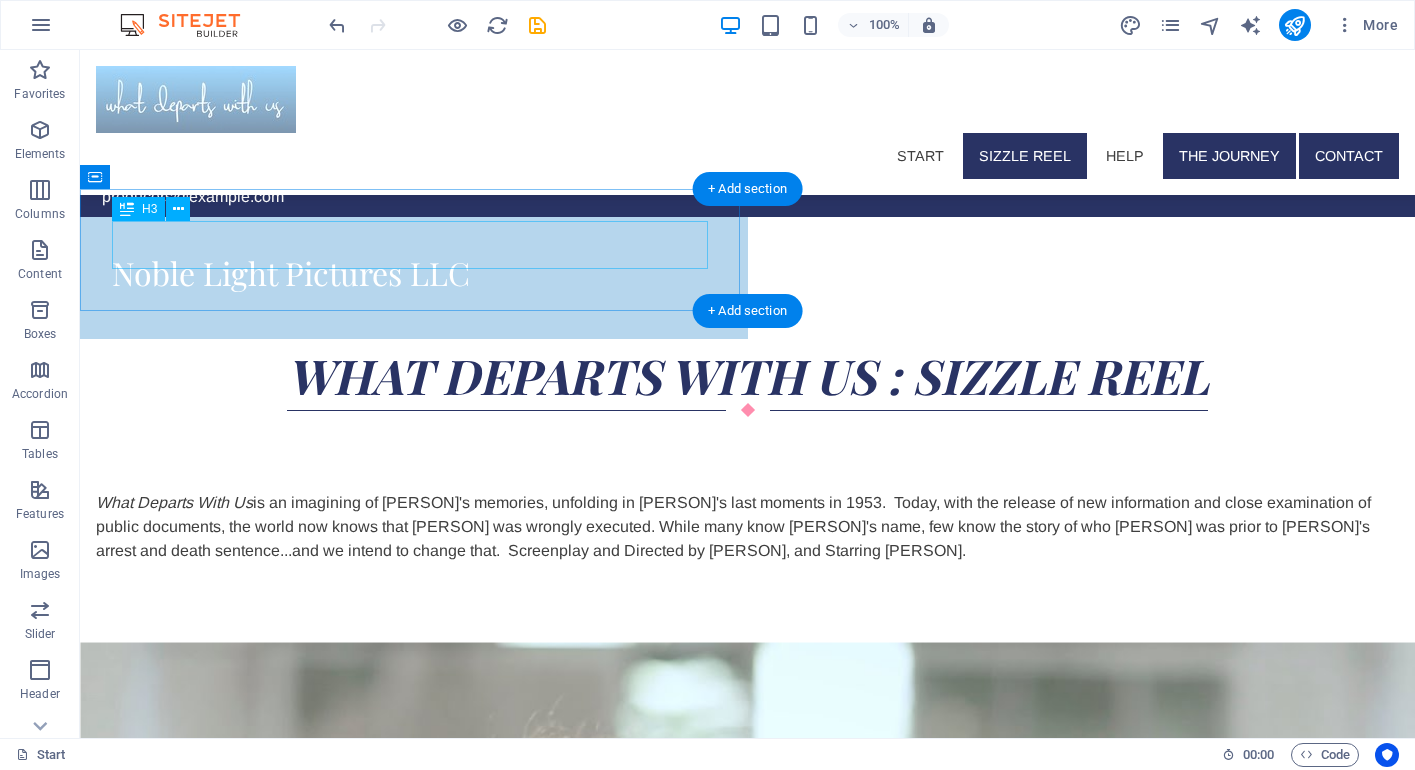 click on "Noble Light Pictures LLC" at bounding box center (291, 272) 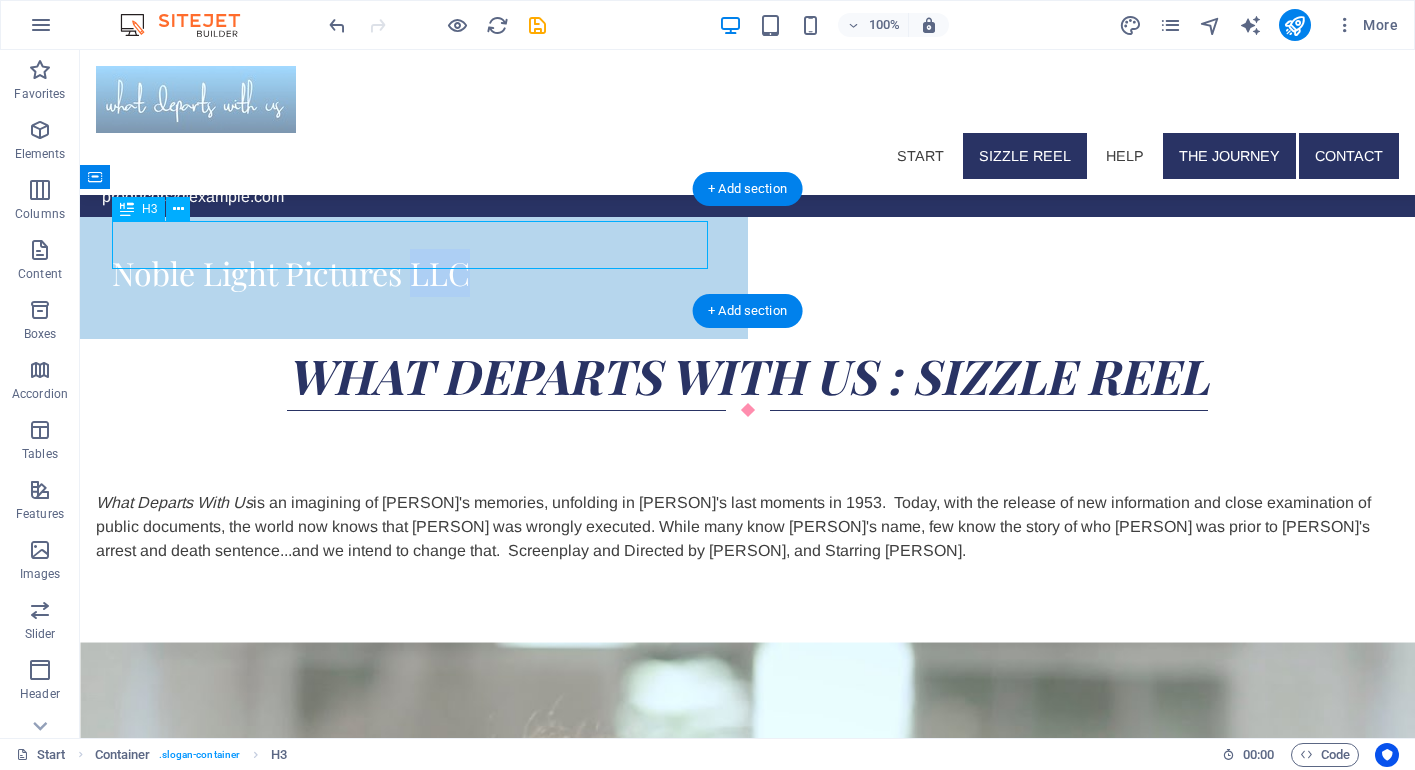 click on "Noble Light Pictures LLC" at bounding box center [291, 272] 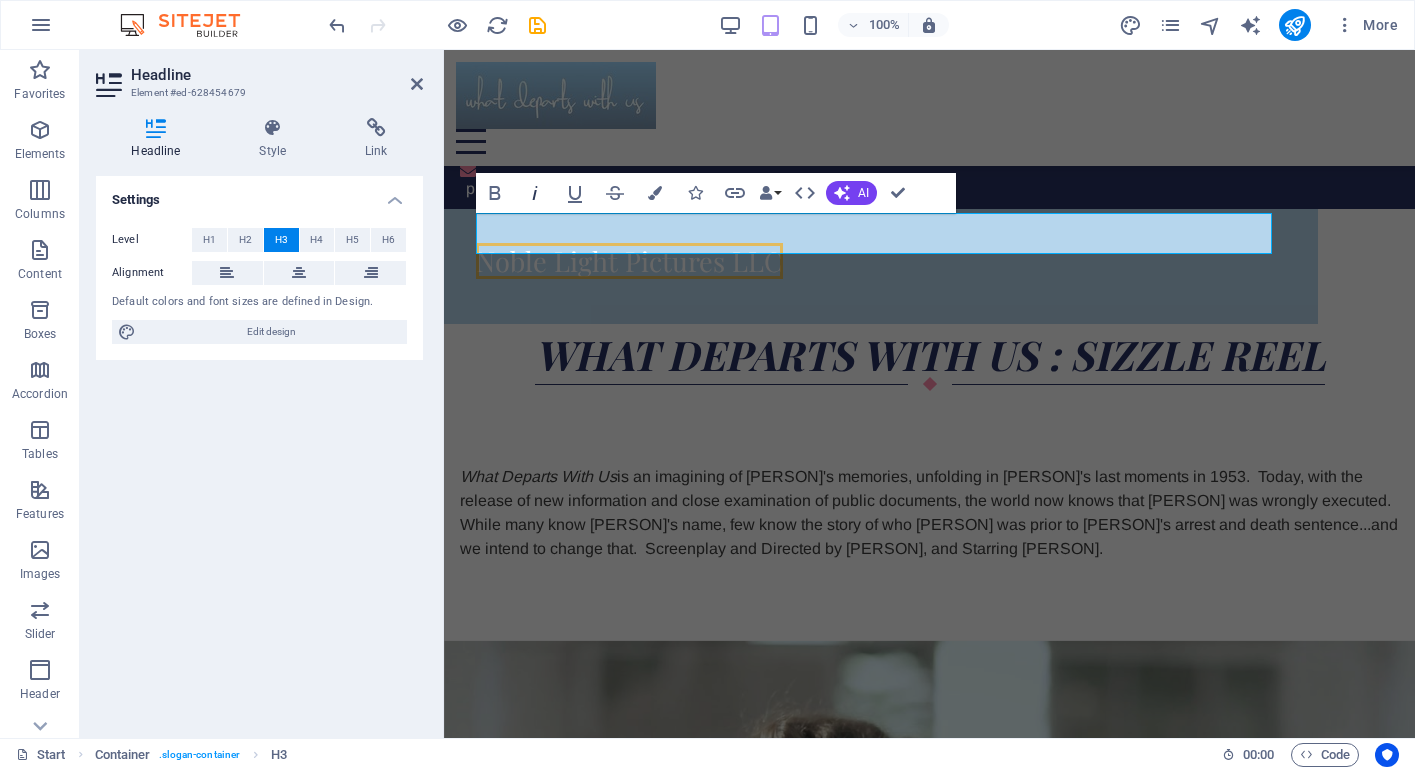 click 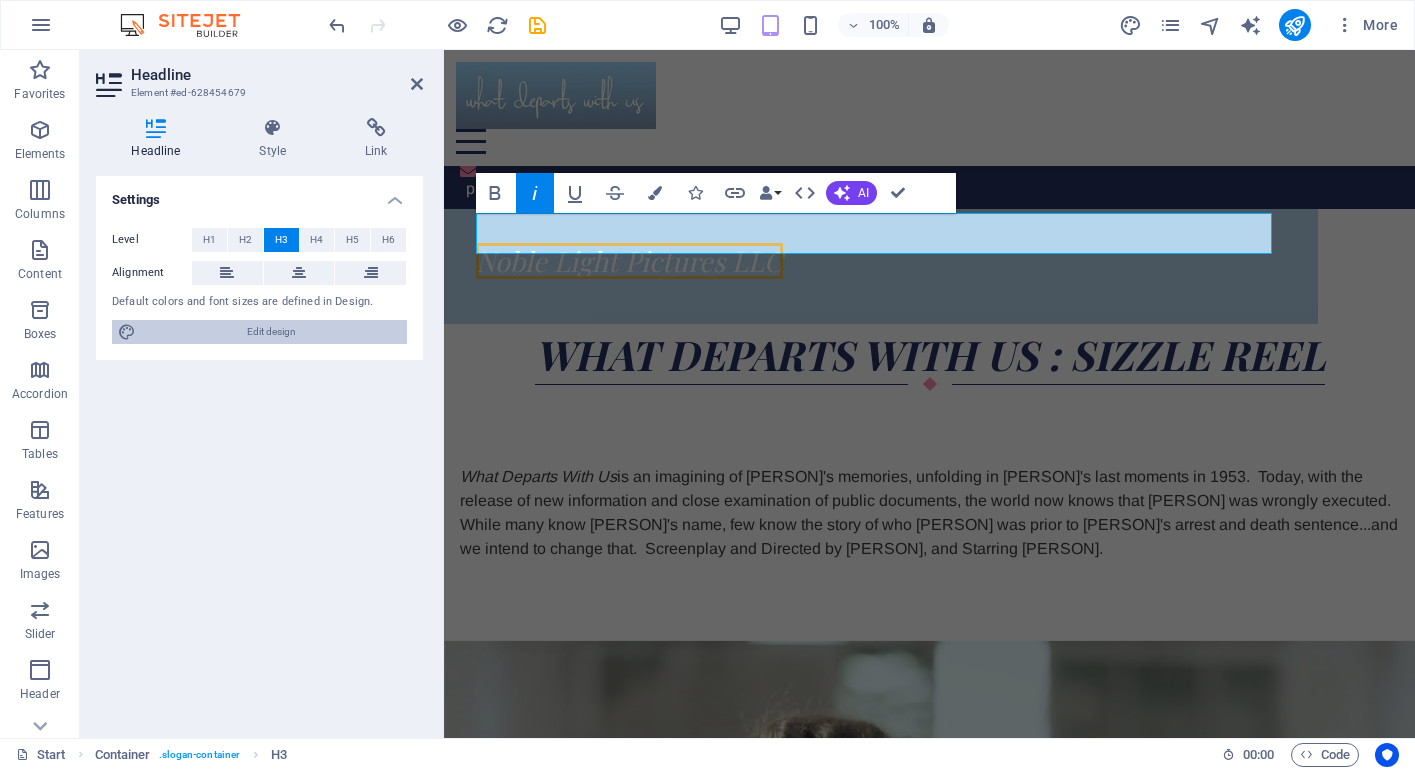 click on "Edit design" at bounding box center (271, 332) 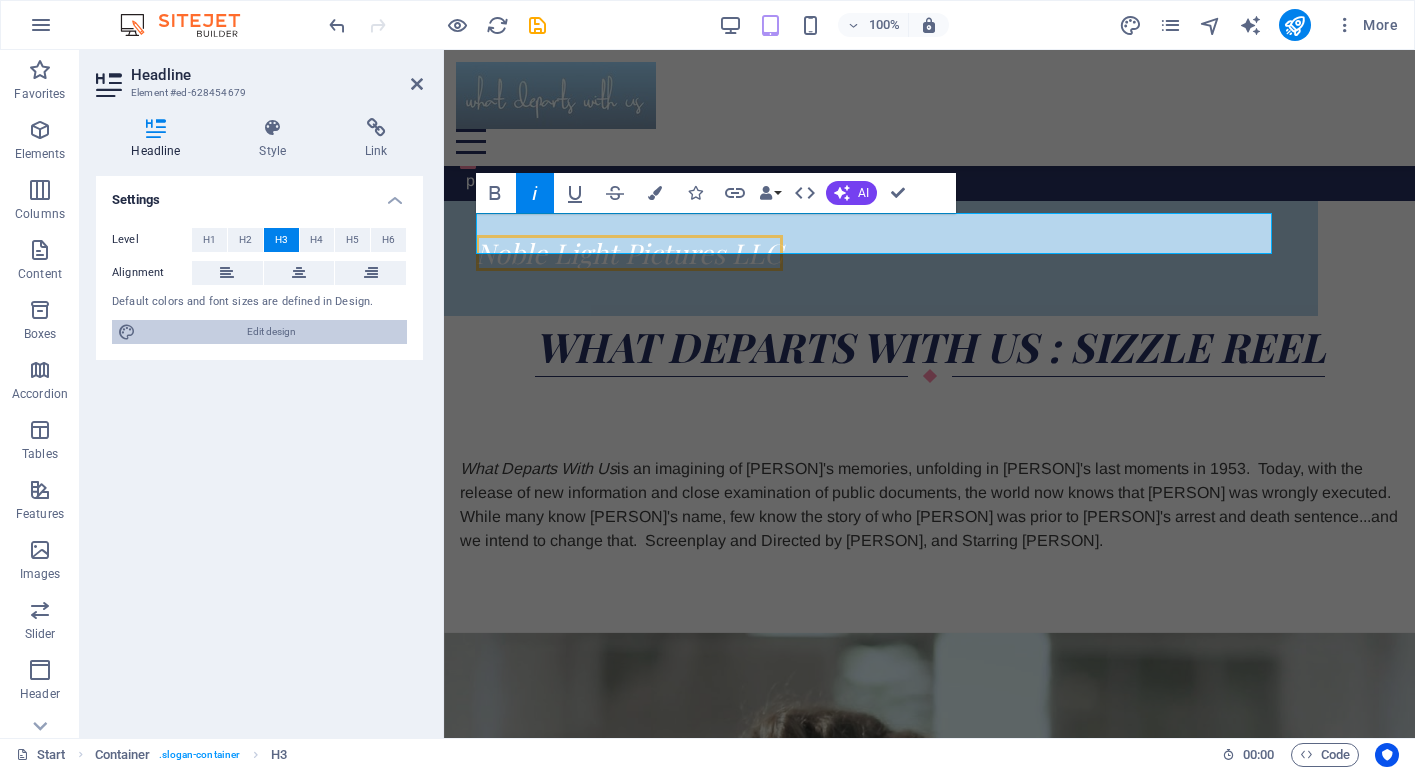 select on "px" 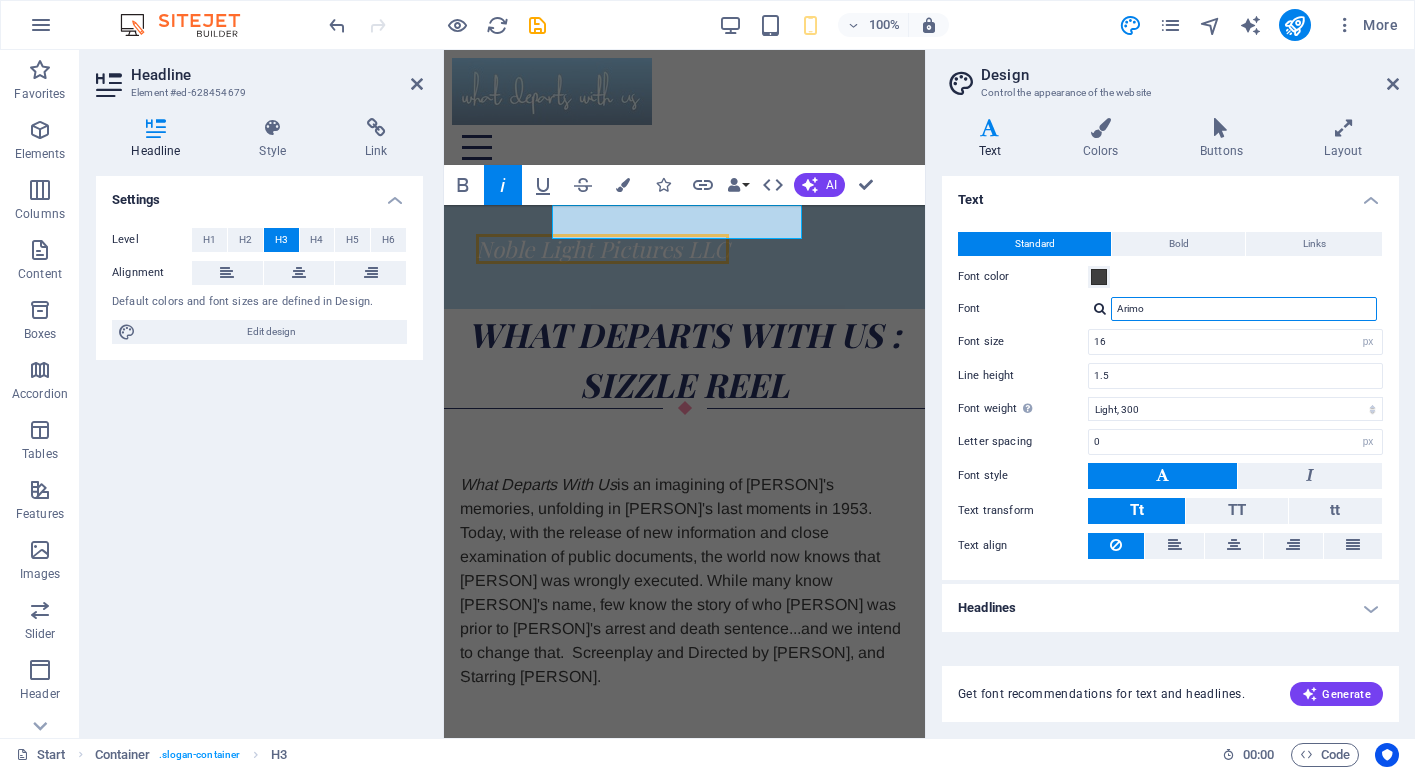 click on "Arimo" at bounding box center [1244, 309] 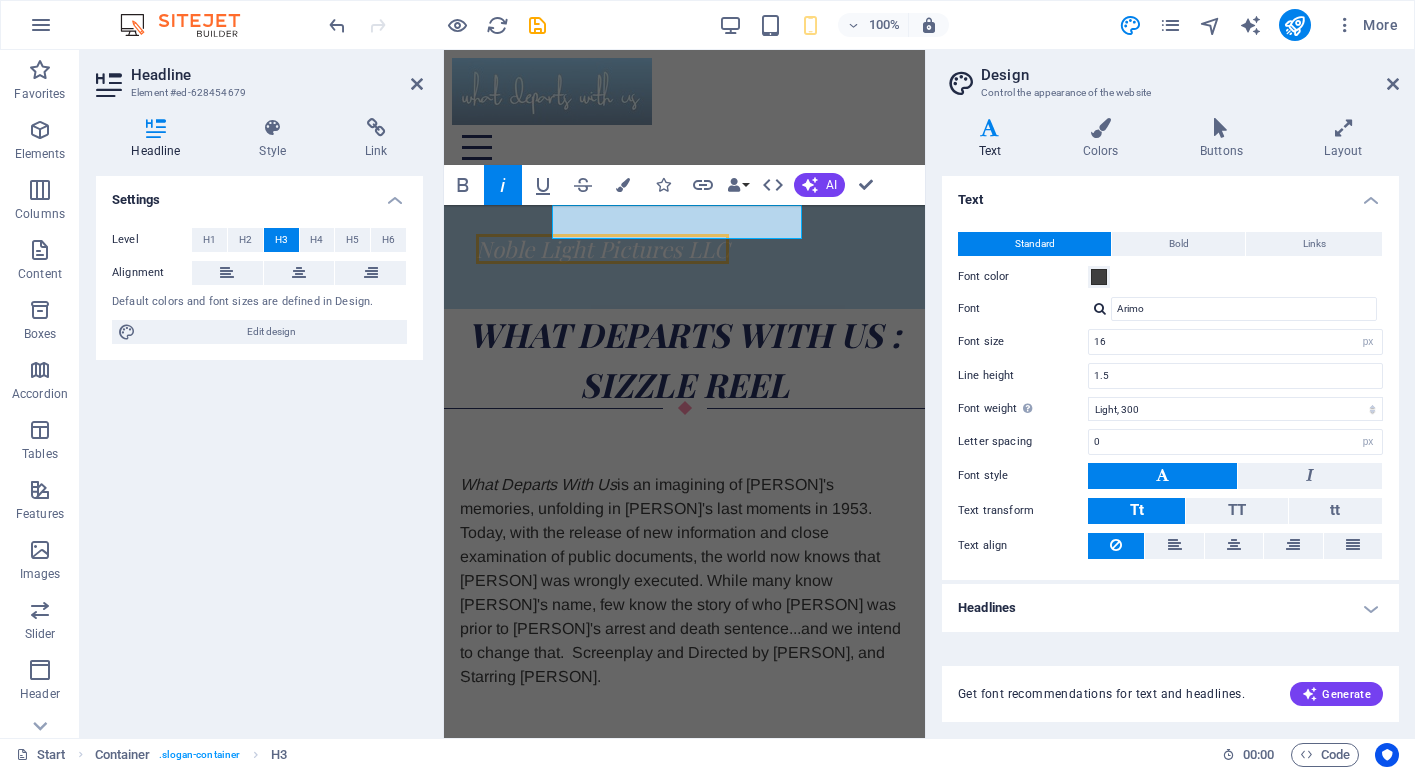 click at bounding box center [1100, 308] 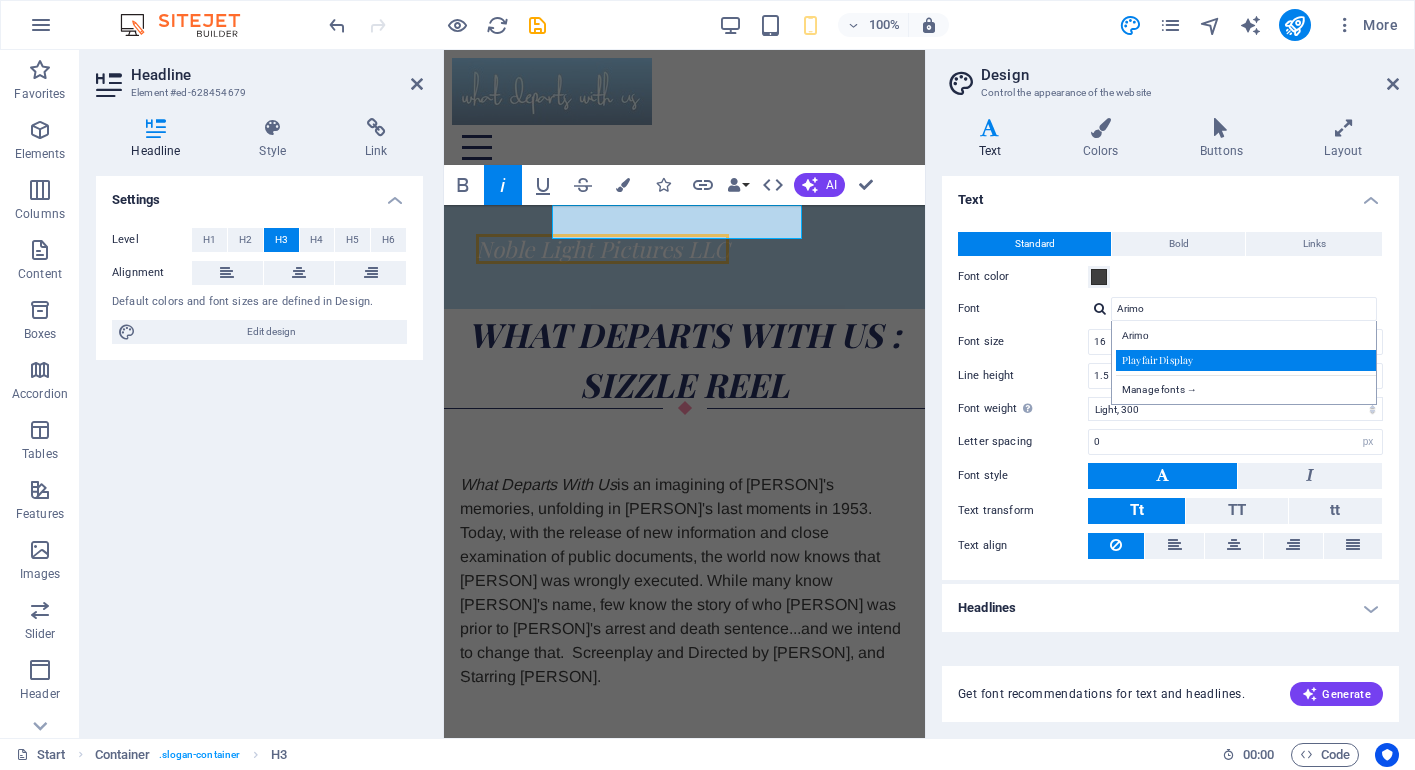 click on "Playfair Display" at bounding box center [1248, 360] 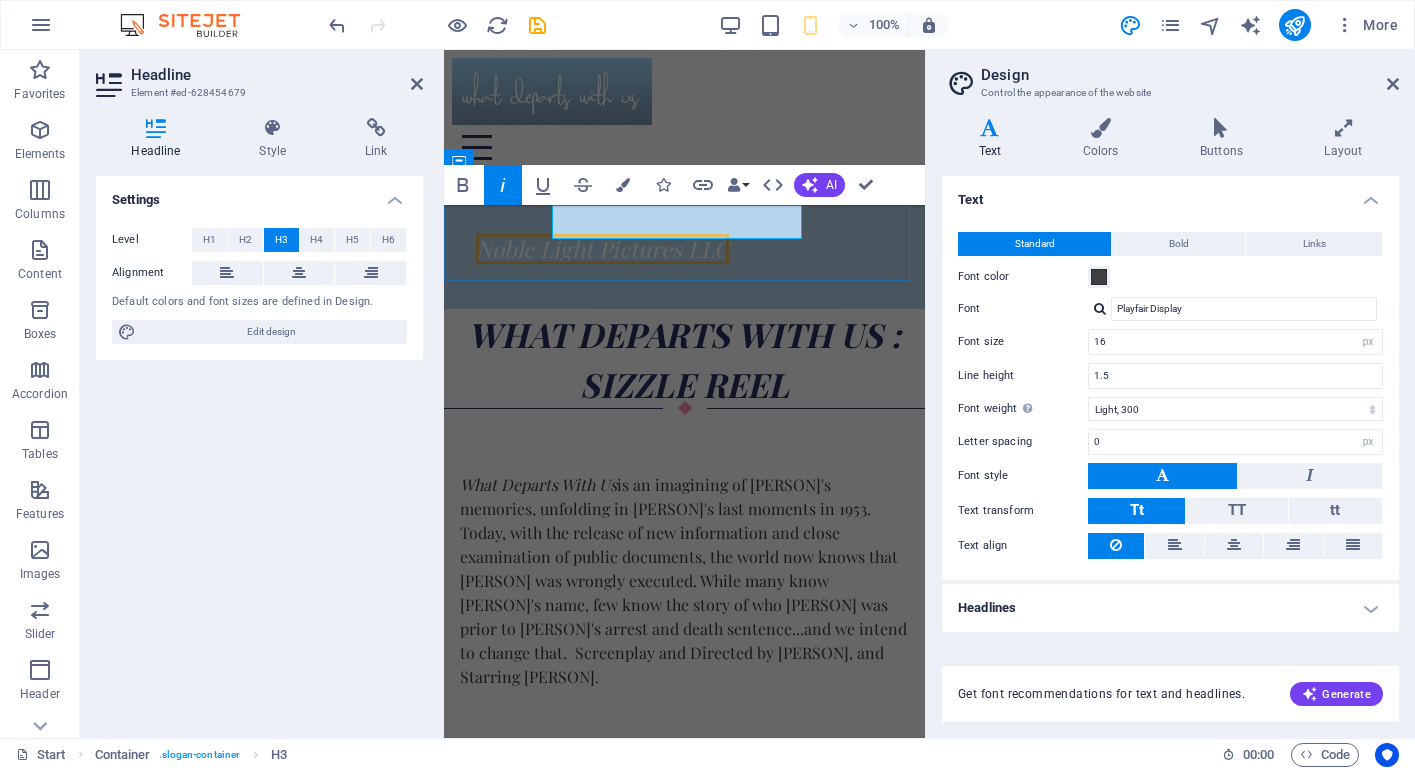 click on "Noble Light Pictures LLC" at bounding box center [602, 249] 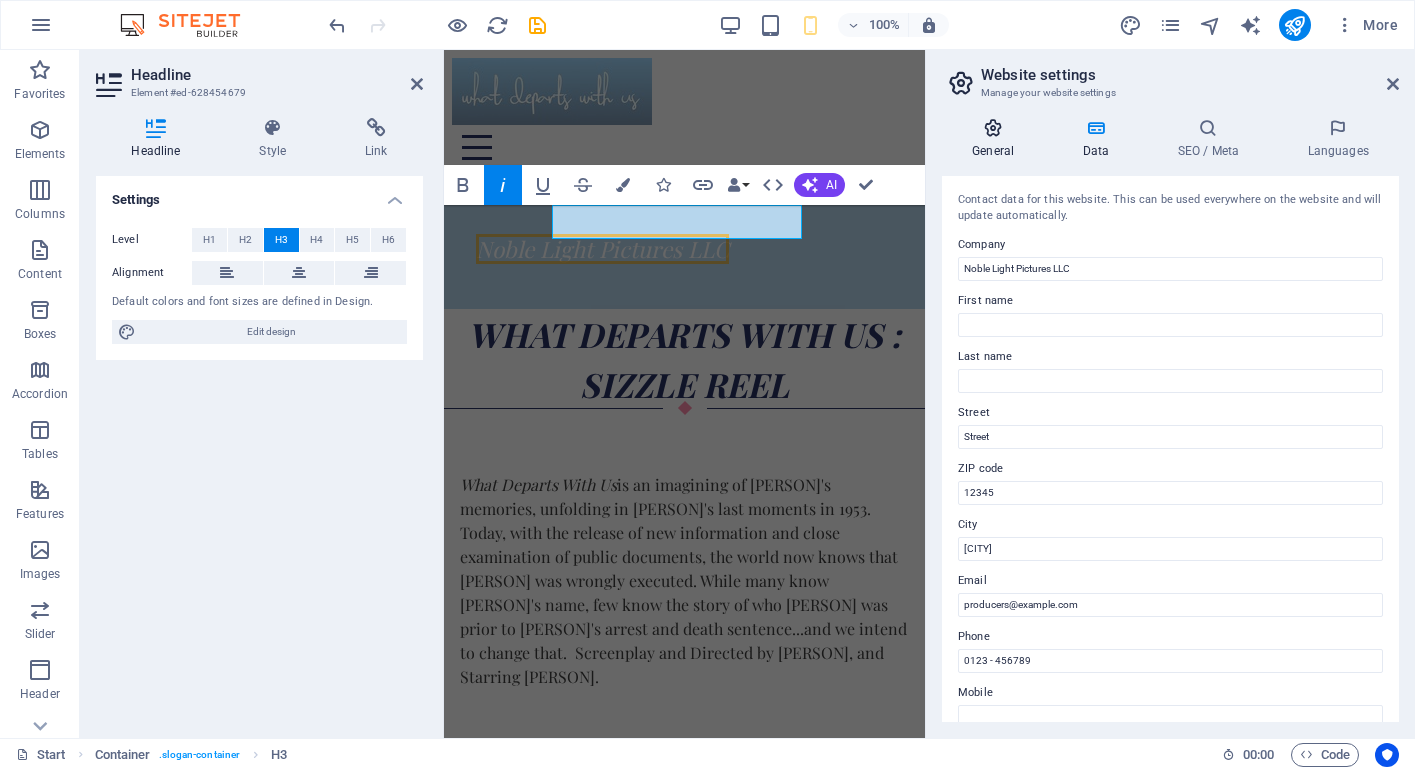 click at bounding box center (993, 128) 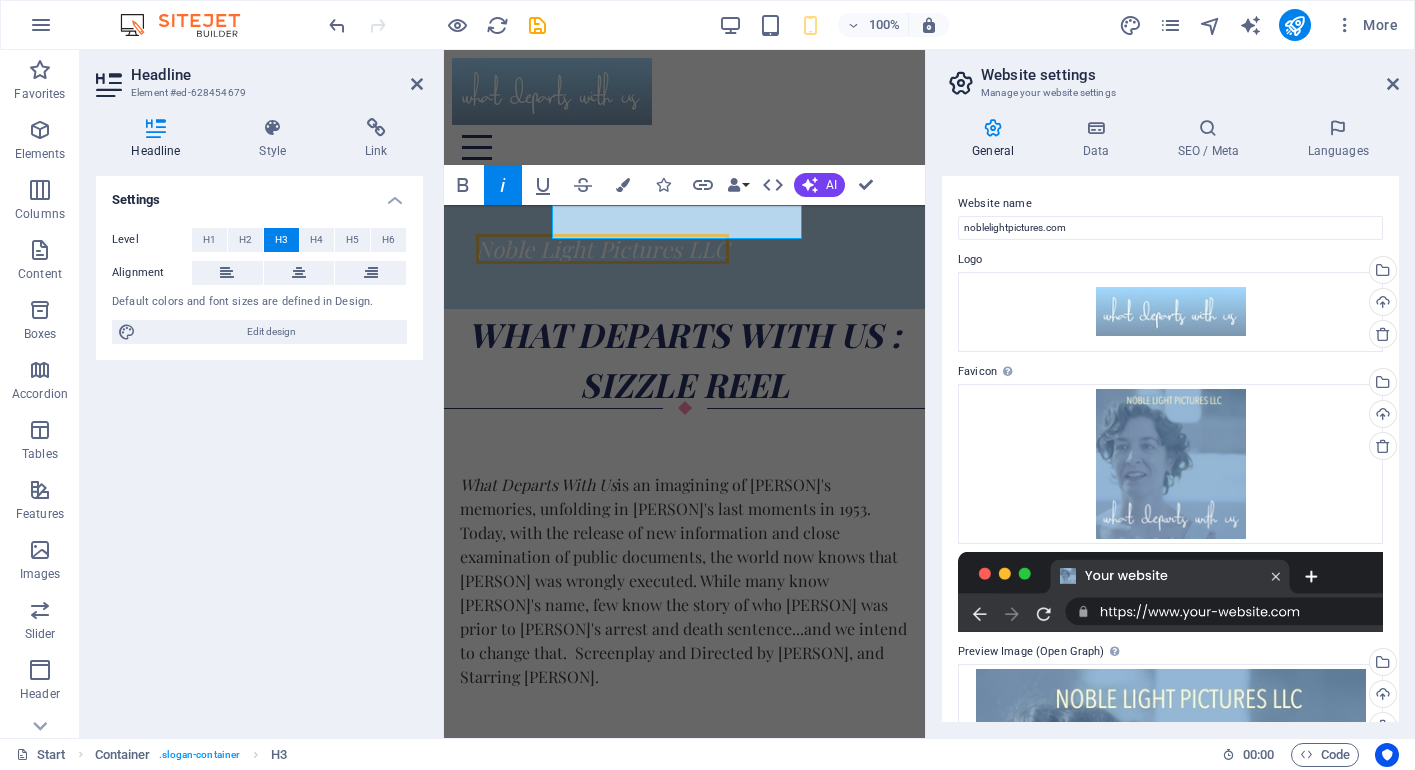 click on "Settings Level H1 H2 H3 H4 H5 H6 Alignment Default colors and font sizes are defined in Design. Edit design" at bounding box center (259, 449) 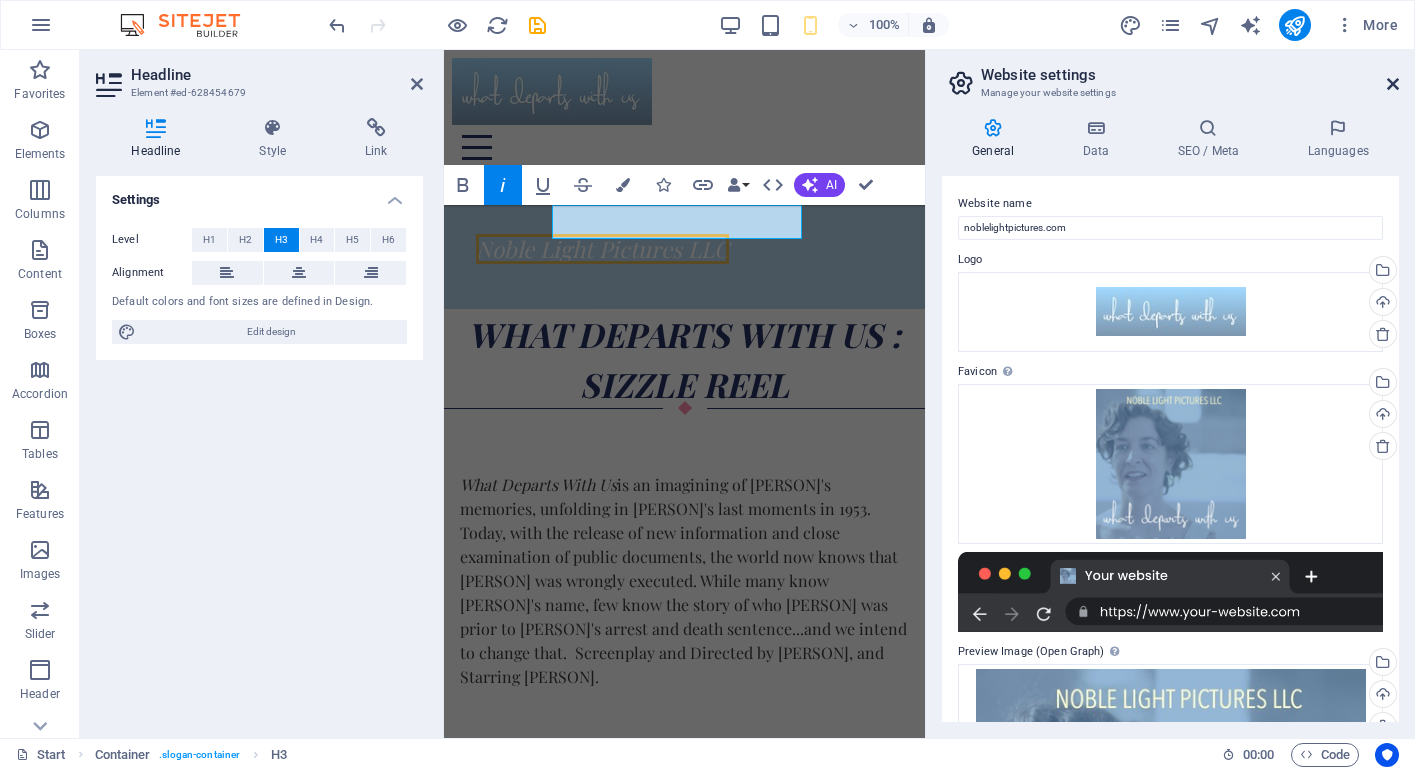 click at bounding box center [1393, 84] 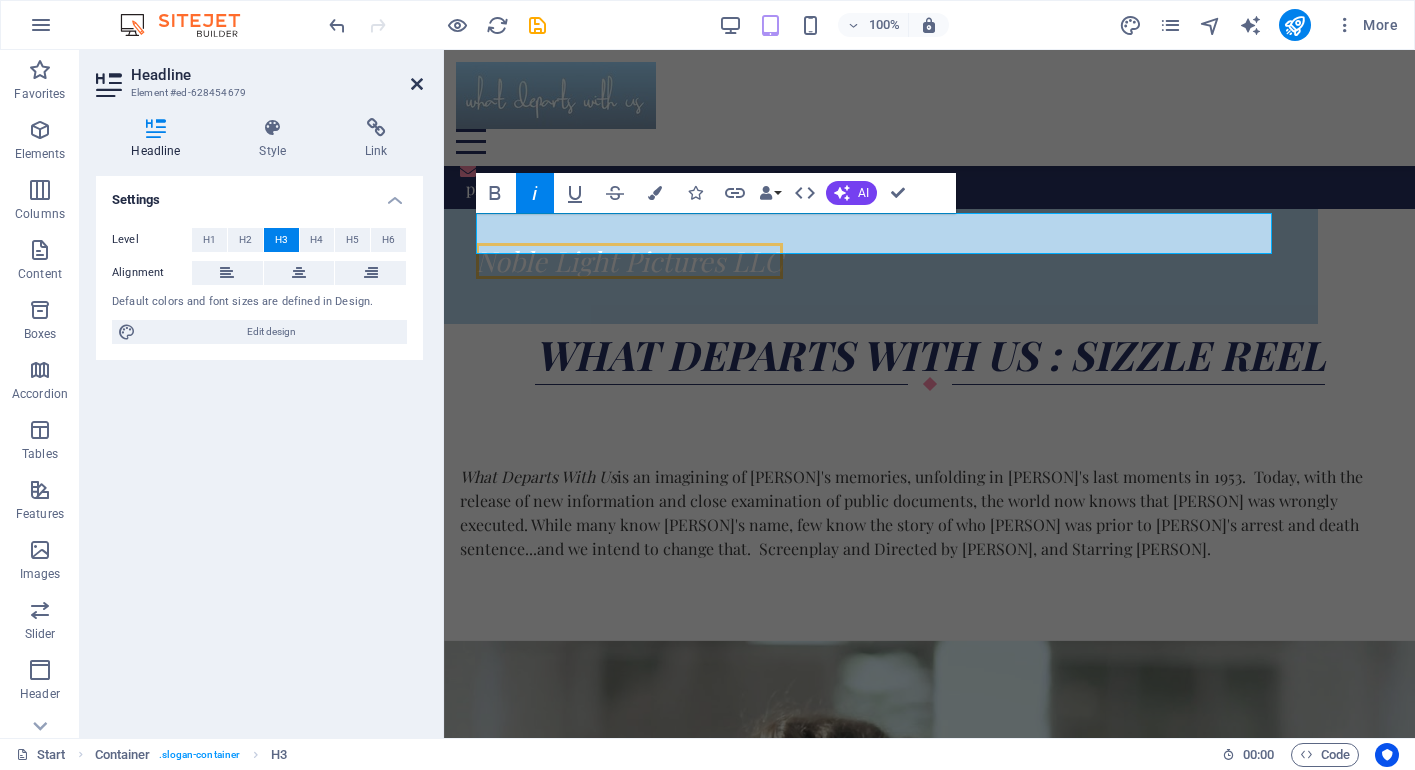 click at bounding box center (417, 84) 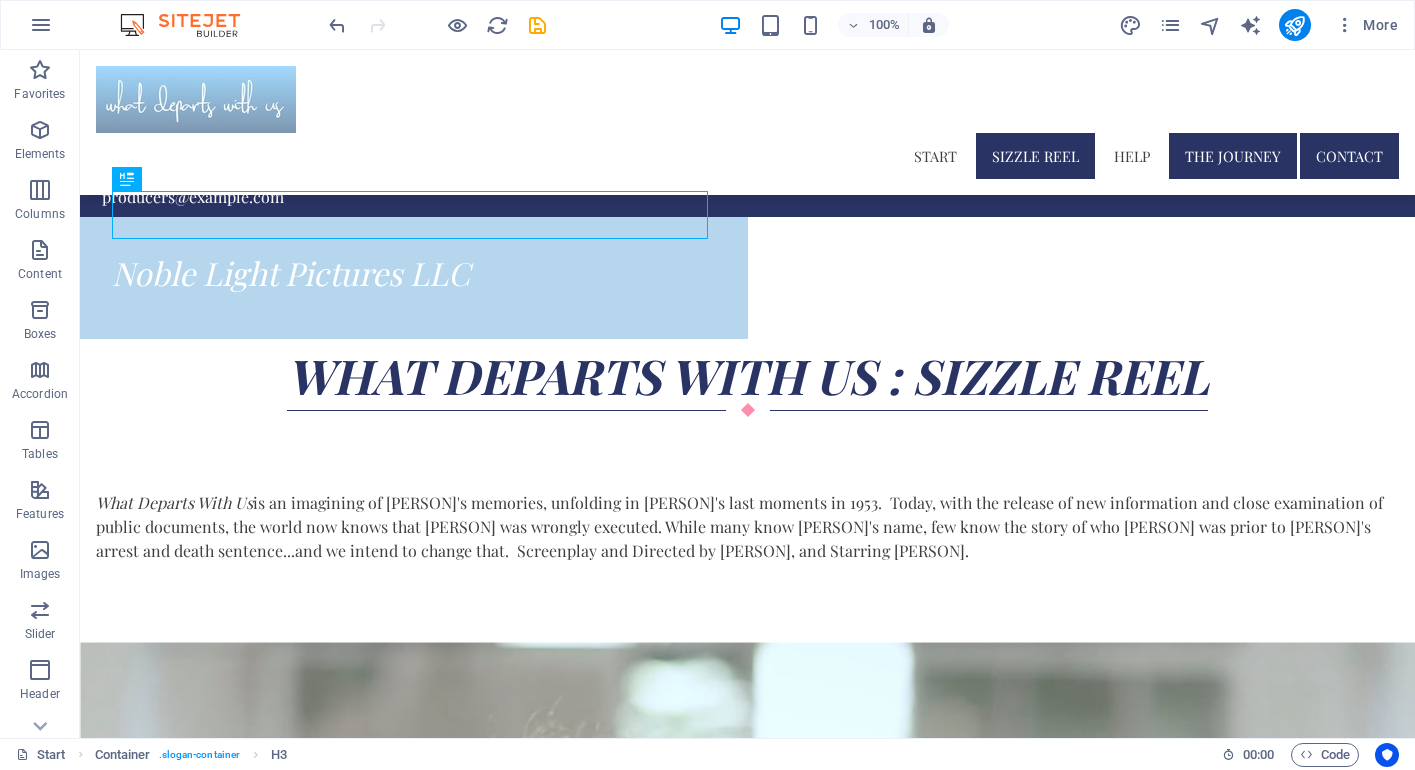 scroll, scrollTop: 96, scrollLeft: 0, axis: vertical 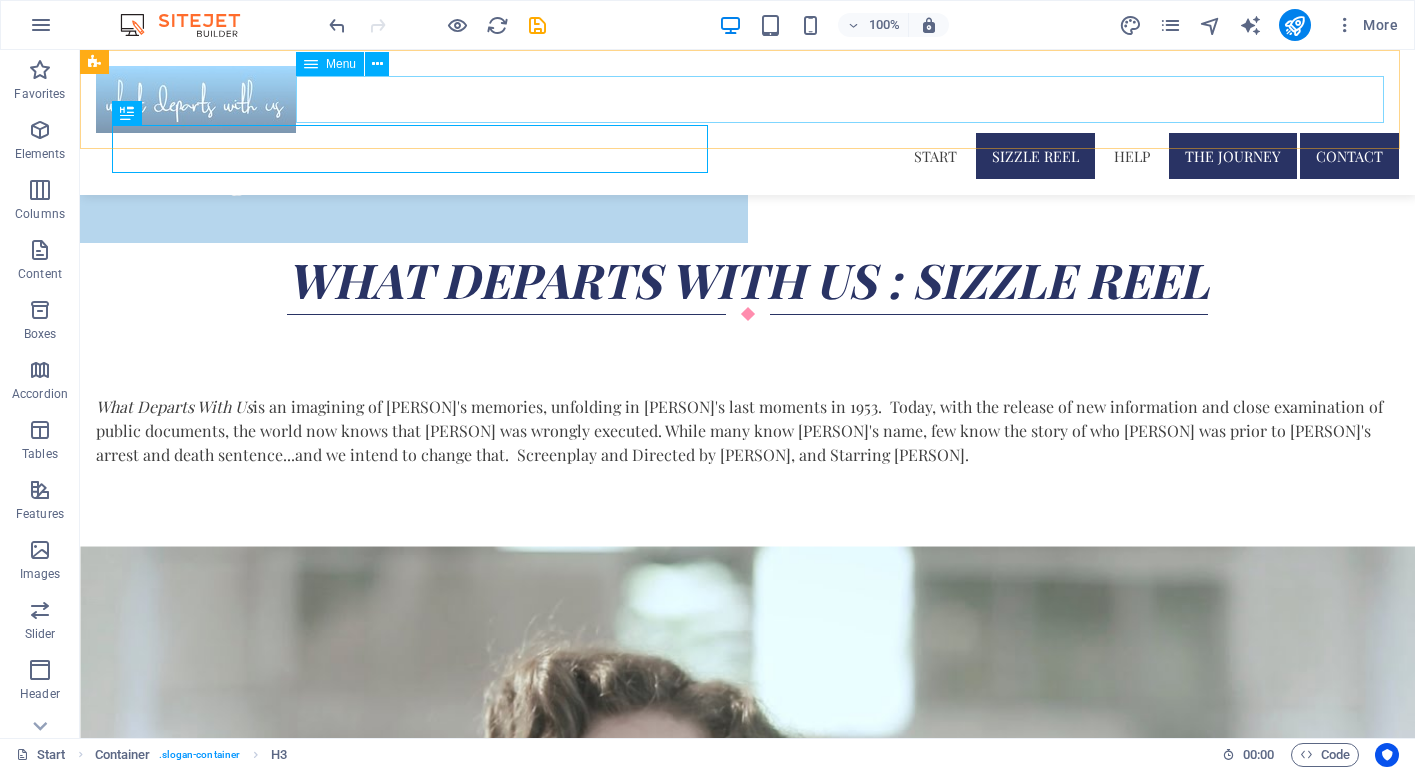 click on "Start Sizzle Reel help the journey Contact" at bounding box center [747, 156] 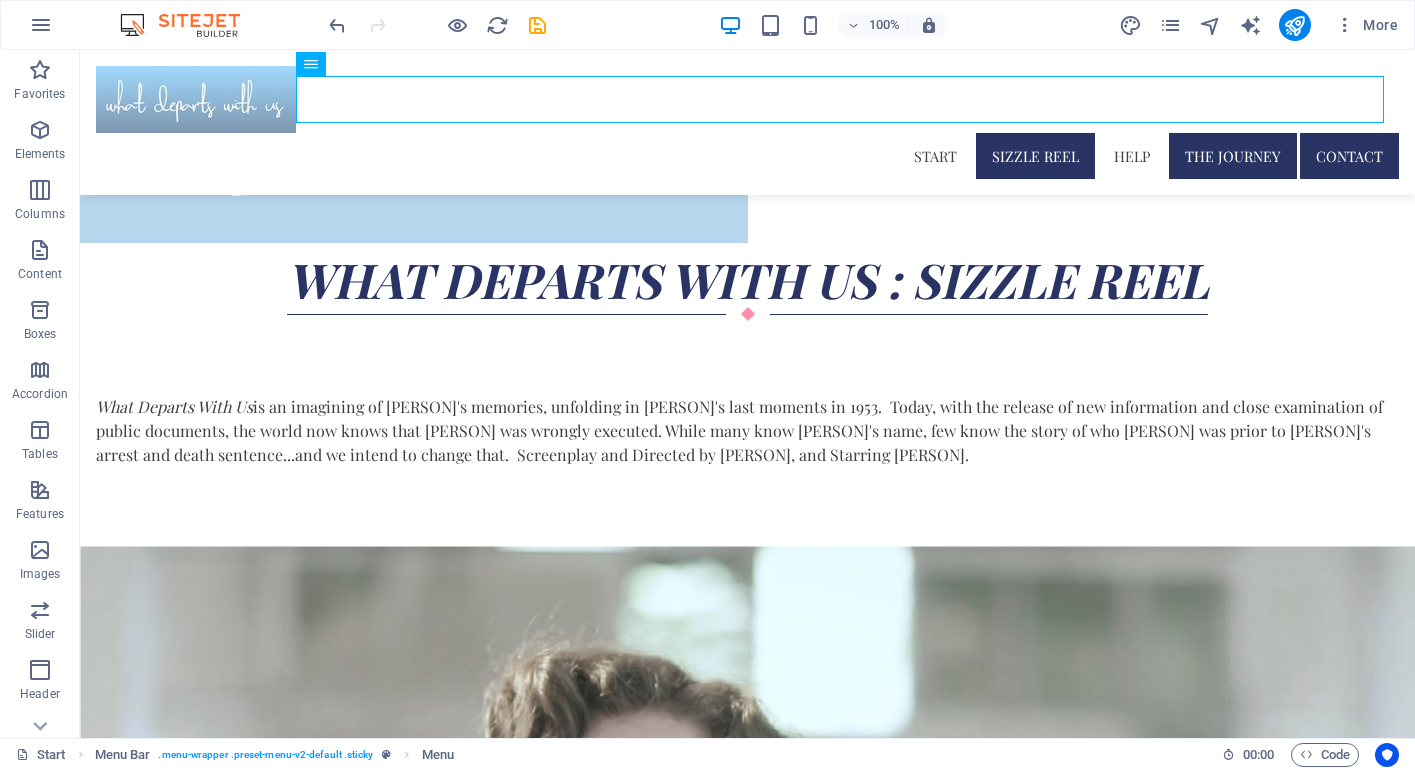 scroll, scrollTop: 0, scrollLeft: 0, axis: both 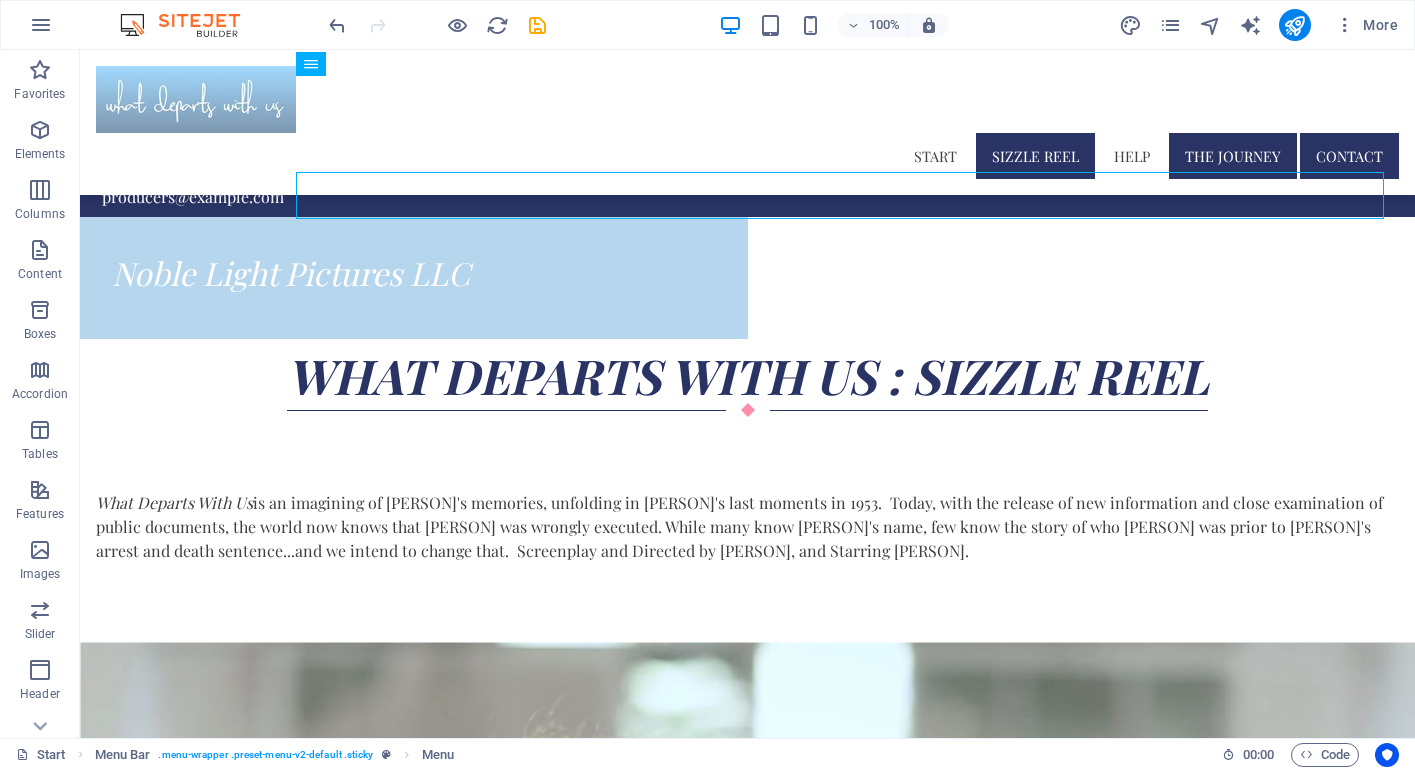 drag, startPoint x: 1408, startPoint y: 122, endPoint x: 1470, endPoint y: 73, distance: 79.025314 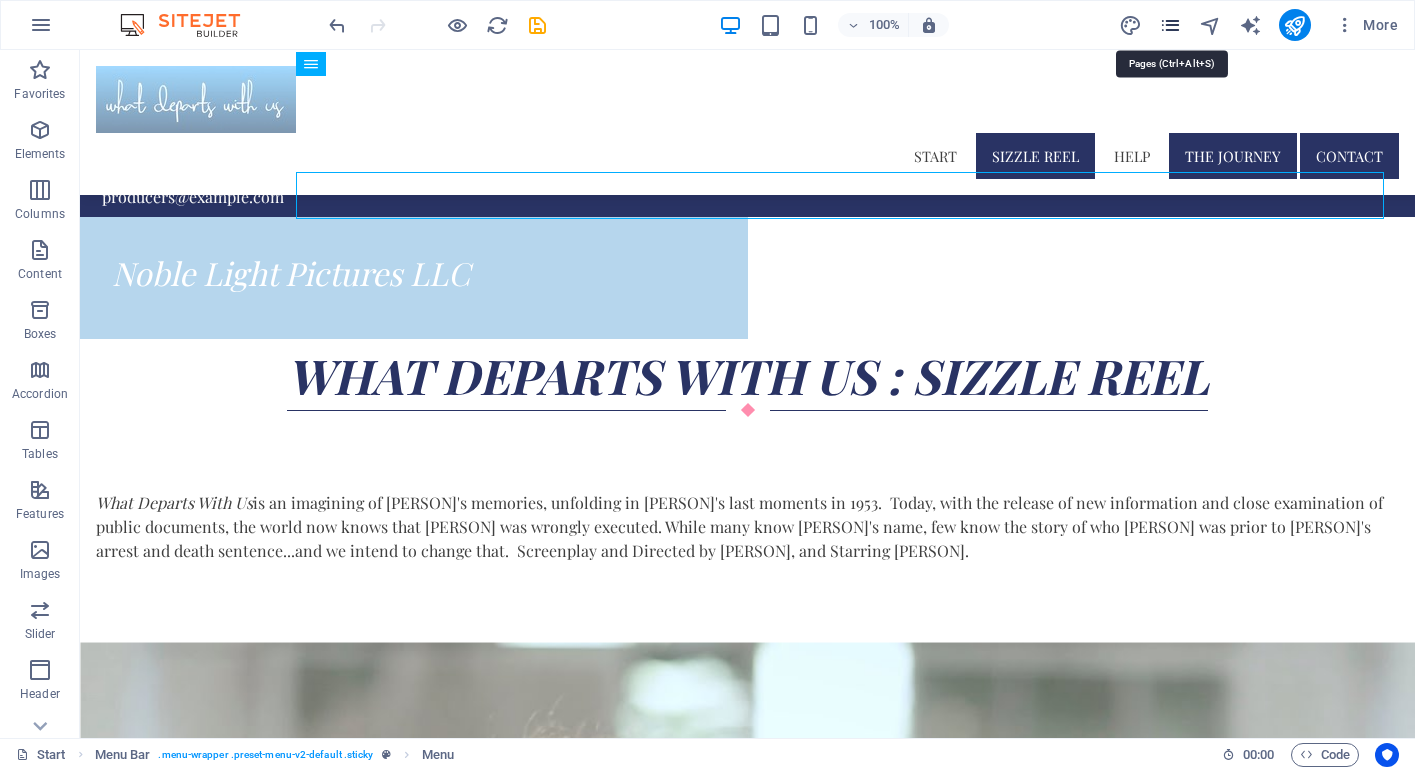 click at bounding box center [1170, 25] 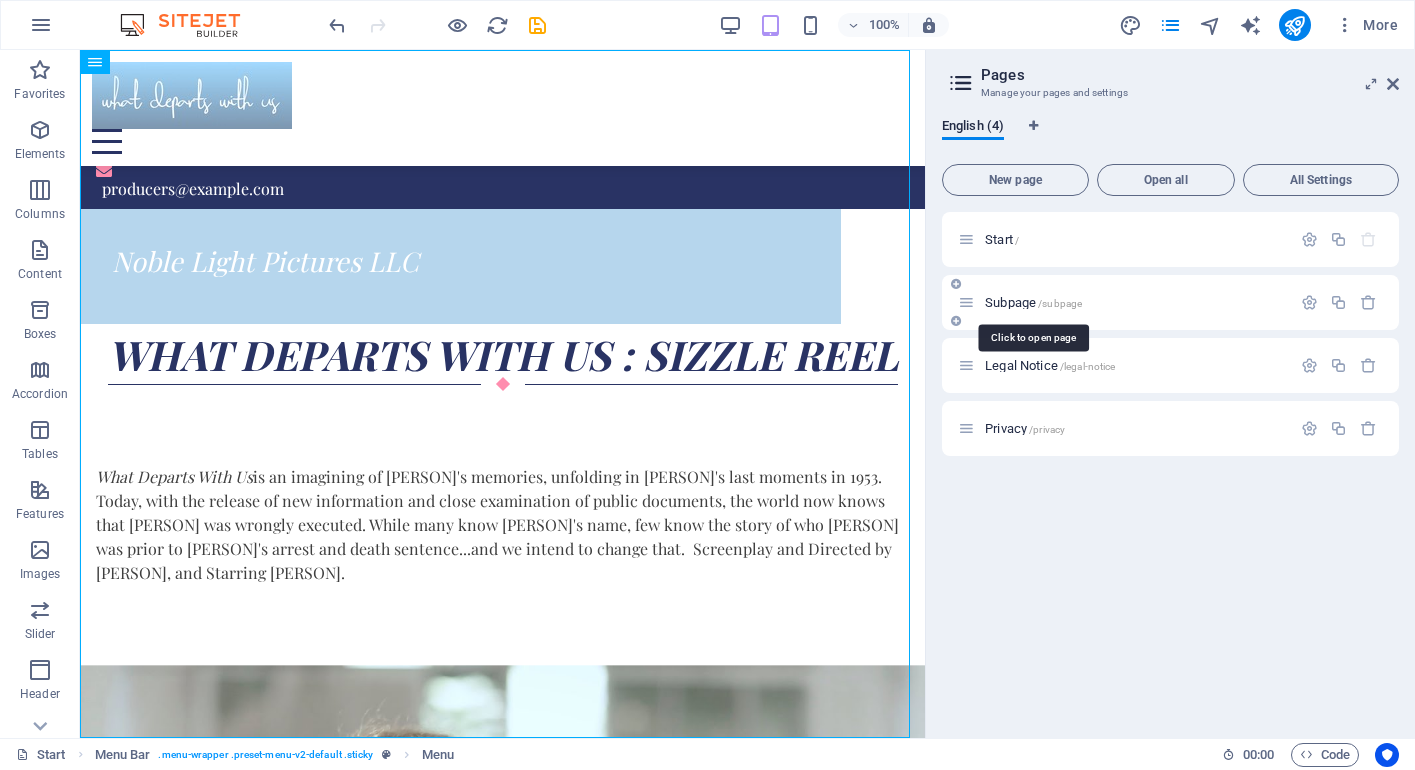 click on "Subpage /subpage" at bounding box center (1033, 302) 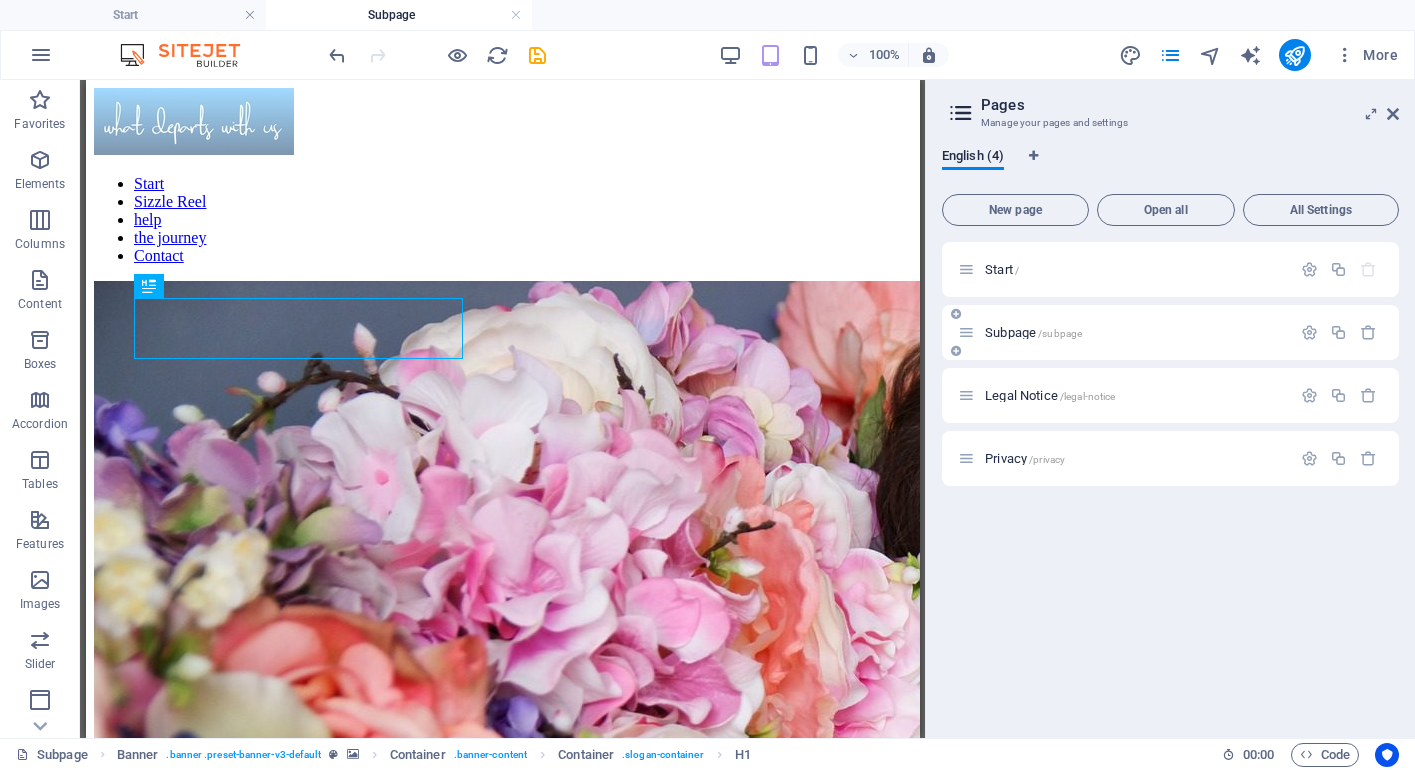 scroll, scrollTop: 0, scrollLeft: 0, axis: both 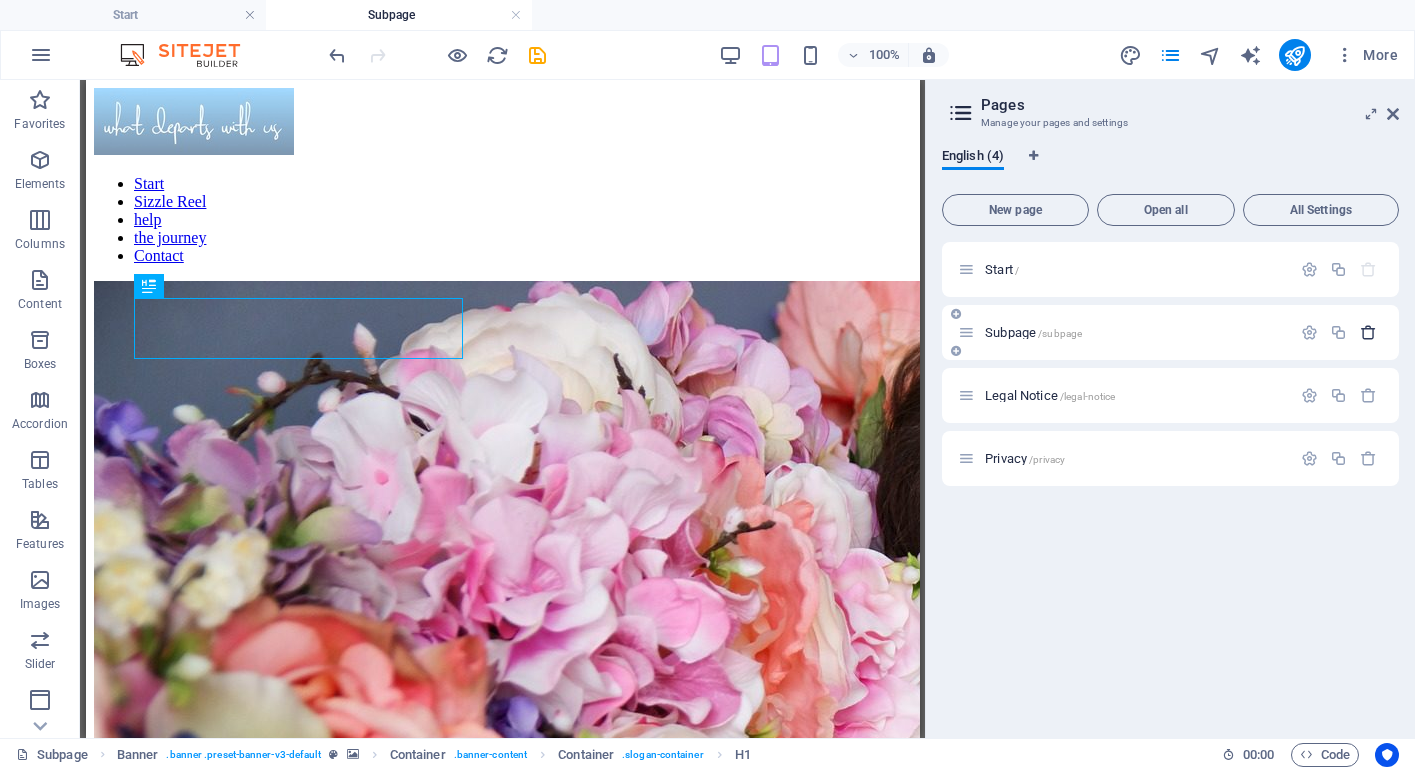 click at bounding box center (1368, 332) 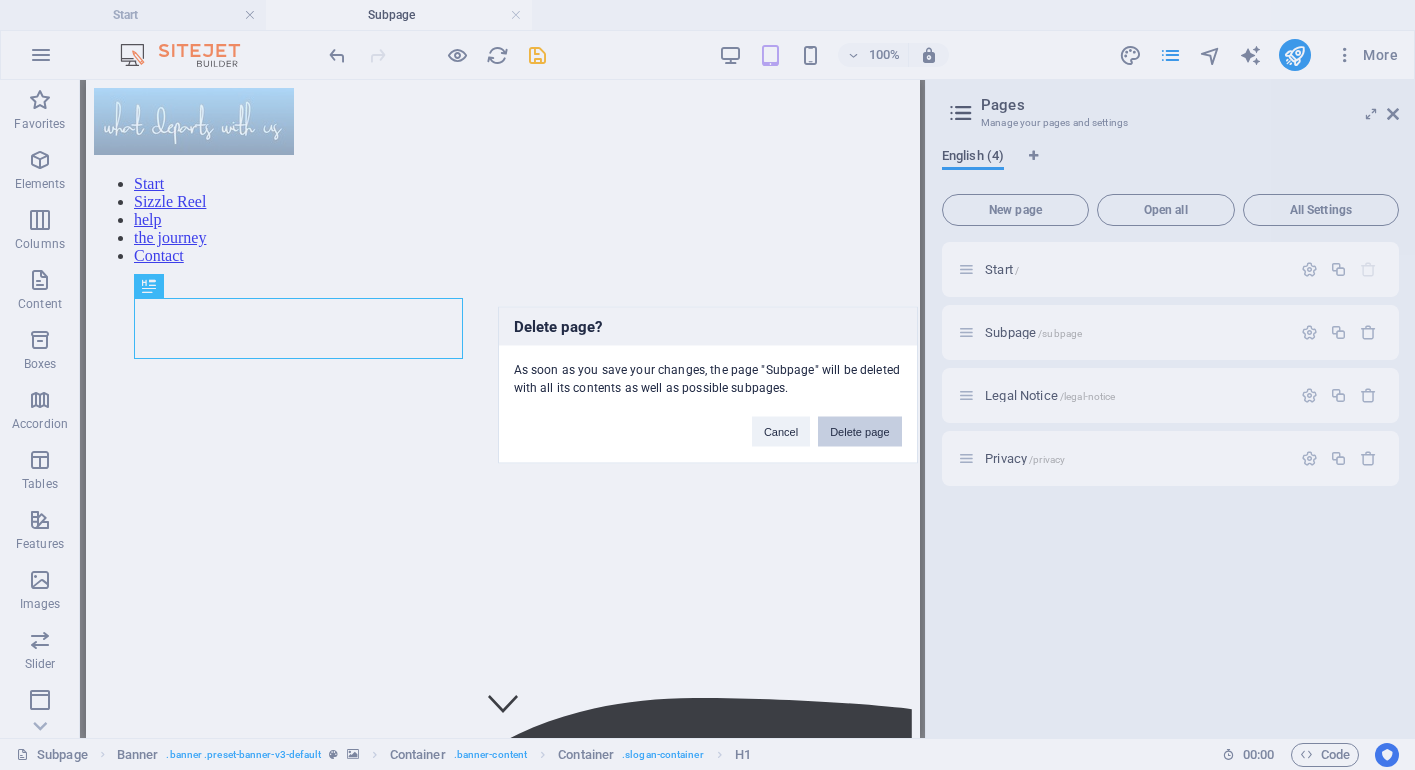 click on "Delete page" at bounding box center [859, 432] 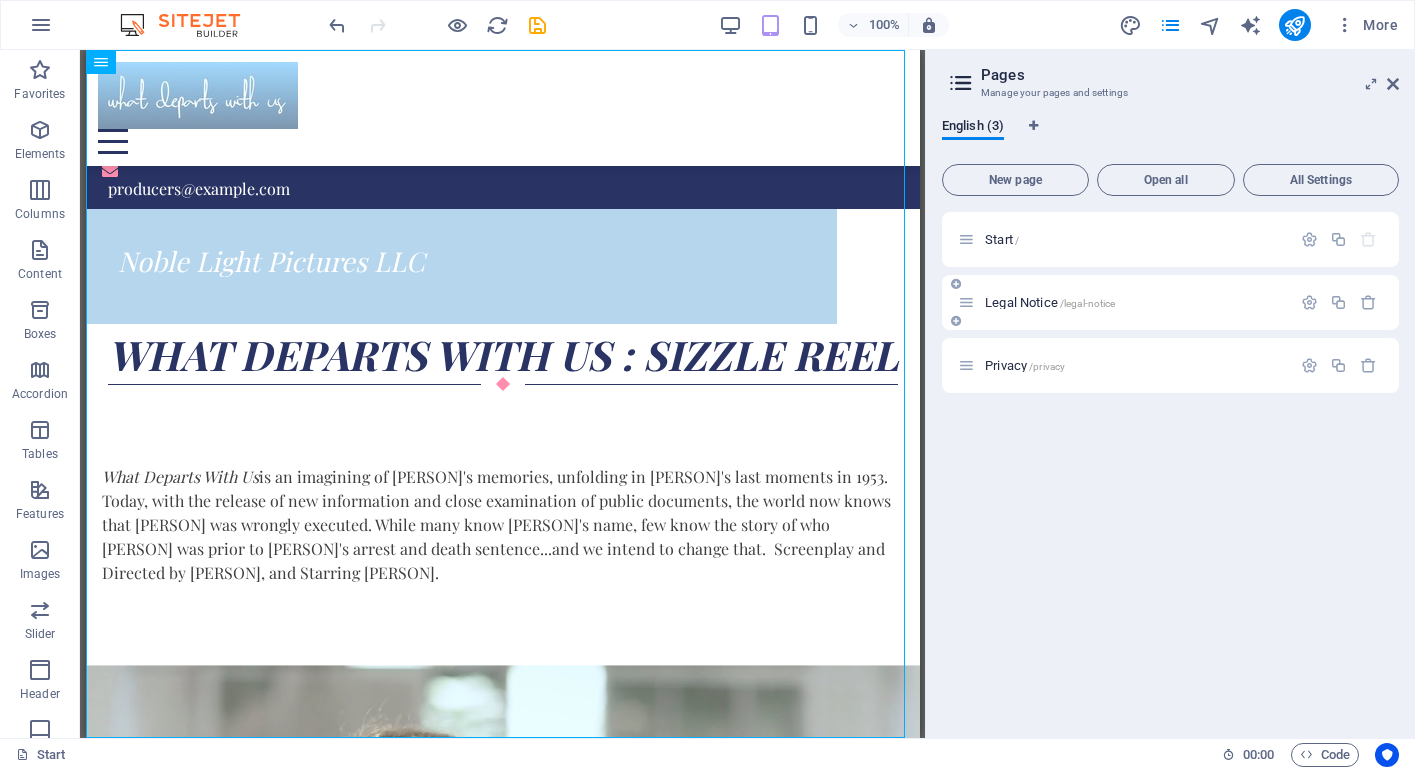 click on "Legal Notice /legal-notice" at bounding box center (1135, 302) 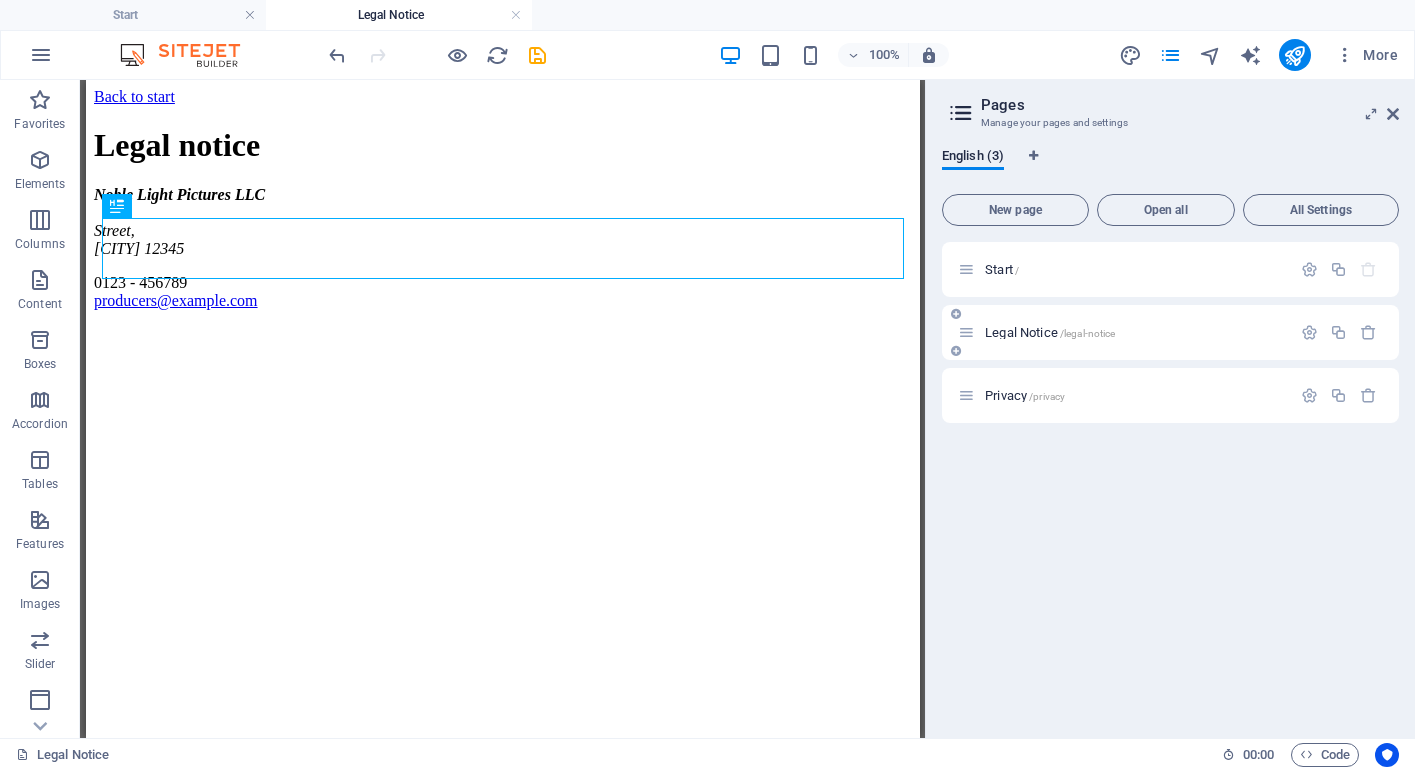 scroll, scrollTop: 0, scrollLeft: 0, axis: both 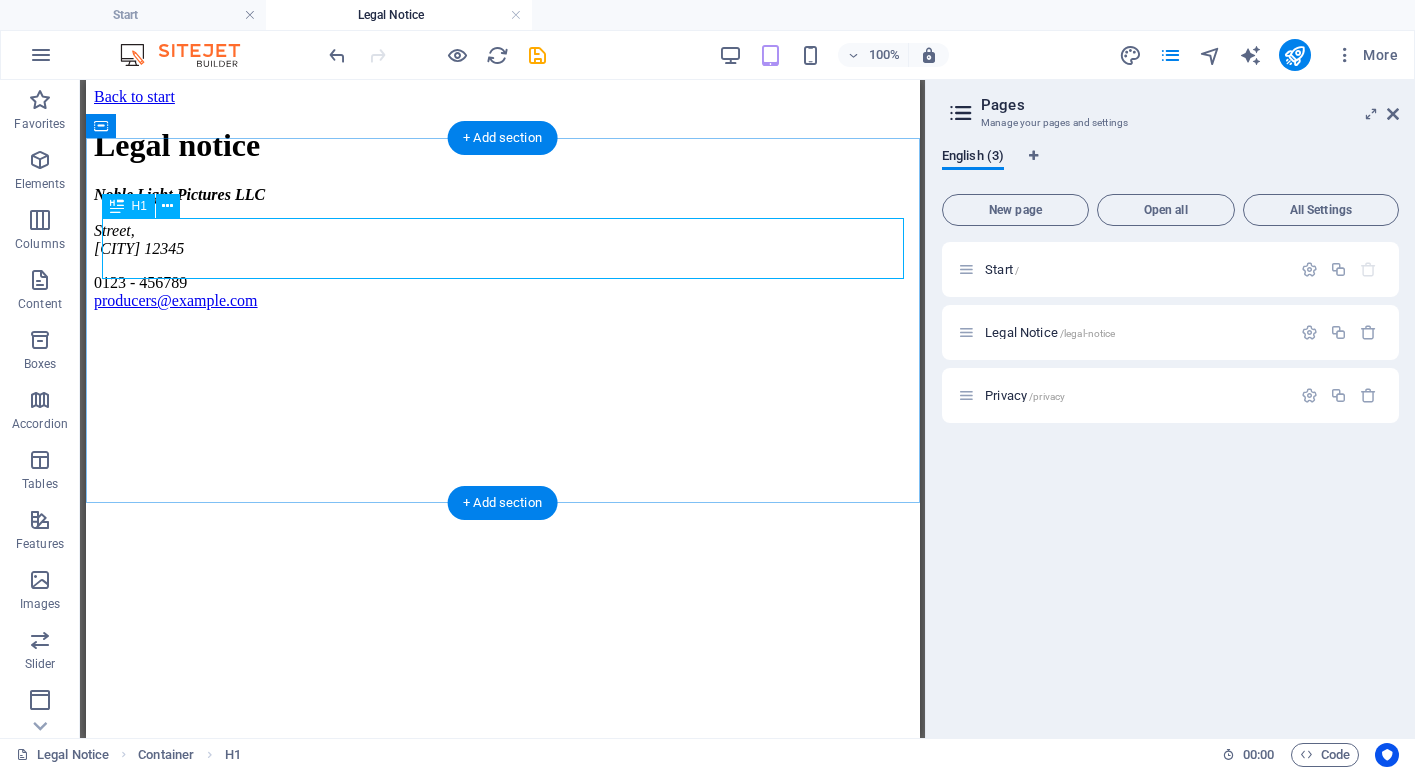 click on "Legal notice" at bounding box center [502, 145] 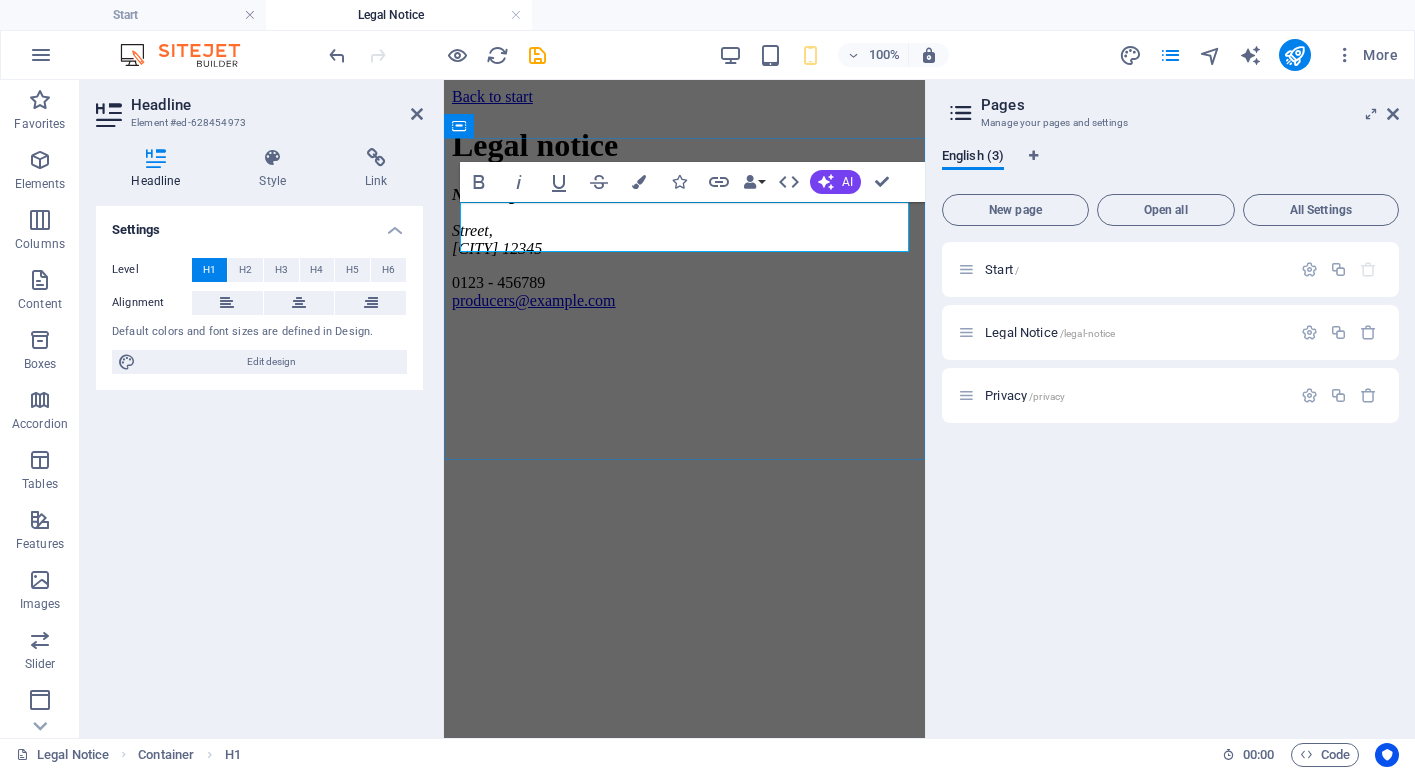 drag, startPoint x: 719, startPoint y: 228, endPoint x: 578, endPoint y: 237, distance: 141.28694 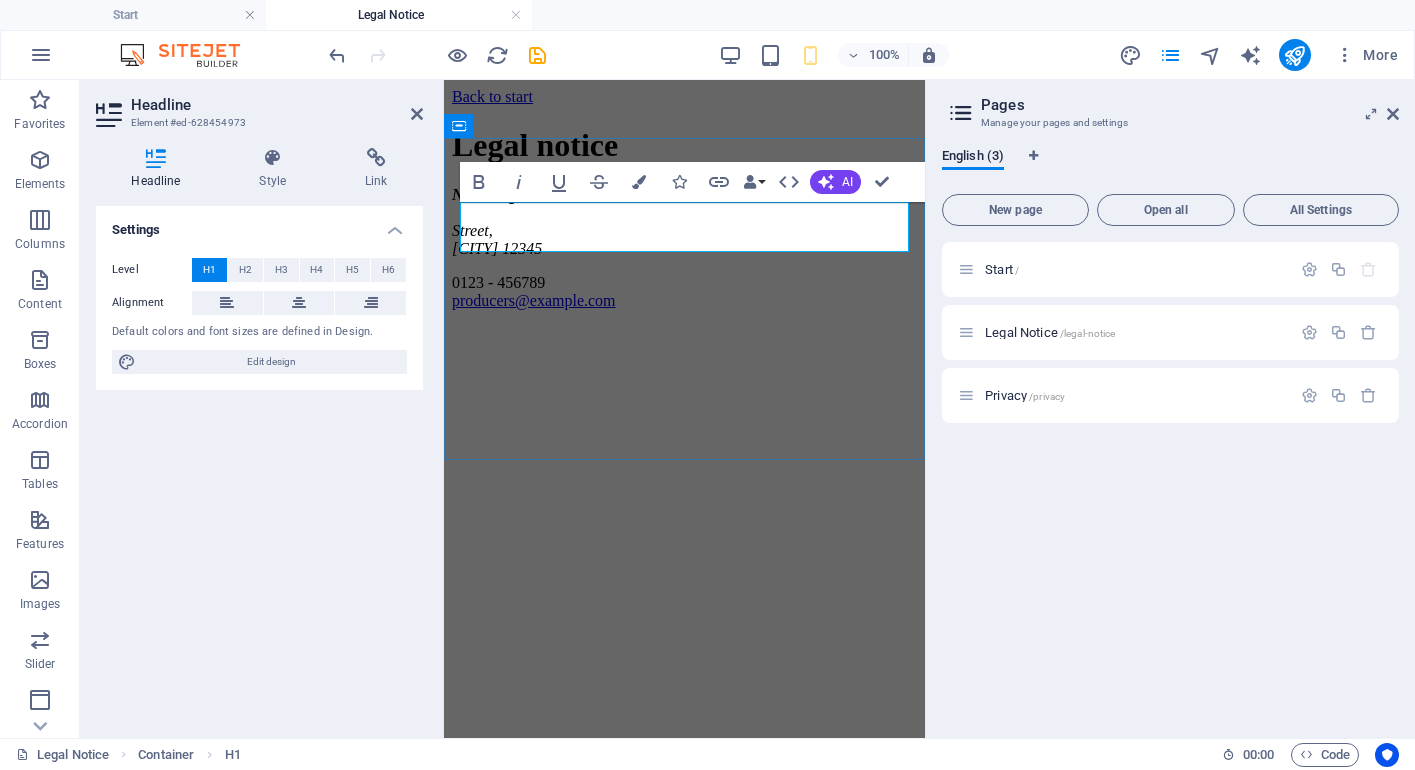 click on "Legal notice" at bounding box center (684, 145) 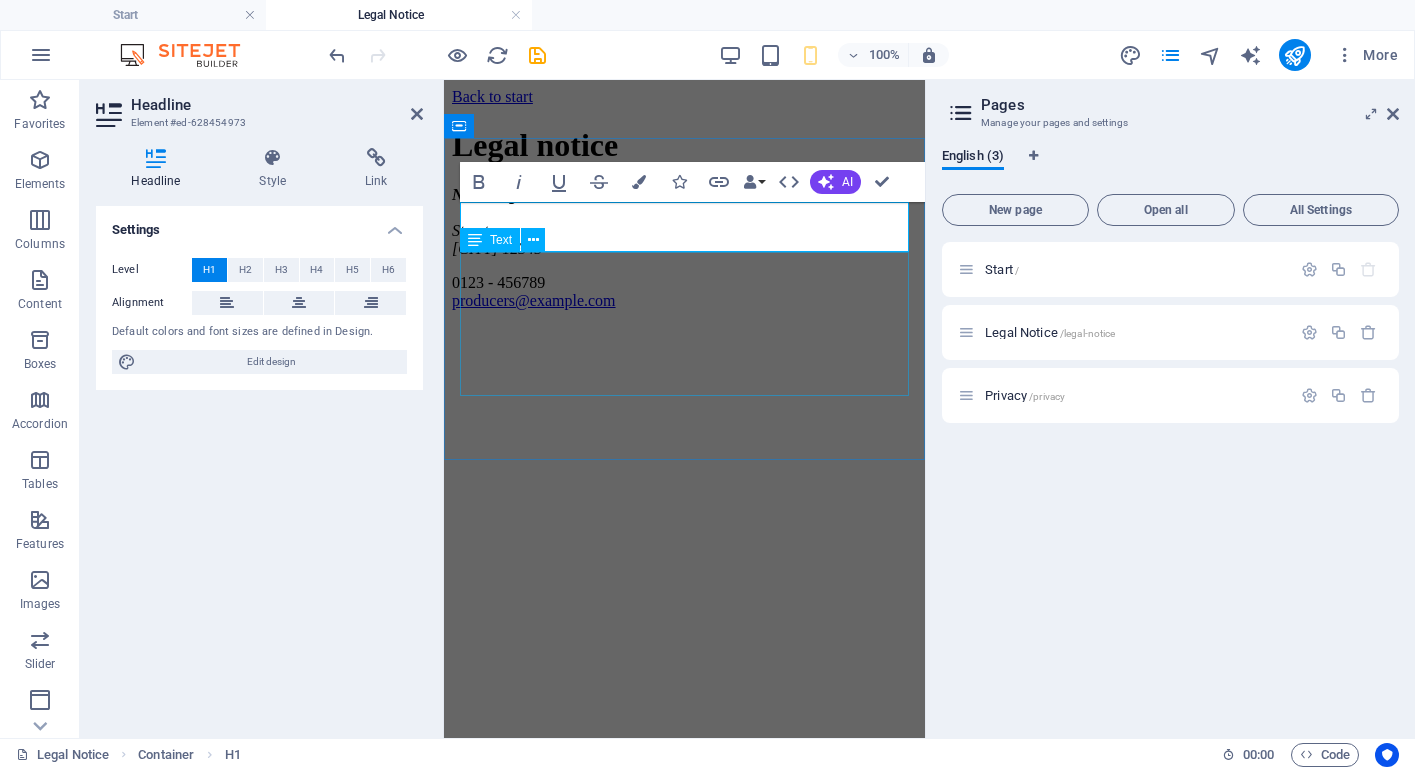 click on "Noble Light Pictures LLC Street , [CITY] [POSTAL CODE] [PHONE] [EMAIL]" at bounding box center [684, 248] 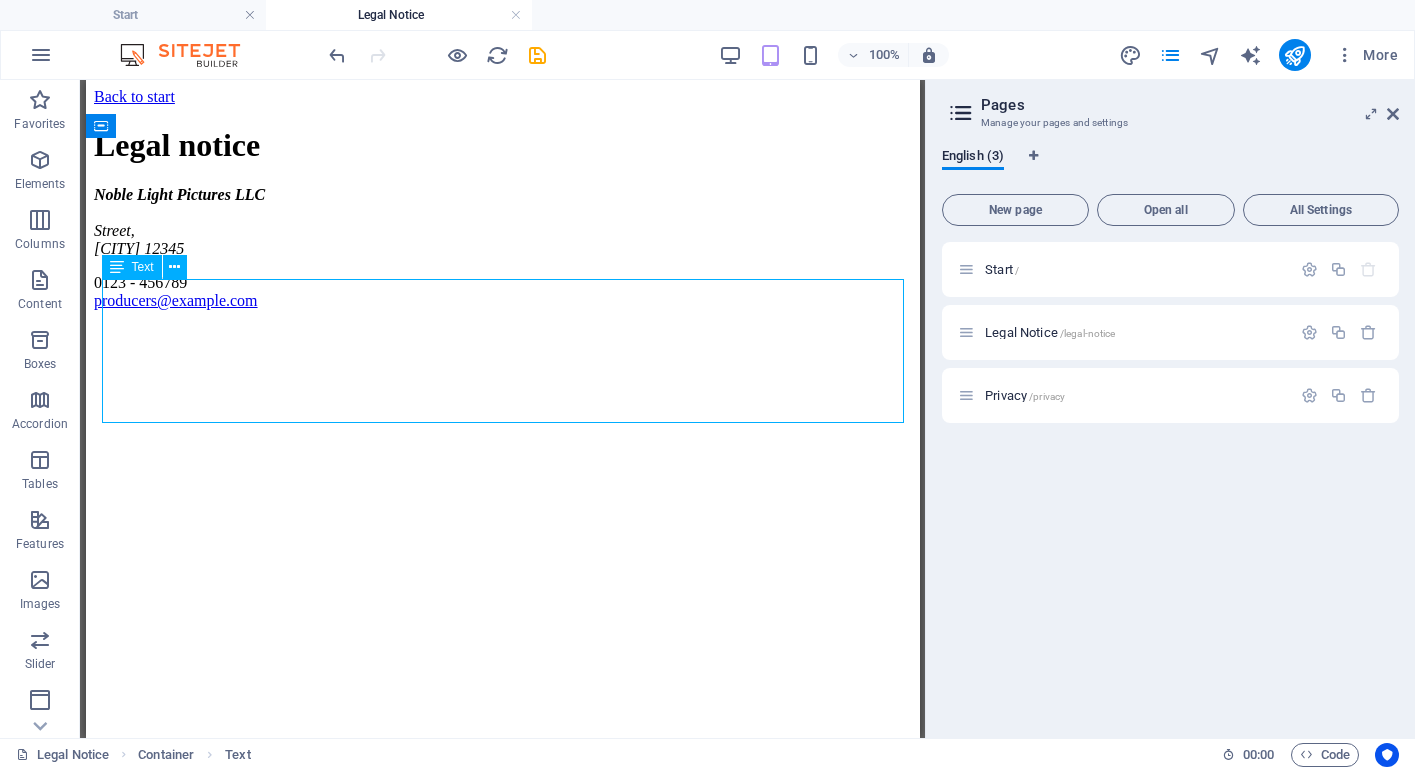 click on "Noble Light Pictures LLC Street , [CITY] [POSTAL CODE] [PHONE] [EMAIL]" at bounding box center [502, 248] 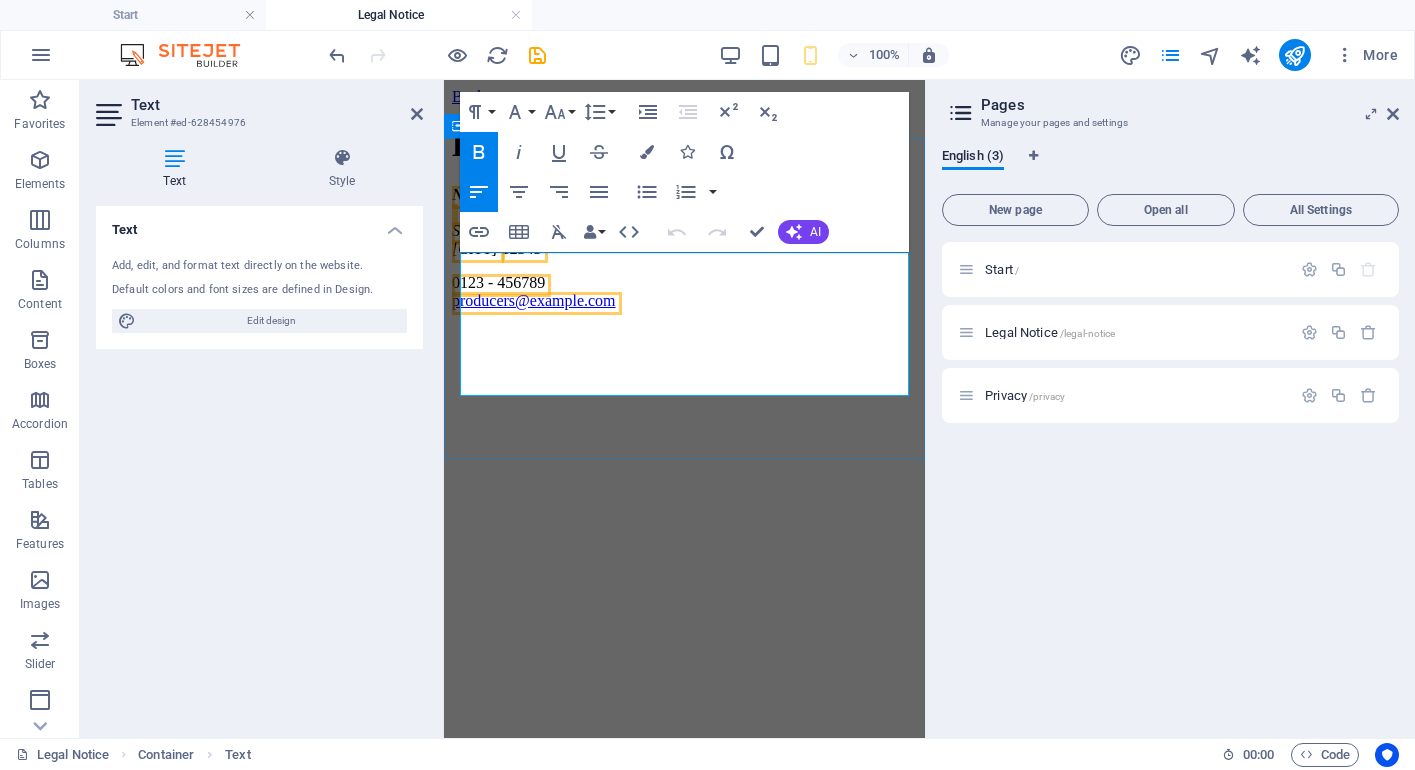 click on "0123 - 456789" at bounding box center (498, 282) 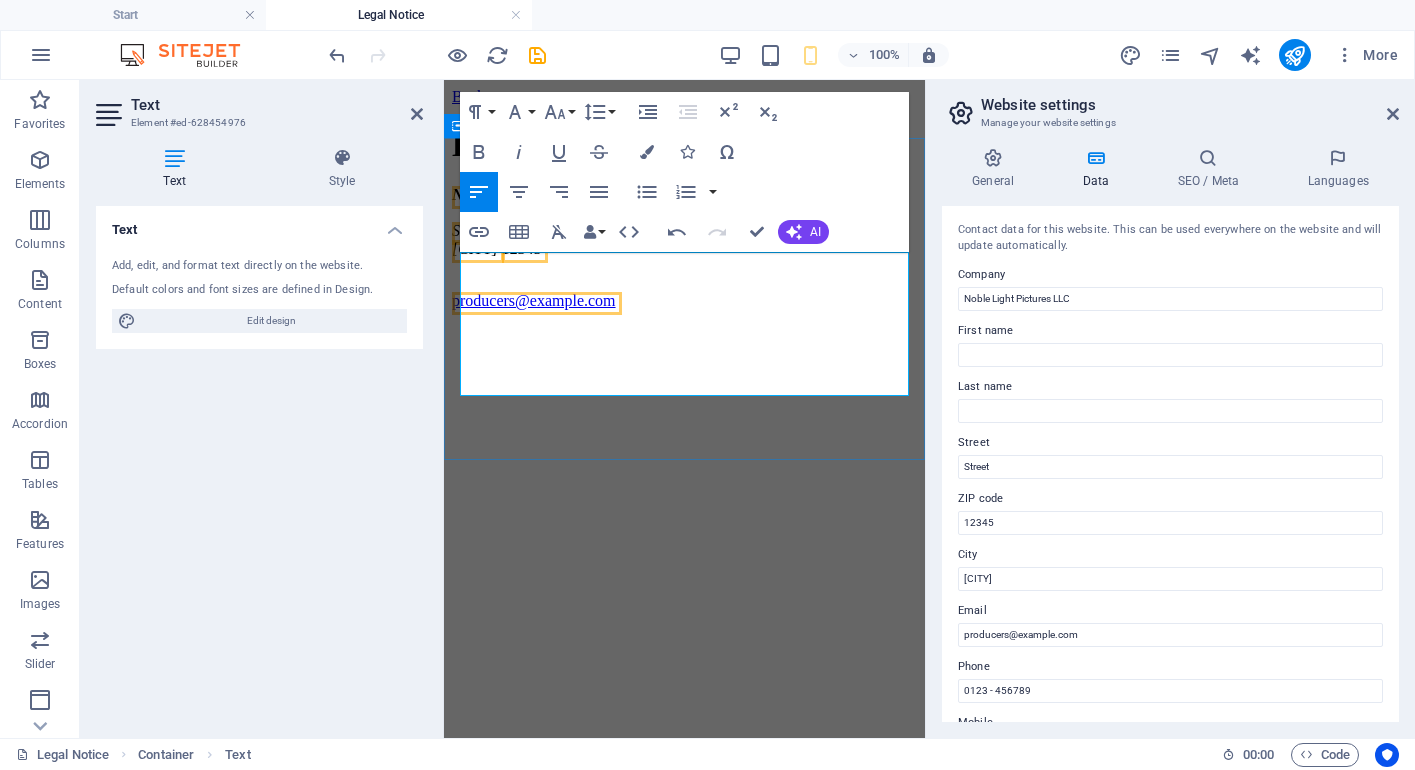 click on "Noble Light Pictures LLC Street , [CITY] [POSTAL CODE]" at bounding box center (684, 222) 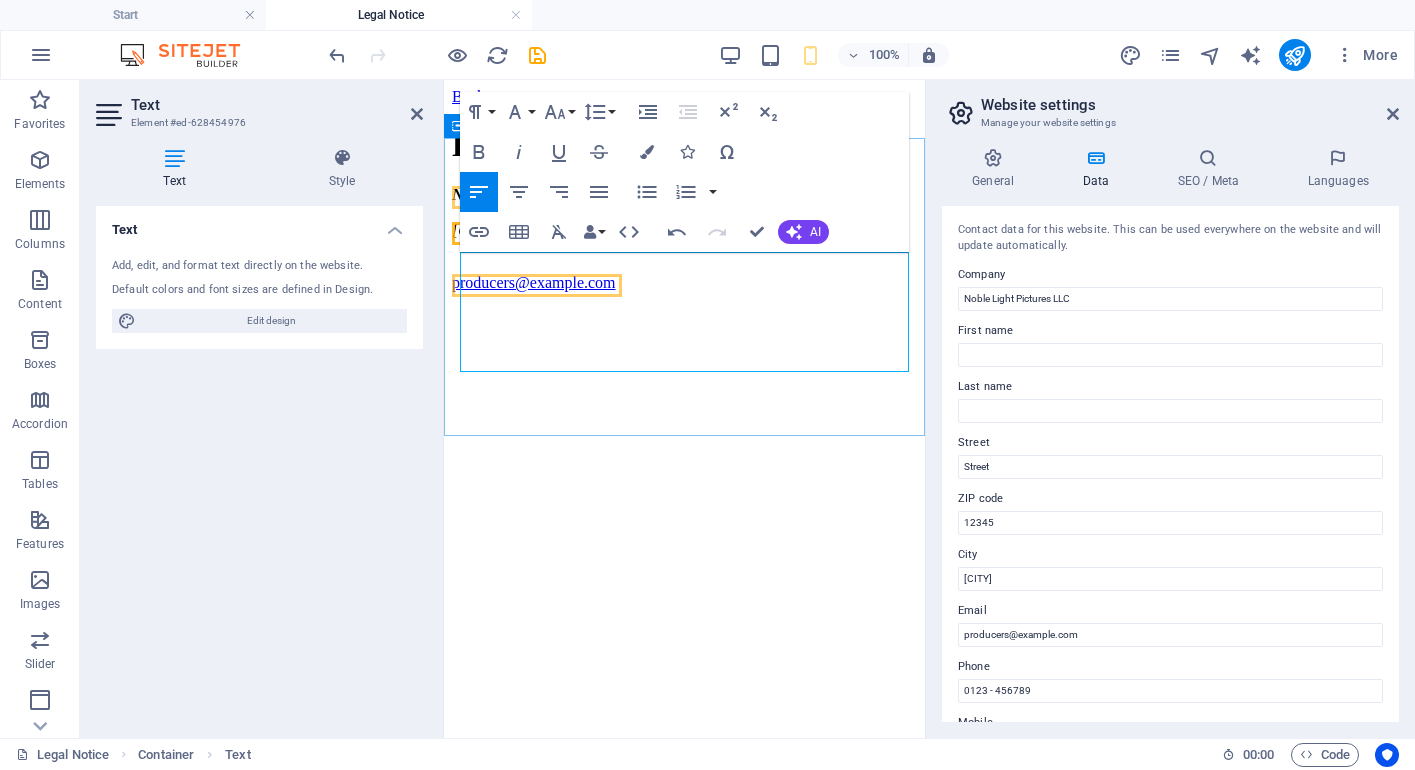 click on "[CITY]" 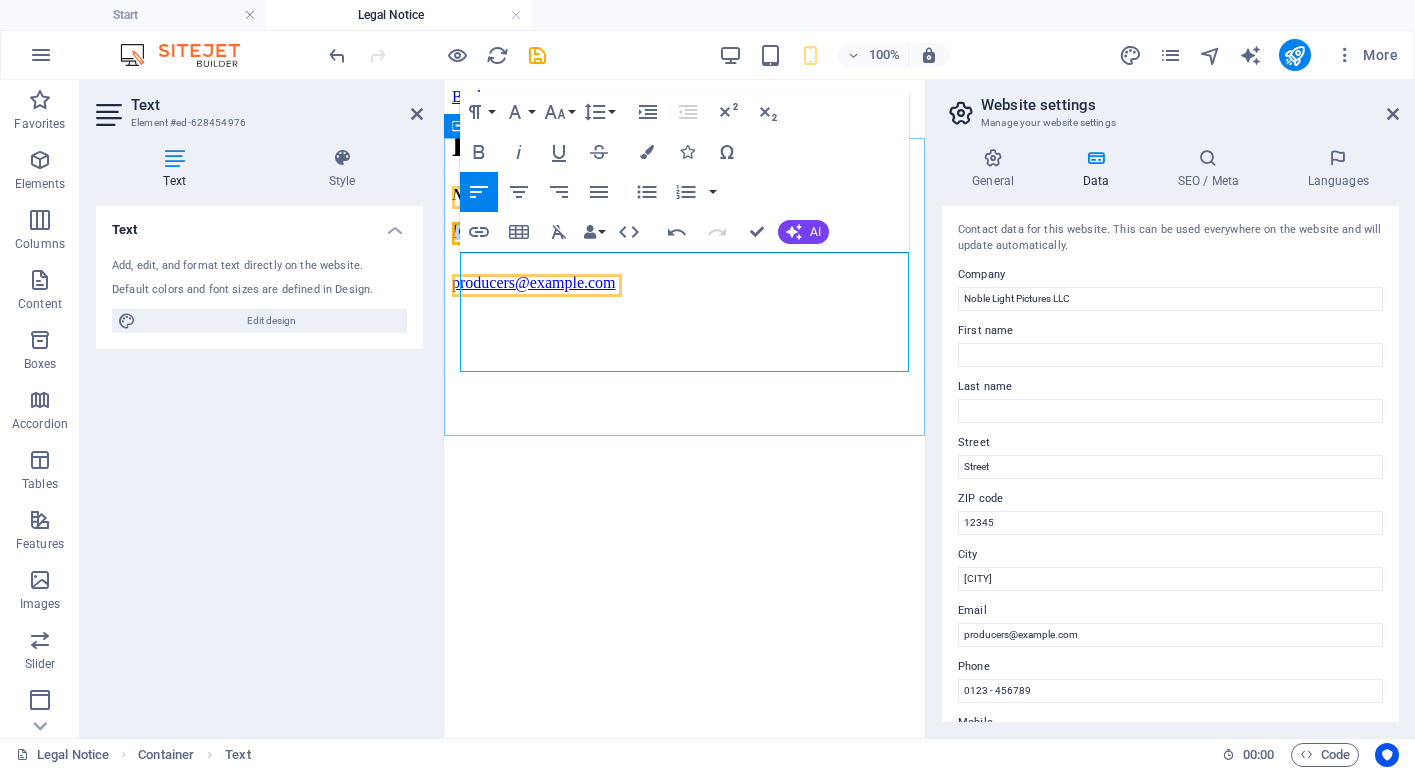 click on "Street [CITY]" at bounding box center [493, 230] 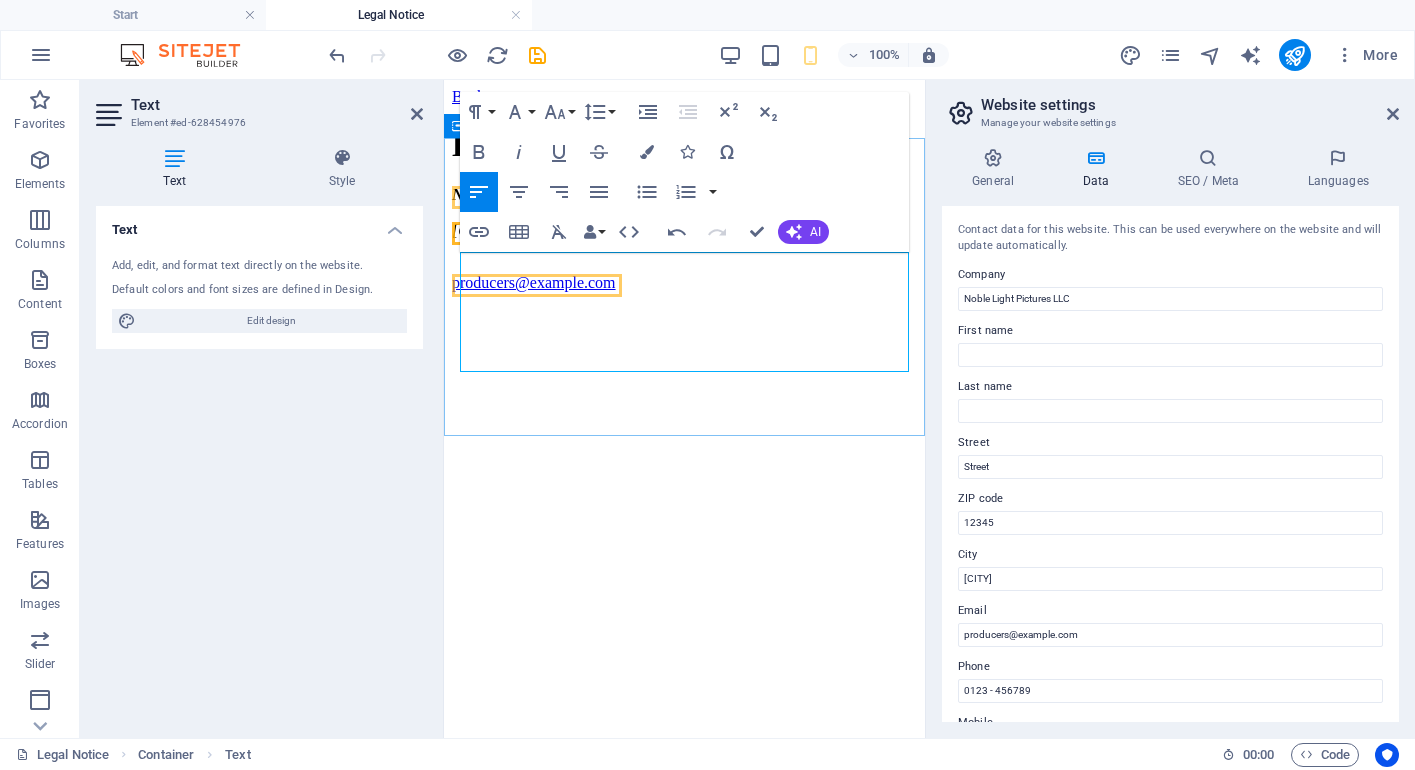 click on "Noble Light Pictures LLC Street [CITY]," at bounding box center [684, 213] 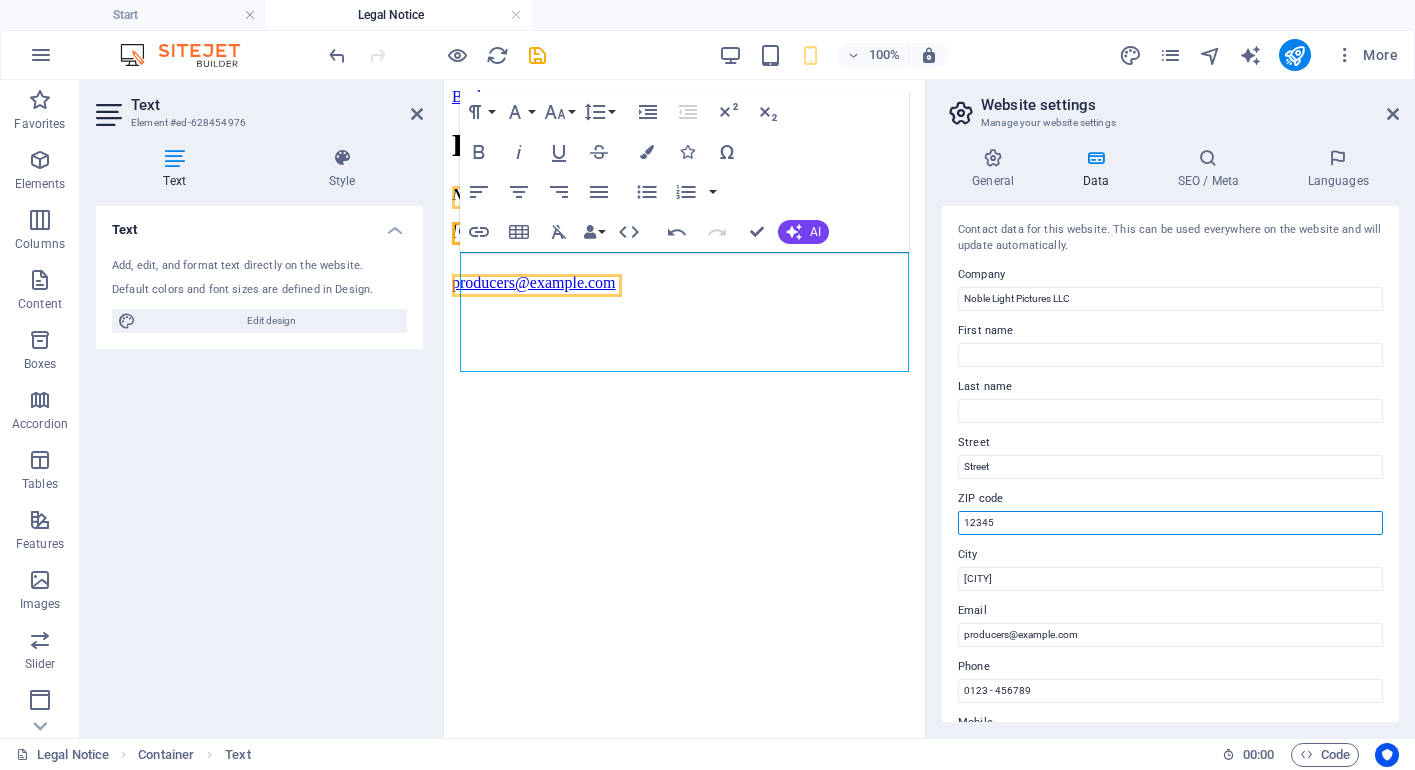 drag, startPoint x: 1023, startPoint y: 518, endPoint x: 747, endPoint y: 548, distance: 277.62564 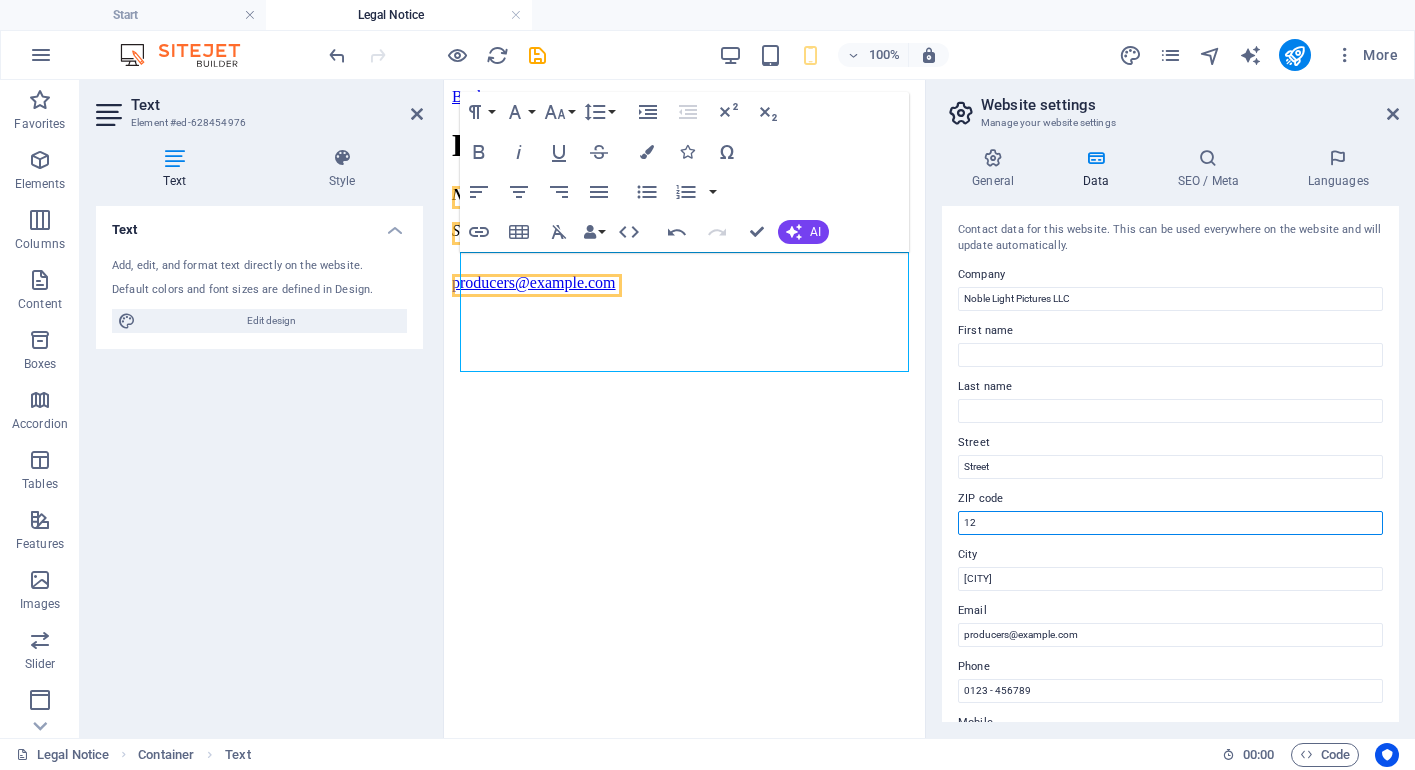 type on "1" 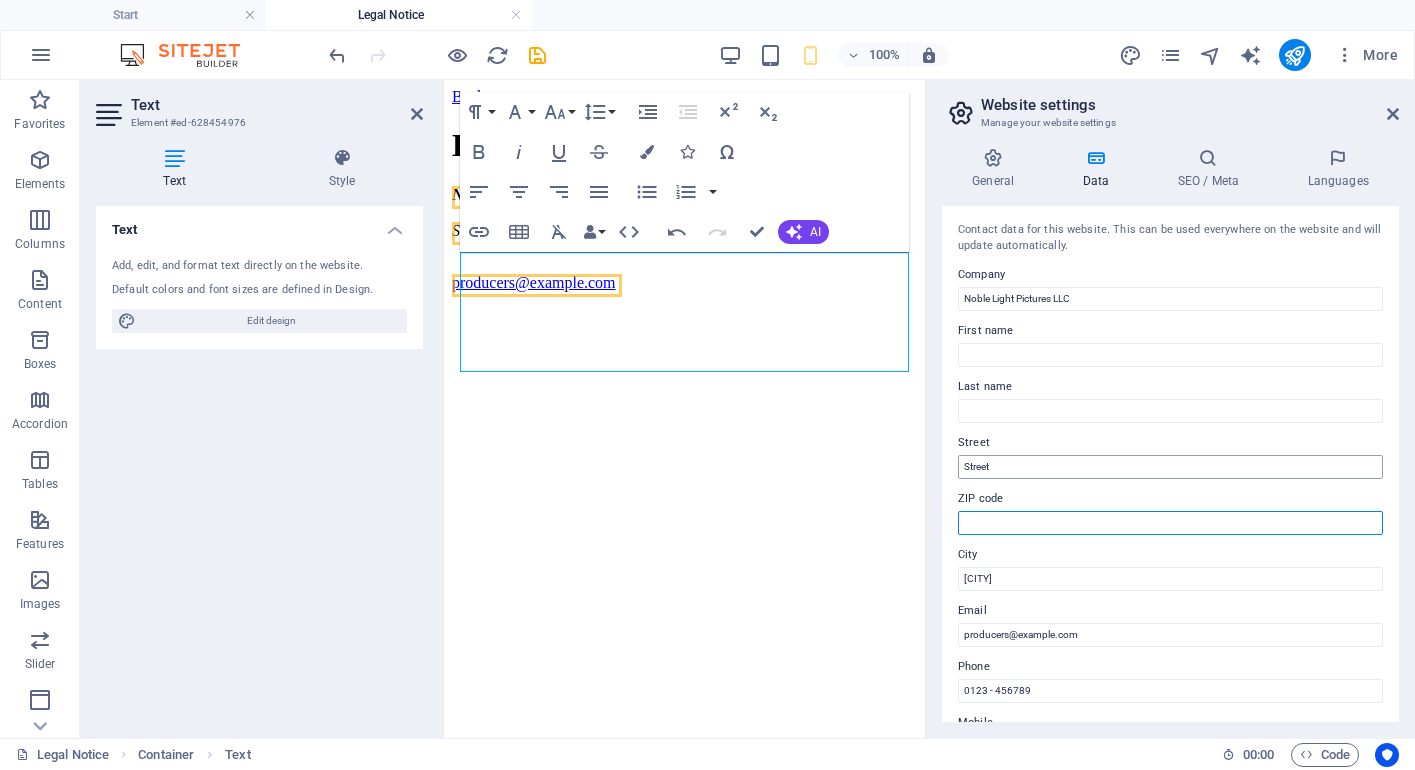 type 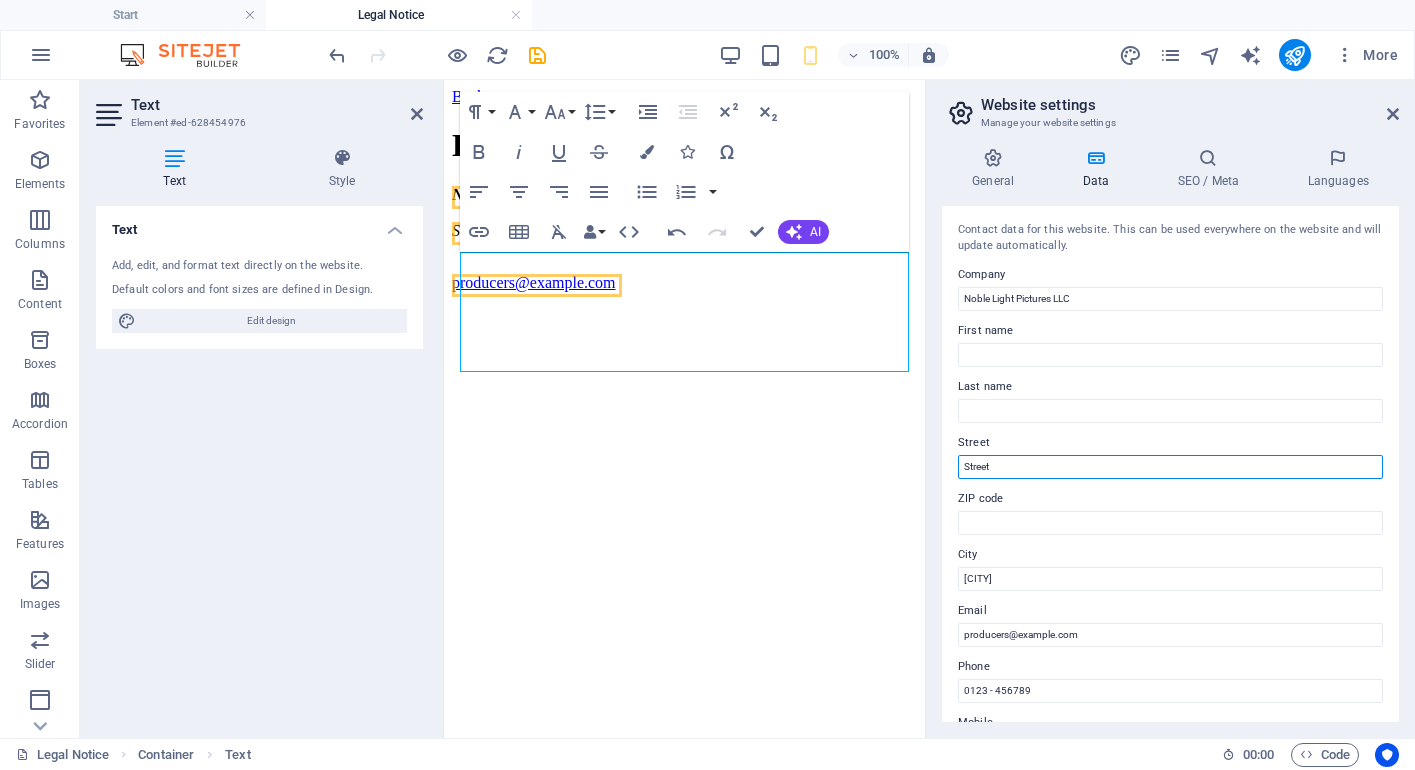 drag, startPoint x: 1013, startPoint y: 468, endPoint x: 940, endPoint y: 467, distance: 73.00685 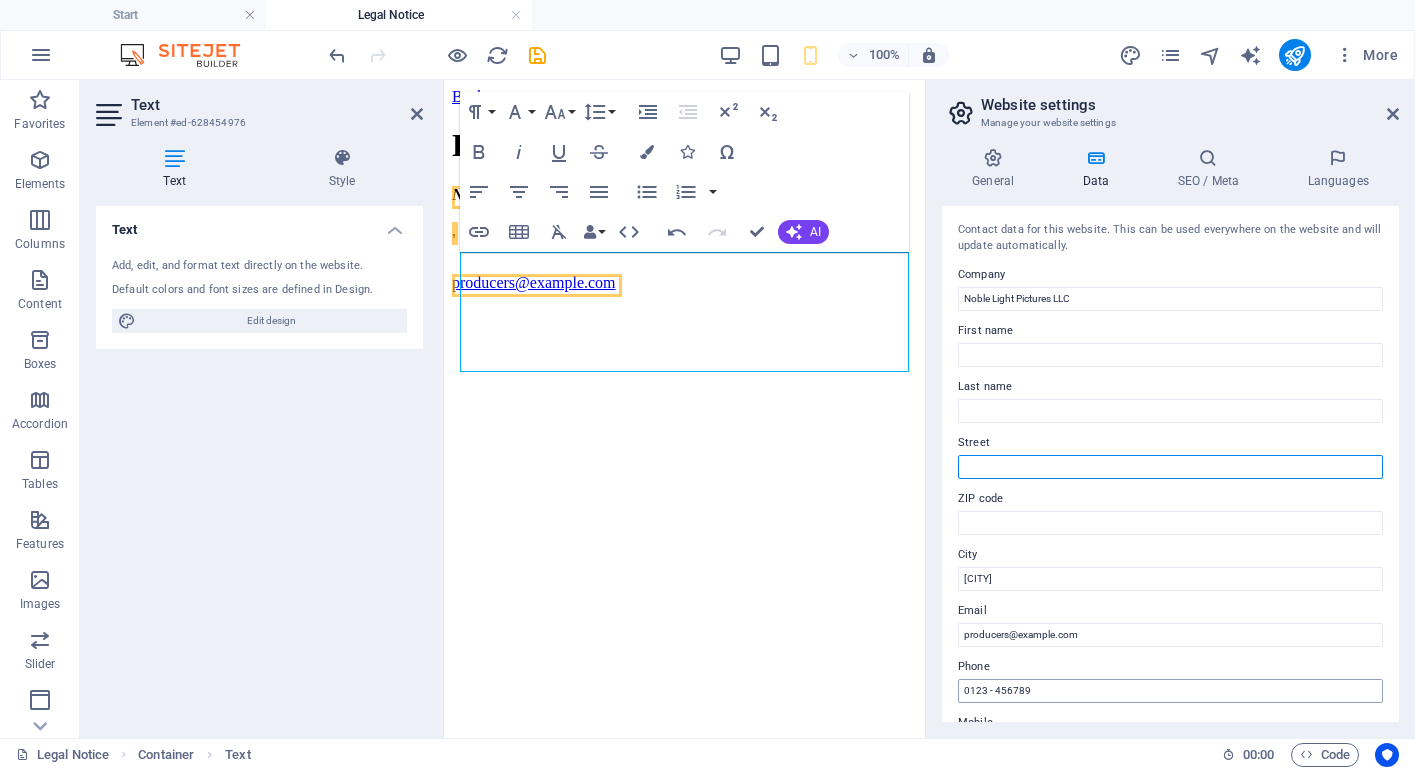 type 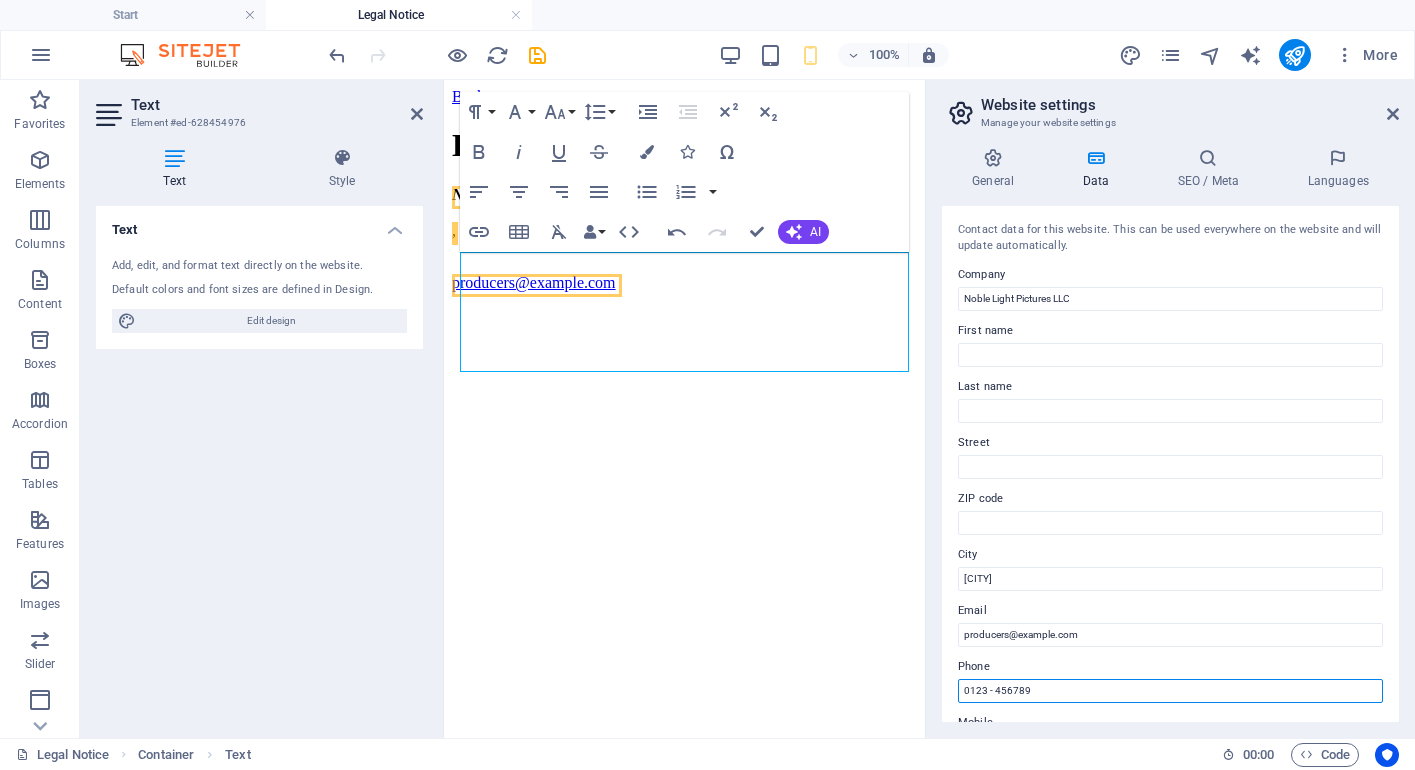 drag, startPoint x: 1065, startPoint y: 685, endPoint x: 456, endPoint y: 600, distance: 614.90326 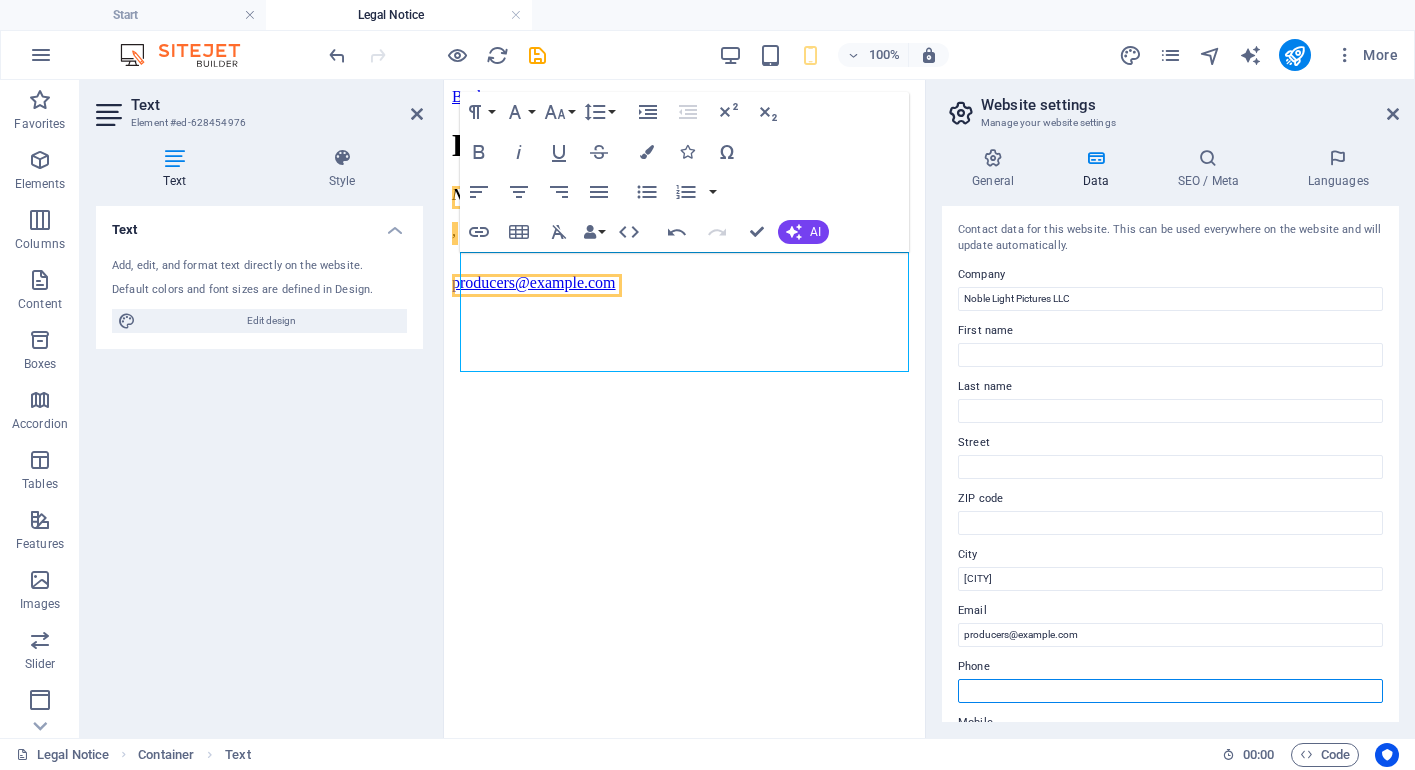 type 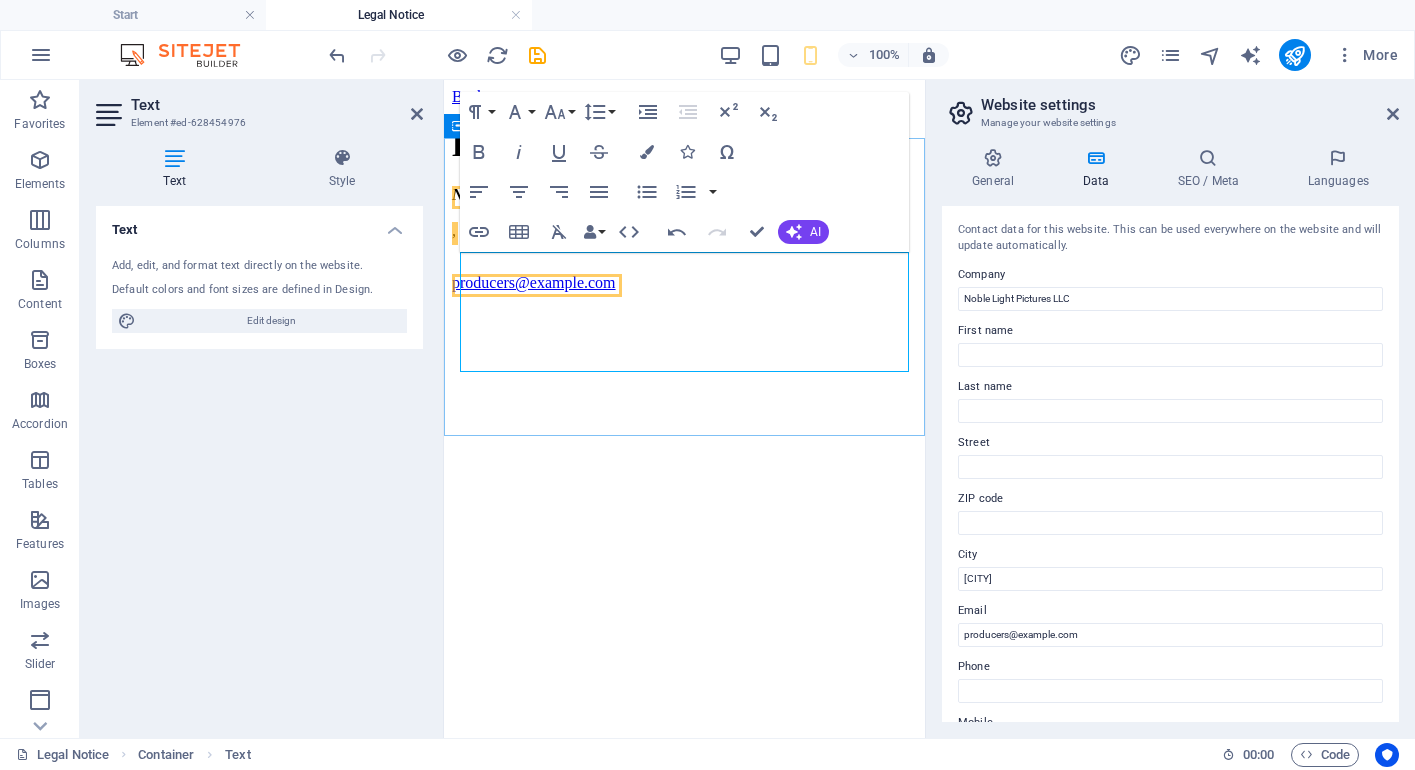 click on "producers@example.com" at bounding box center [684, 274] 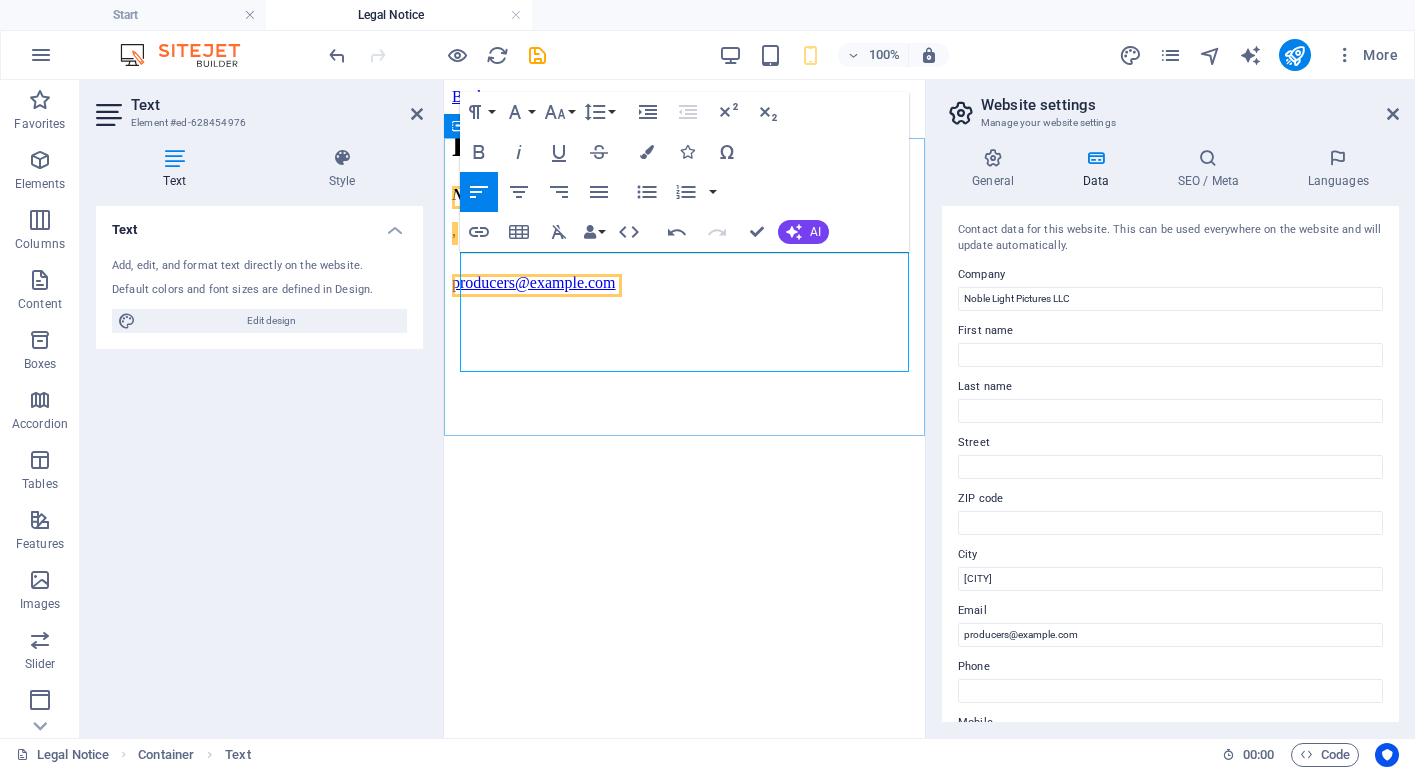 click on "producers@example.com" at bounding box center [684, 274] 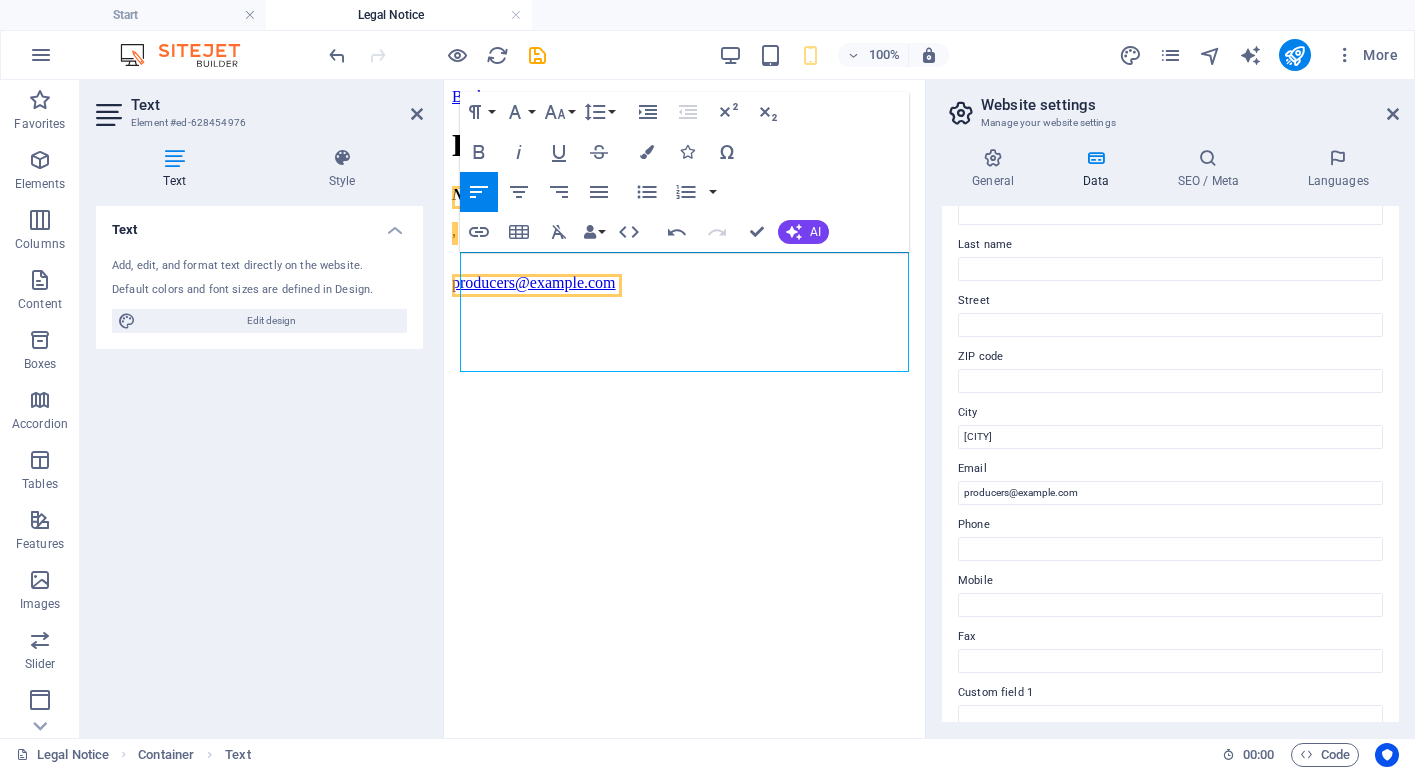 scroll, scrollTop: 0, scrollLeft: 0, axis: both 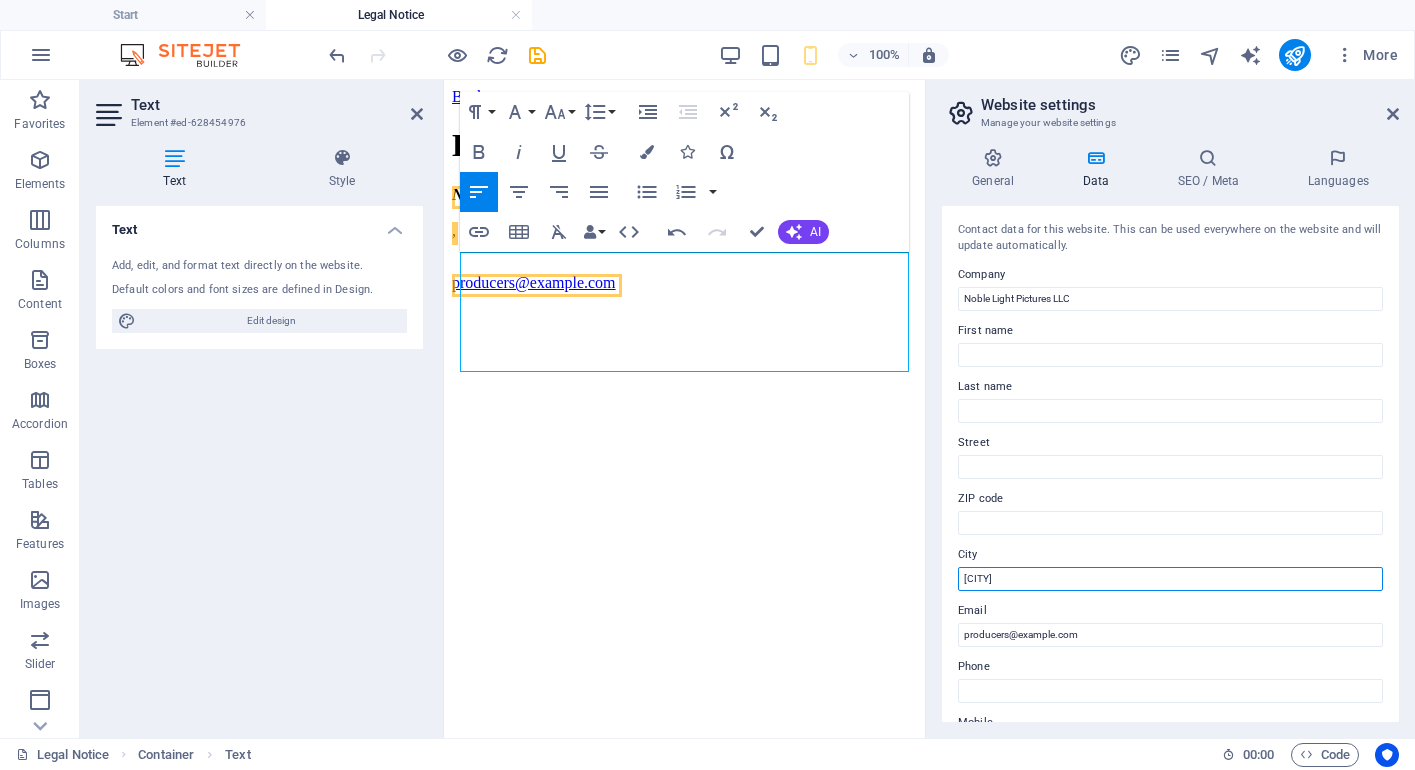 click on "[CITY]" at bounding box center (1170, 579) 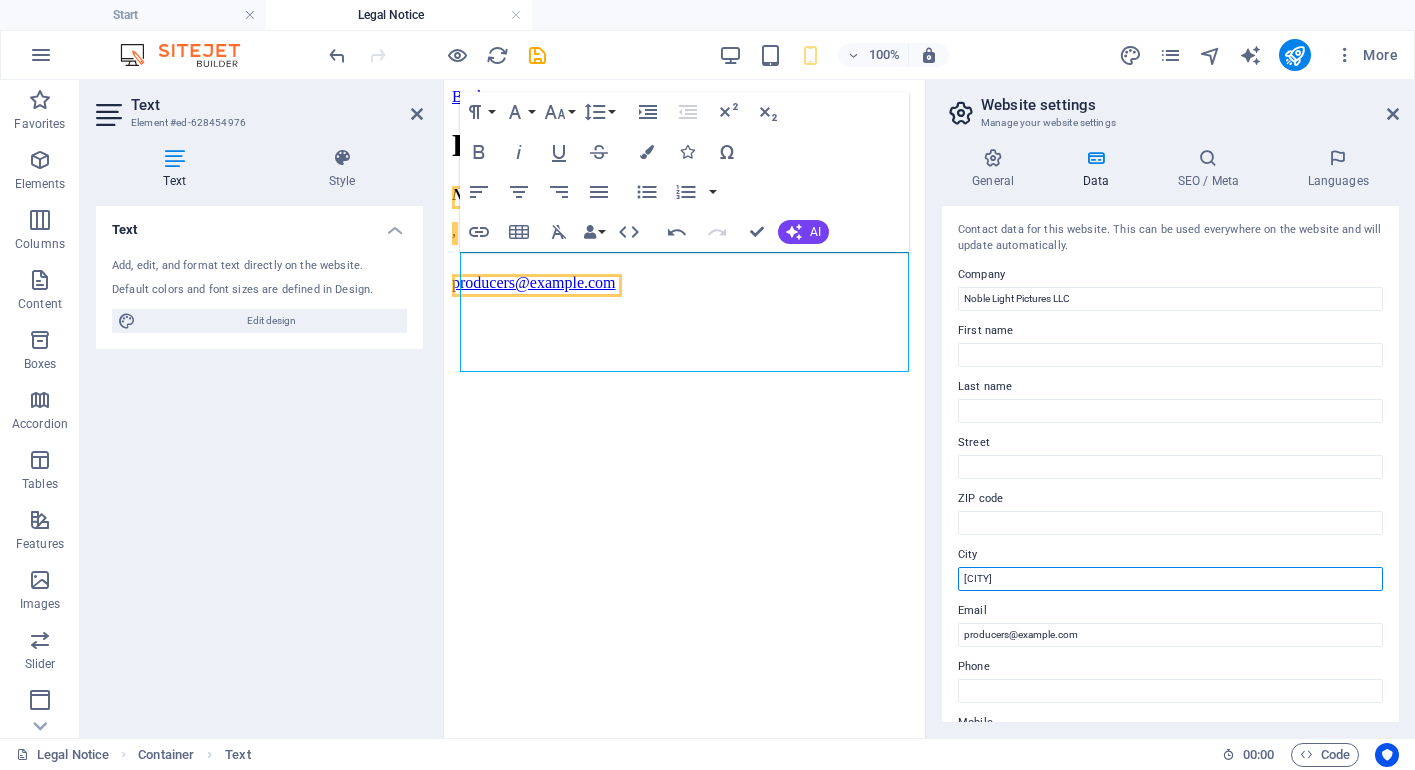 drag, startPoint x: 1037, startPoint y: 578, endPoint x: 888, endPoint y: 576, distance: 149.01343 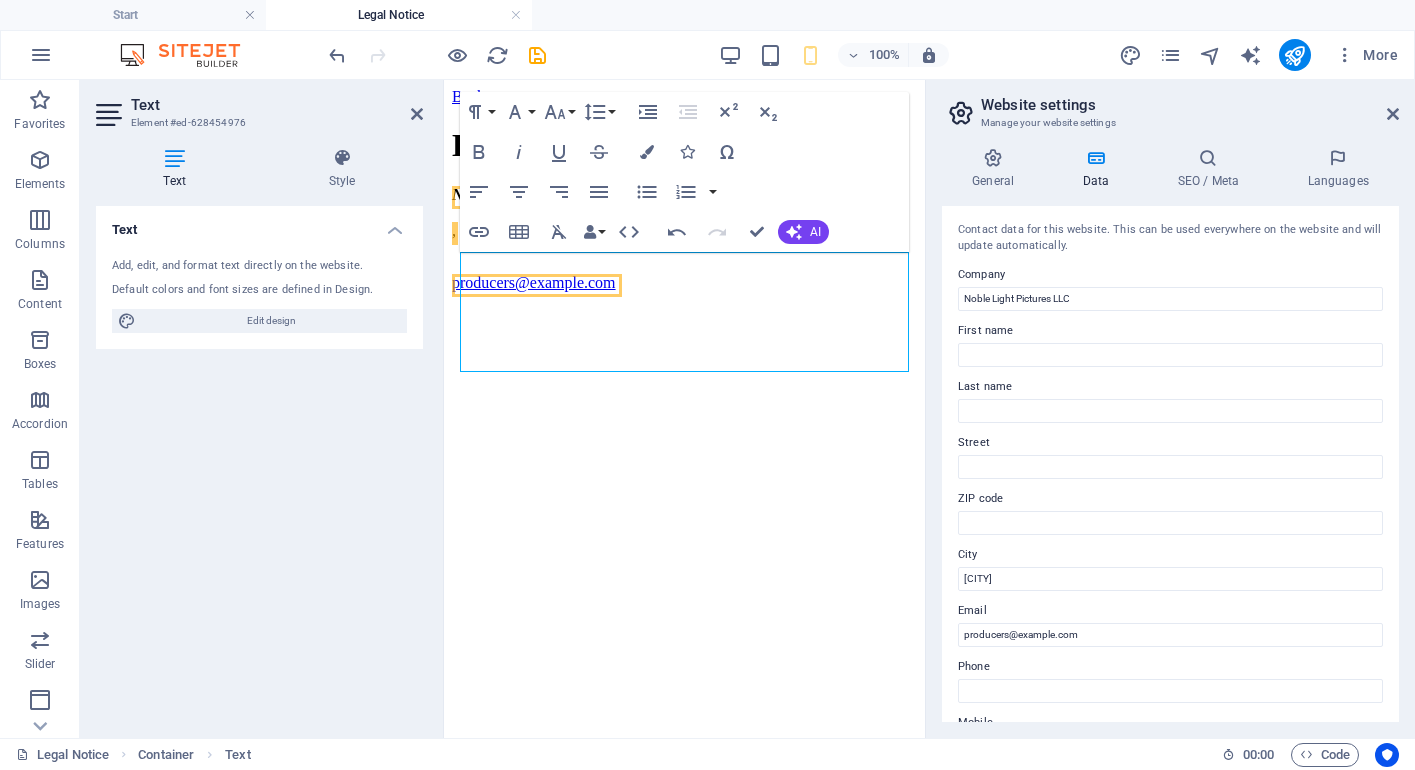 click on "Back to start Legal notice Noble Light Pictures LLC , [EMAIL]" at bounding box center [684, 194] 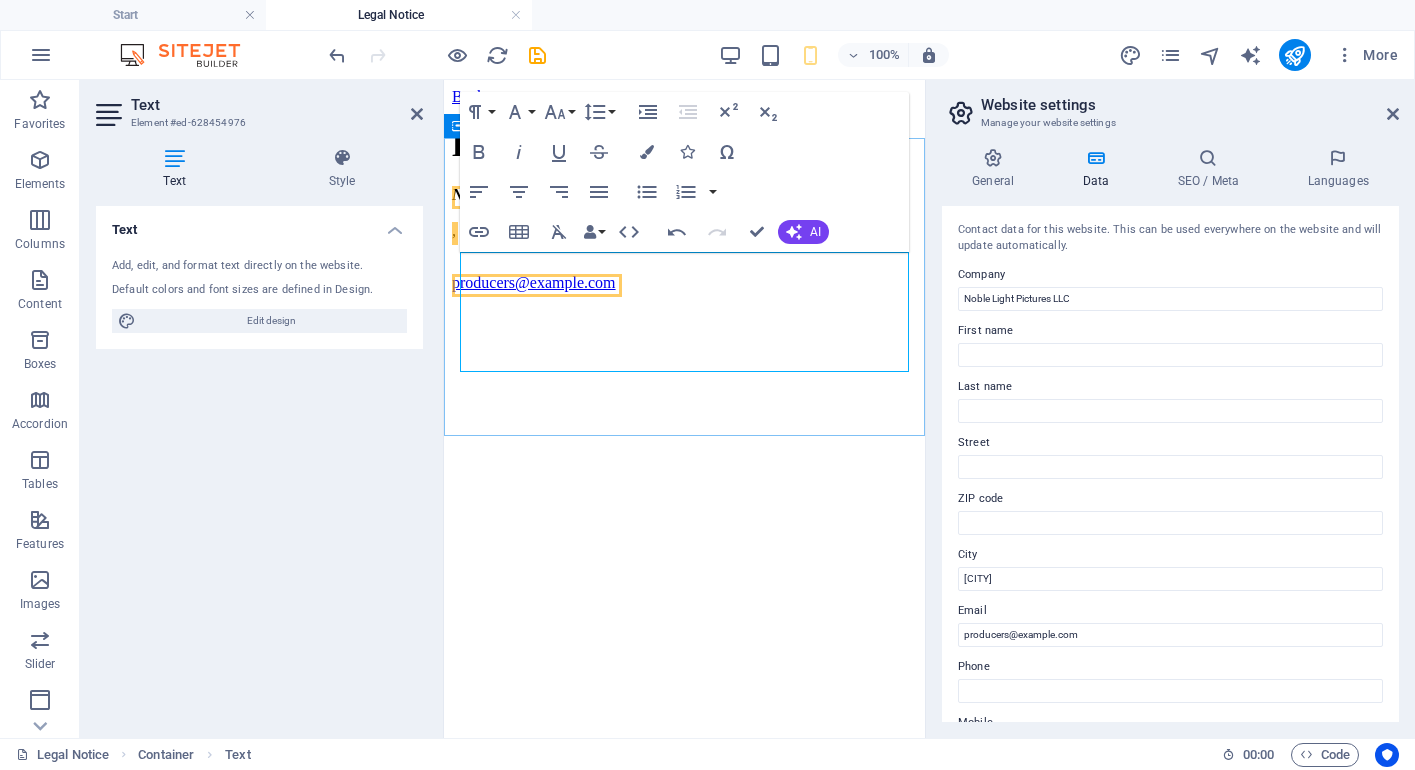 click on "producers@example.com" at bounding box center [684, 274] 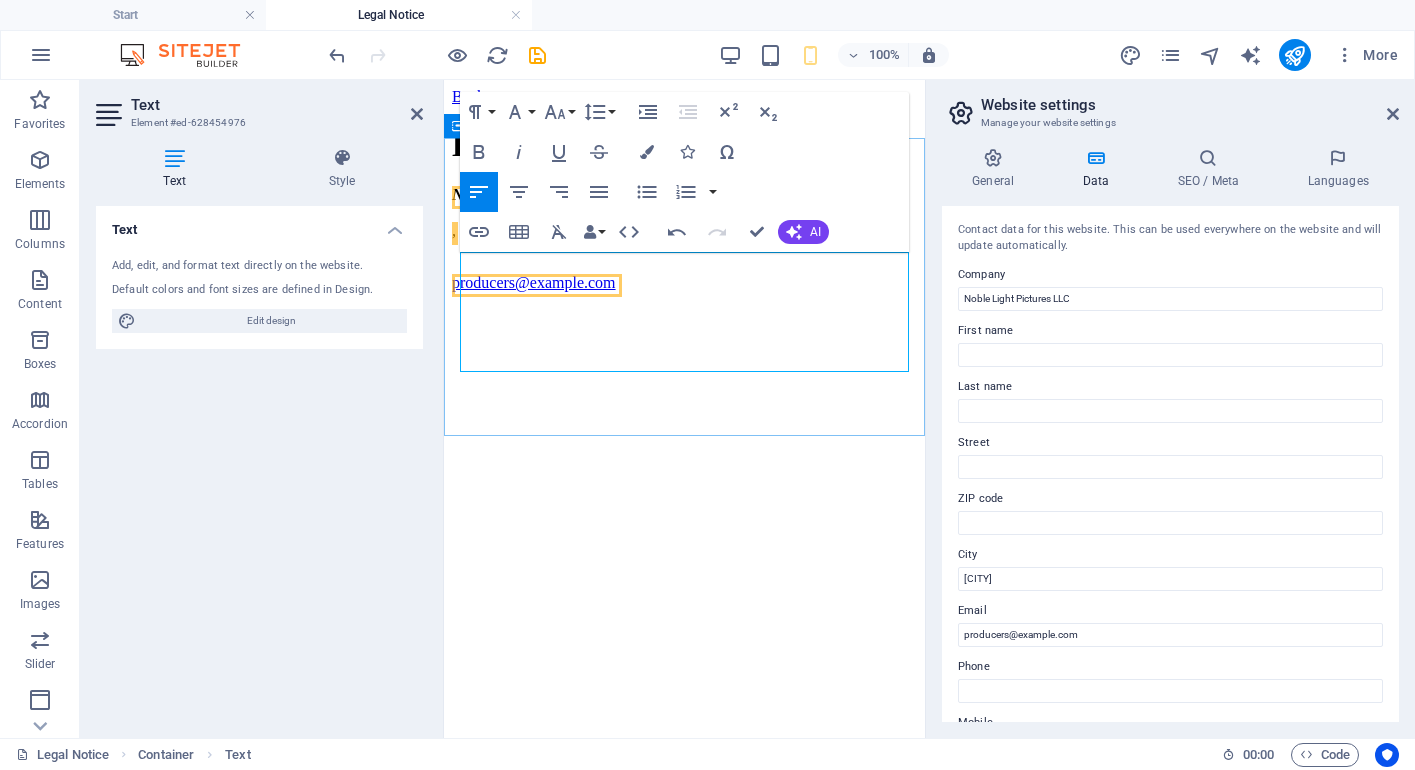 click on "producers@example.com" at bounding box center (684, 274) 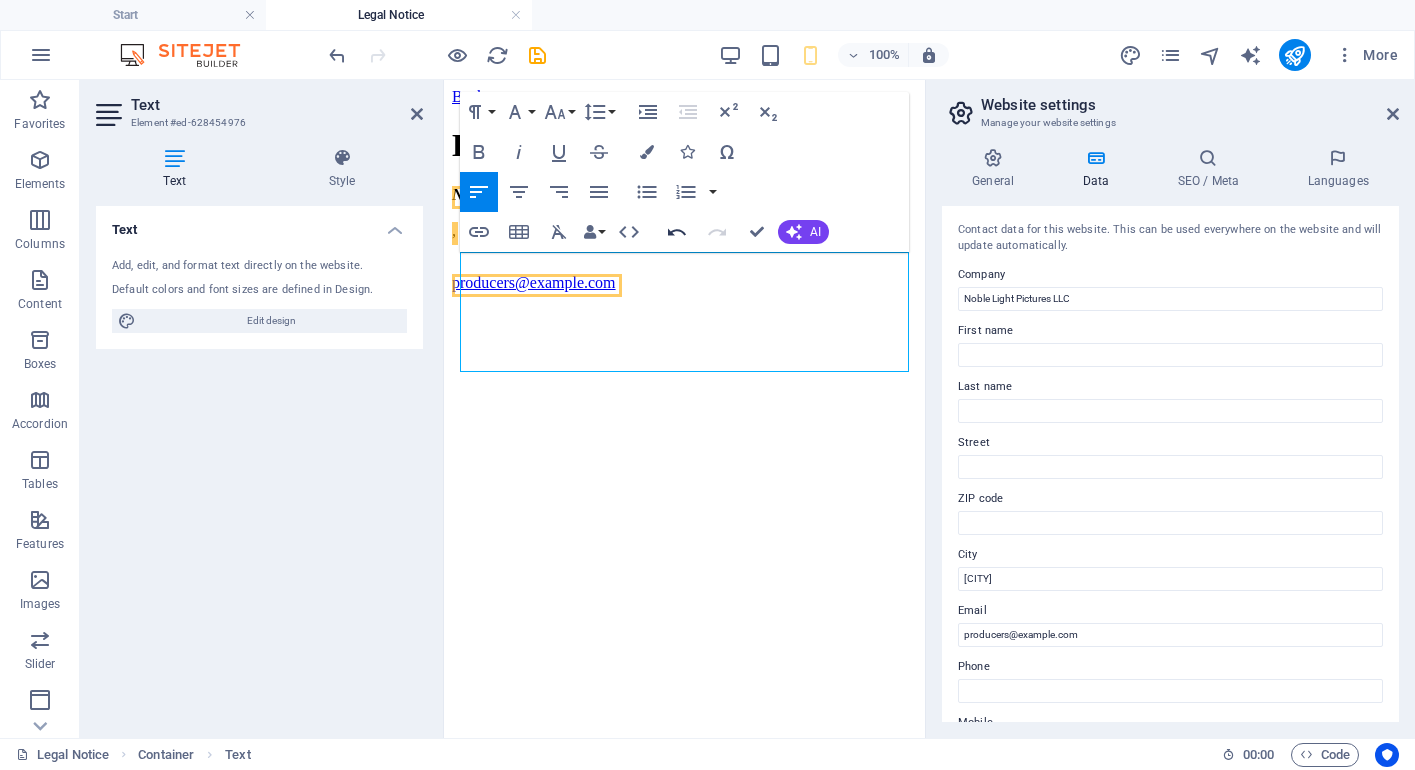click 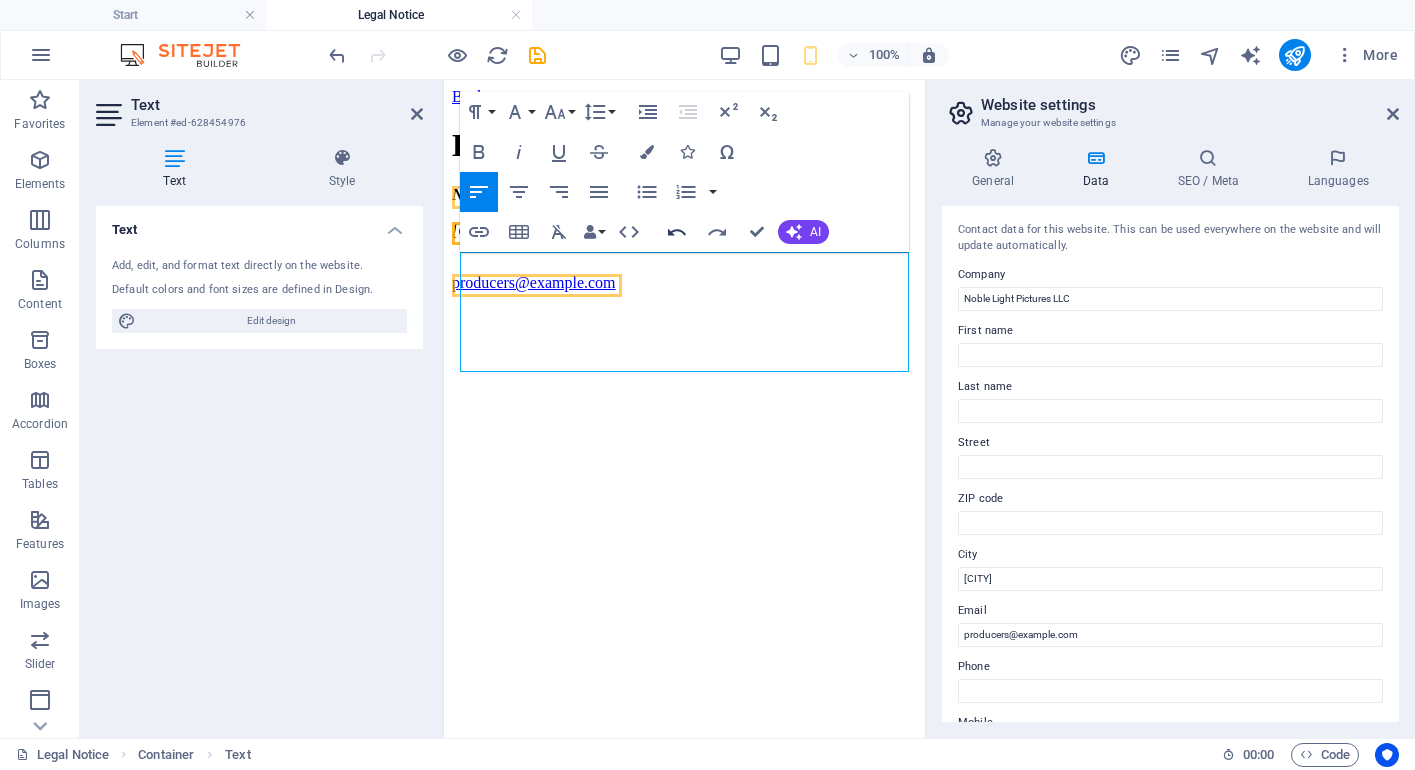 click 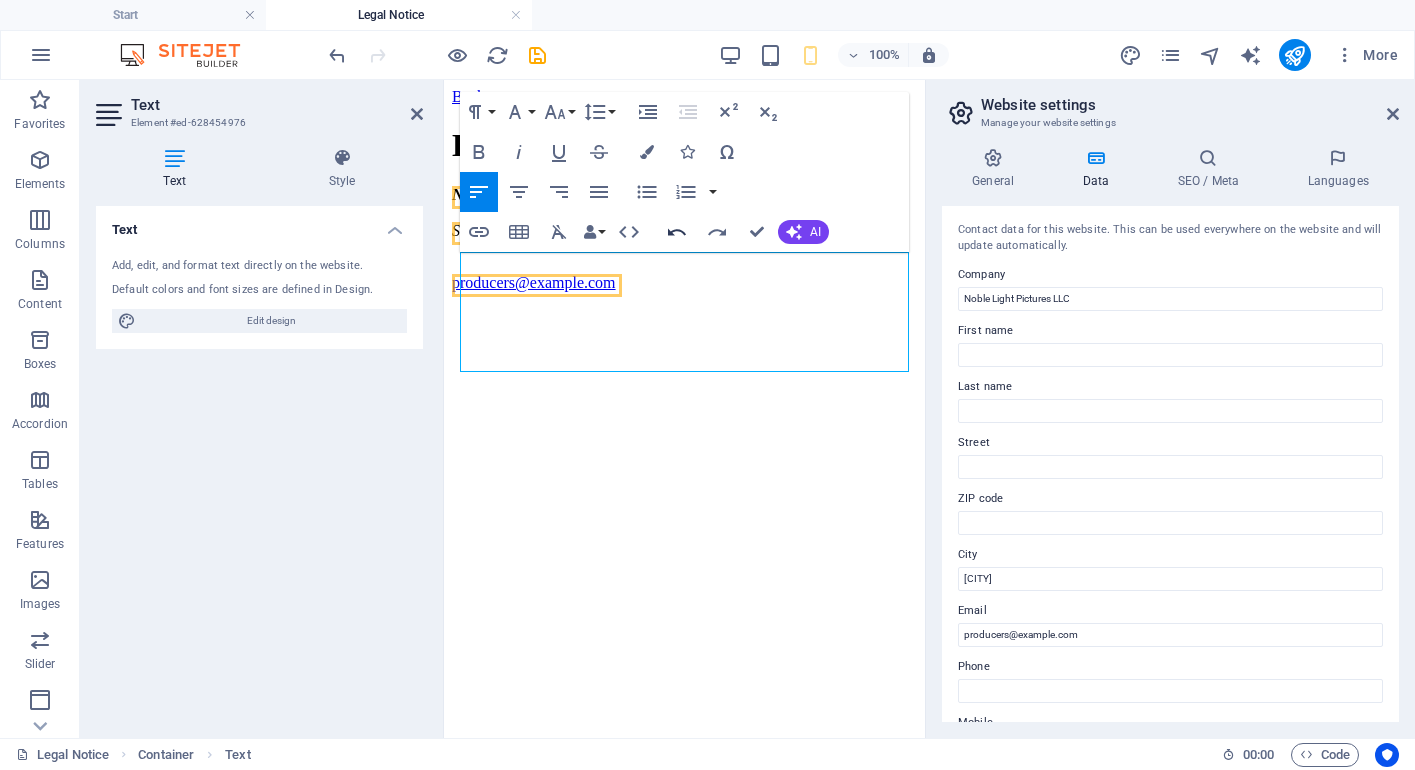 click 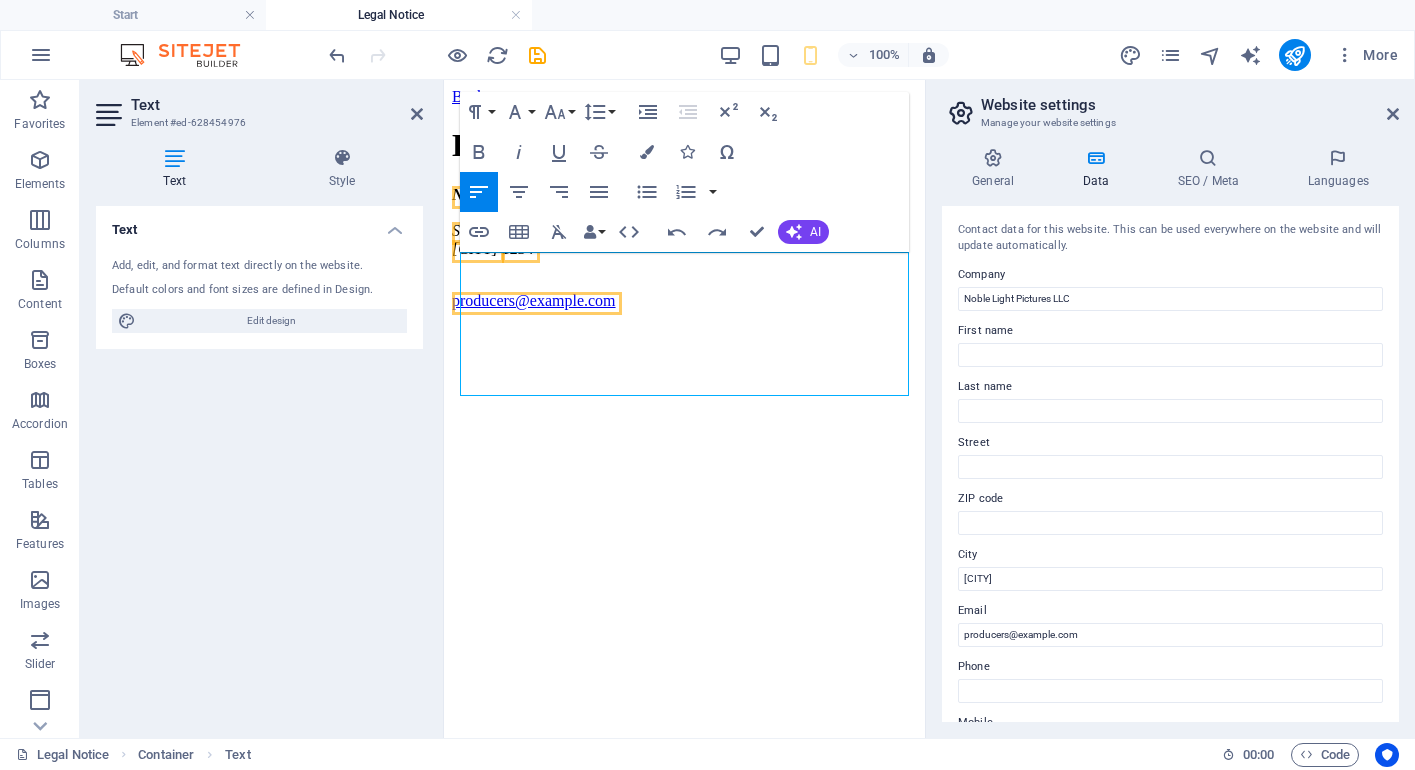 click on "Back to start Legal notice Noble Light Pictures LLC Street , [CITY]   1234 producers@example.com" at bounding box center (684, 203) 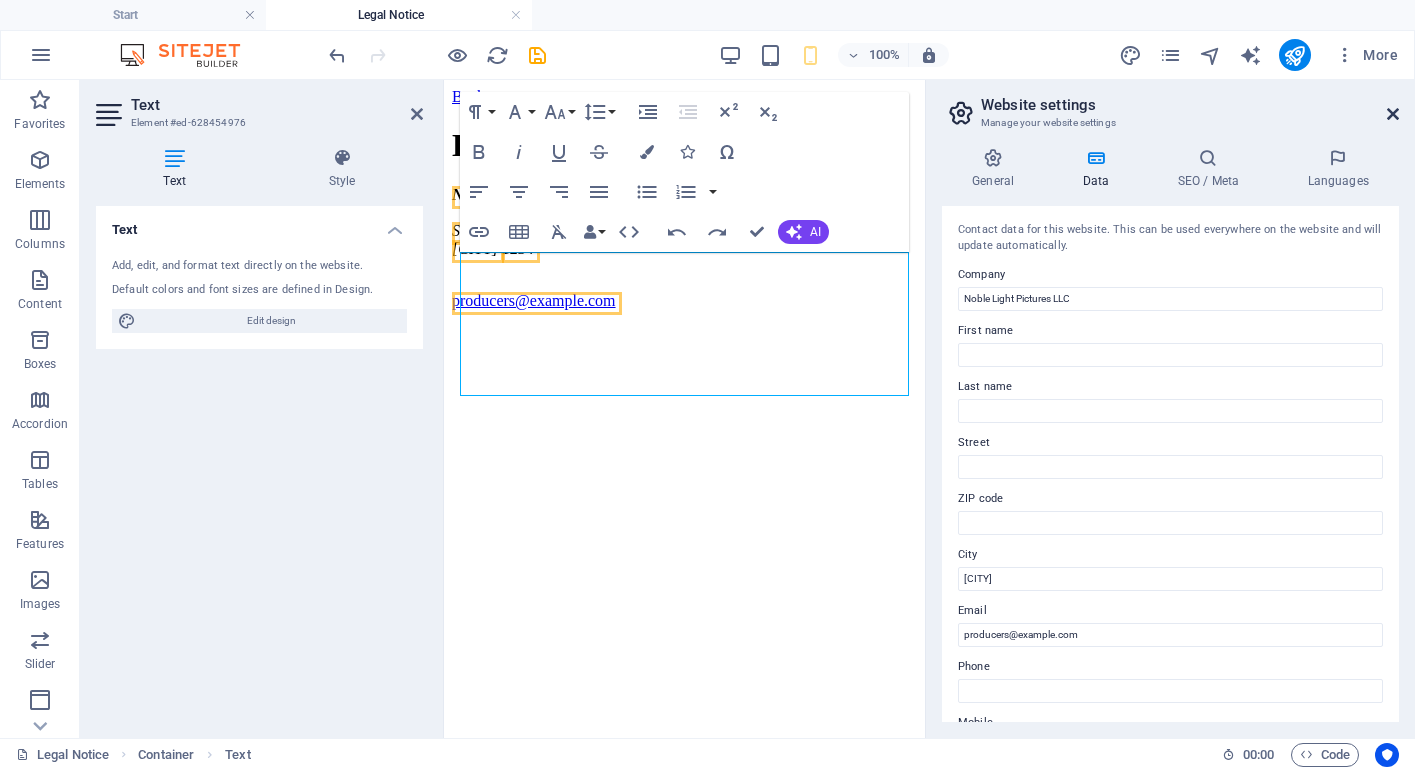 click at bounding box center (1393, 114) 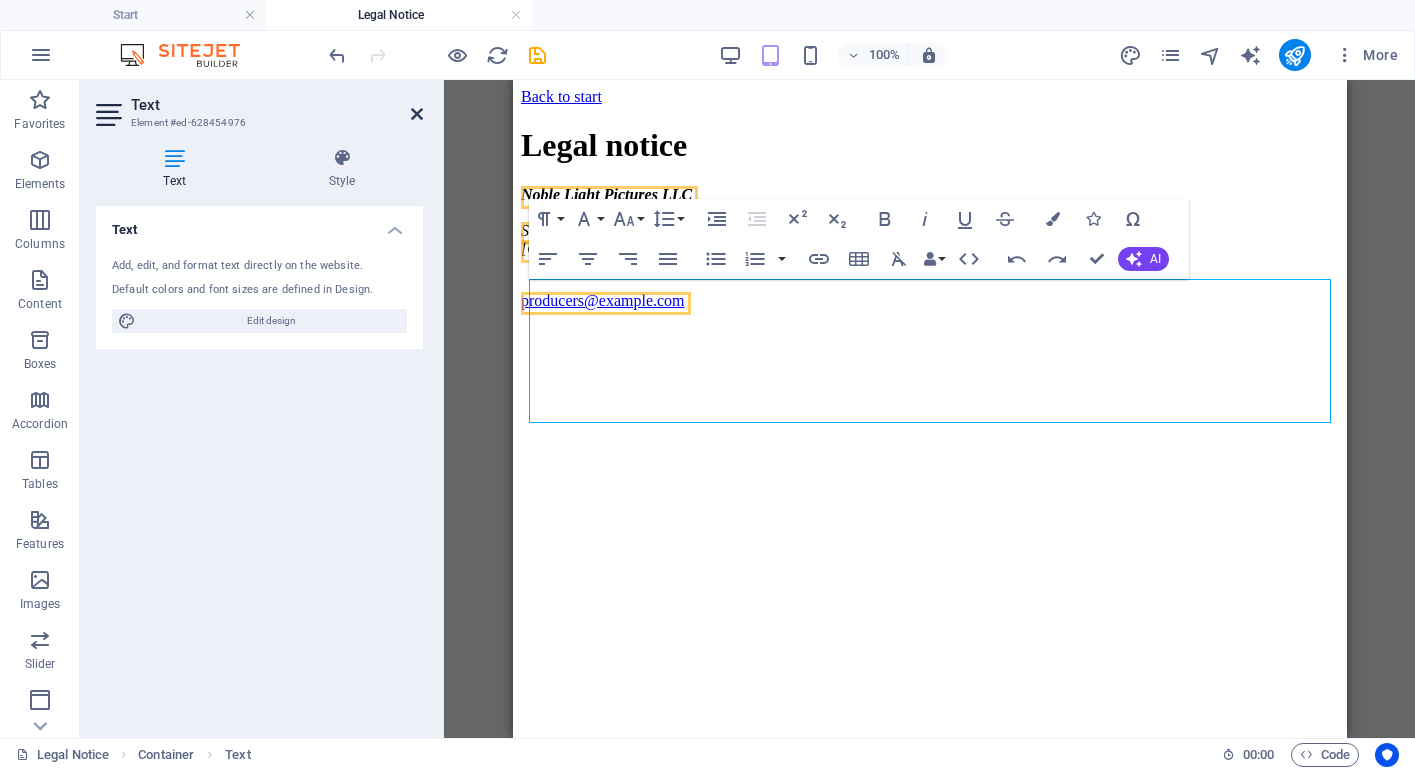 click at bounding box center [417, 114] 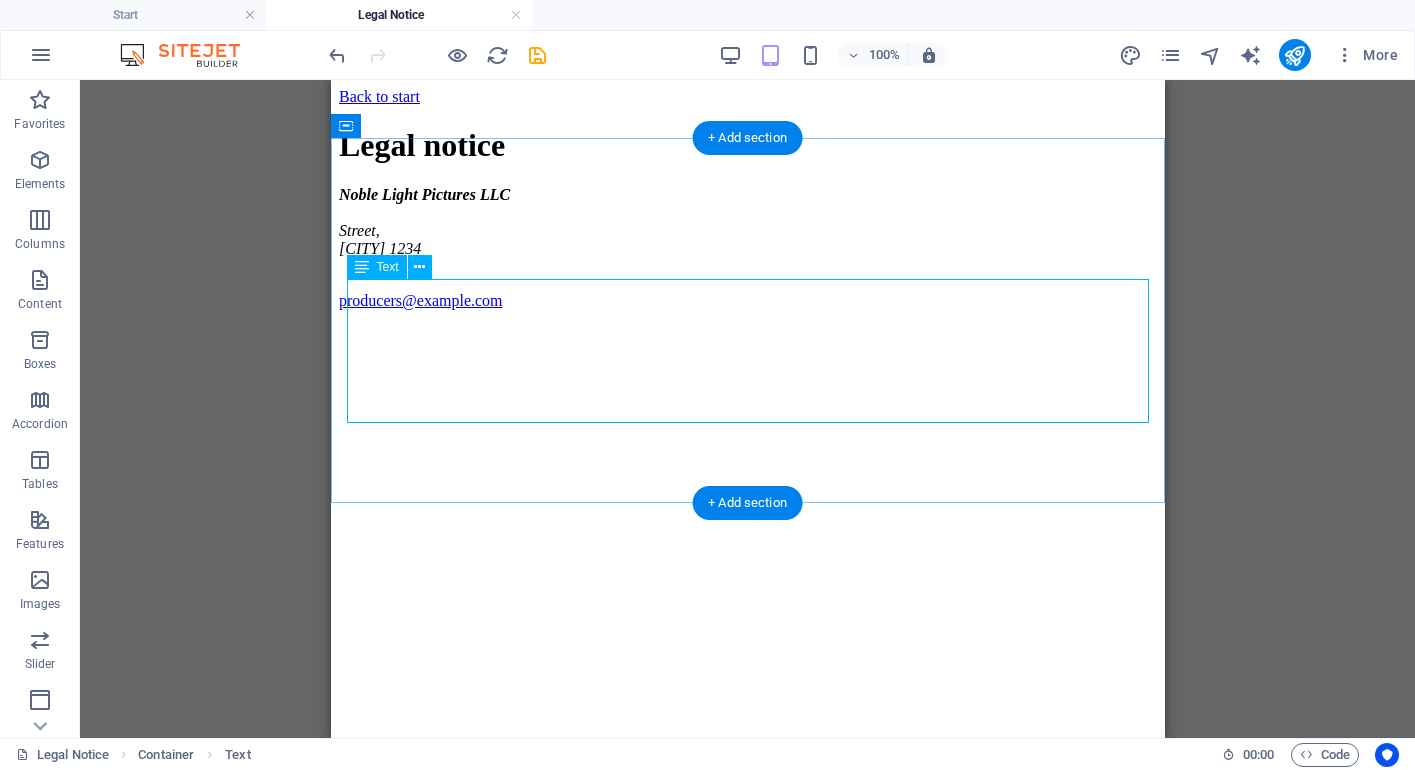 click on "Noble Light Pictures LLC Street , [CITY] [POSTAL CODE] [EMAIL]" at bounding box center (747, 248) 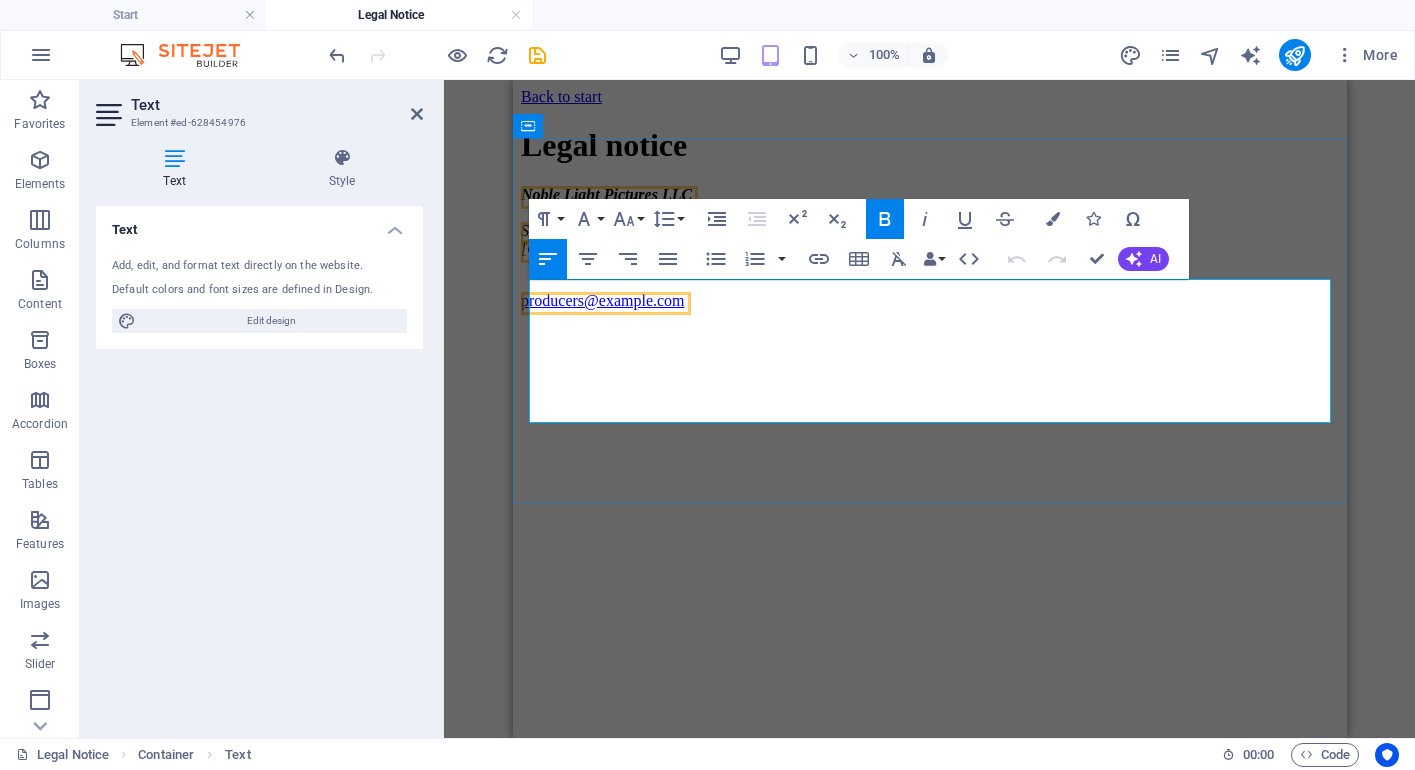 click on "Noble Light Pictures LLC Street , [CITY] [POSTAL CODE]" at bounding box center (929, 222) 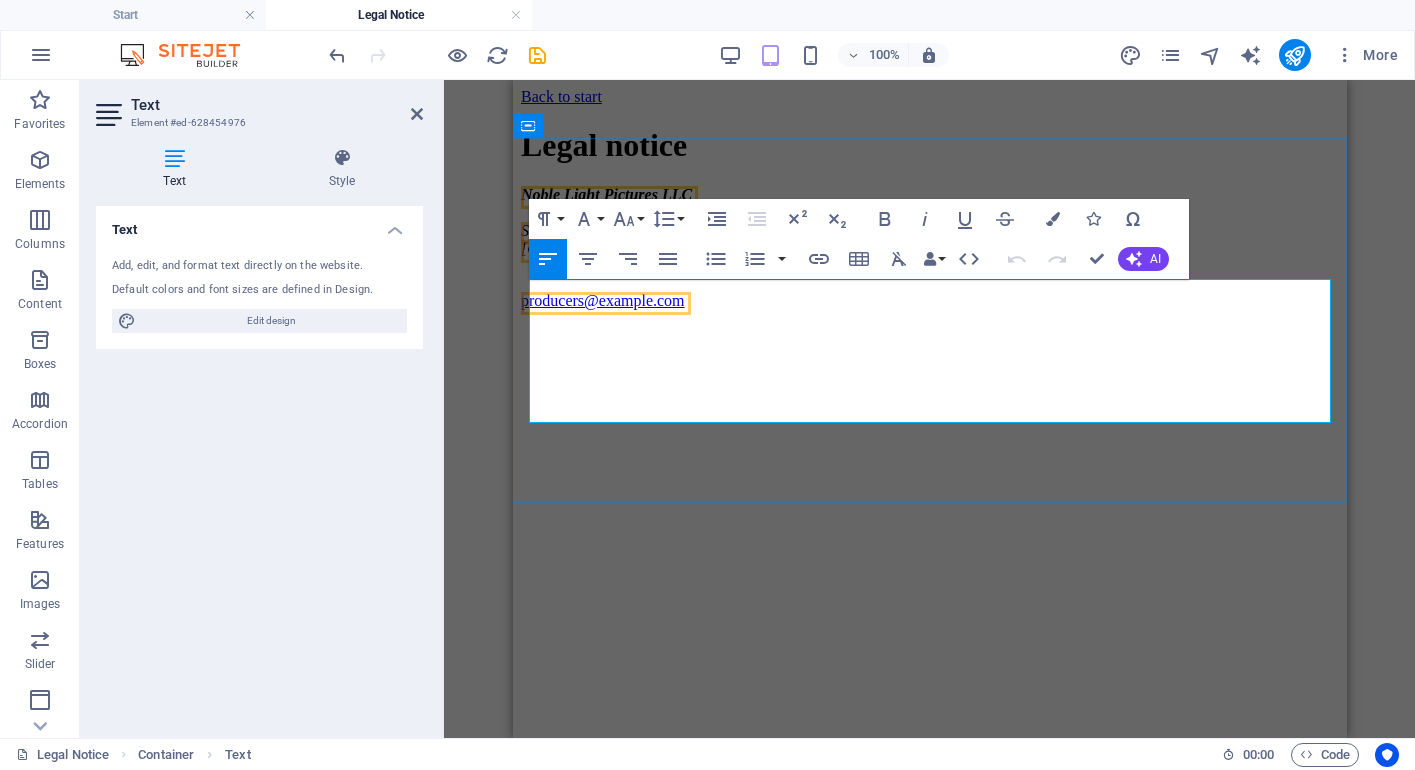click on "Noble Light Pictures LLC Street , [CITY] [POSTAL CODE]" at bounding box center [929, 222] 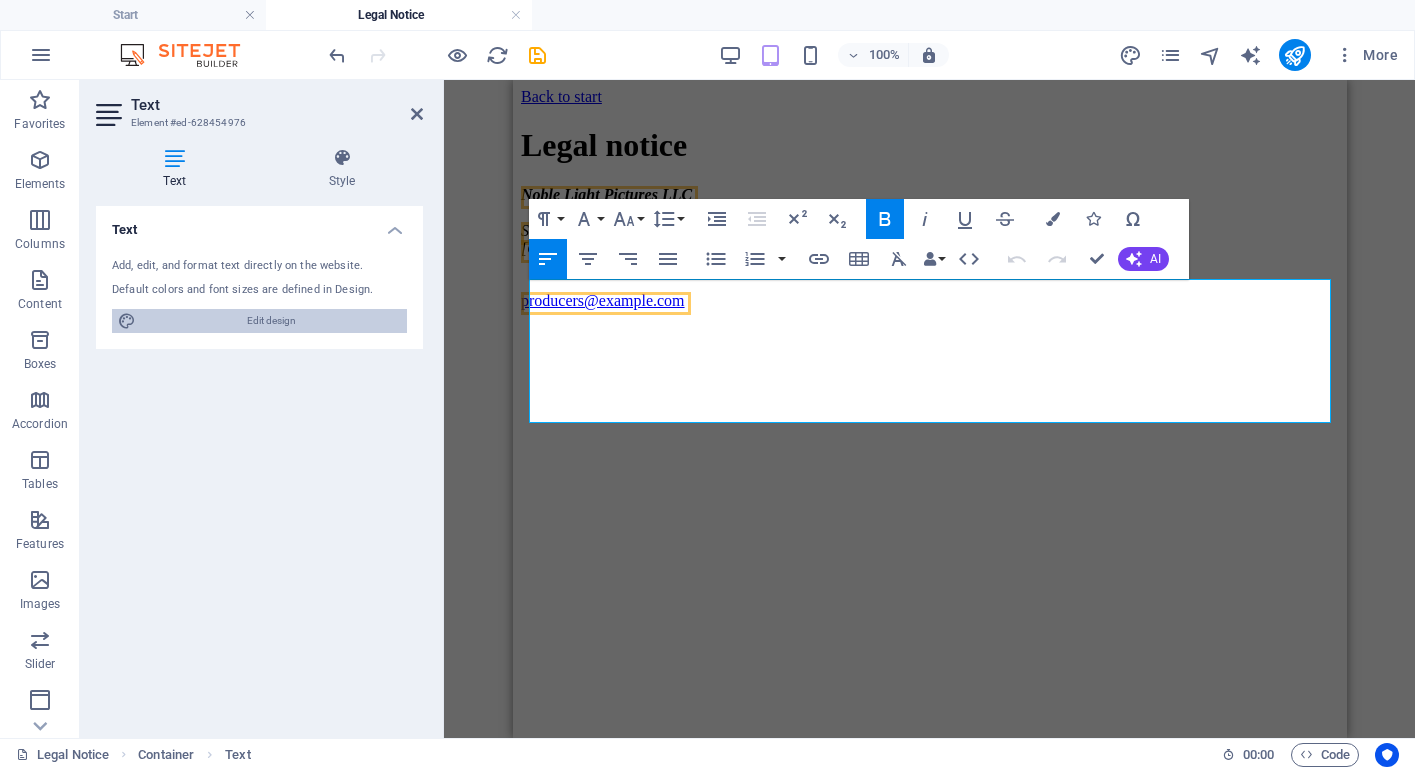 click on "Edit design" at bounding box center [271, 321] 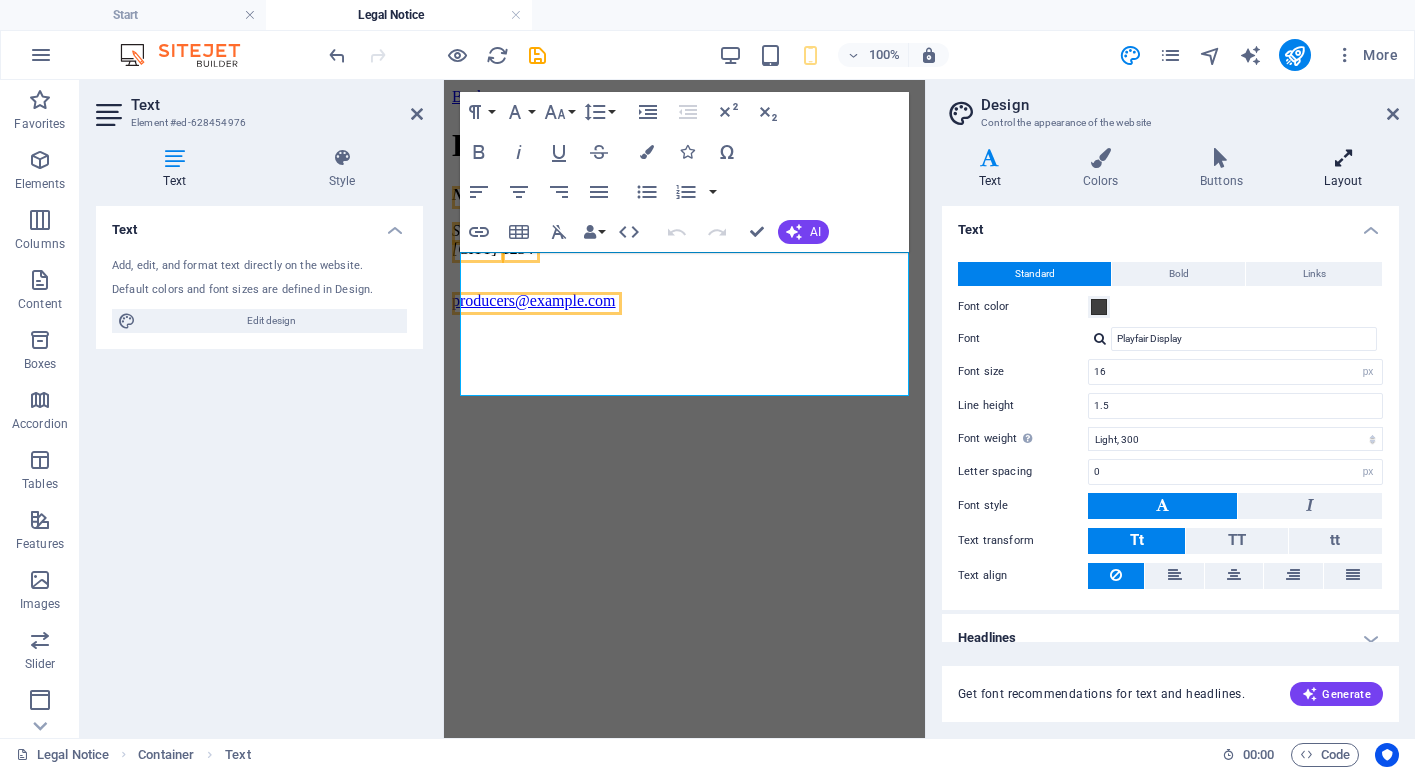 click at bounding box center [1343, 158] 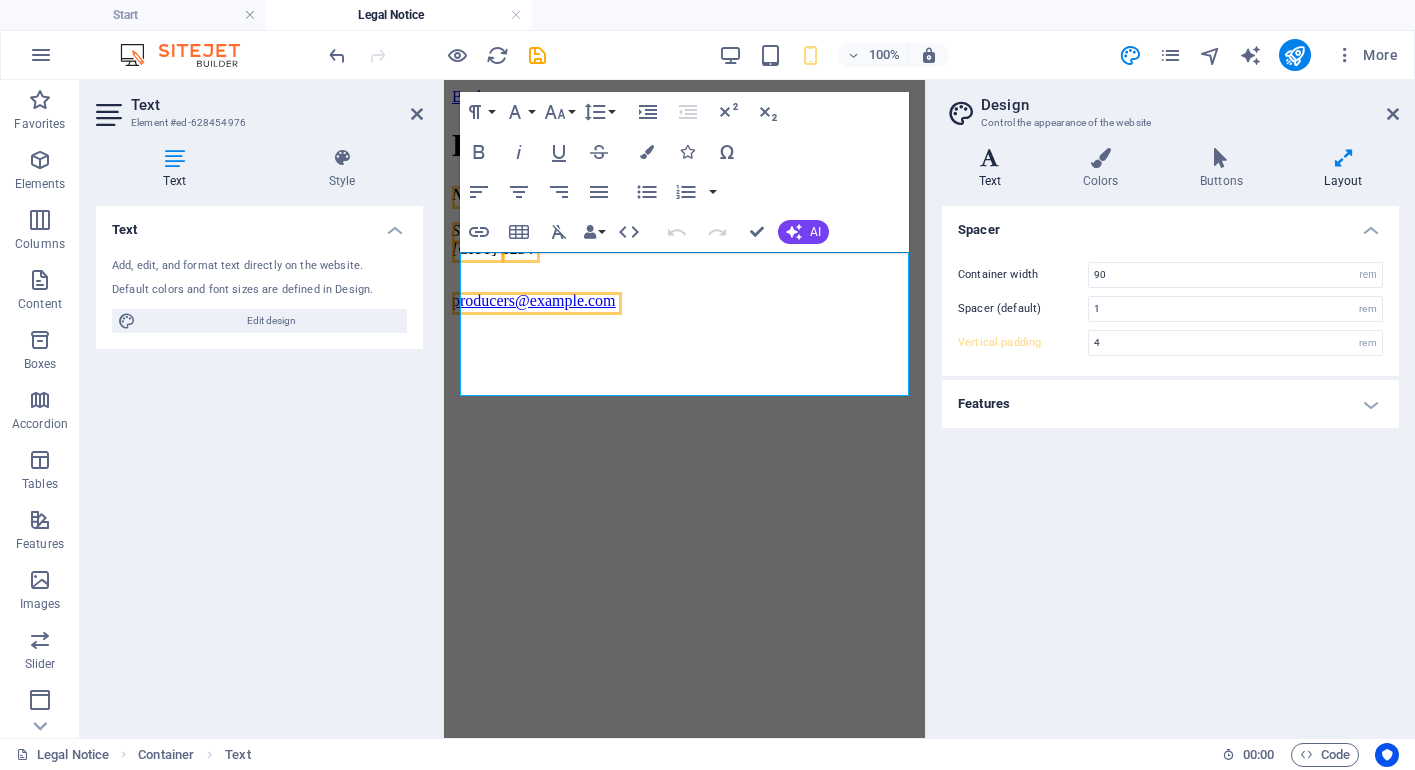 click at bounding box center (990, 158) 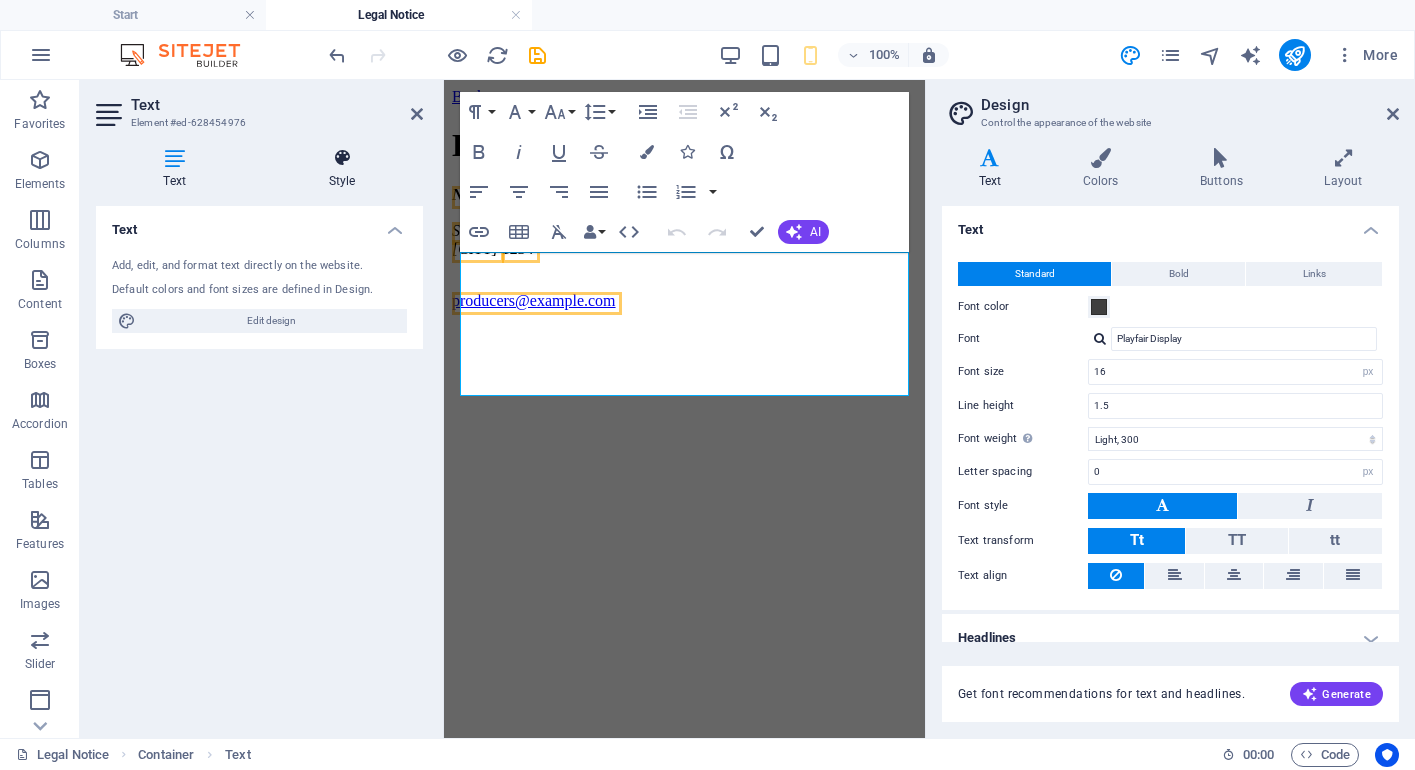click at bounding box center [342, 158] 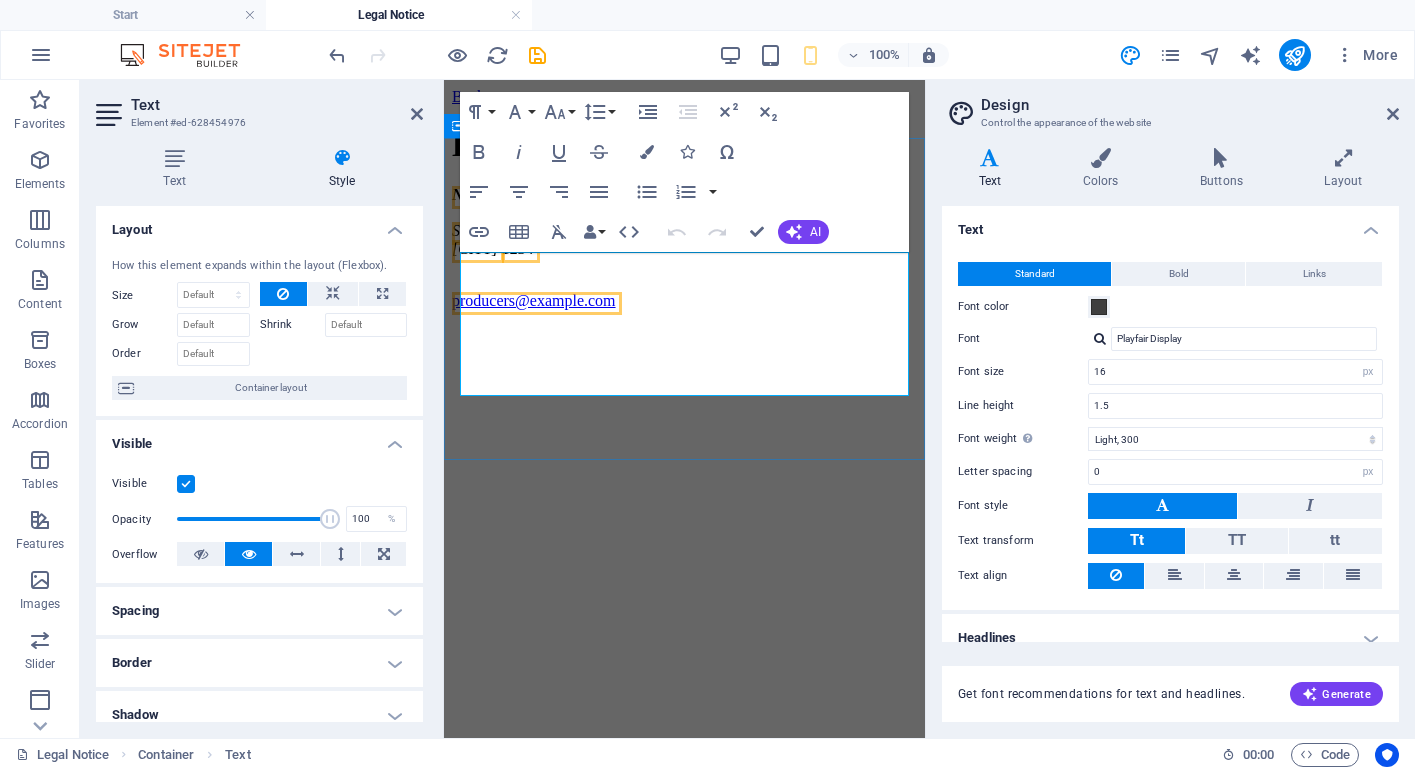 click on "Noble Light Pictures LLC Street , [CITY] [POSTAL CODE]" at bounding box center (684, 222) 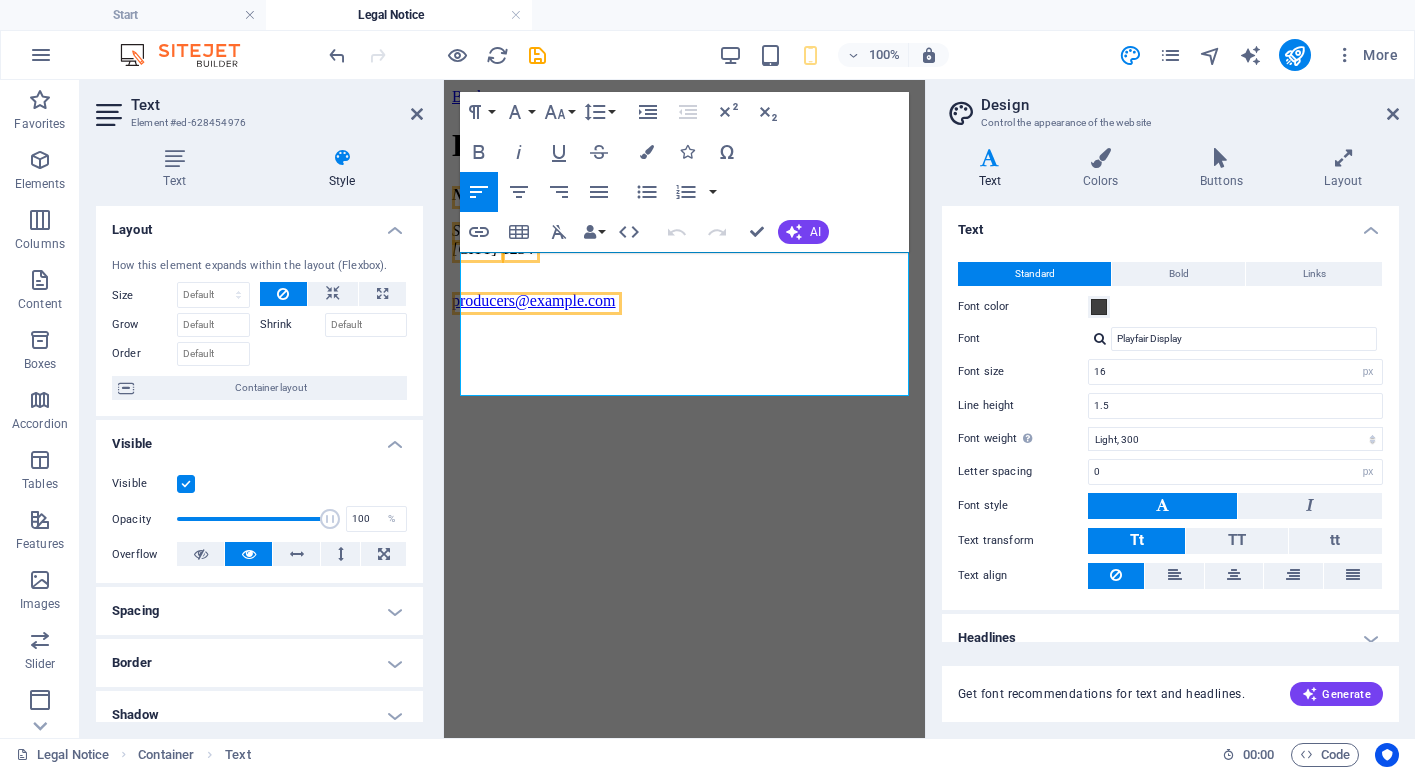 click at bounding box center (990, 158) 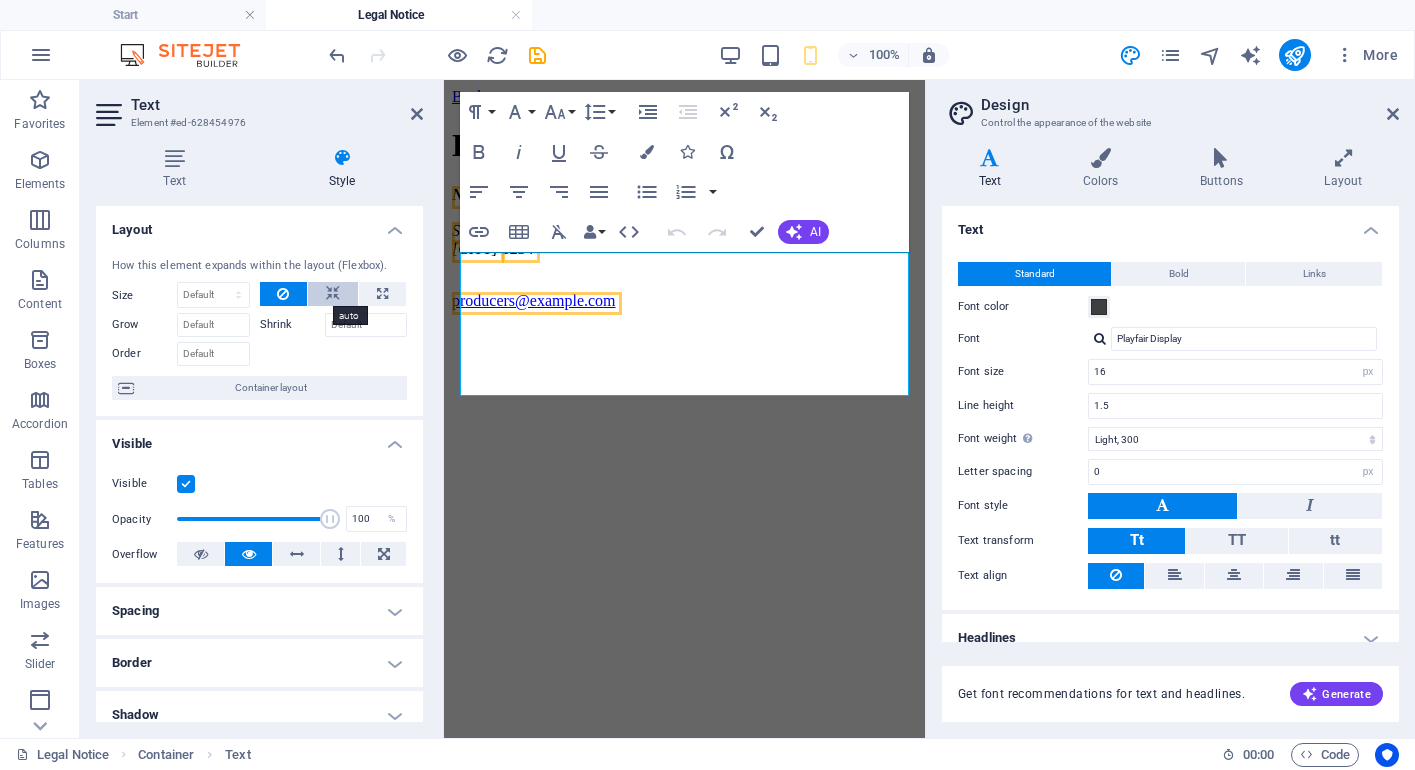 click at bounding box center [333, 294] 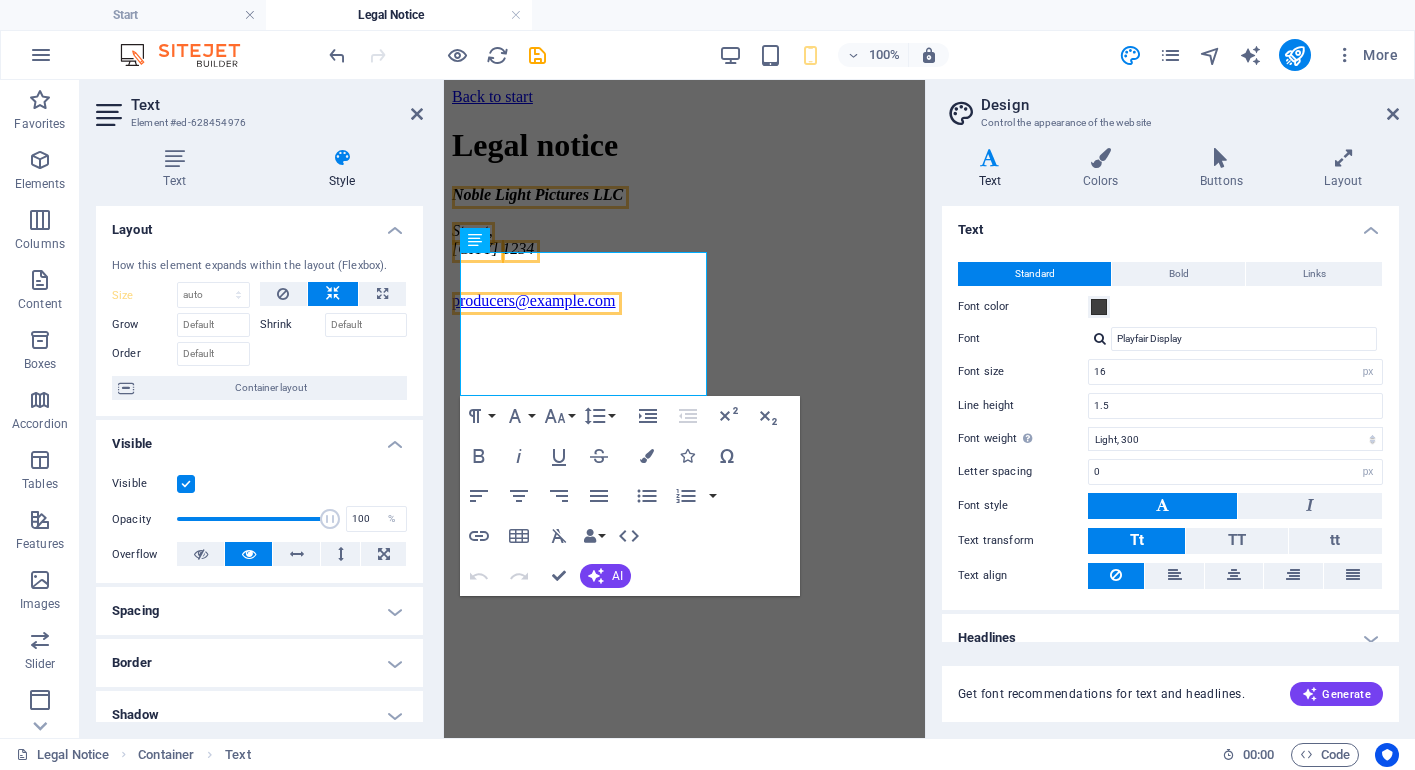 click at bounding box center (333, 294) 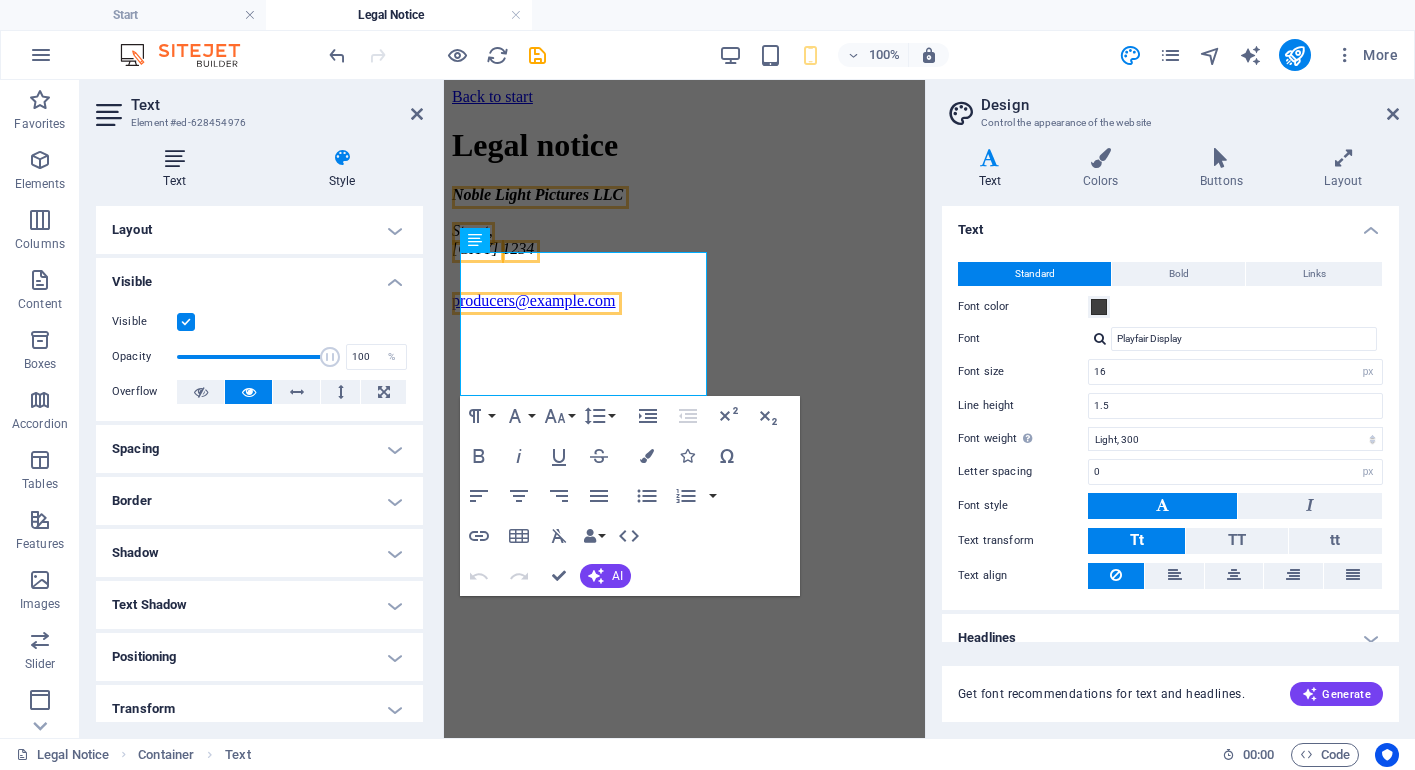 click at bounding box center [174, 158] 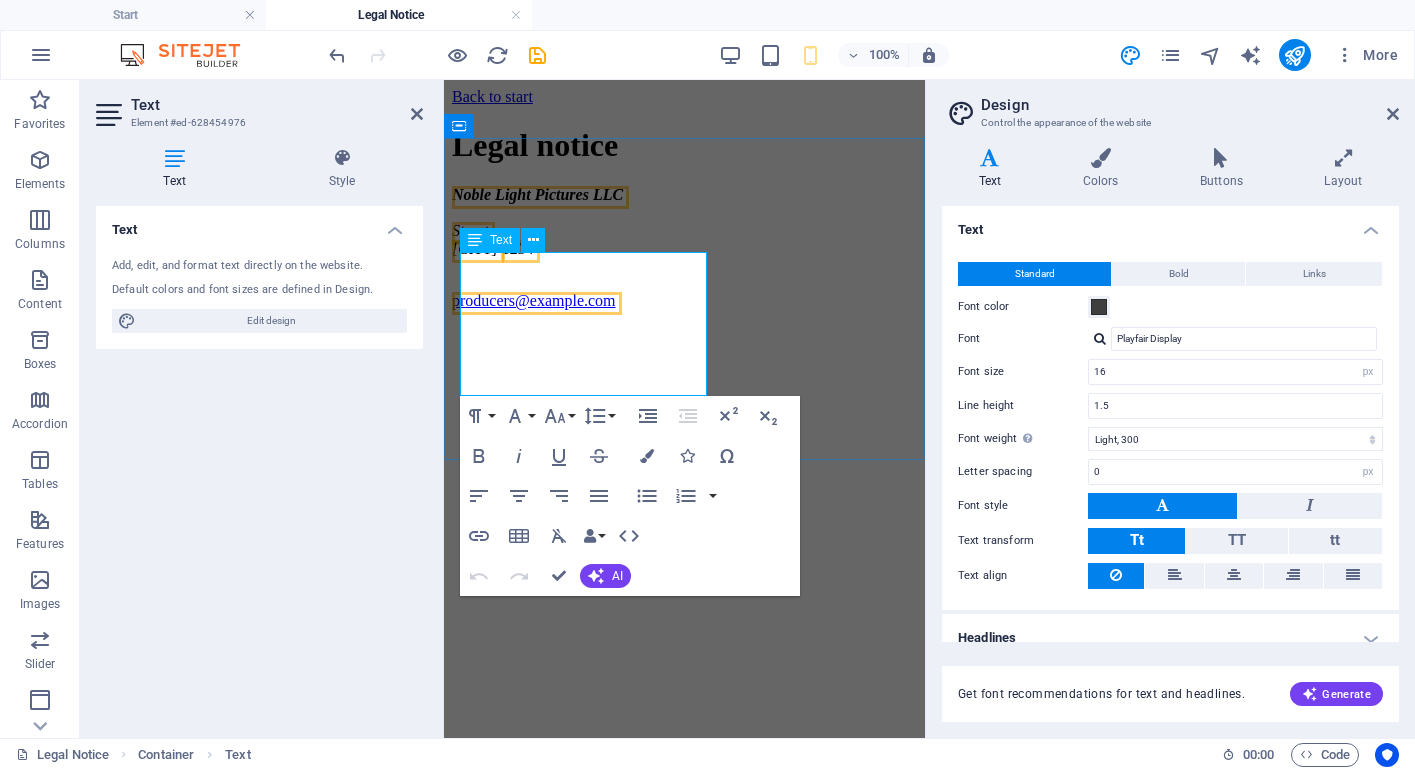 click on "Noble Light Pictures LLC Street , [CITY] [POSTAL CODE]" at bounding box center (684, 222) 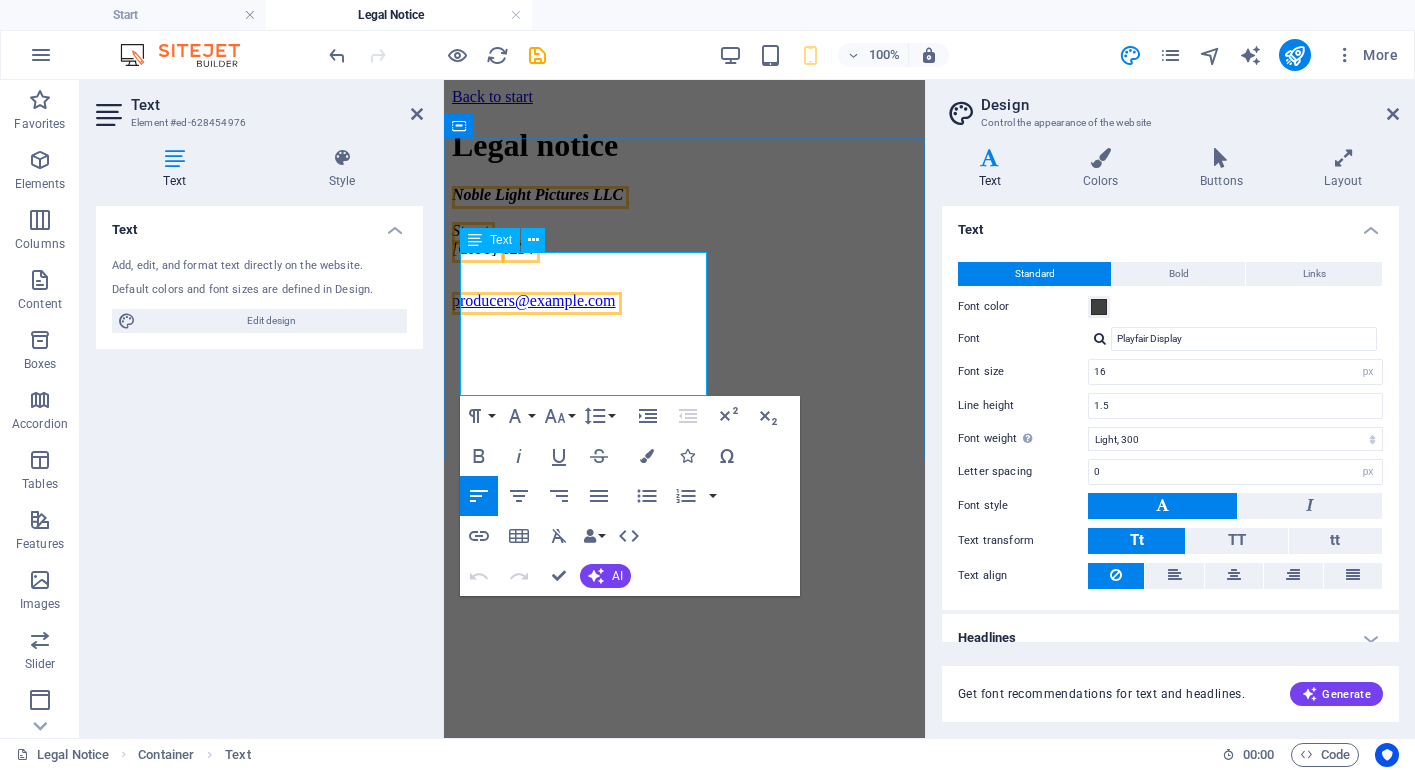 click on "Noble Light Pictures LLC Street , [CITY] [POSTAL CODE]" at bounding box center [684, 222] 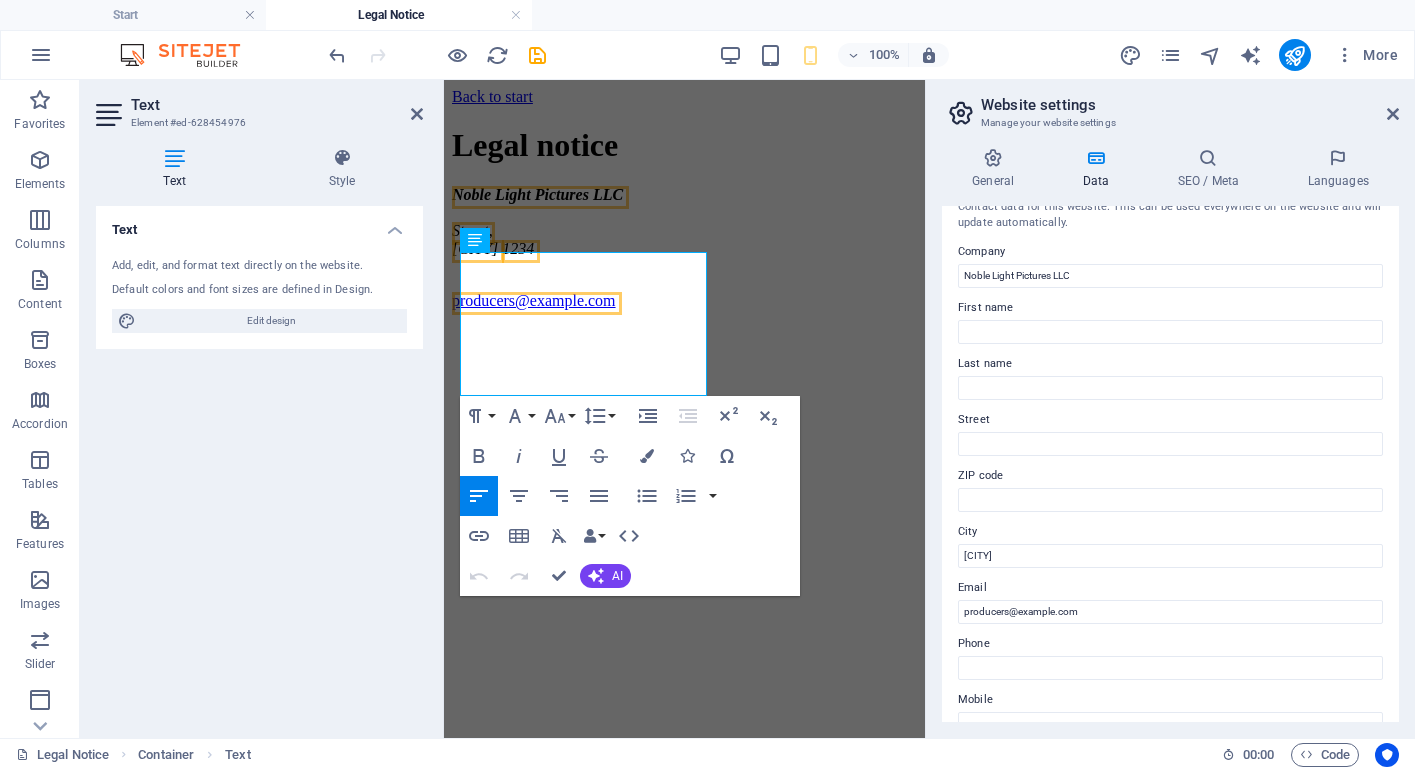 scroll, scrollTop: 0, scrollLeft: 0, axis: both 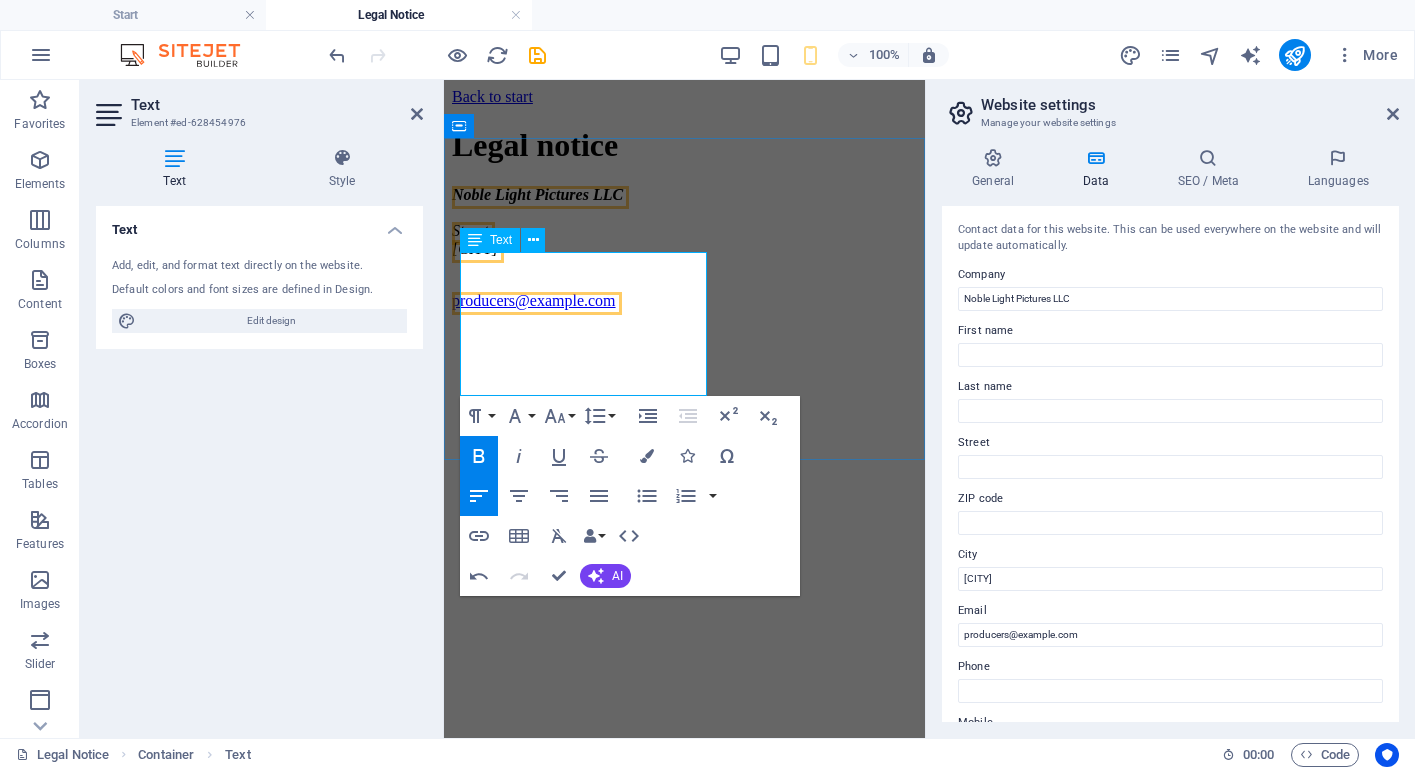 click on "Noble Light Pictures LLC Street , [CITY]" at bounding box center (684, 222) 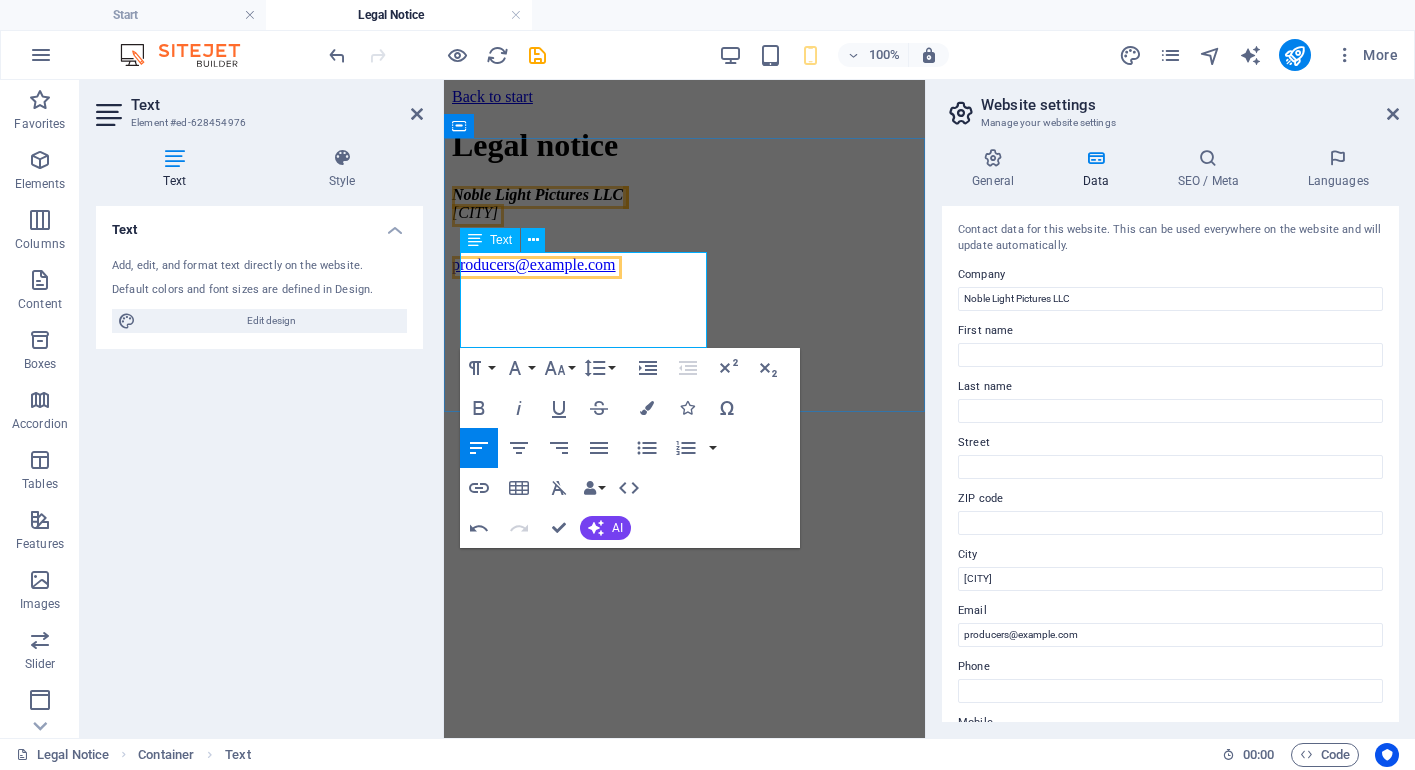 click on "producers@example.com" at bounding box center [684, 256] 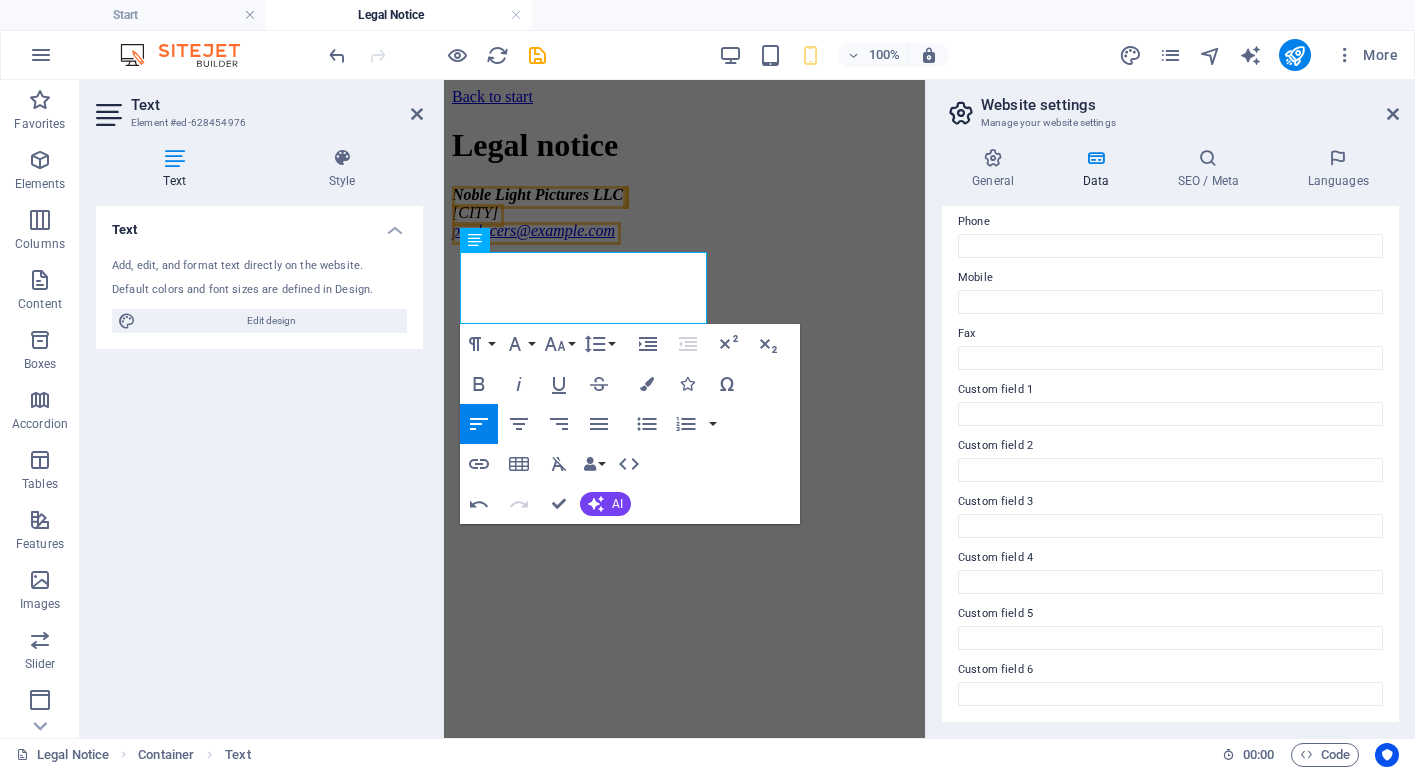 scroll, scrollTop: 0, scrollLeft: 0, axis: both 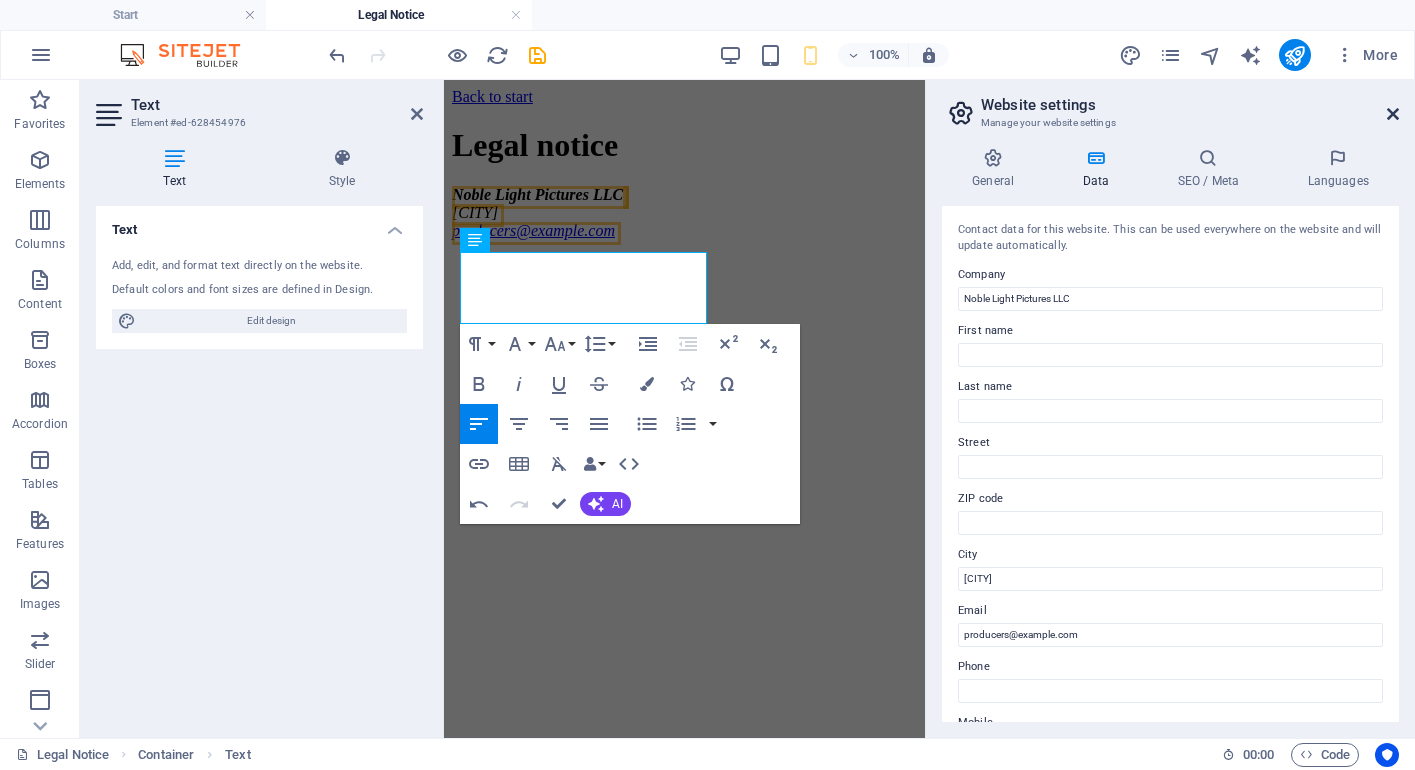 click at bounding box center [1393, 114] 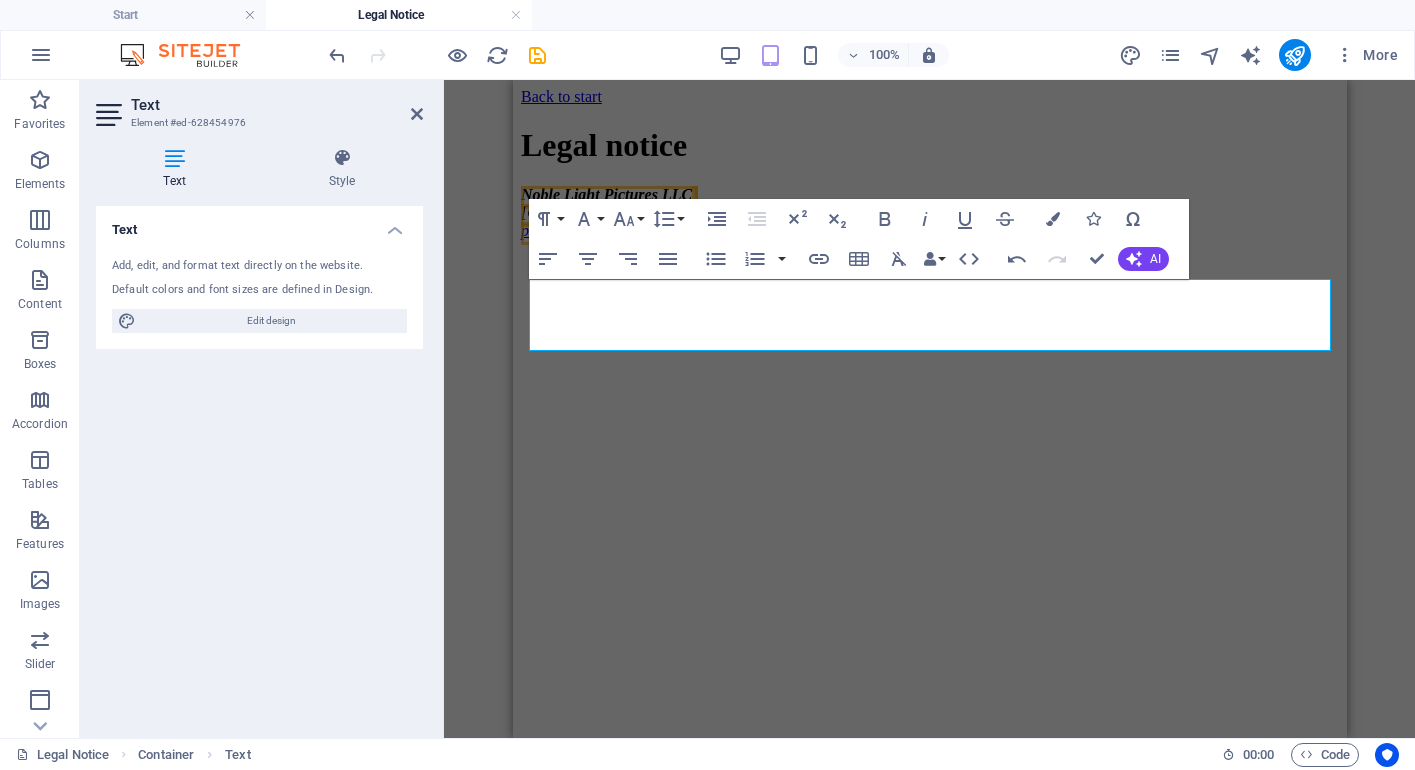 click on "Text Add, edit, and format text directly on the website. Default colors and font sizes are defined in Design. Edit design Alignment Left aligned Centered Right aligned" at bounding box center (259, 464) 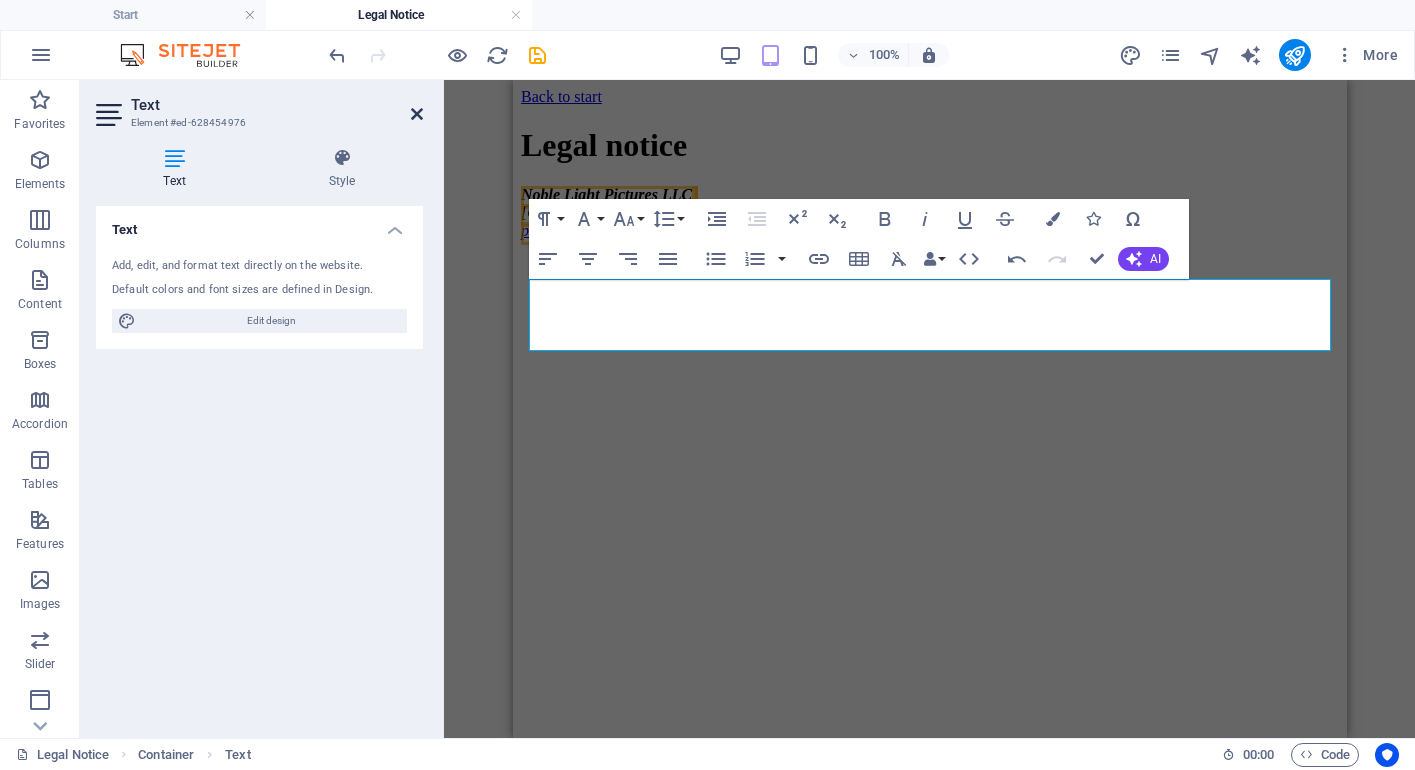 click at bounding box center [417, 114] 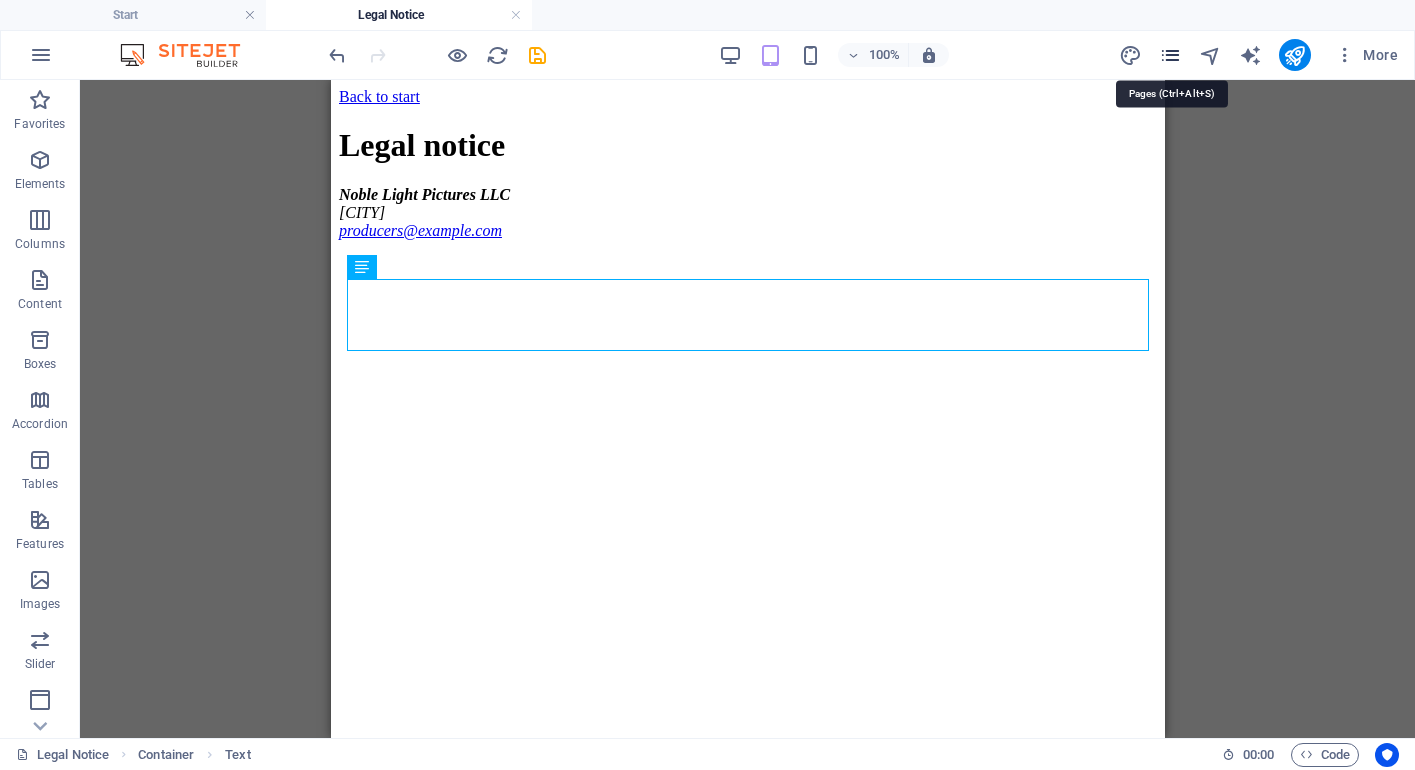 click at bounding box center [1170, 55] 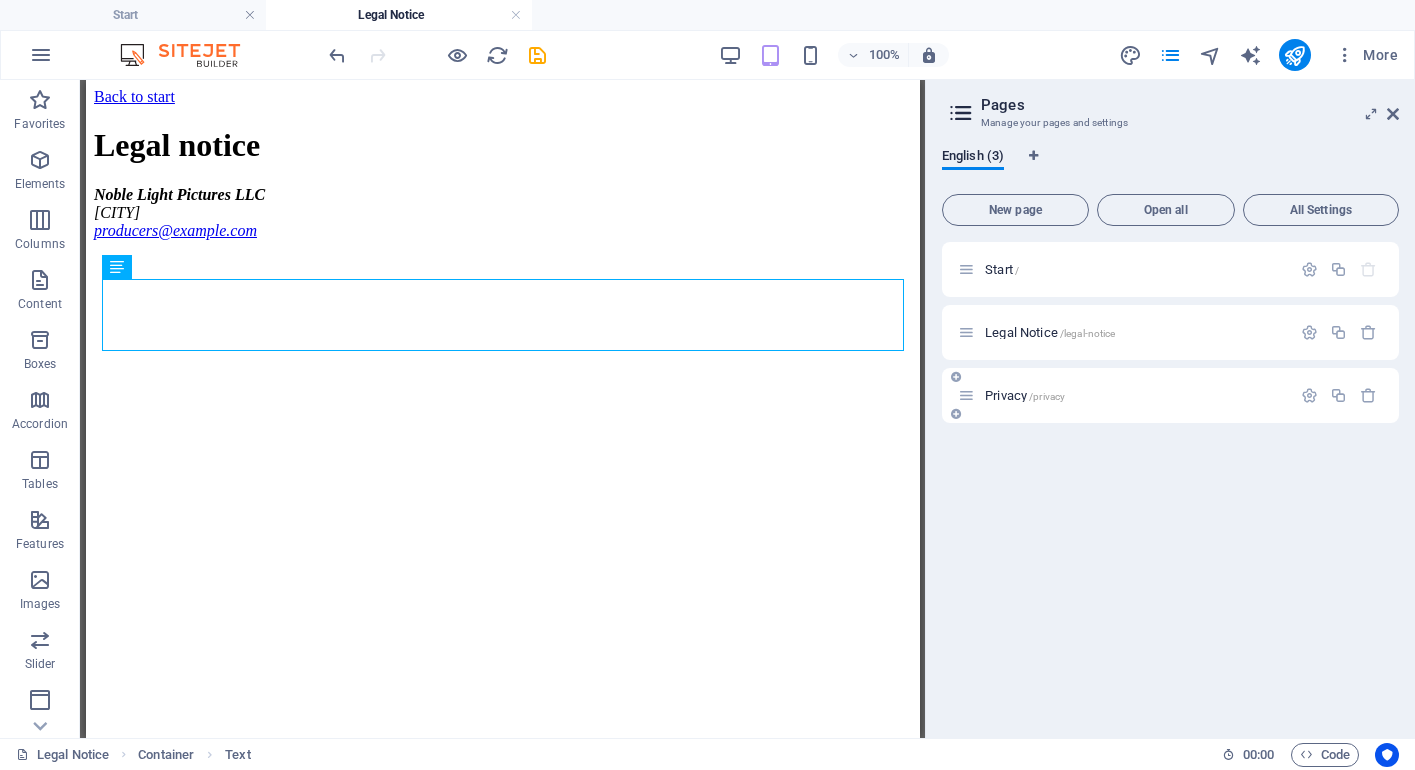 click on "Privacy /privacy" at bounding box center [1170, 395] 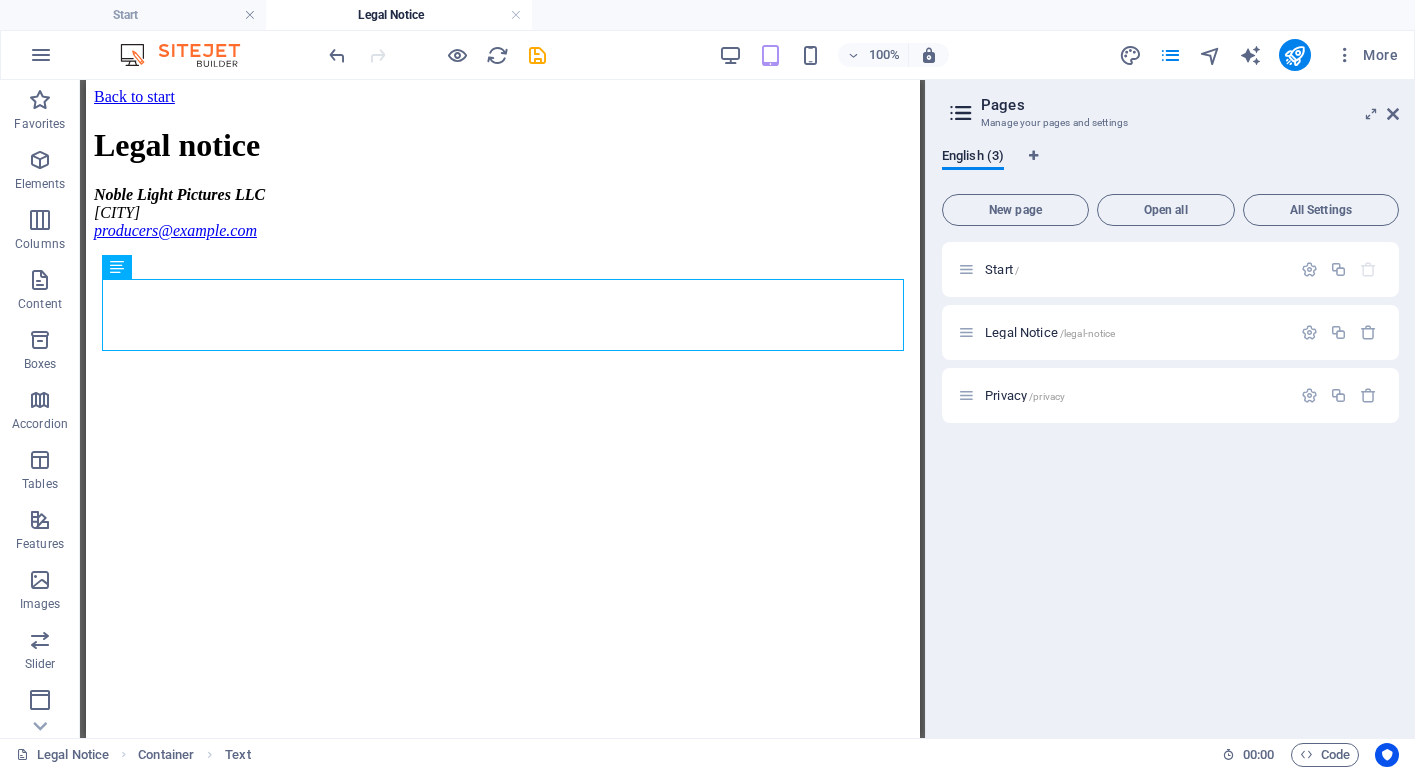 click on "Start / Legal Notice /legal-notice Privacy /privacy" at bounding box center [1170, 482] 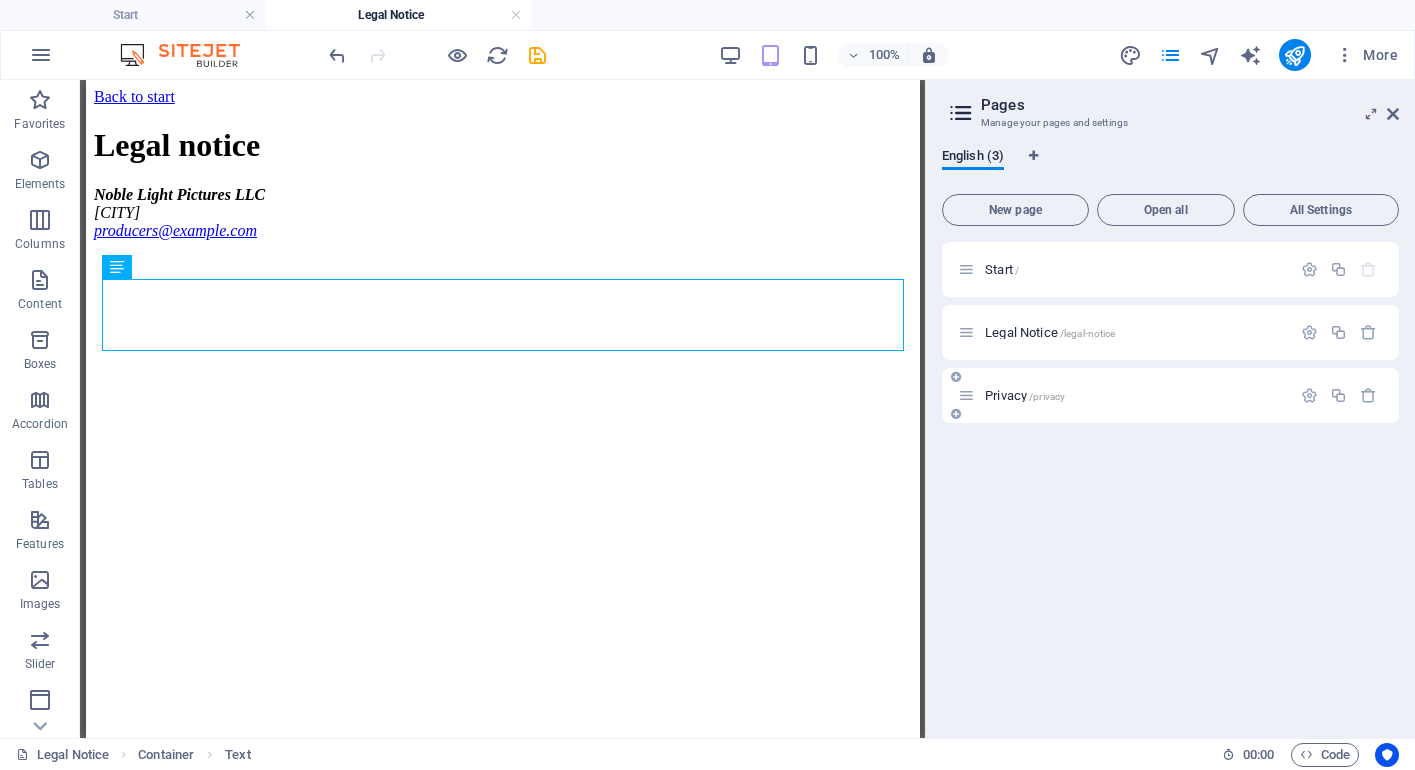 click on "Privacy /privacy" at bounding box center (1025, 395) 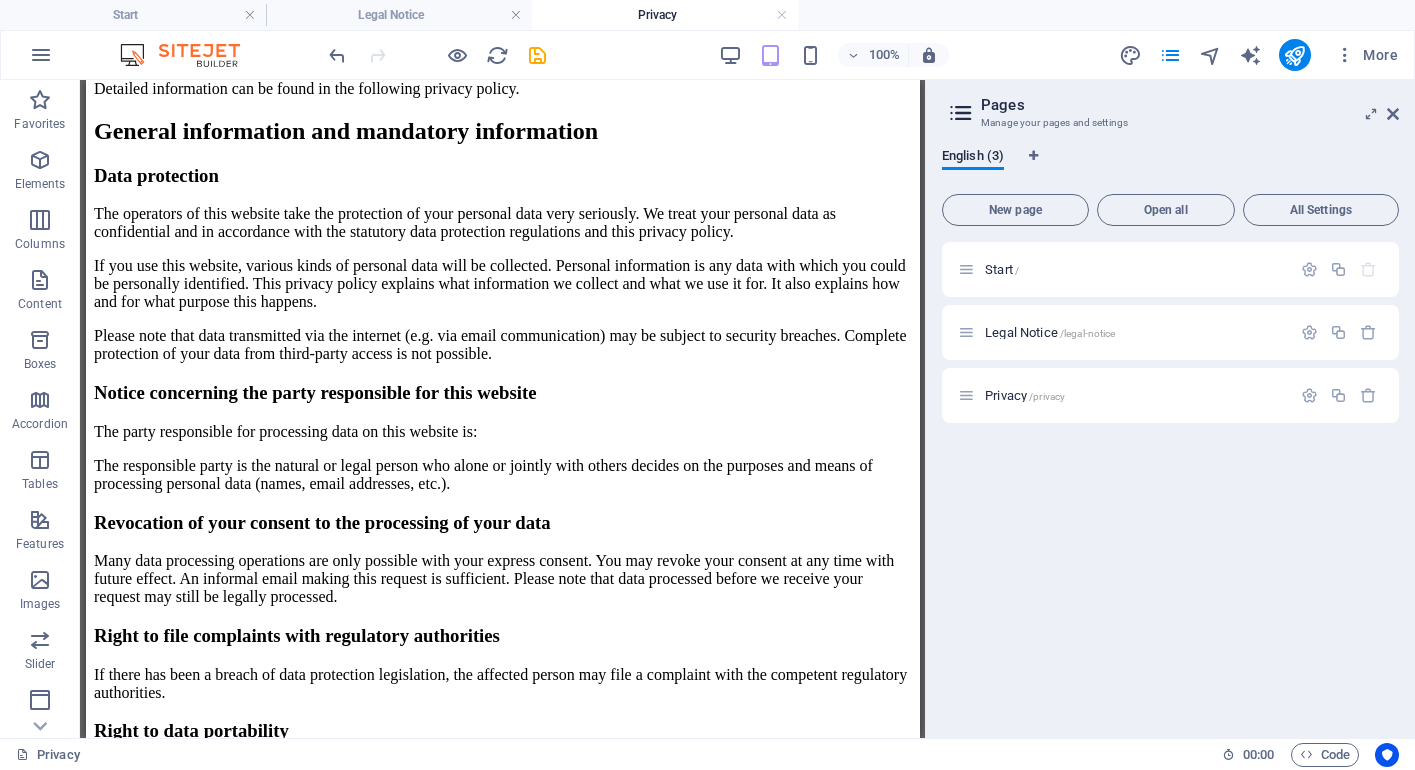 scroll, scrollTop: 890, scrollLeft: 0, axis: vertical 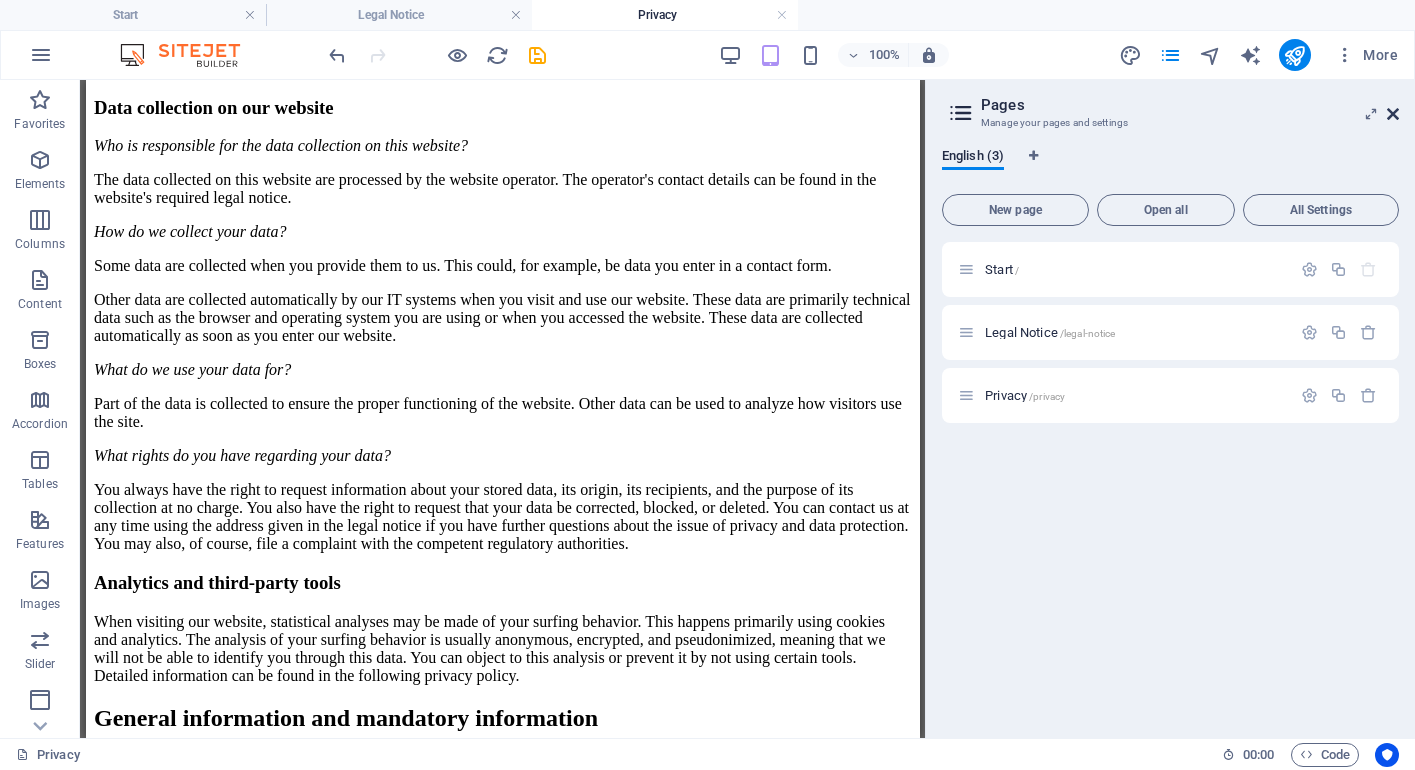 click at bounding box center (1393, 114) 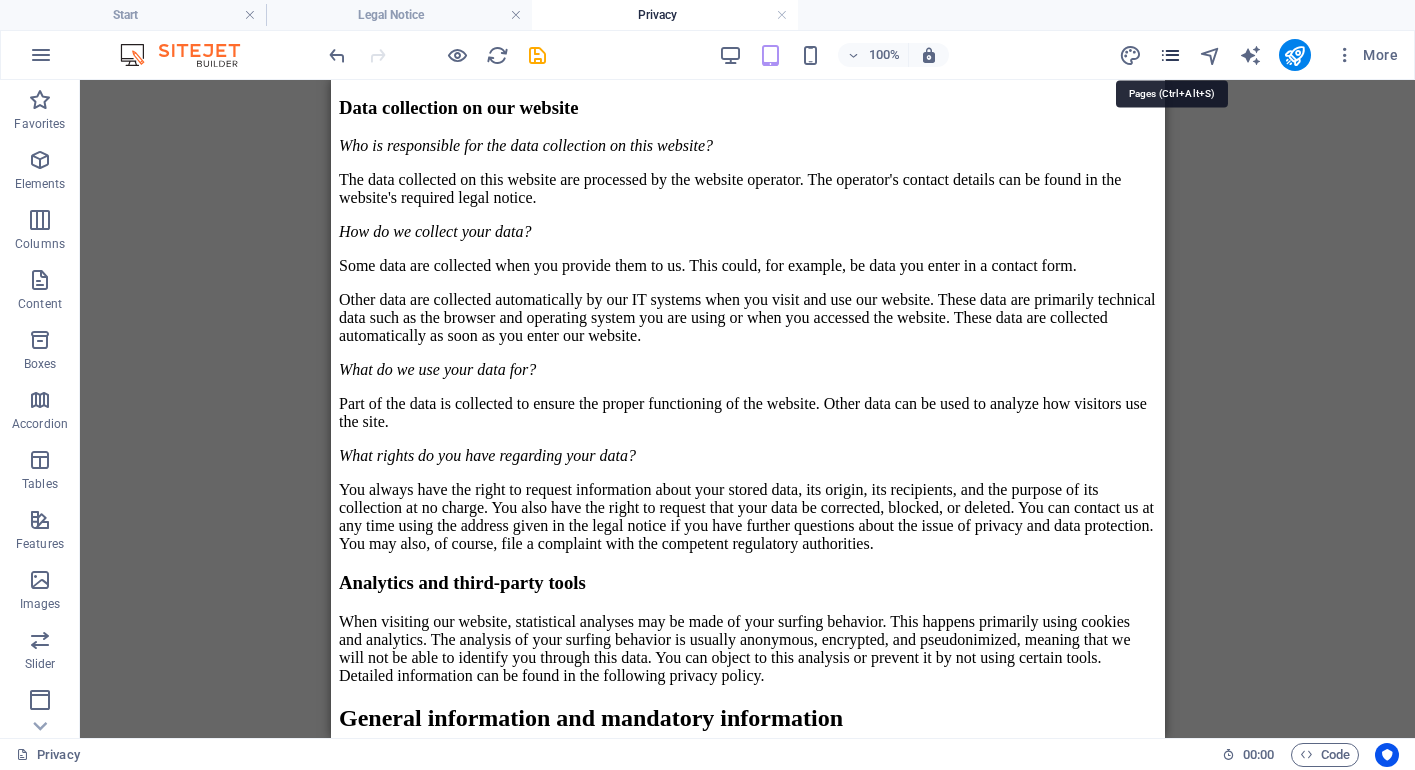 click at bounding box center (1170, 55) 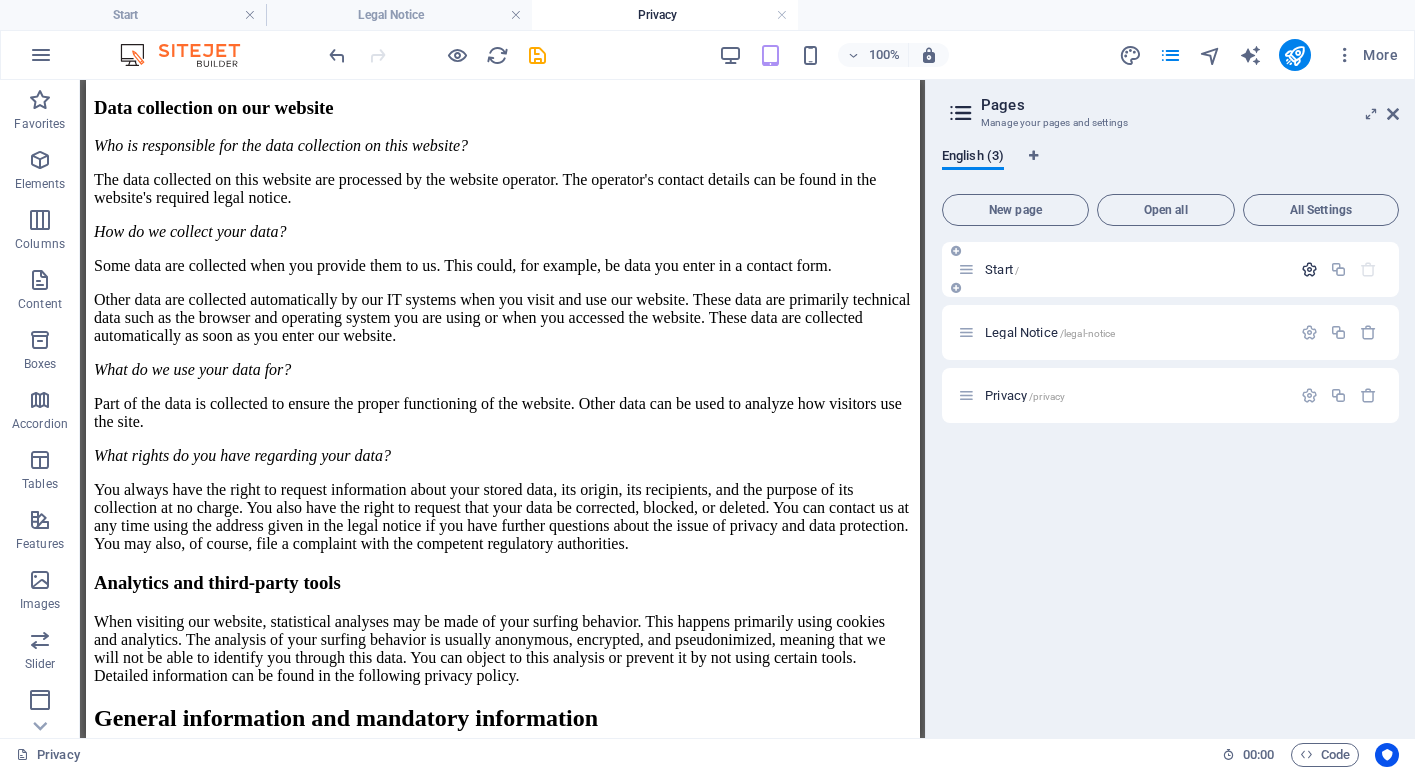 click at bounding box center [1309, 269] 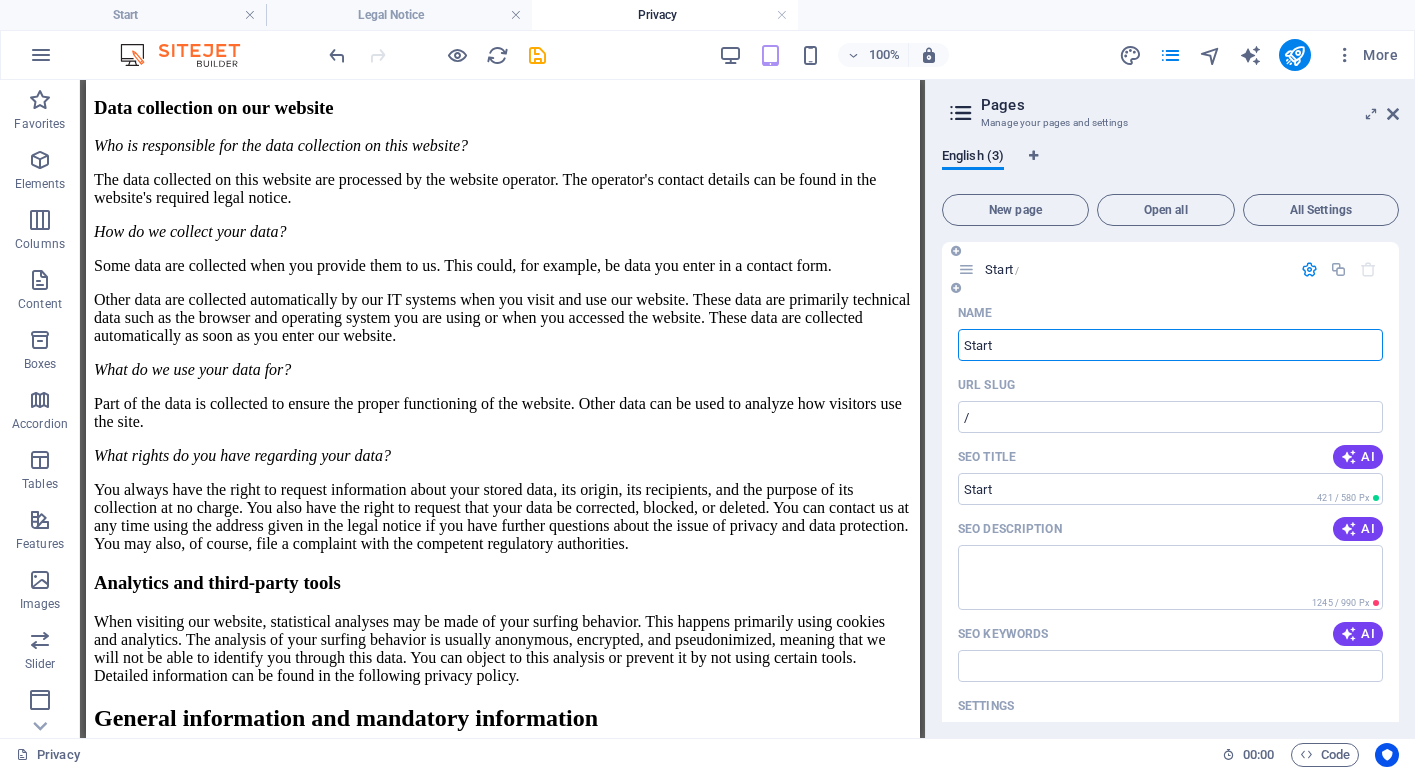 drag, startPoint x: 1006, startPoint y: 343, endPoint x: 960, endPoint y: 347, distance: 46.173584 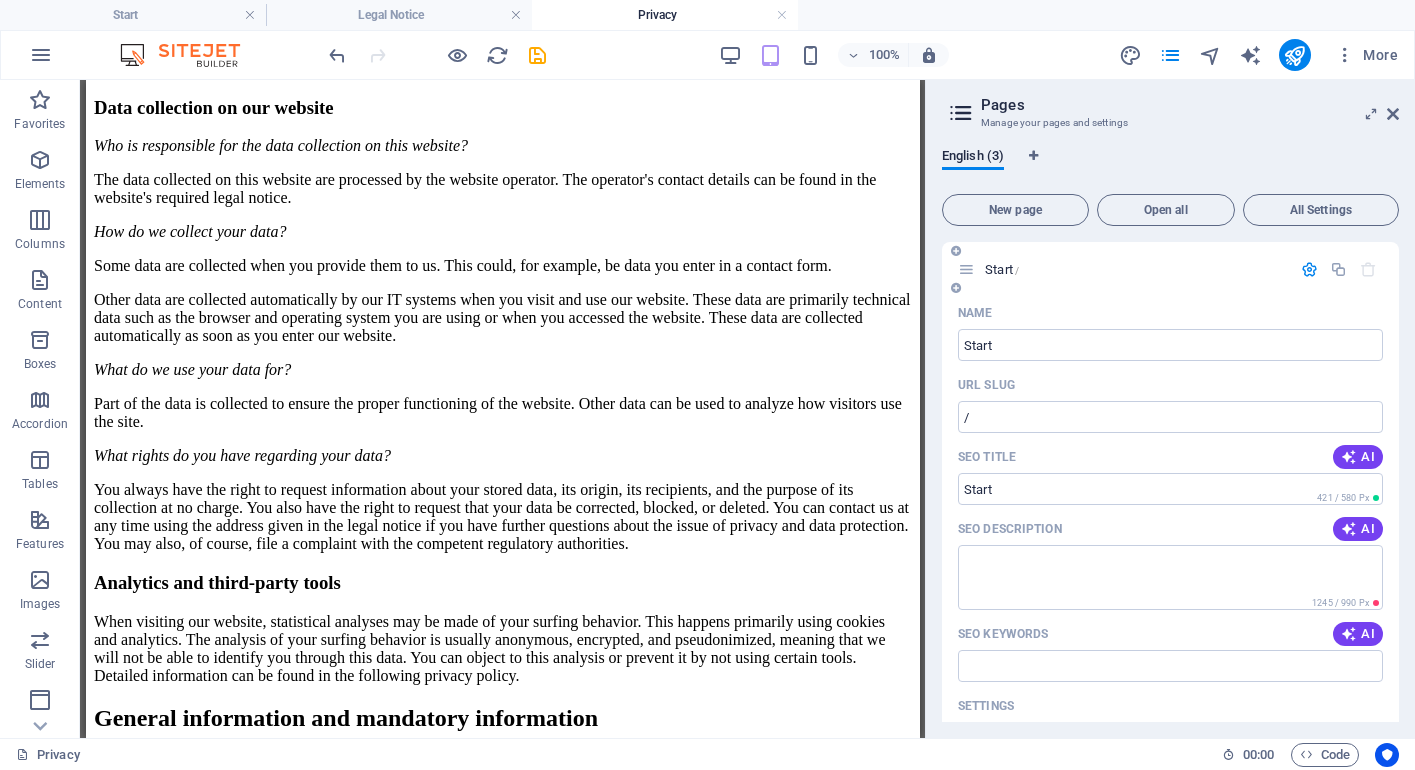click on "Start /" at bounding box center [1002, 269] 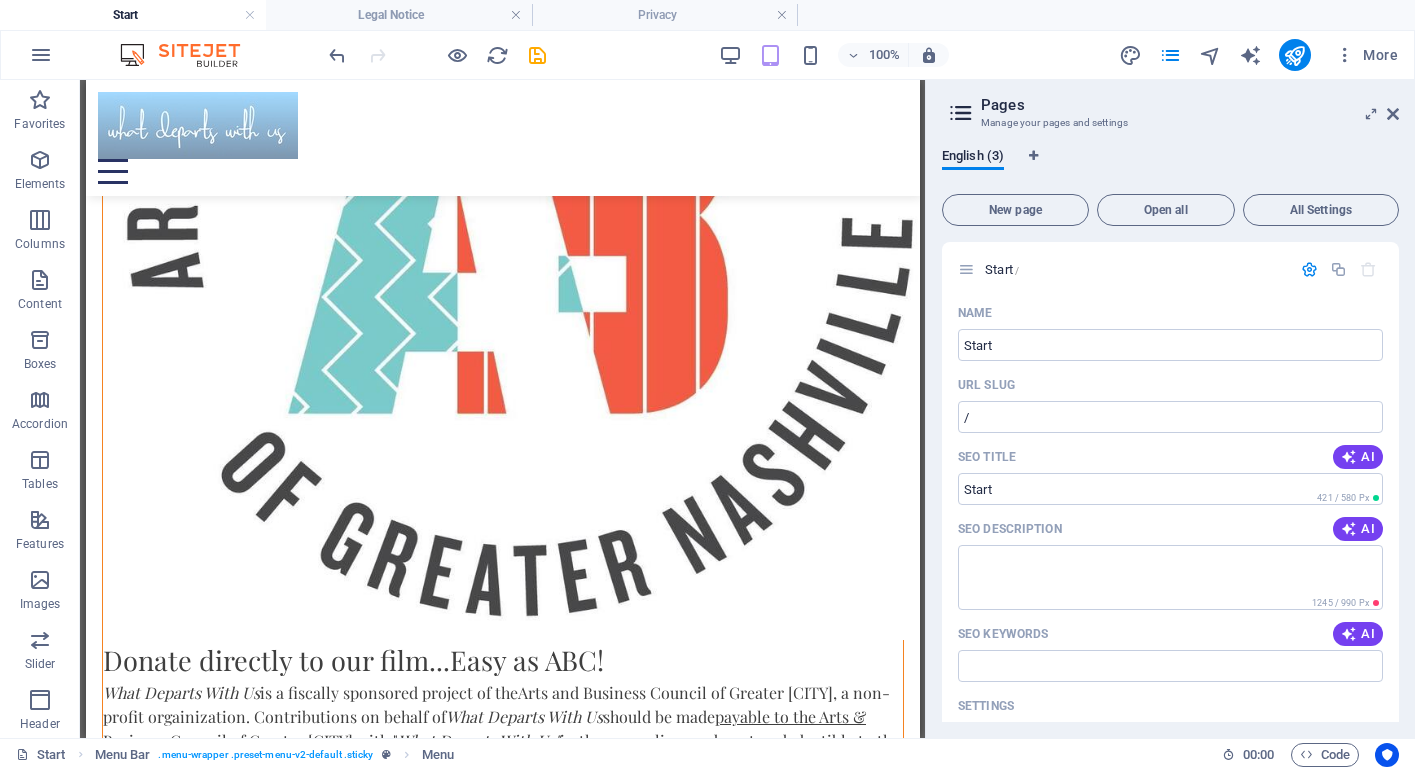 scroll, scrollTop: 2328, scrollLeft: 0, axis: vertical 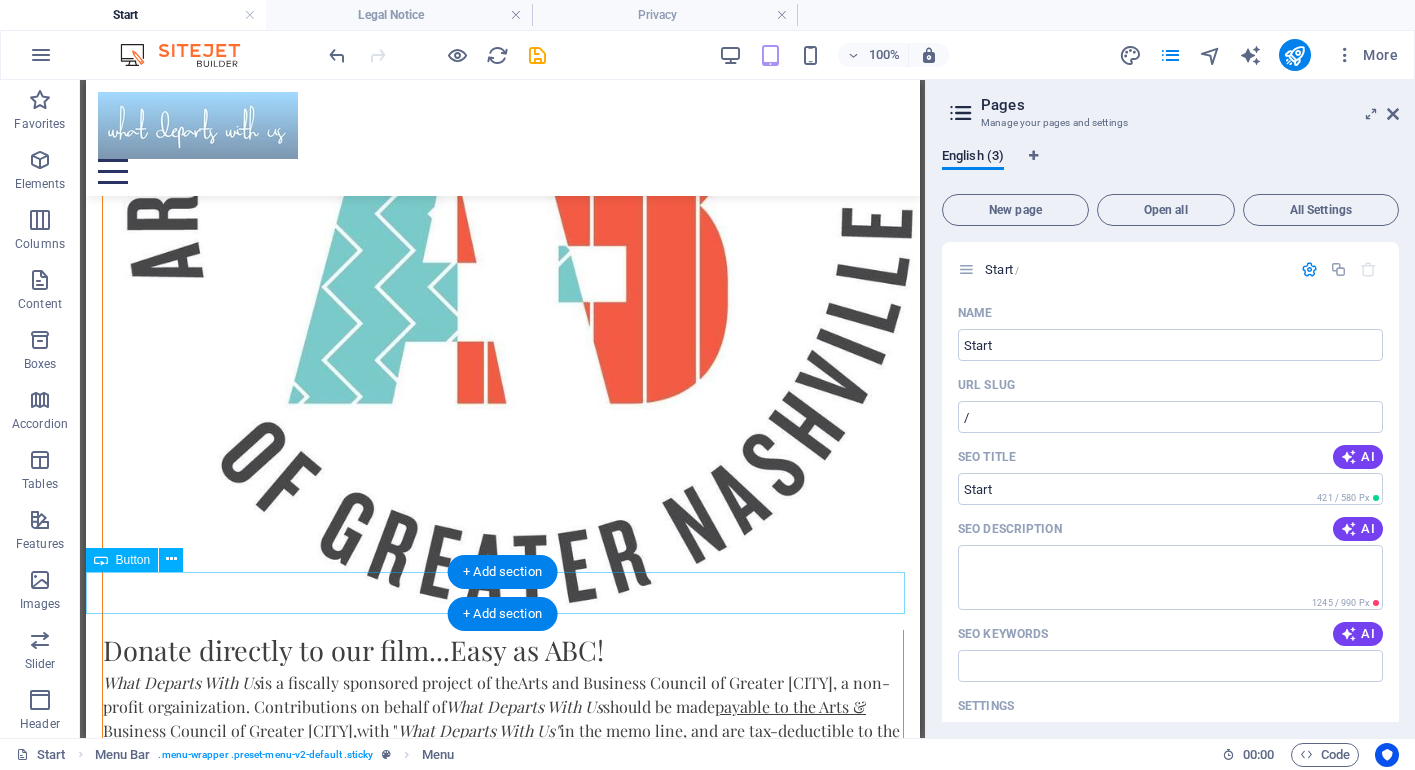click on "[PERSON] - Bio" at bounding box center [502, 1744] 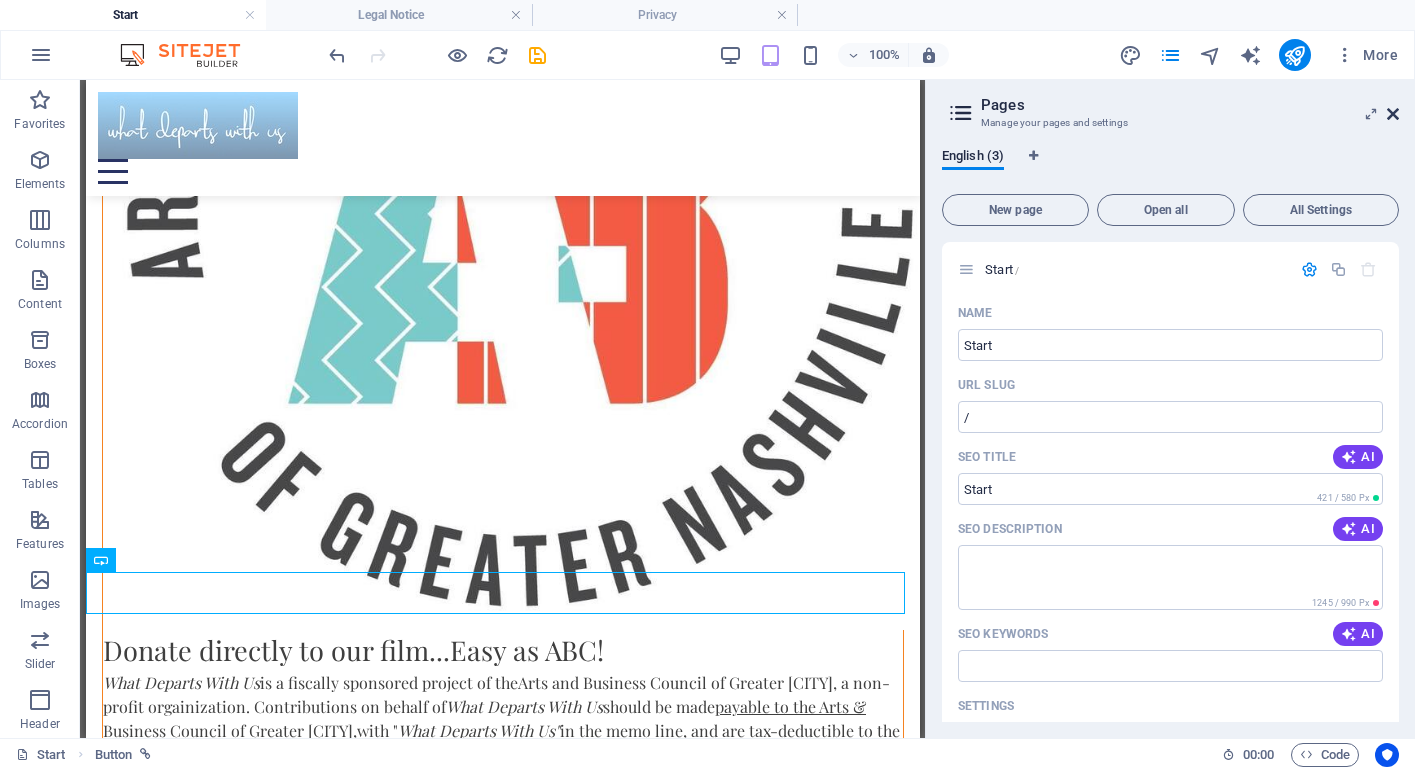 click at bounding box center [1393, 114] 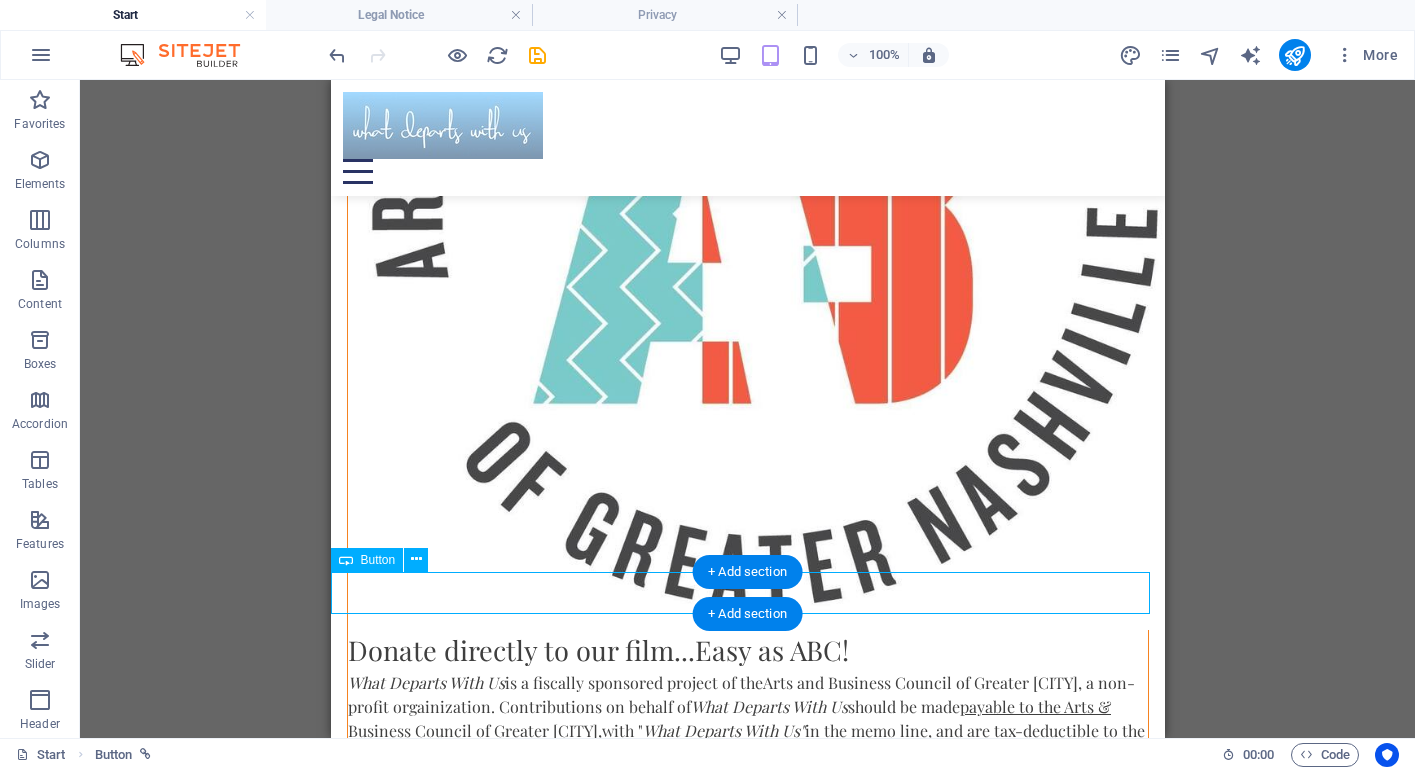 click on "[PERSON] - Bio" at bounding box center (747, 1744) 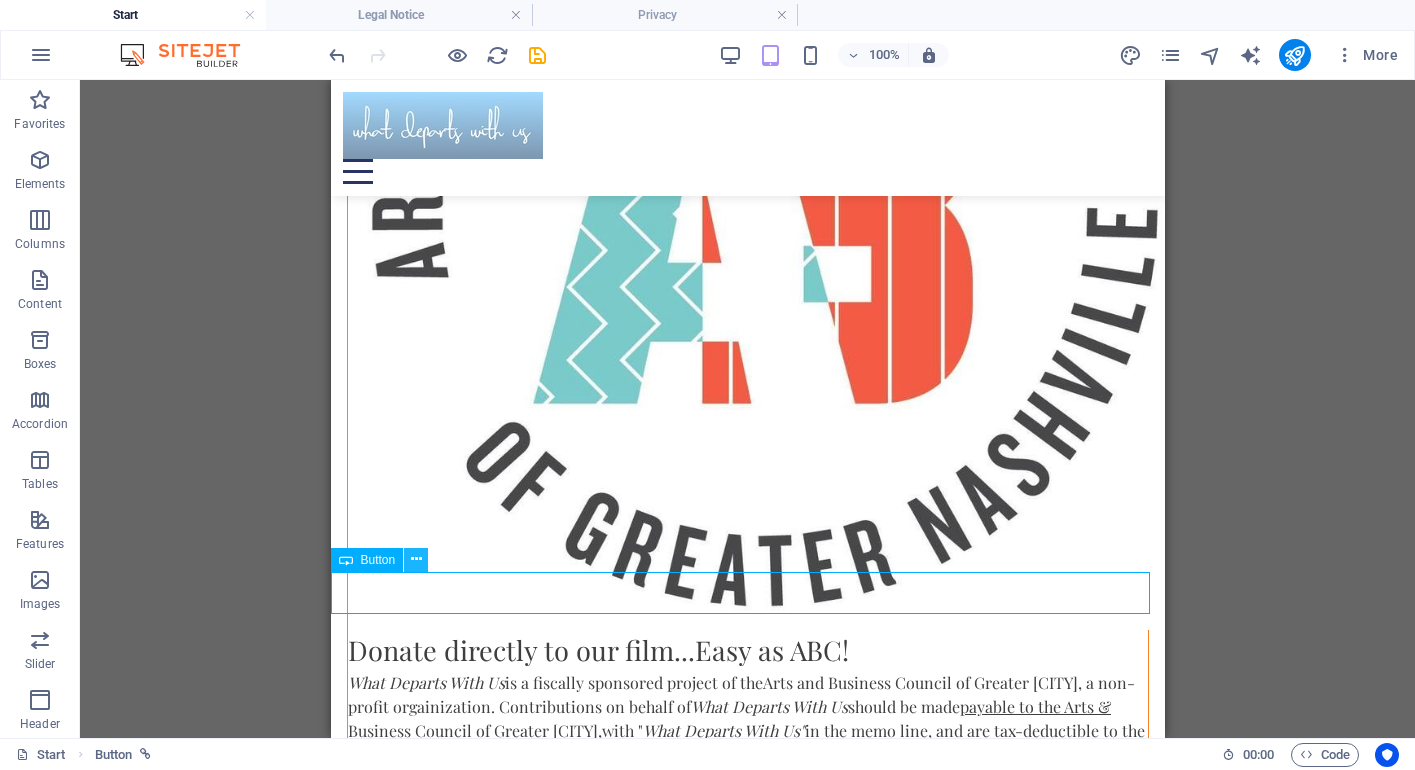 click at bounding box center [416, 559] 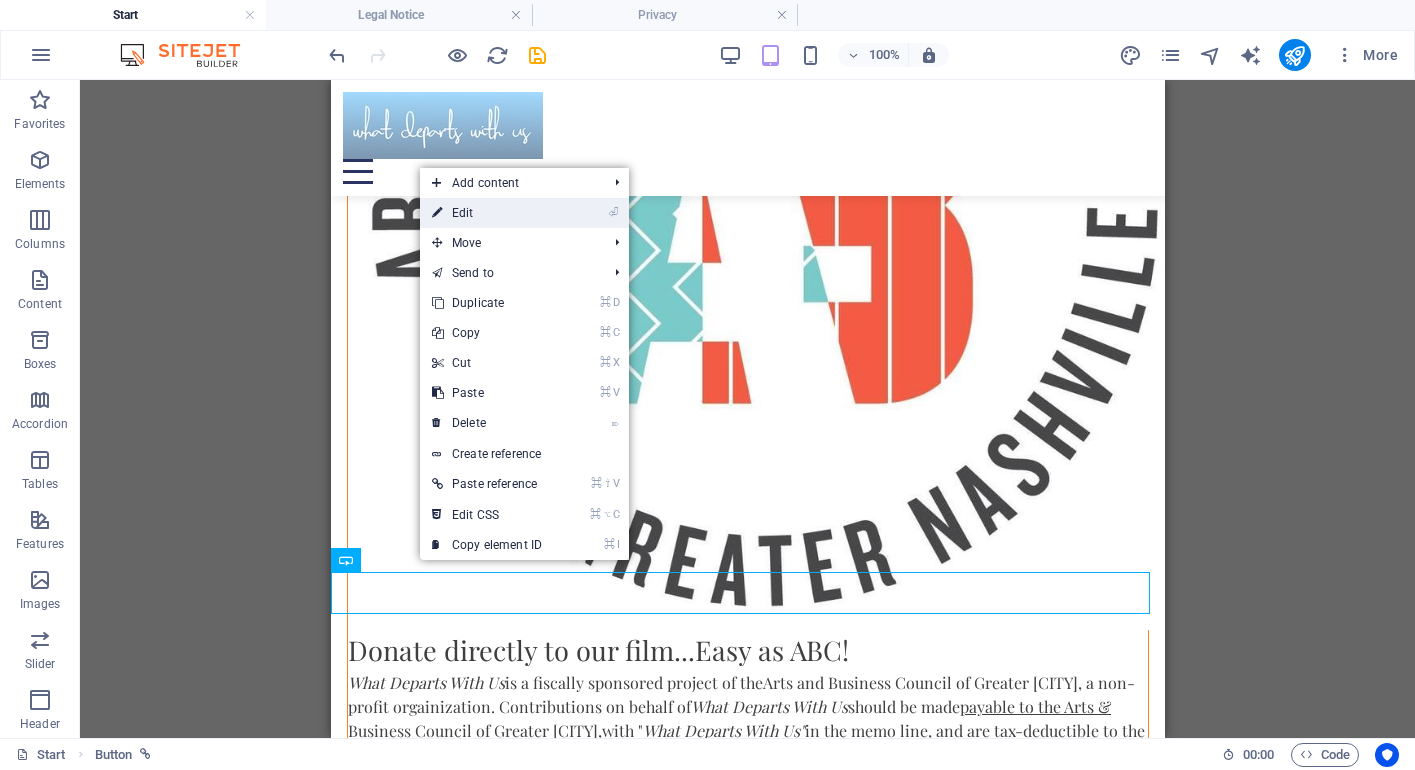 click on "⏎  Edit" at bounding box center [487, 213] 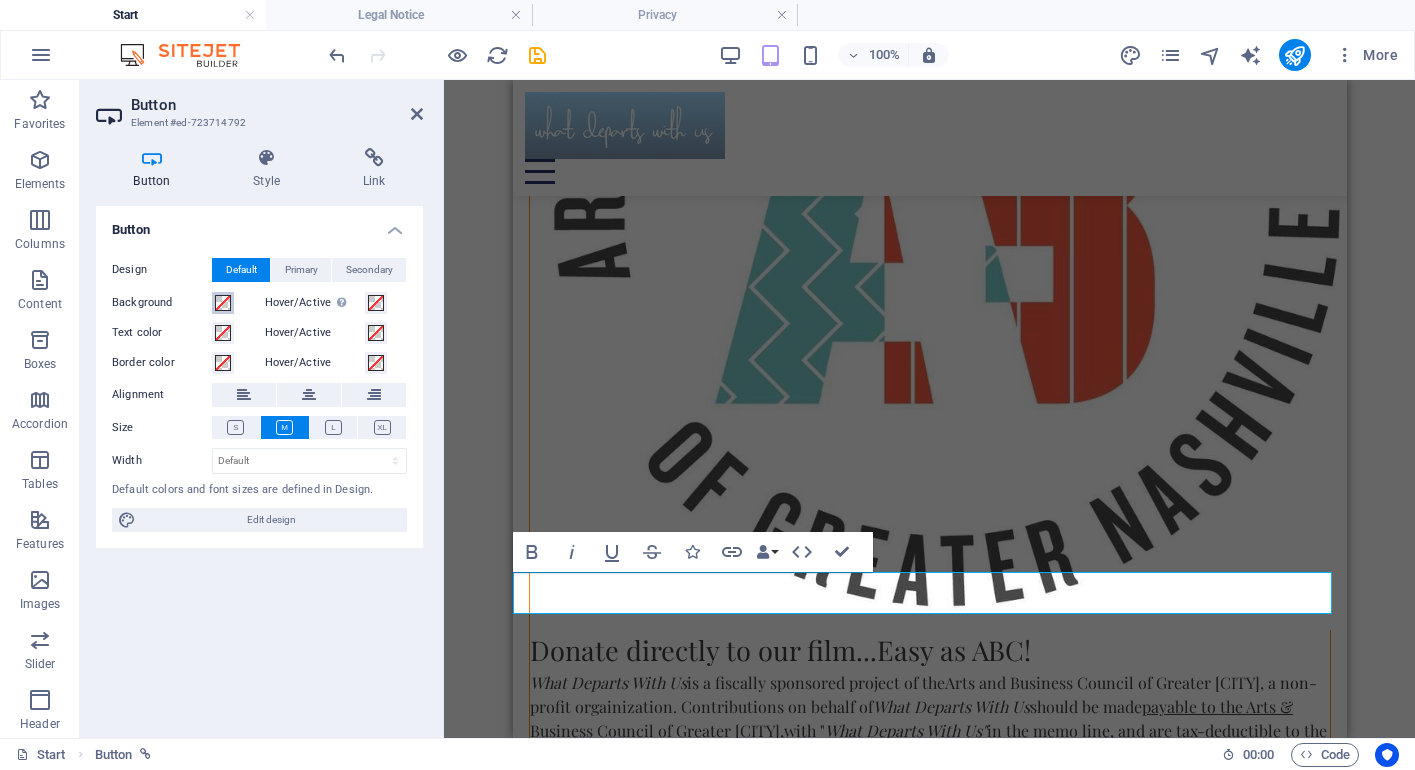 click at bounding box center (223, 303) 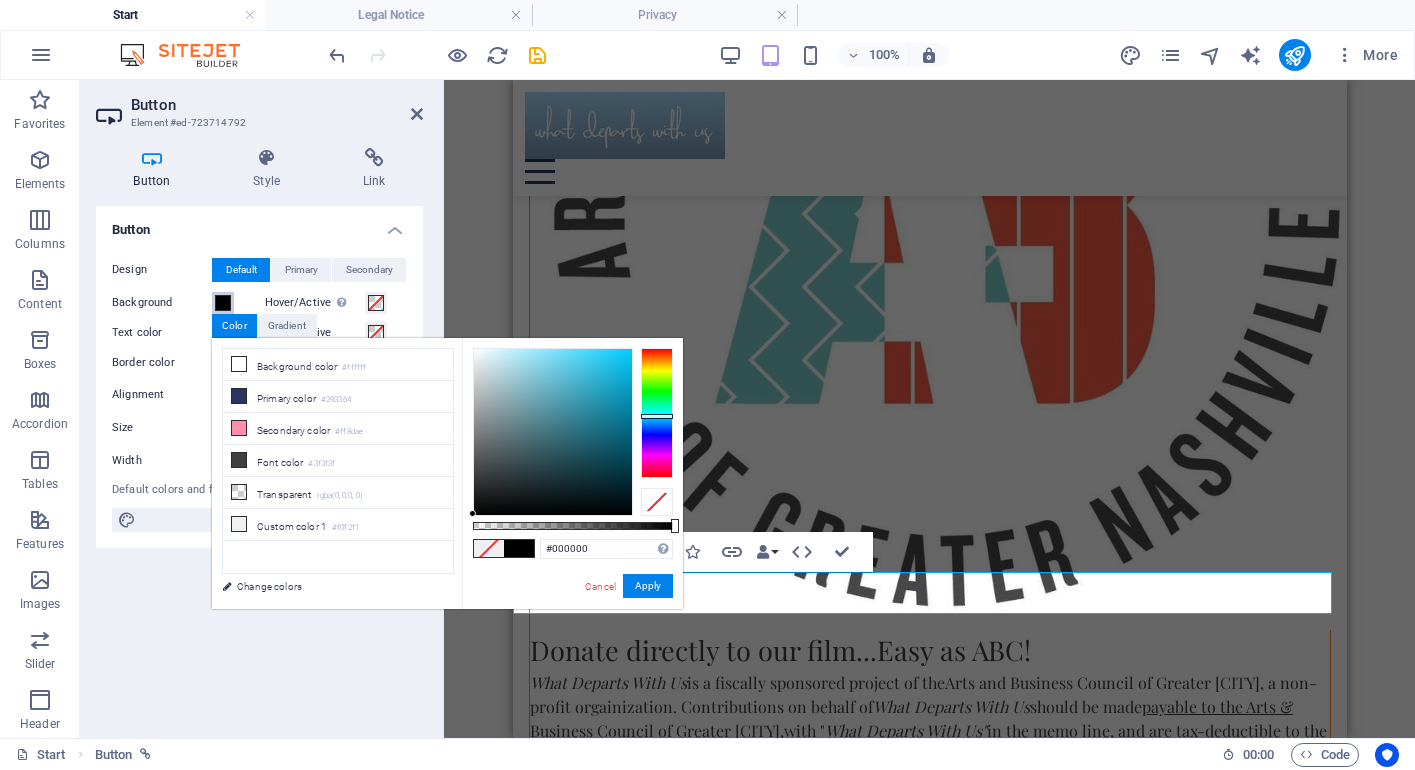 click at bounding box center [657, 413] 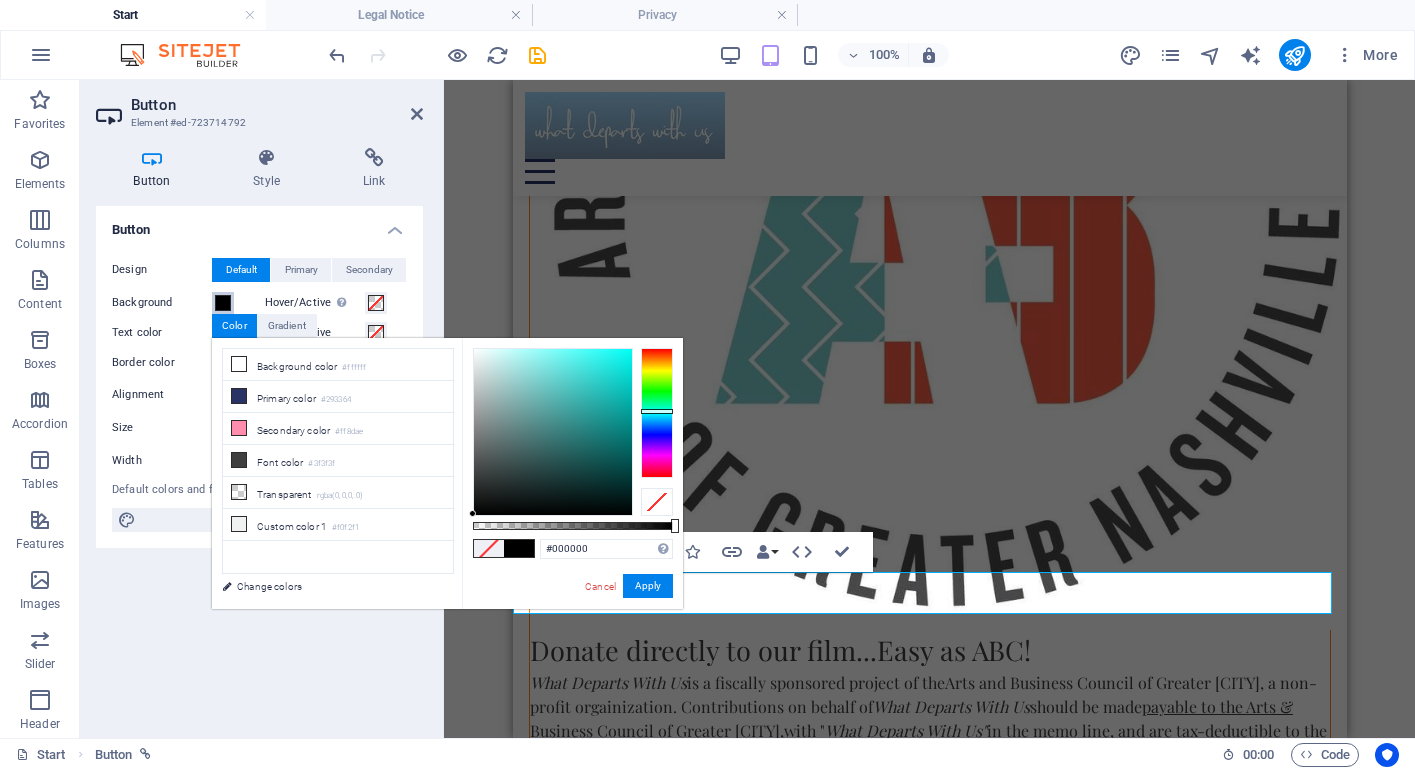 click at bounding box center (657, 413) 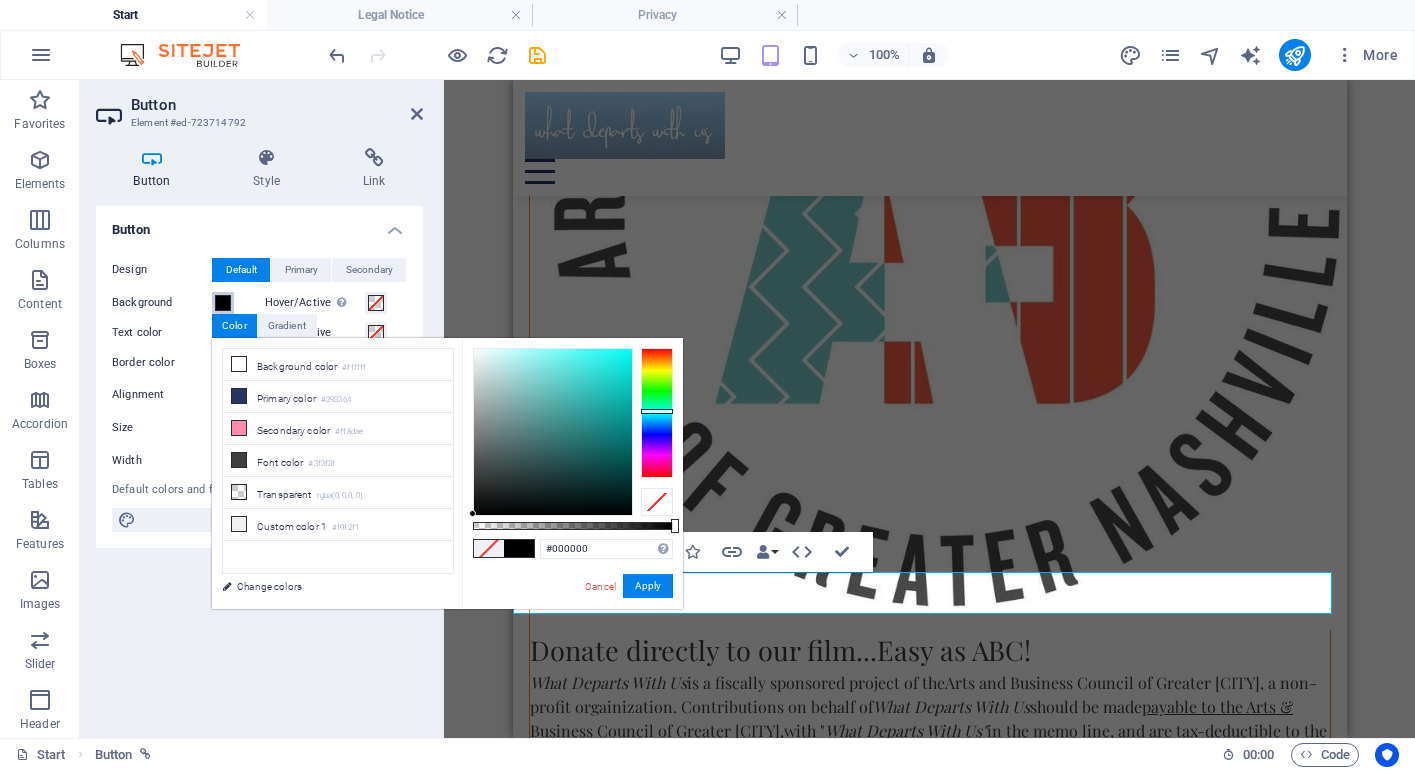 click at bounding box center (657, 413) 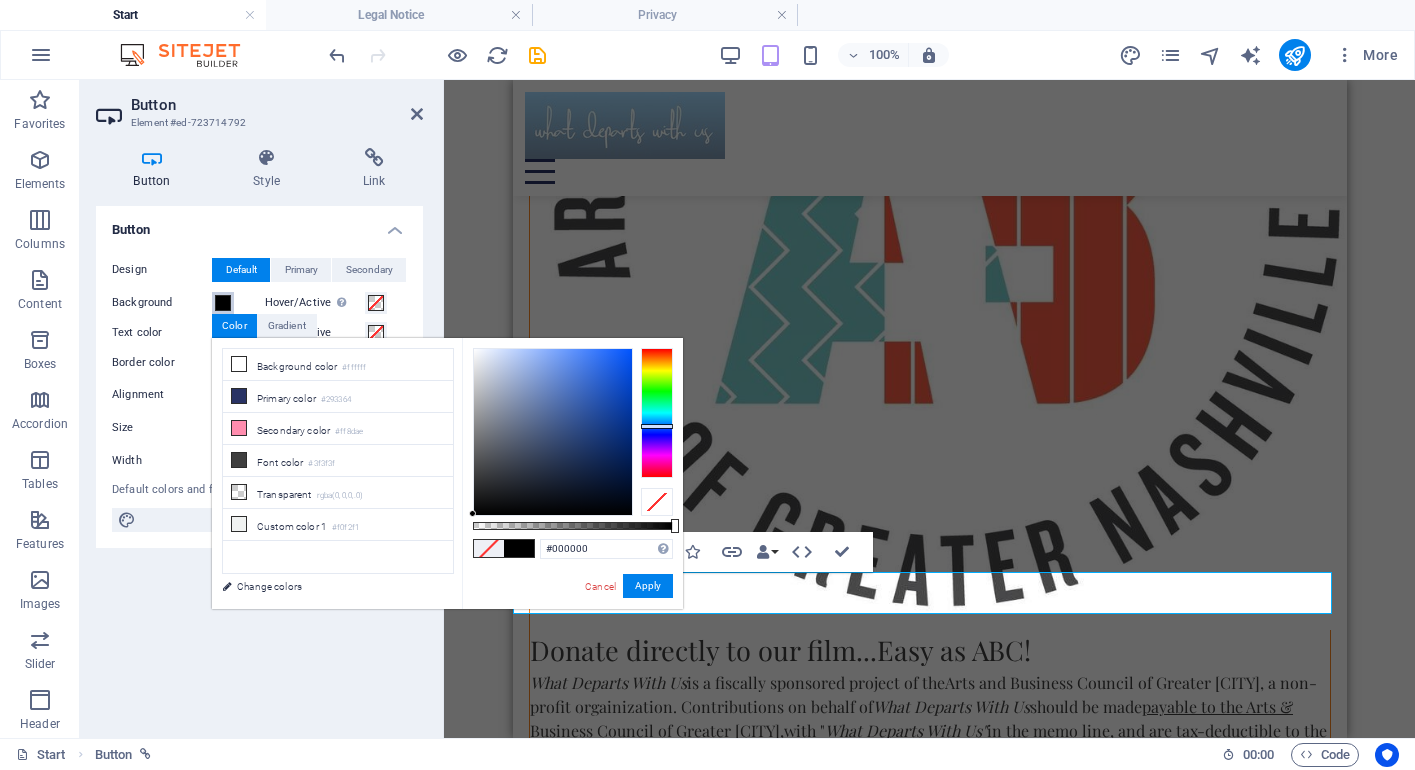 click at bounding box center (657, 426) 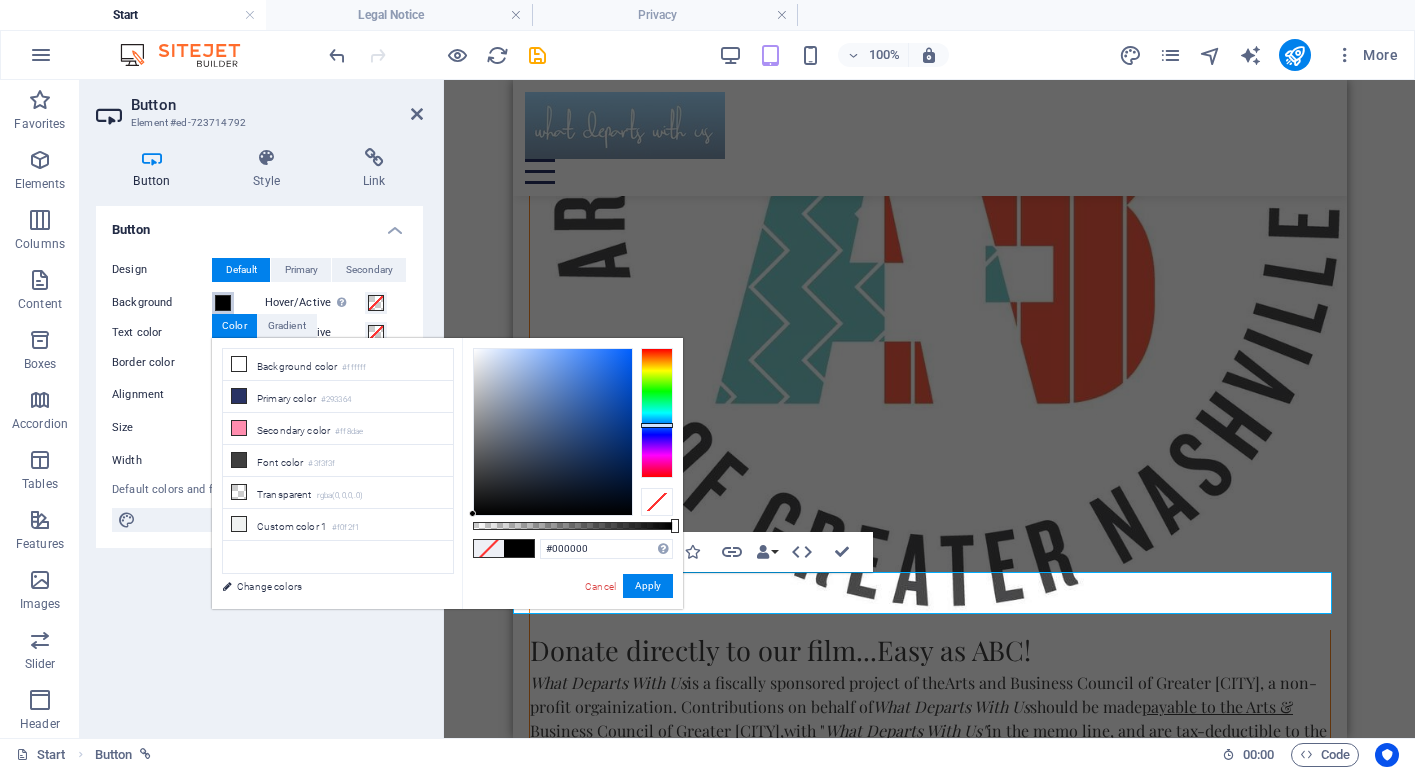 click at bounding box center (657, 413) 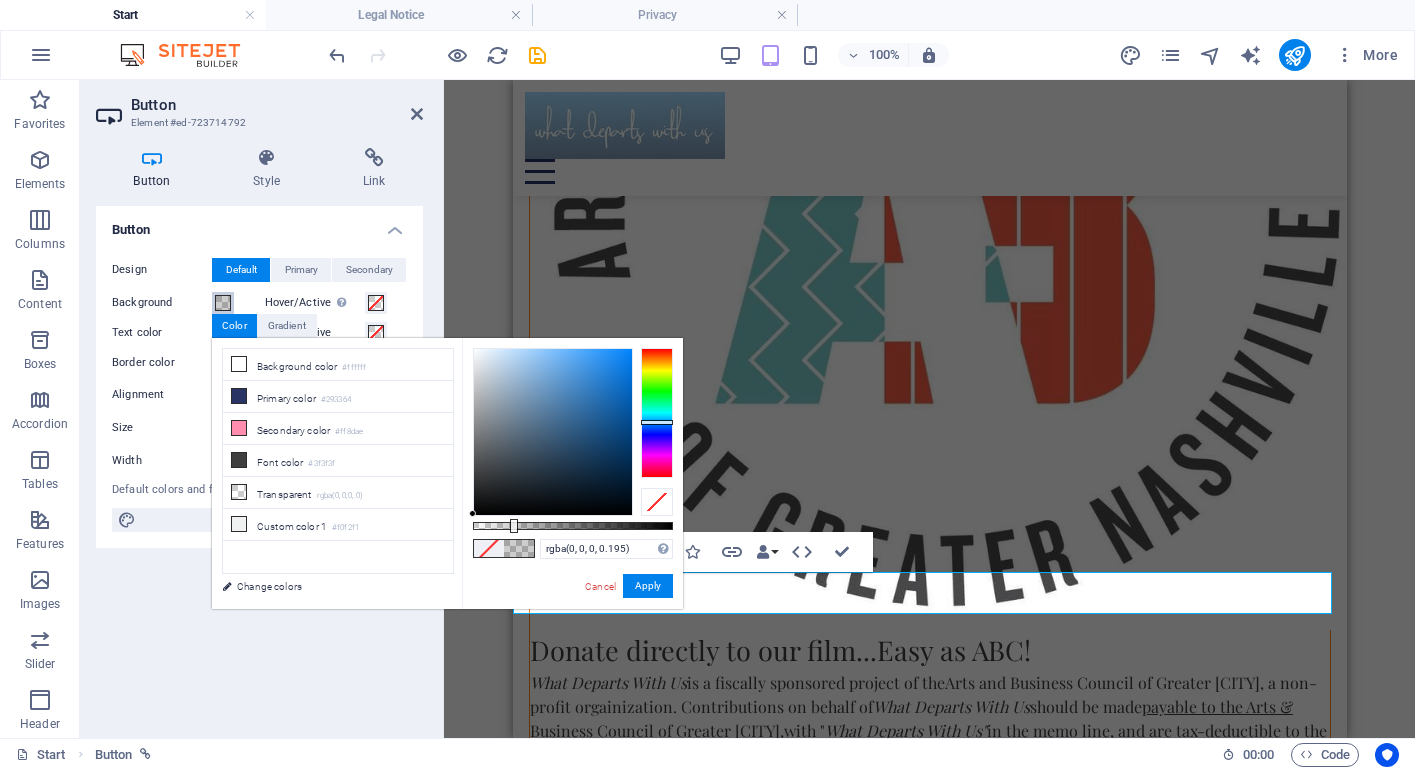 drag, startPoint x: 672, startPoint y: 523, endPoint x: 512, endPoint y: 522, distance: 160.00313 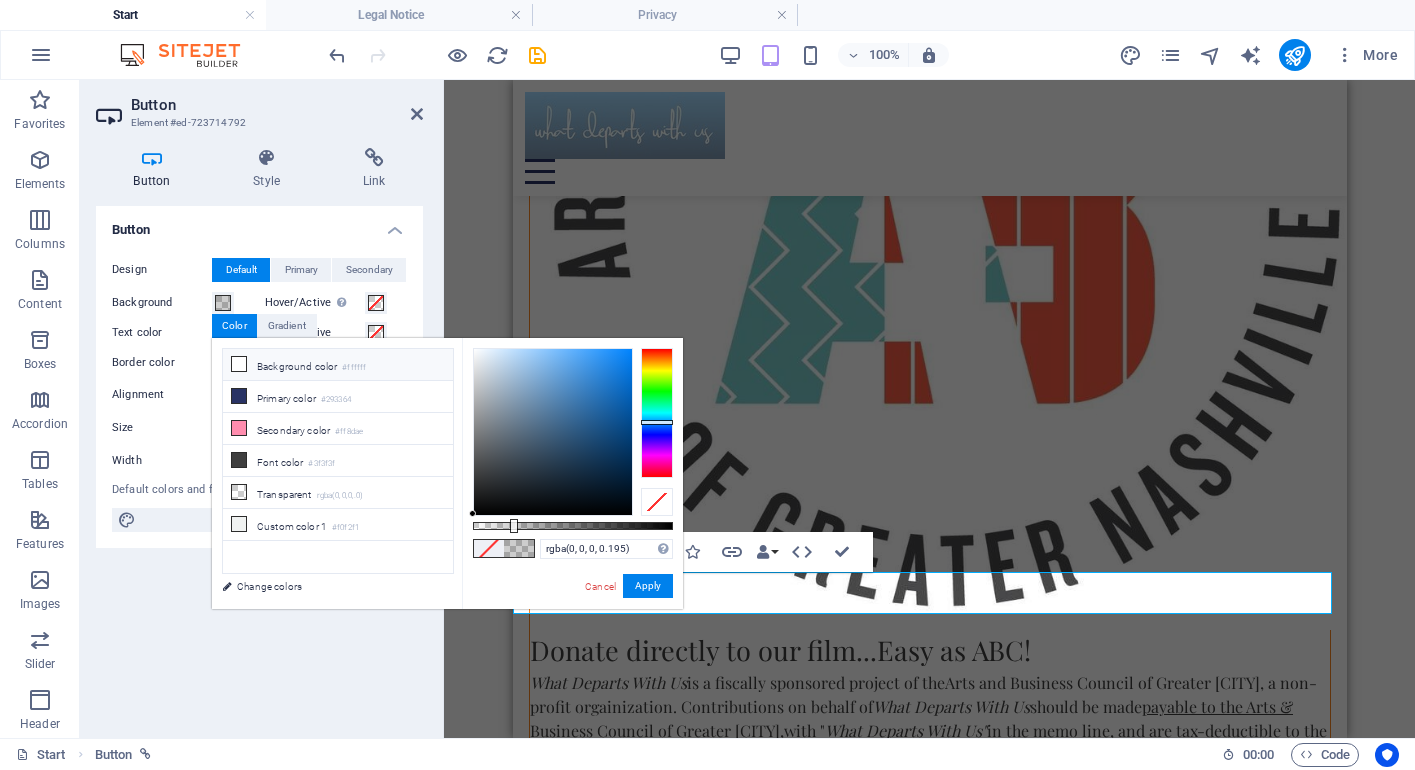 click at bounding box center (239, 364) 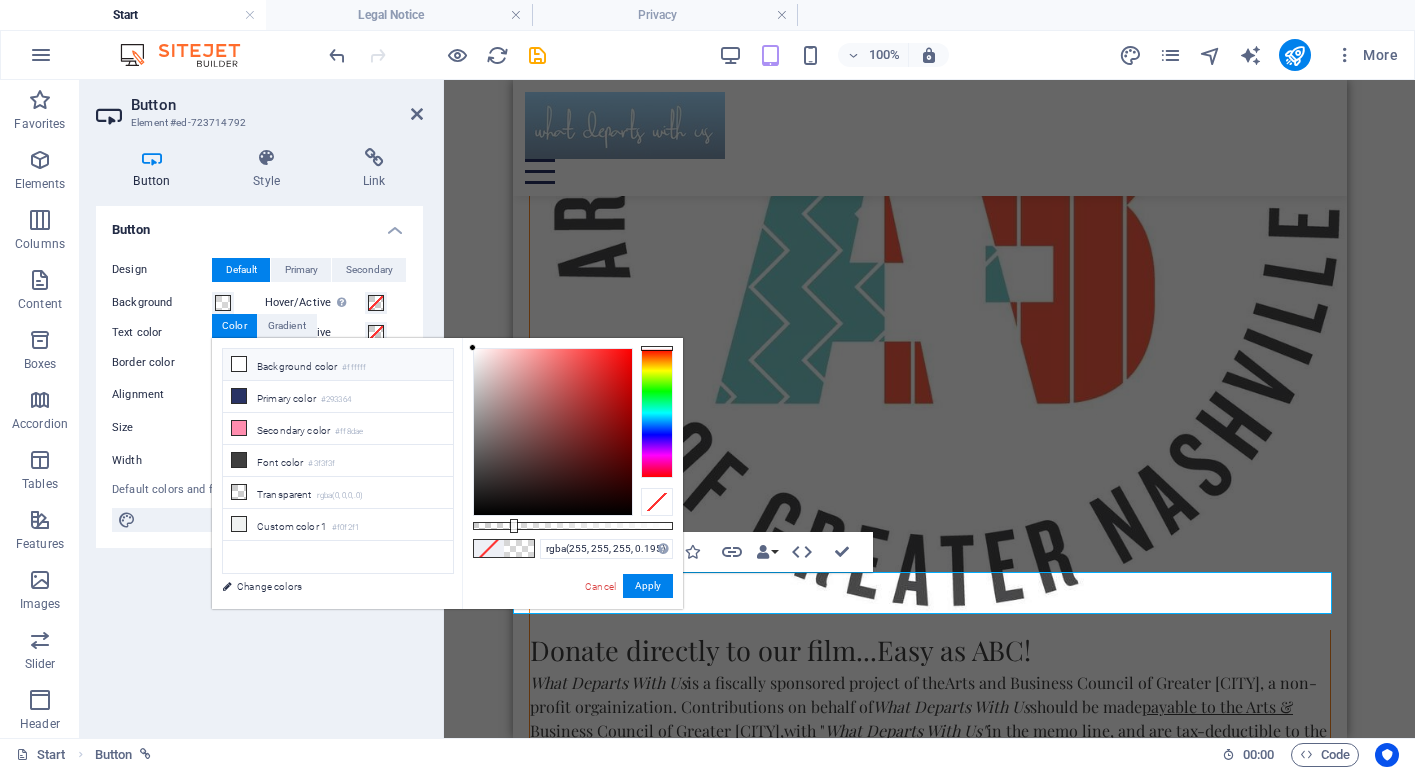 click on "Background color
#ffffff" at bounding box center (338, 365) 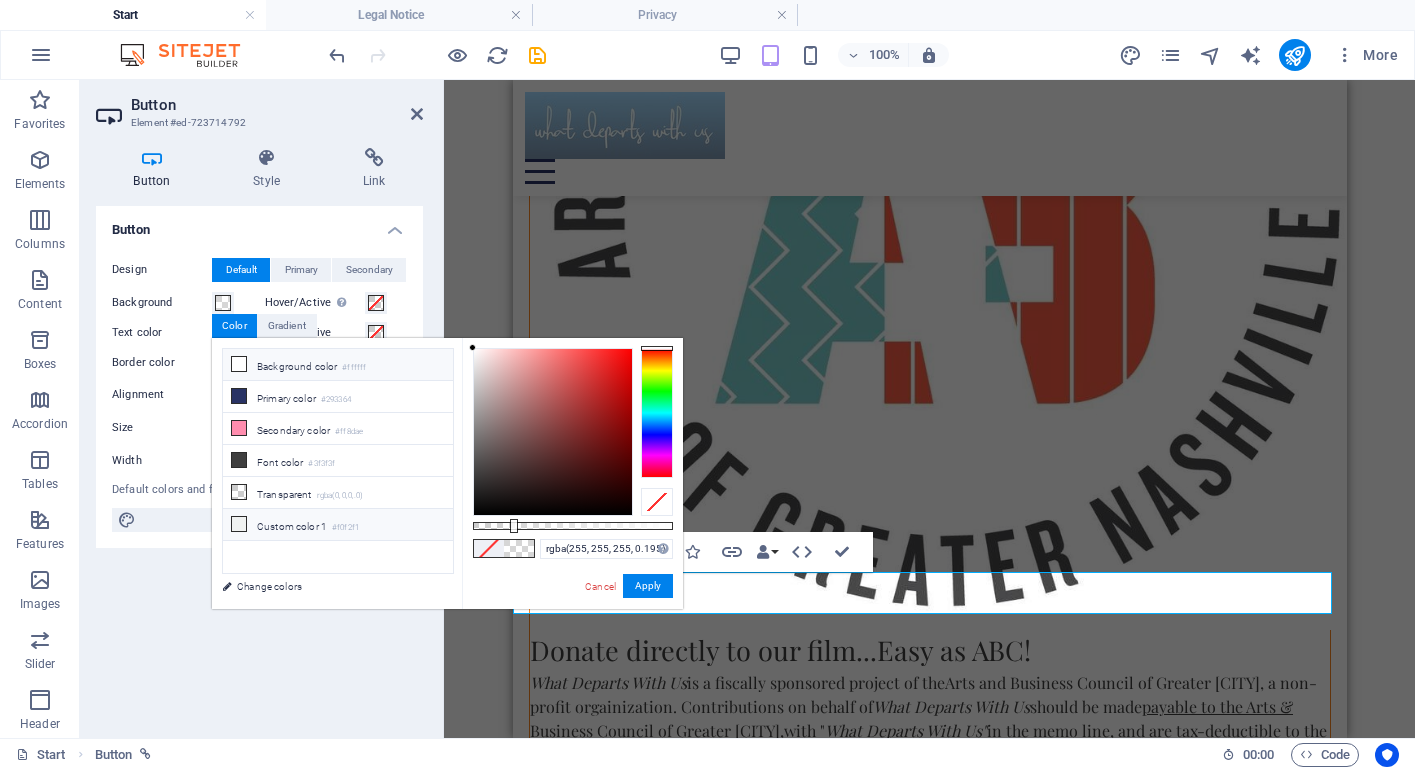 click on "Custom color 1
#f0f2f1" at bounding box center [338, 525] 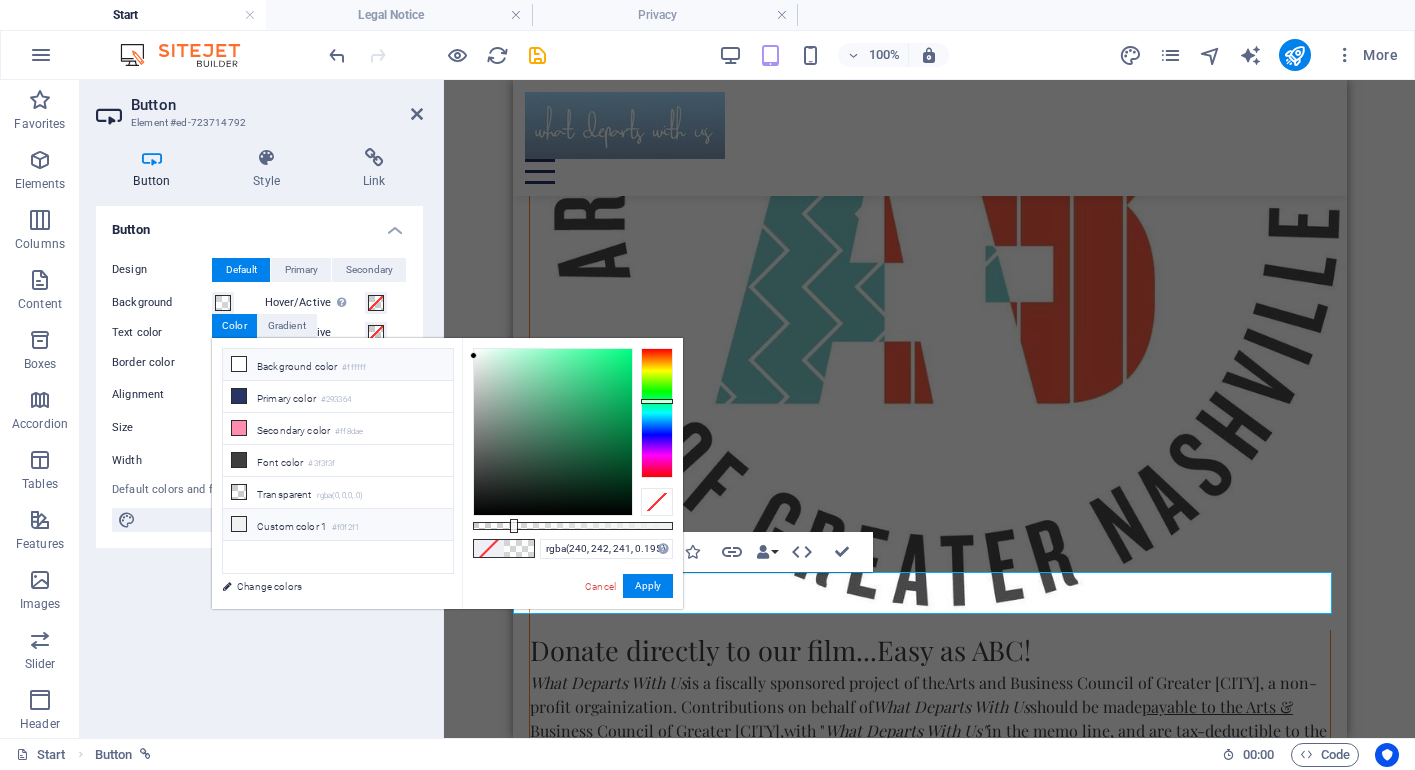 click on "Background color
#ffffff" at bounding box center (338, 365) 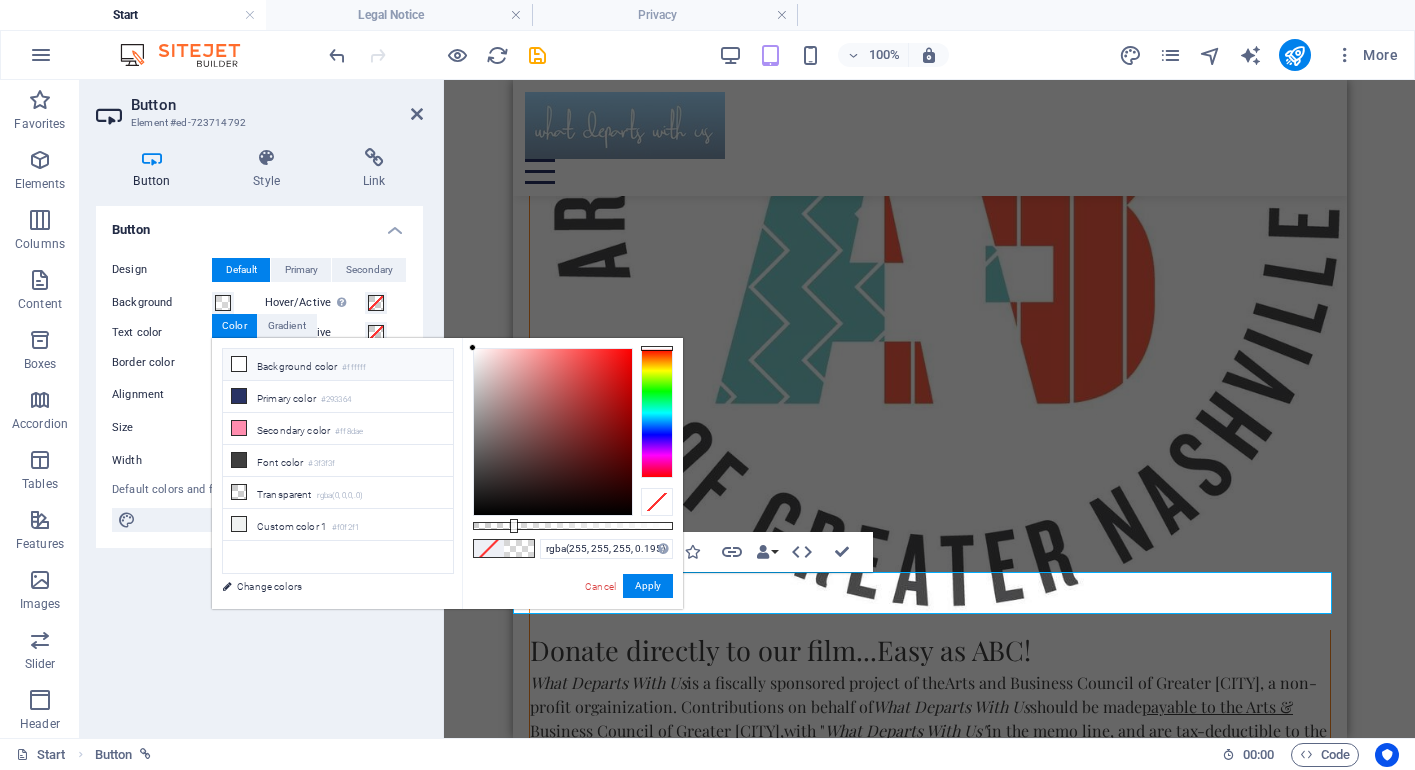 click at bounding box center [657, 413] 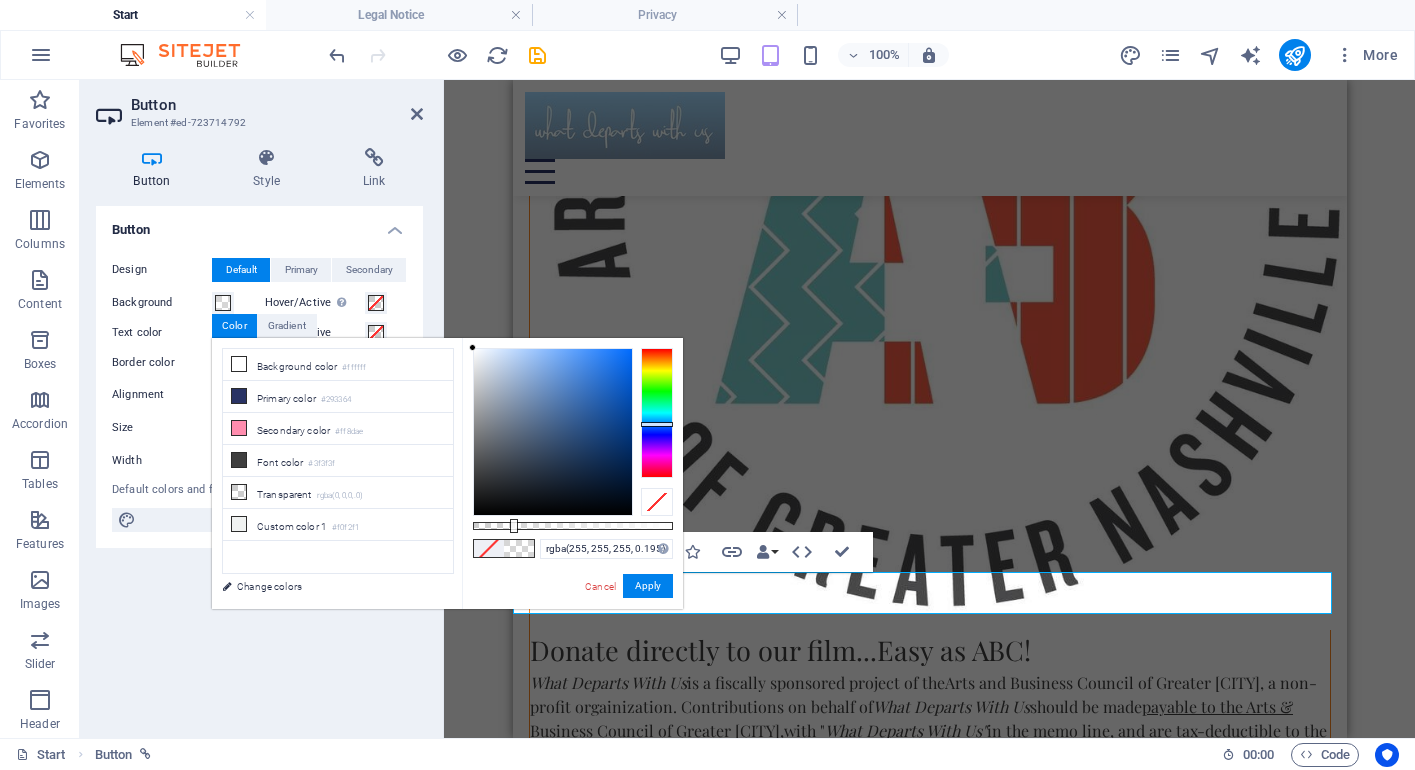 type on "rgba(190, 213, 244, 0.195)" 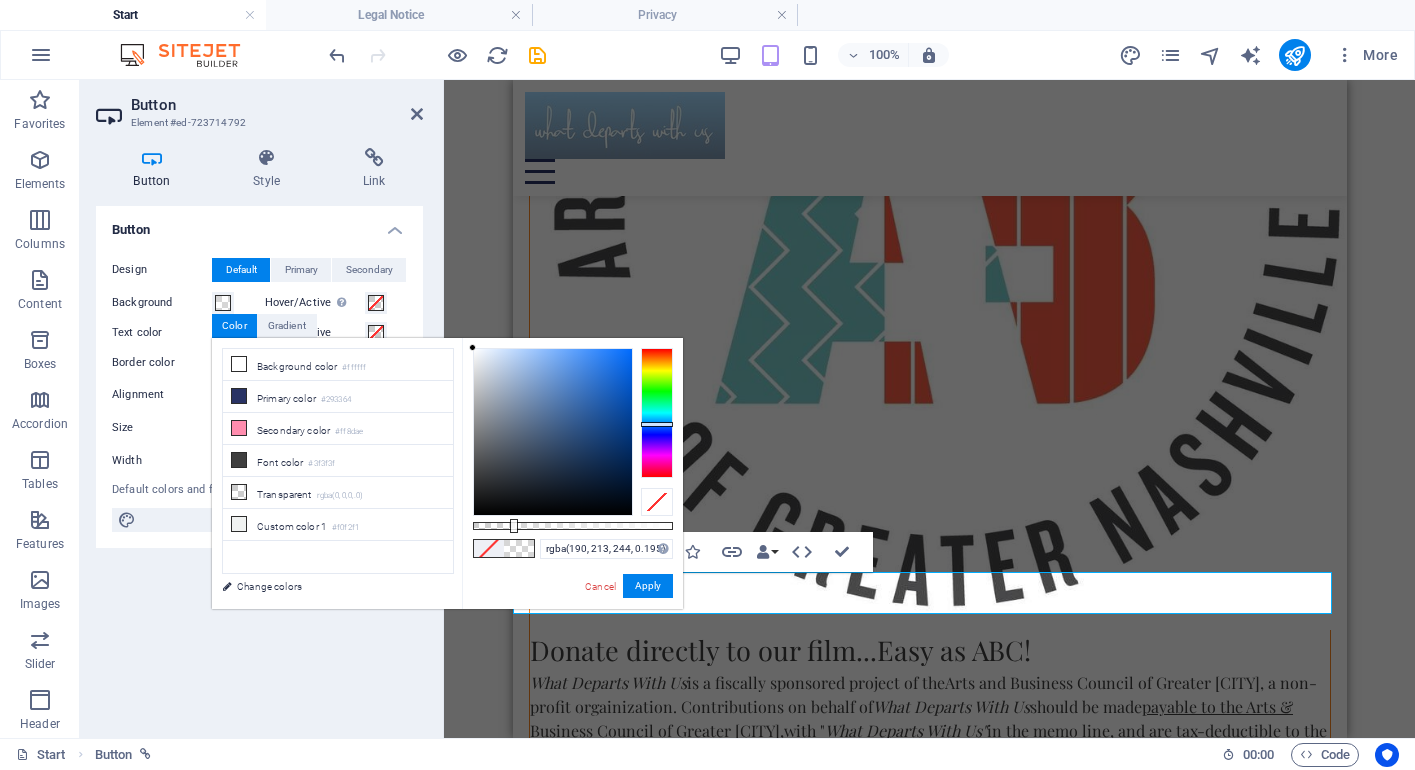 click at bounding box center [553, 432] 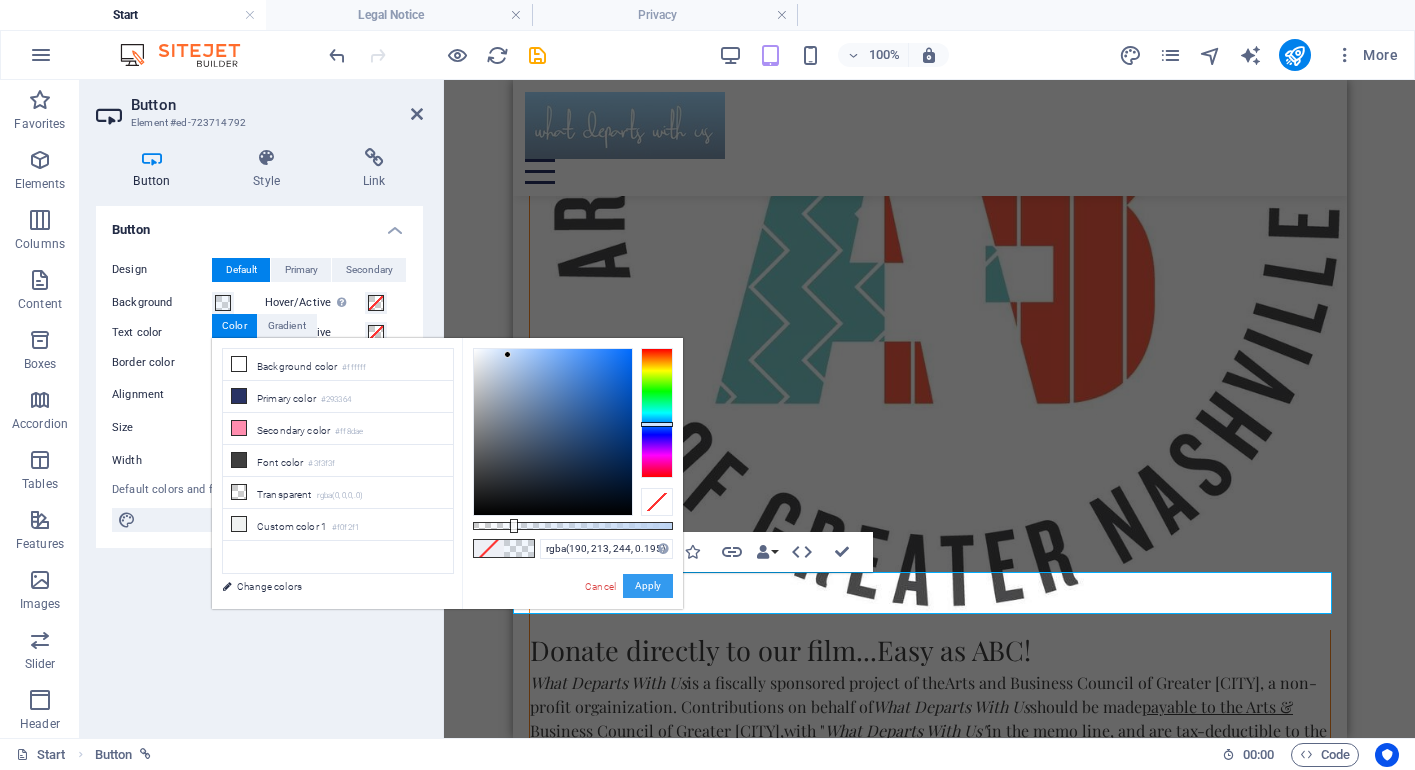 click on "Apply" at bounding box center [648, 586] 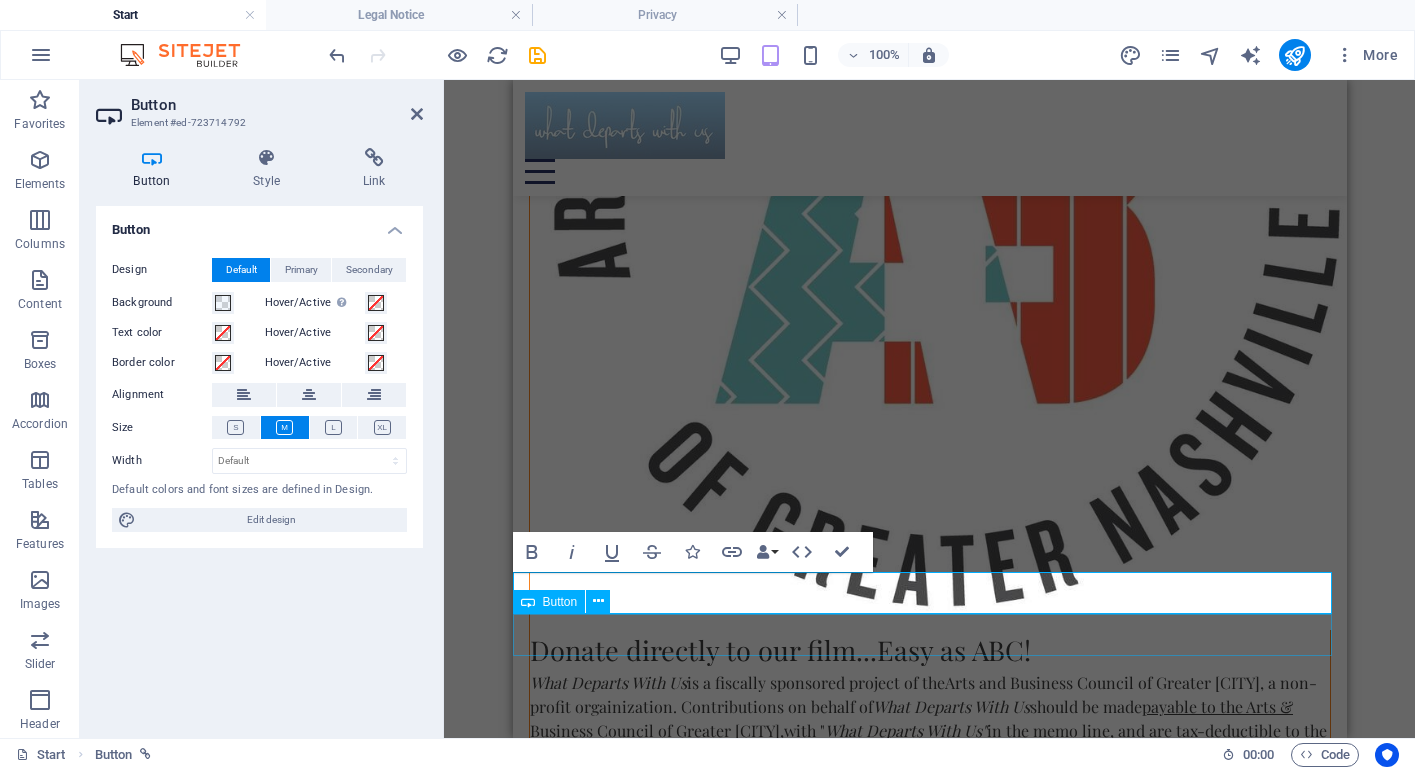 click on "[PERSON] - Bio" at bounding box center (929, 1786) 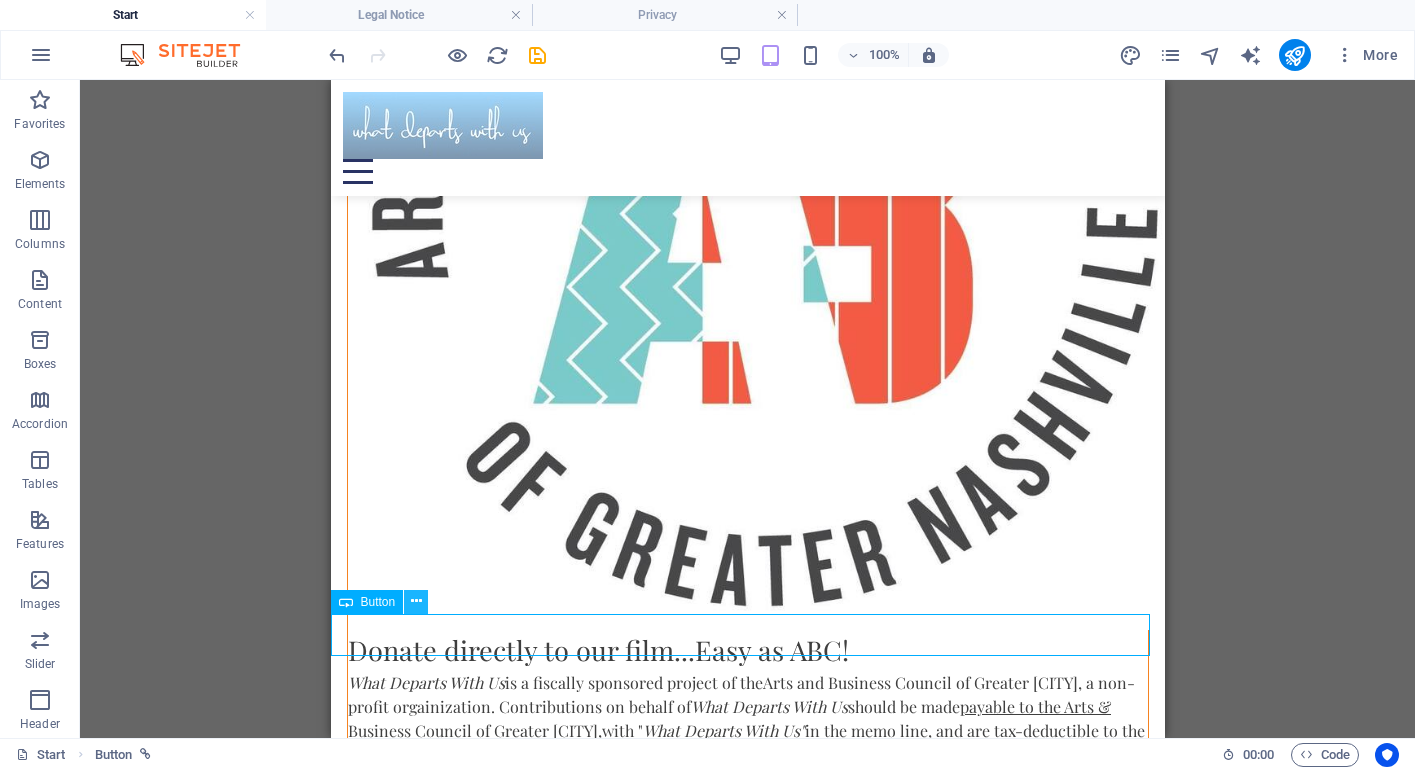 click at bounding box center (416, 601) 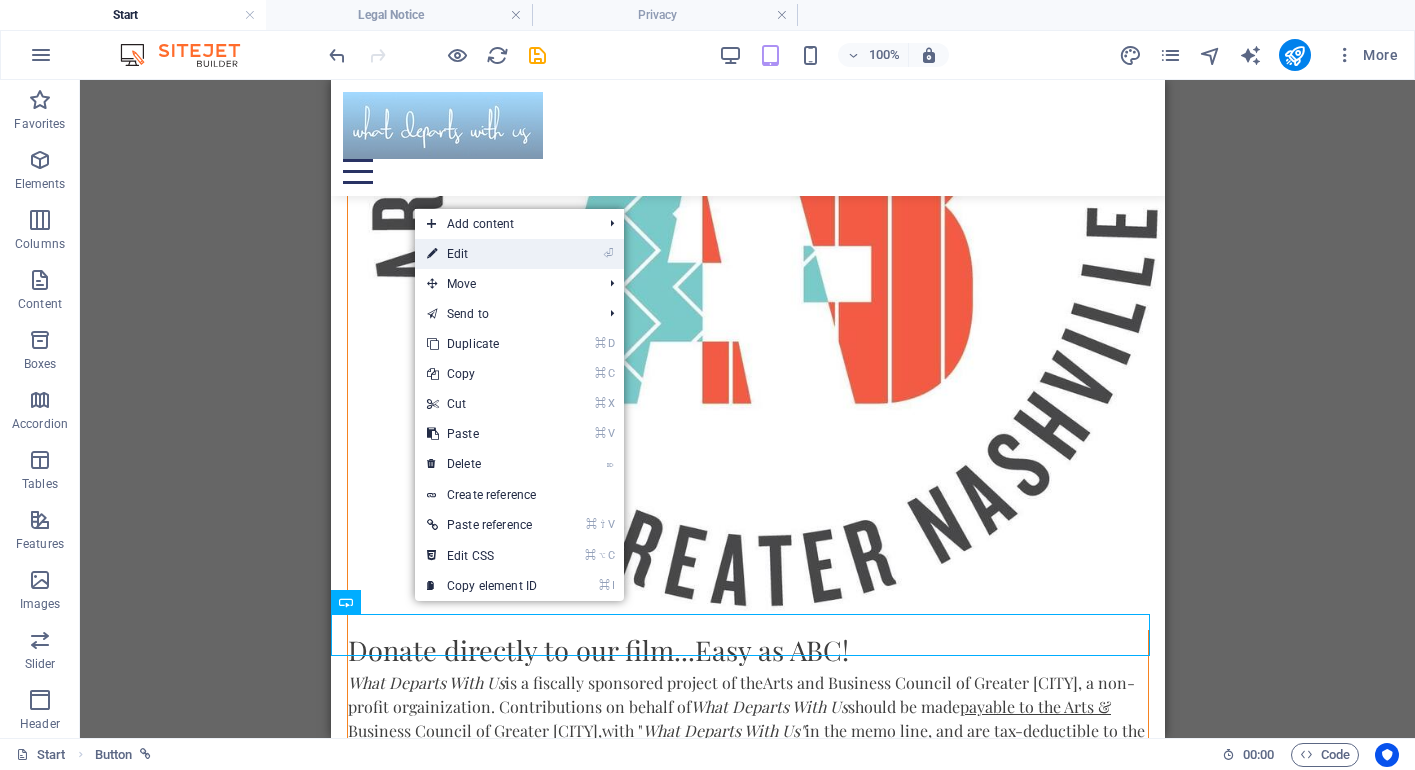 click on "⏎  Edit" at bounding box center [482, 254] 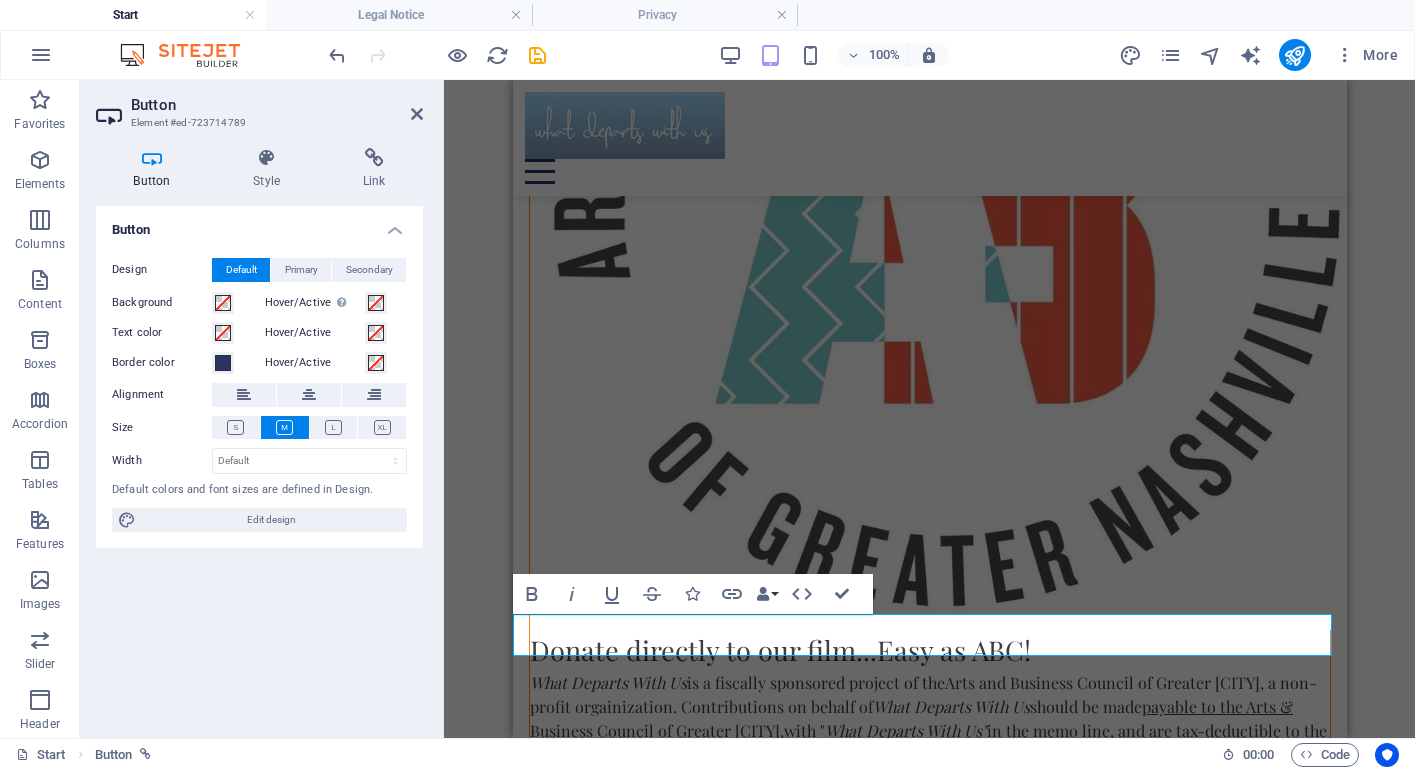 click on "Background" at bounding box center (162, 303) 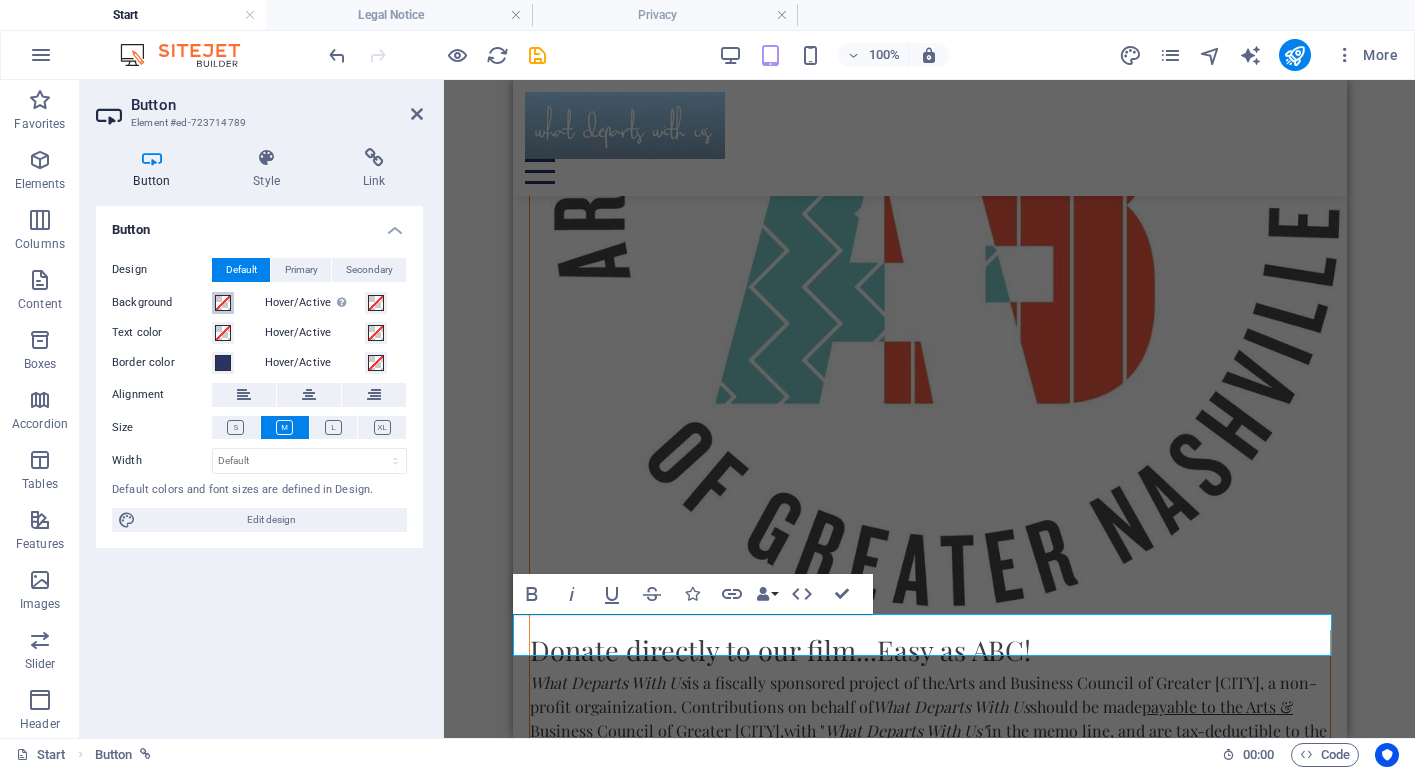 click on "Background" at bounding box center [223, 303] 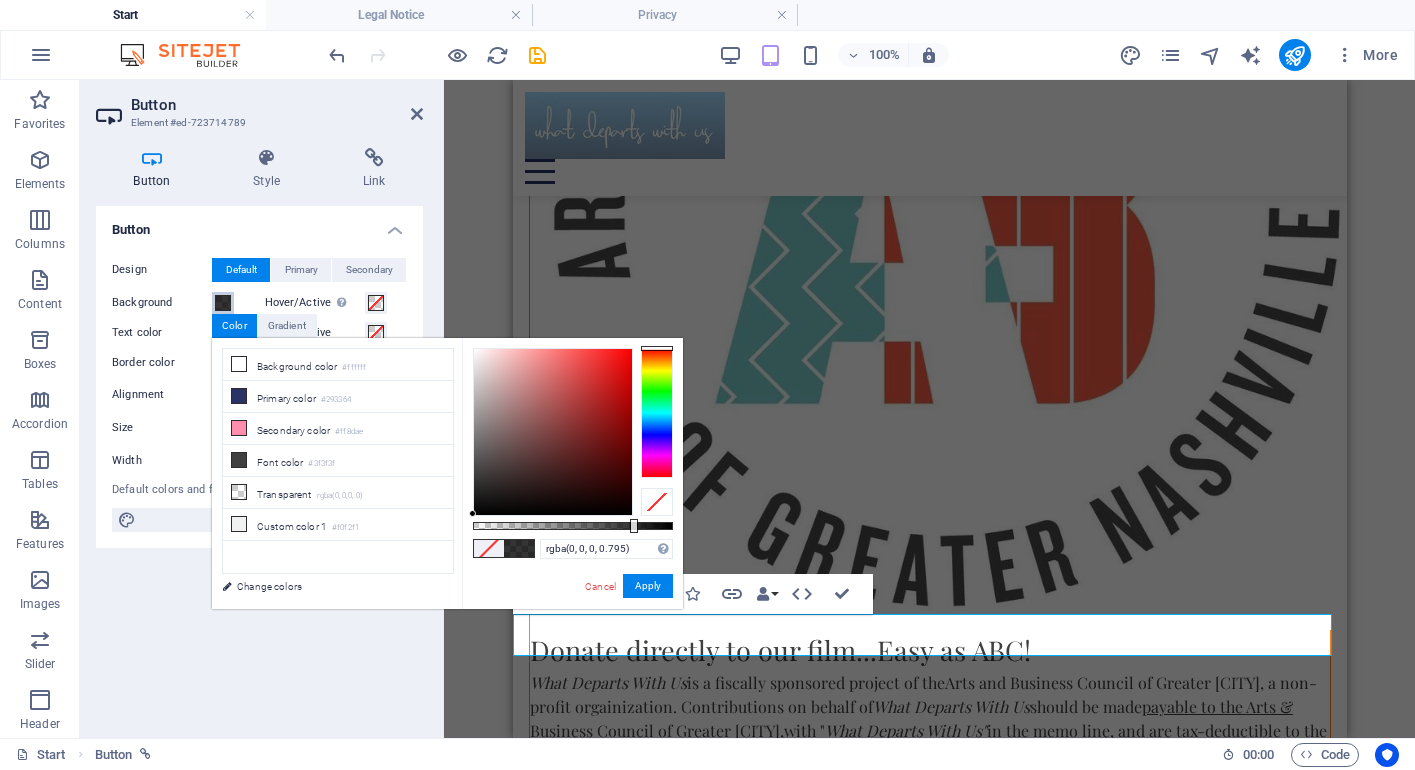click at bounding box center [573, 526] 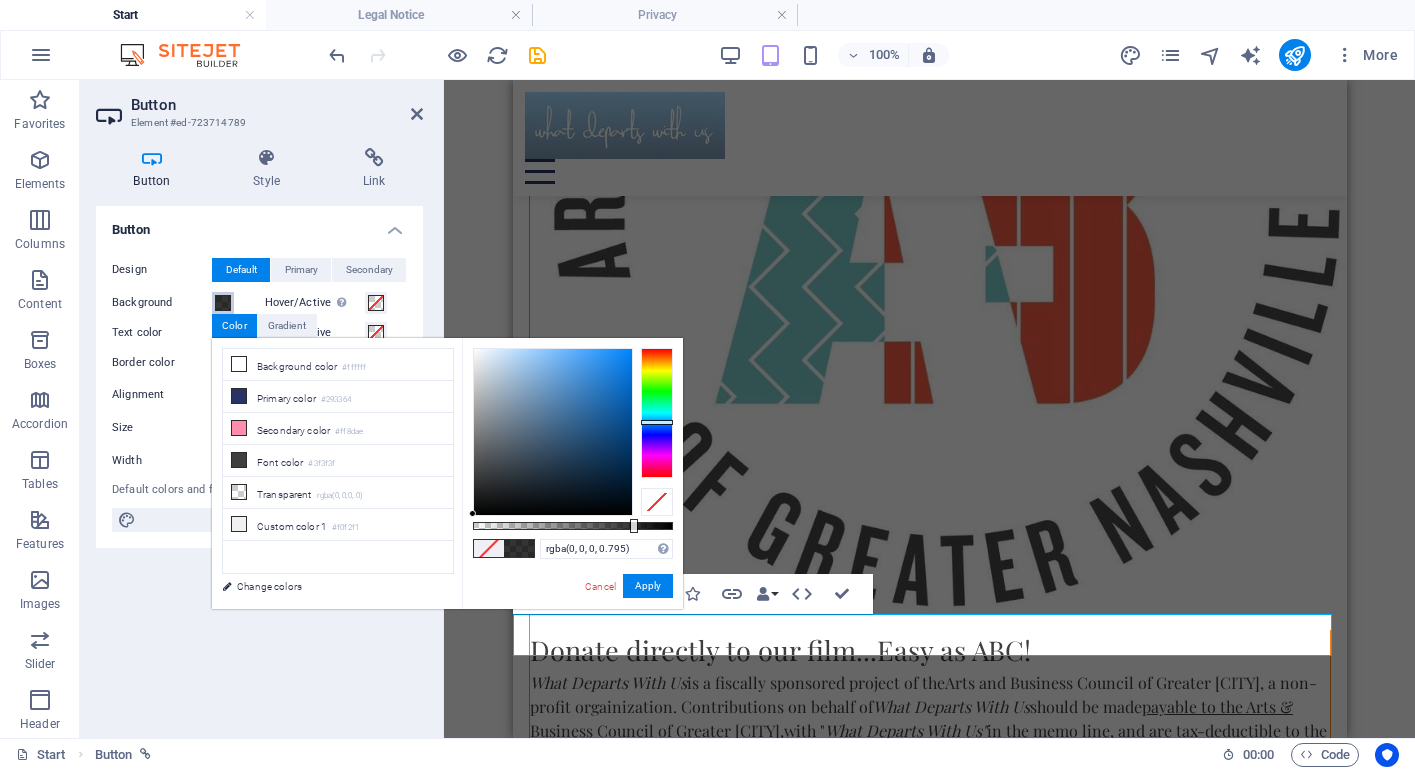 type on "rgba(198, 223, 247, 0.795)" 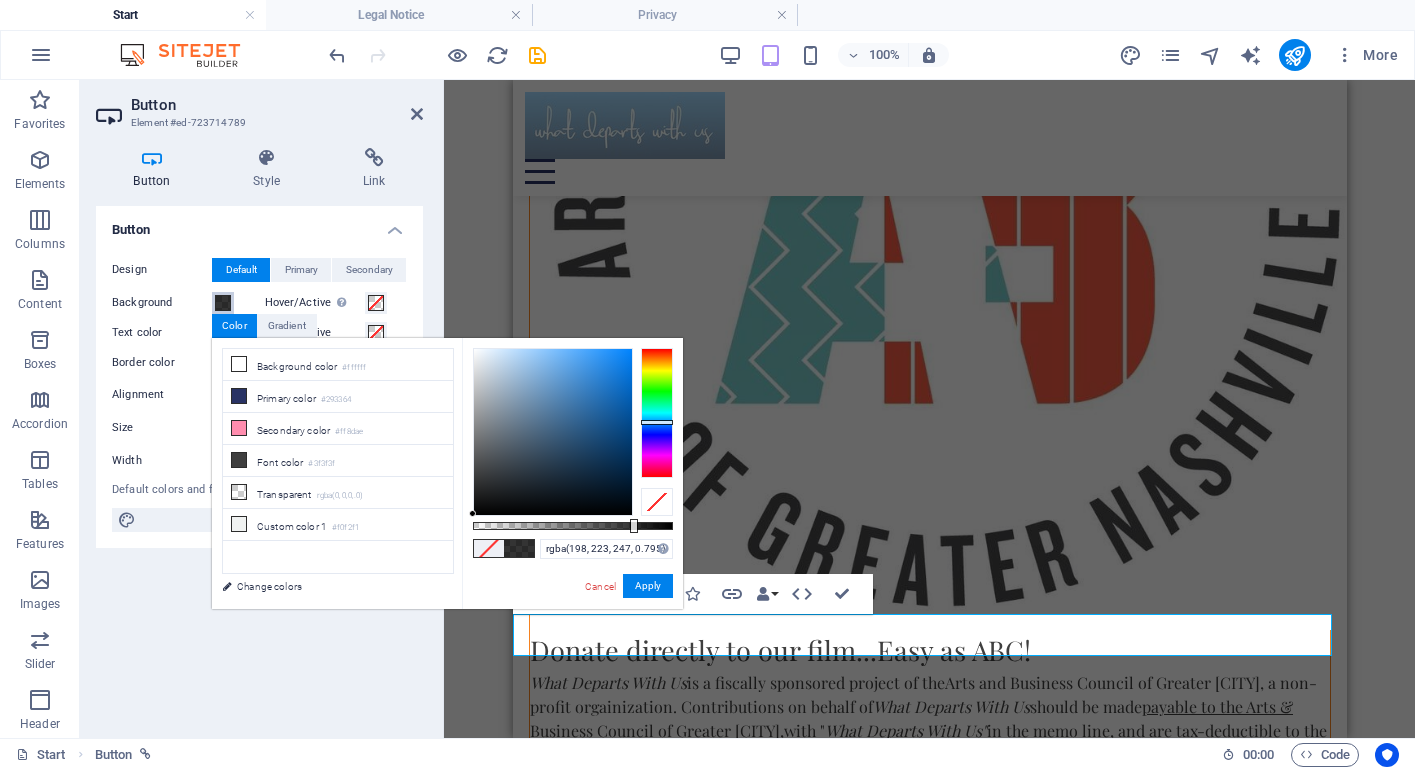 click at bounding box center (553, 432) 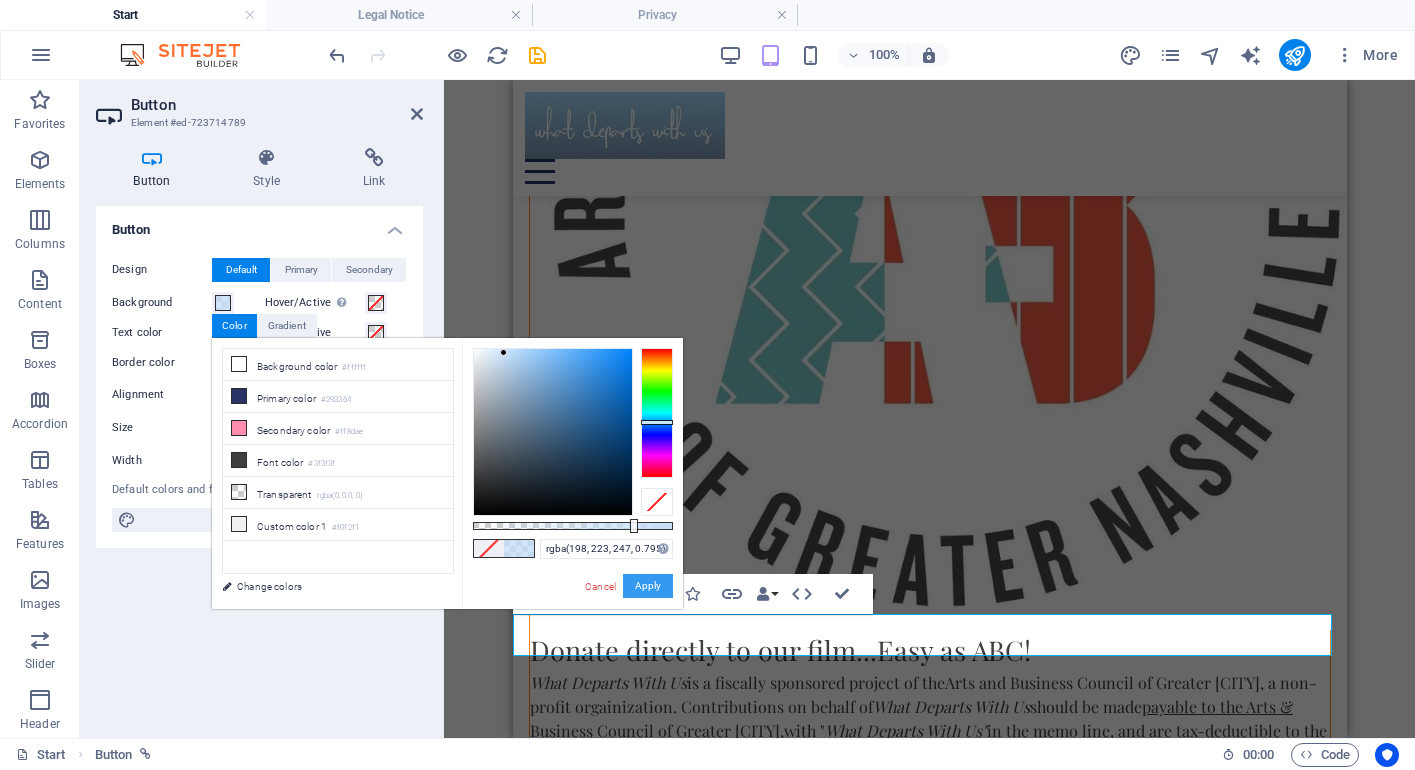 click on "Apply" at bounding box center [648, 586] 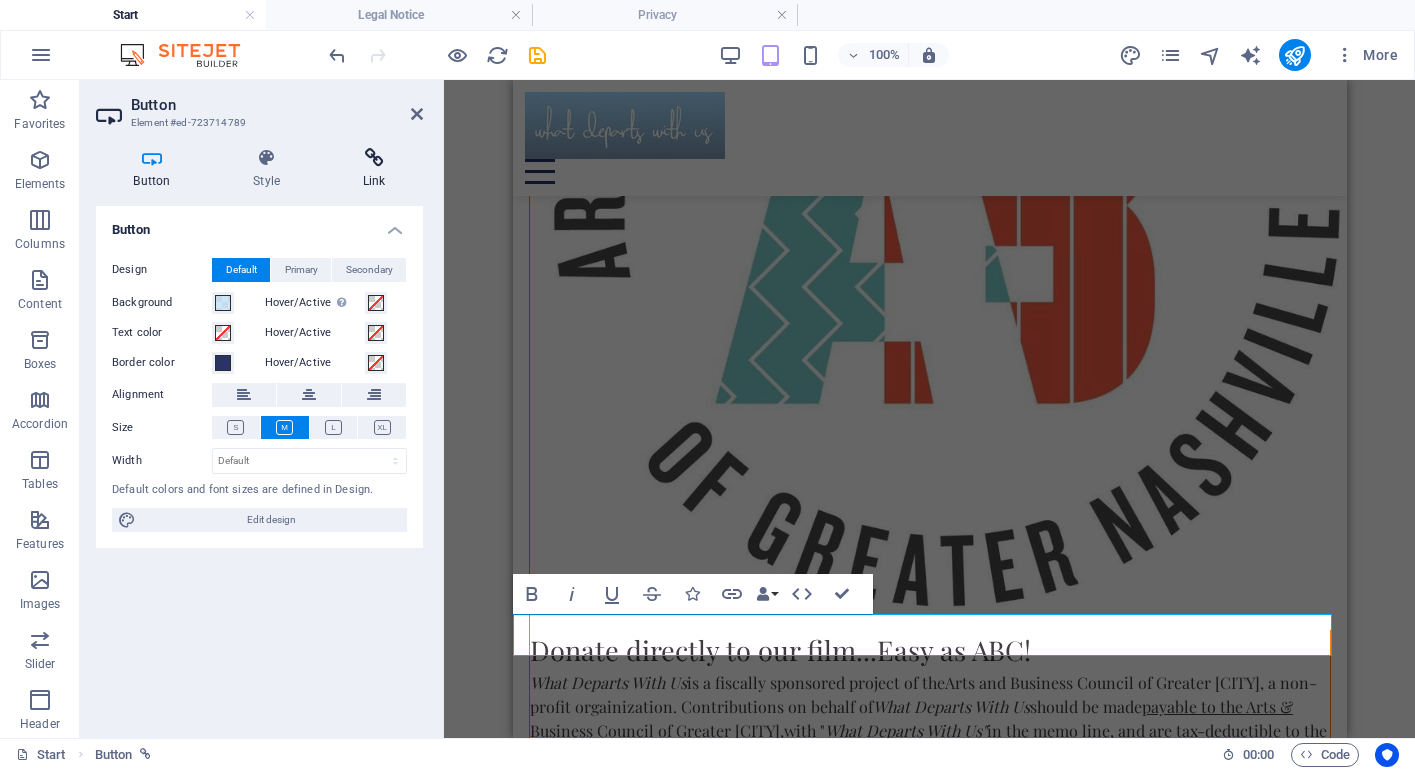 click at bounding box center [374, 158] 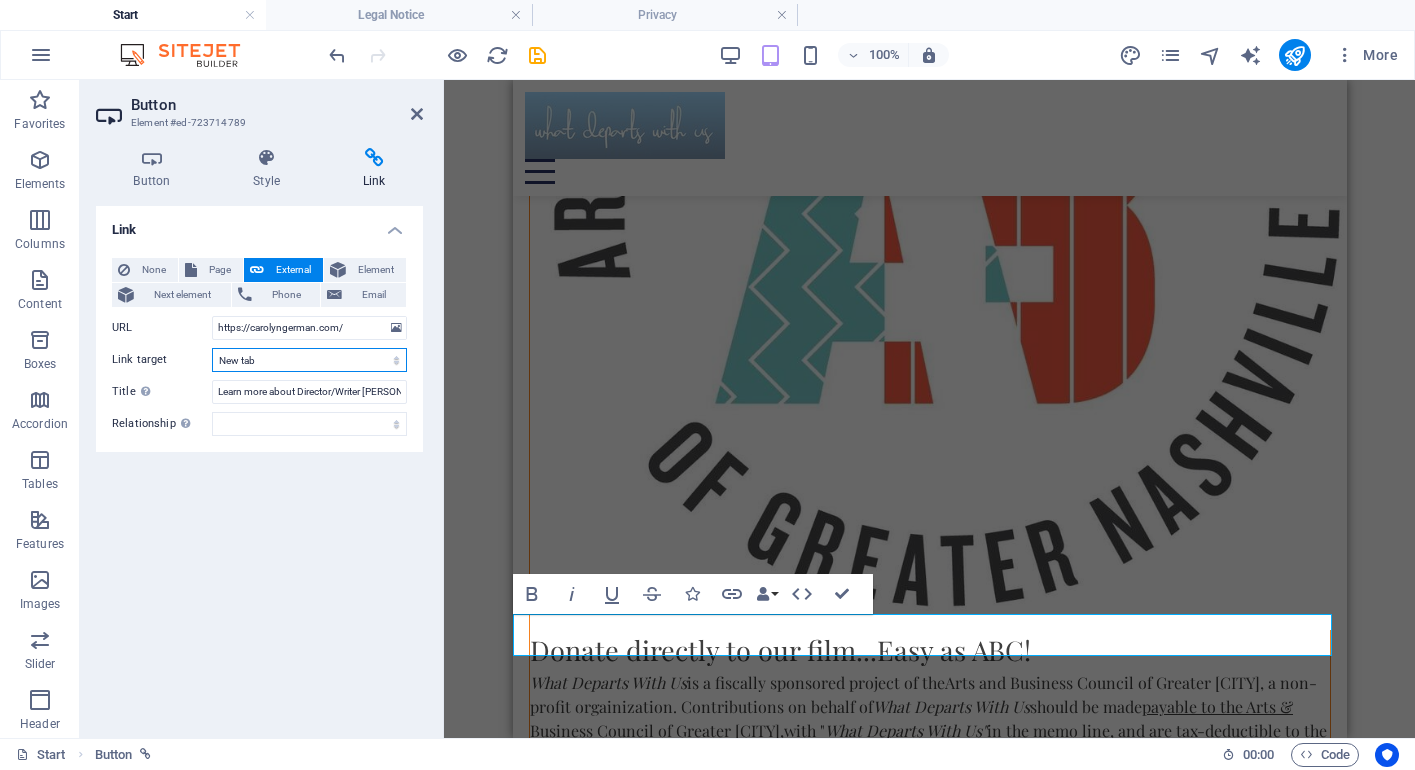 click on "New tab" at bounding box center (0, 0) 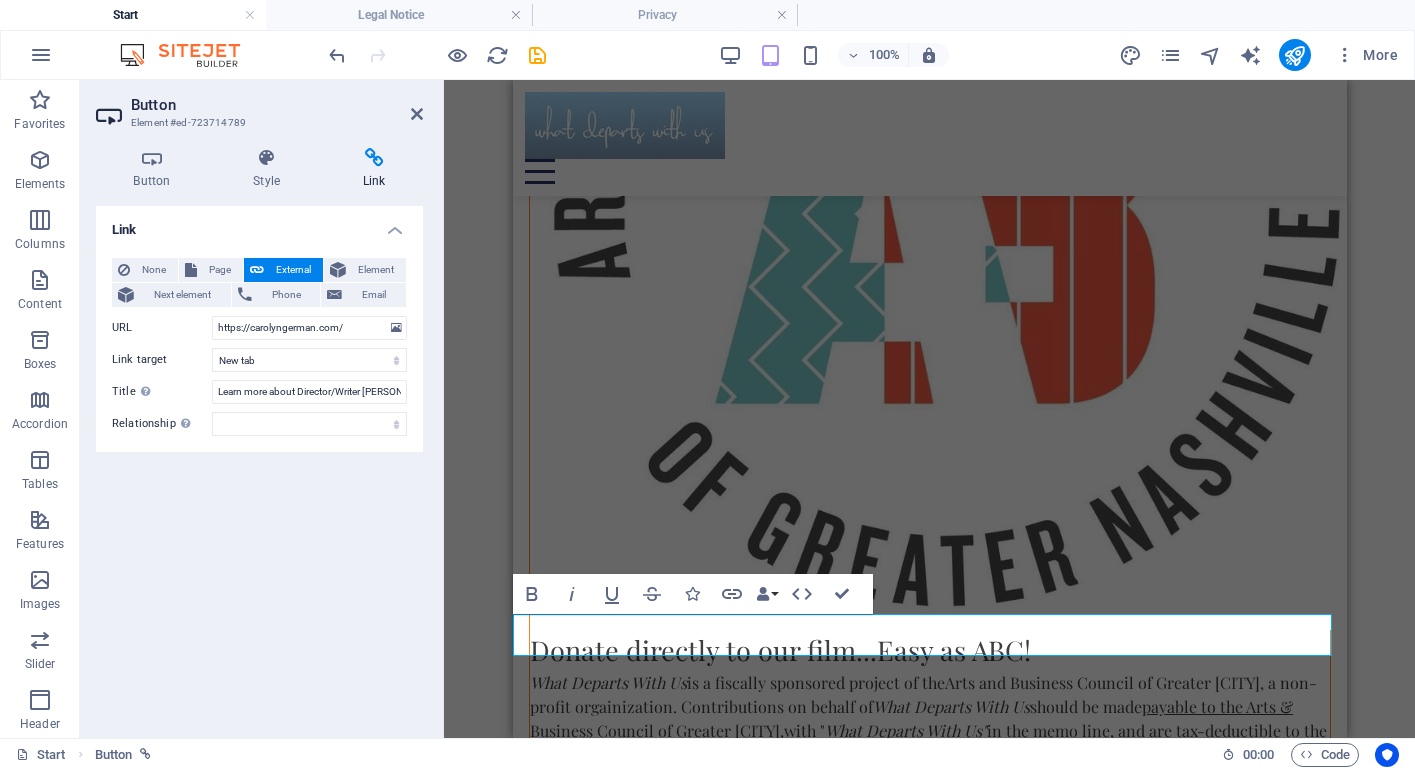 click on "Link None Page External Element Next element Phone Email Page Start Legal Notice Privacy Element URL https://carolyngerman.com/ Phone Email Link target New tab Same tab Overlay Title Additional link description, should not be the same as the link text. The title is most often shown as a tooltip text when the mouse moves over the element. Leave empty if uncertain. Learn more about Director/Writer [PERSON] Relationship Sets the relationship of this link to the link target . For example, the value "nofollow" instructs search engines not to follow the link. Can be left empty. alternate author bookmark external help license next nofollow noreferrer noopener prev search tag" at bounding box center [259, 464] 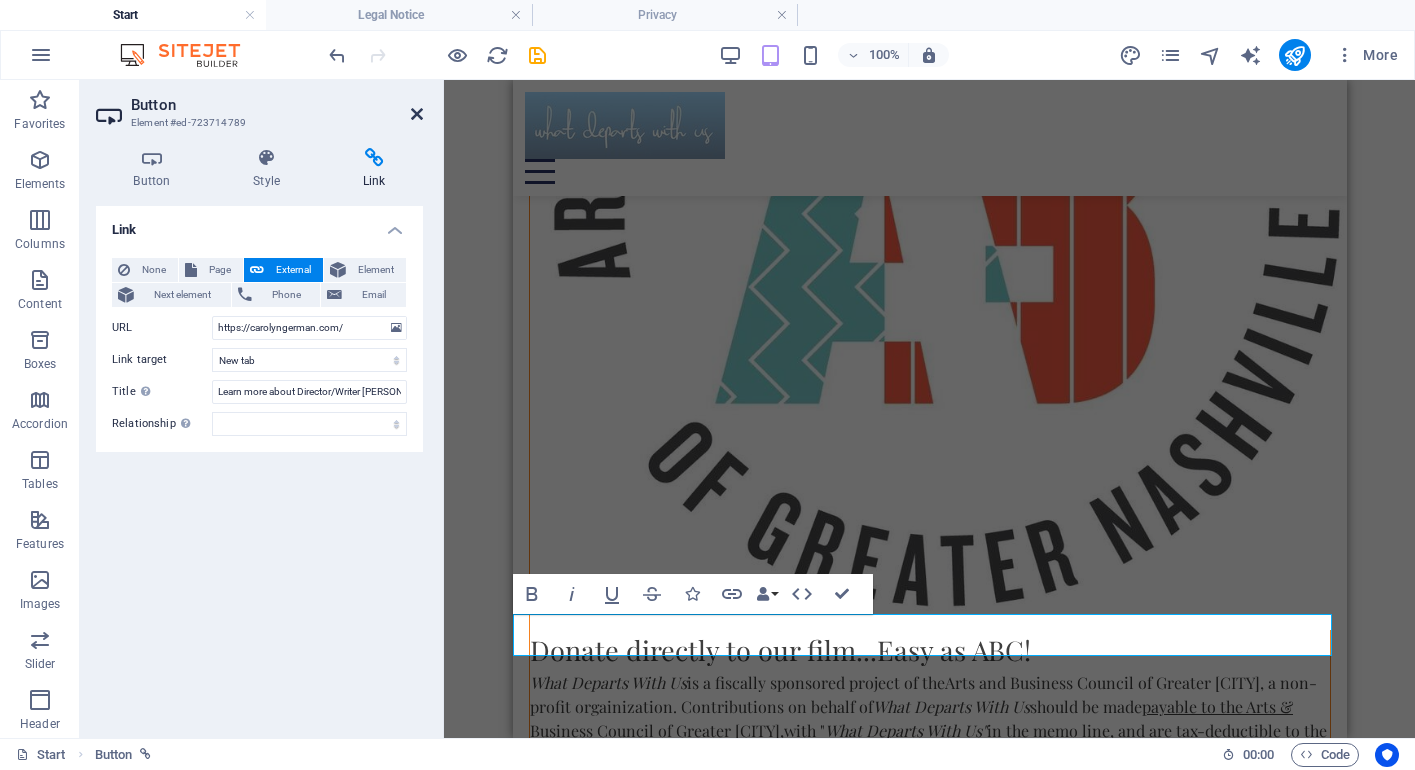 click at bounding box center [417, 114] 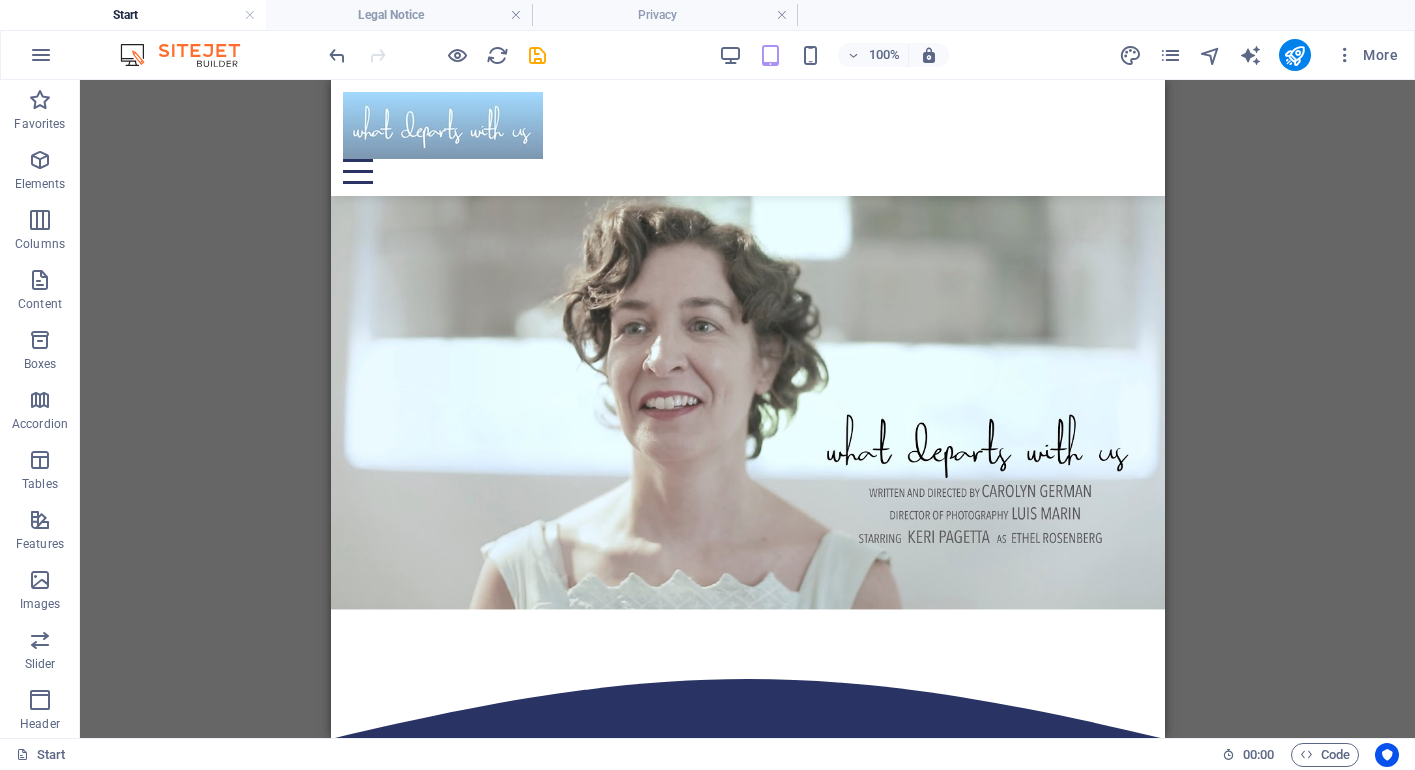 scroll, scrollTop: 447, scrollLeft: 0, axis: vertical 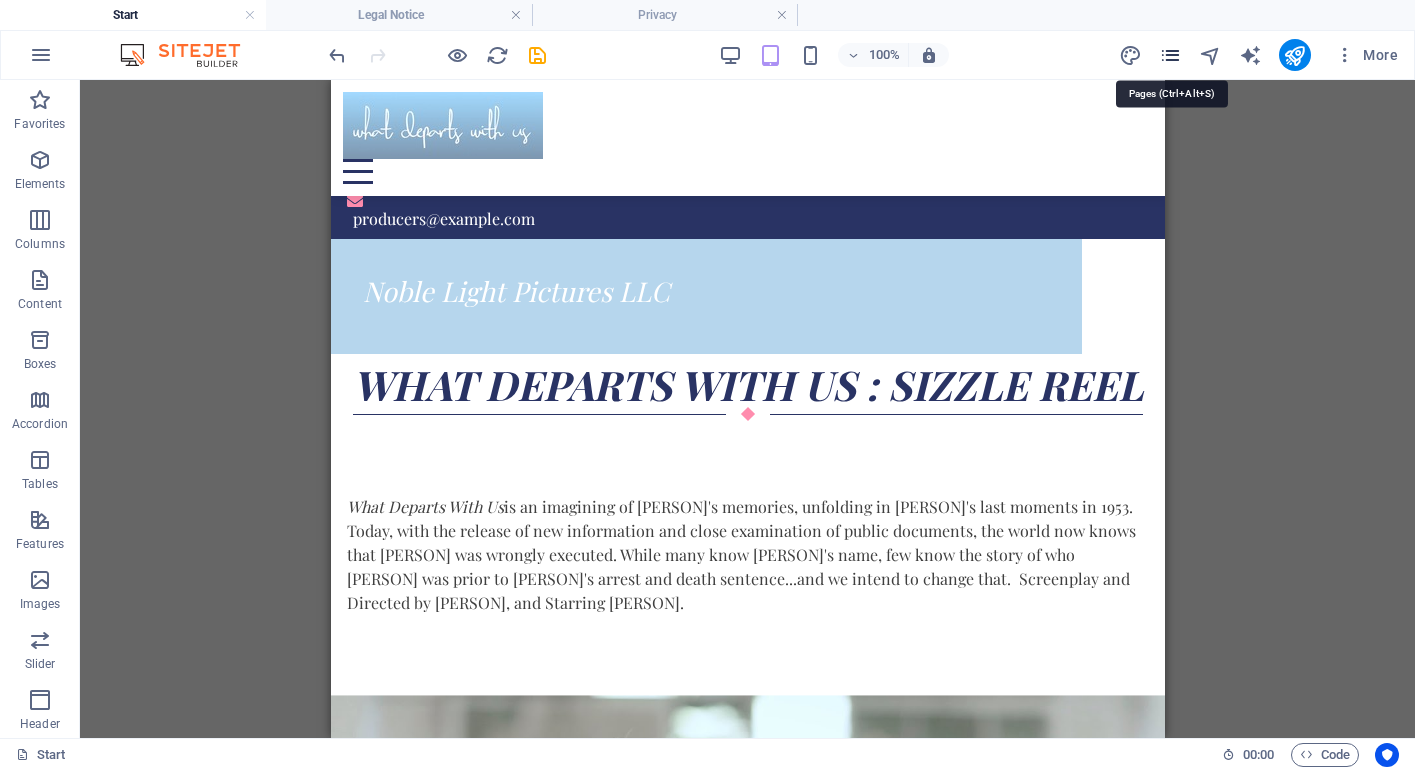 click at bounding box center (1170, 55) 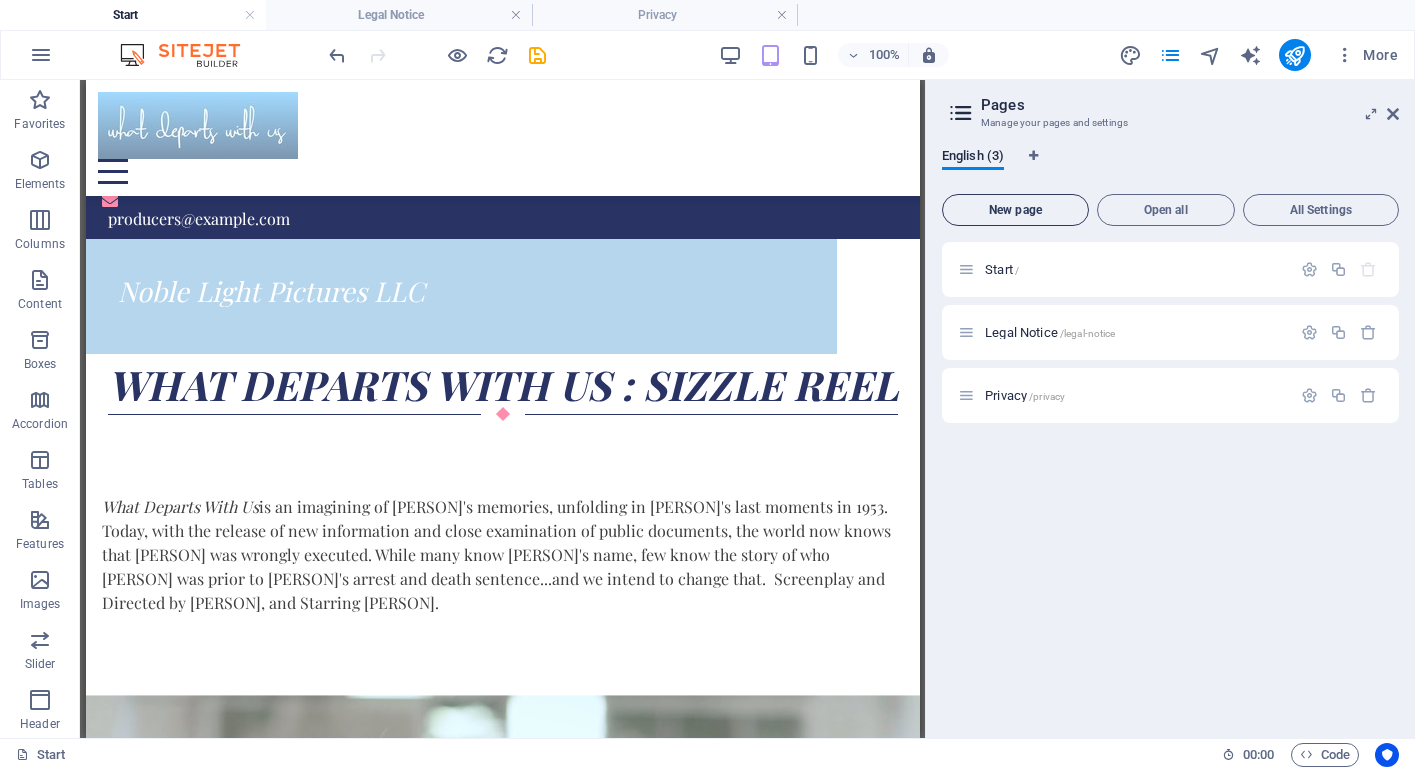 click on "New page" at bounding box center [1015, 210] 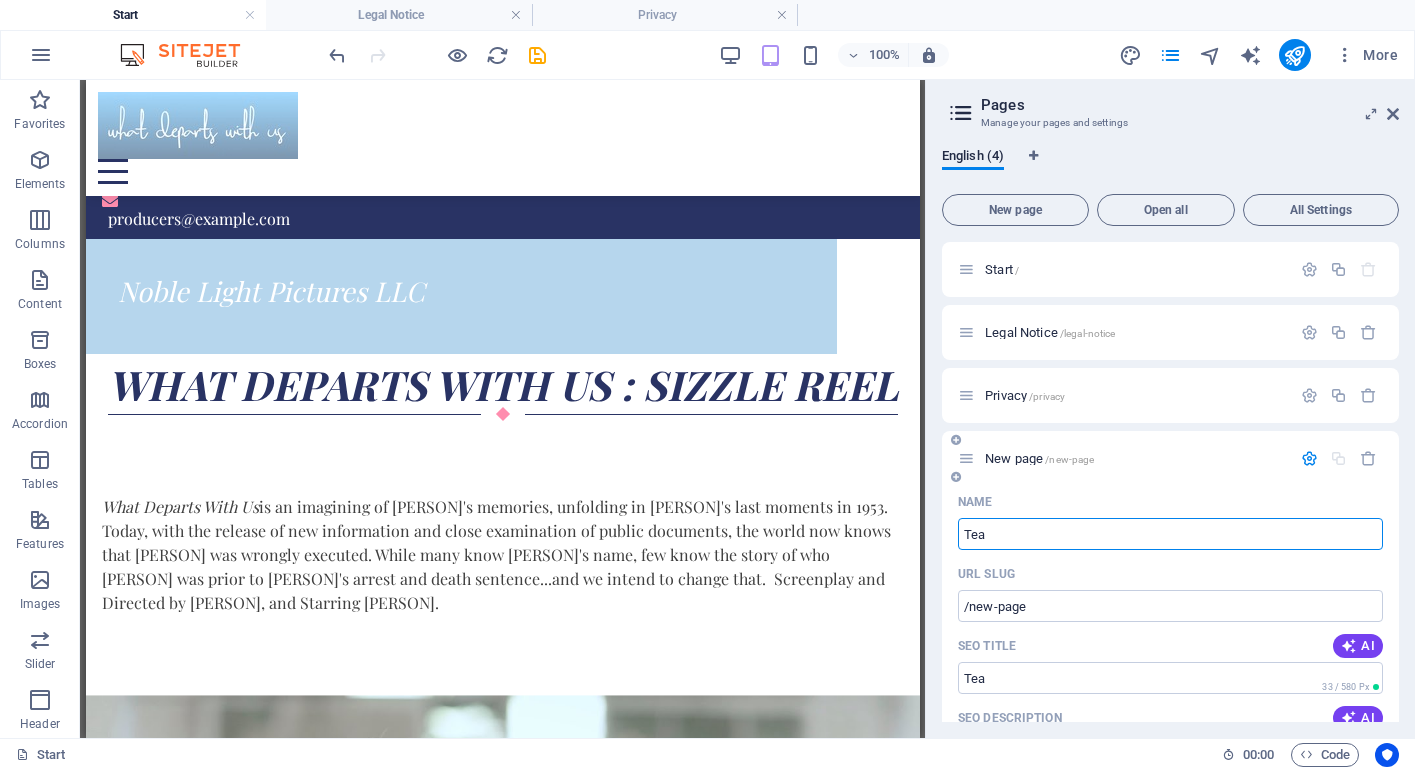 type on "Tea" 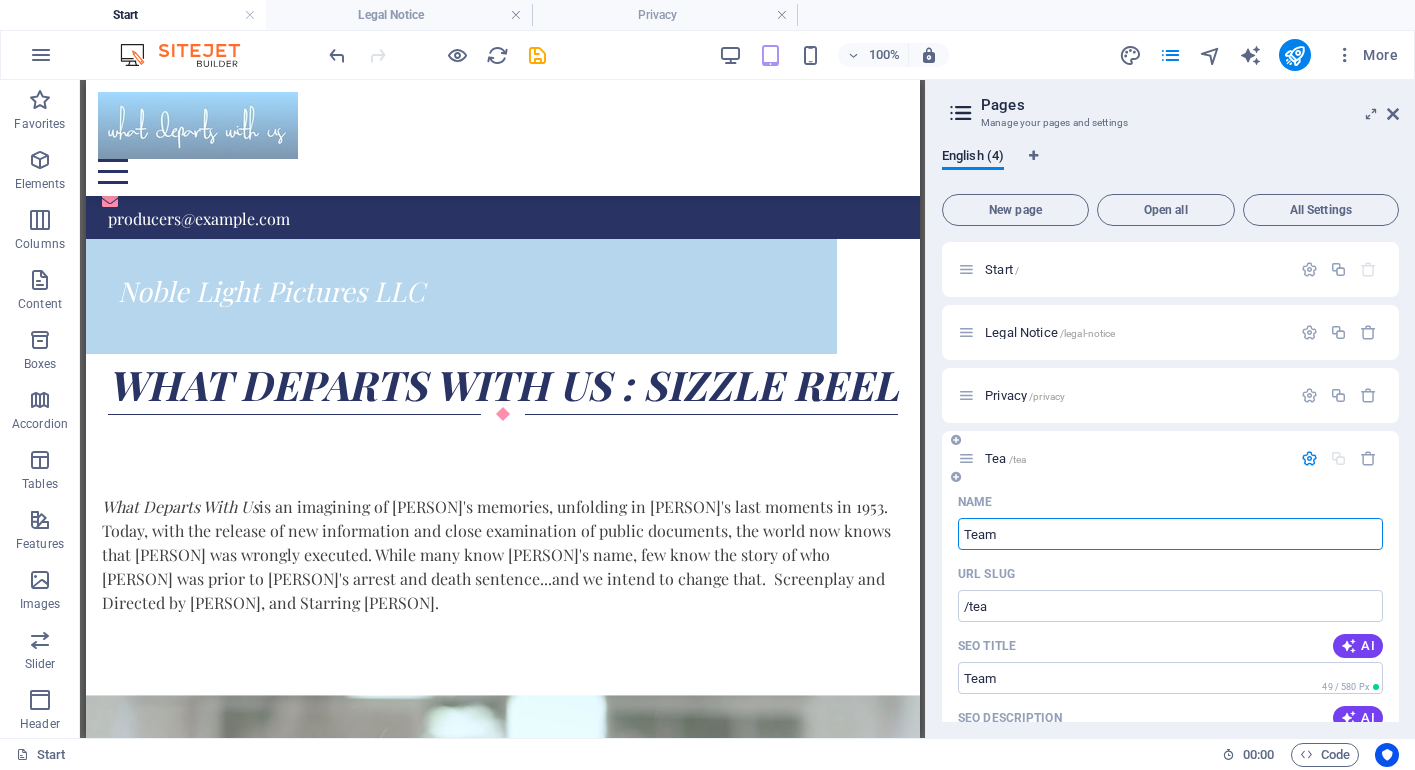 type on "Team" 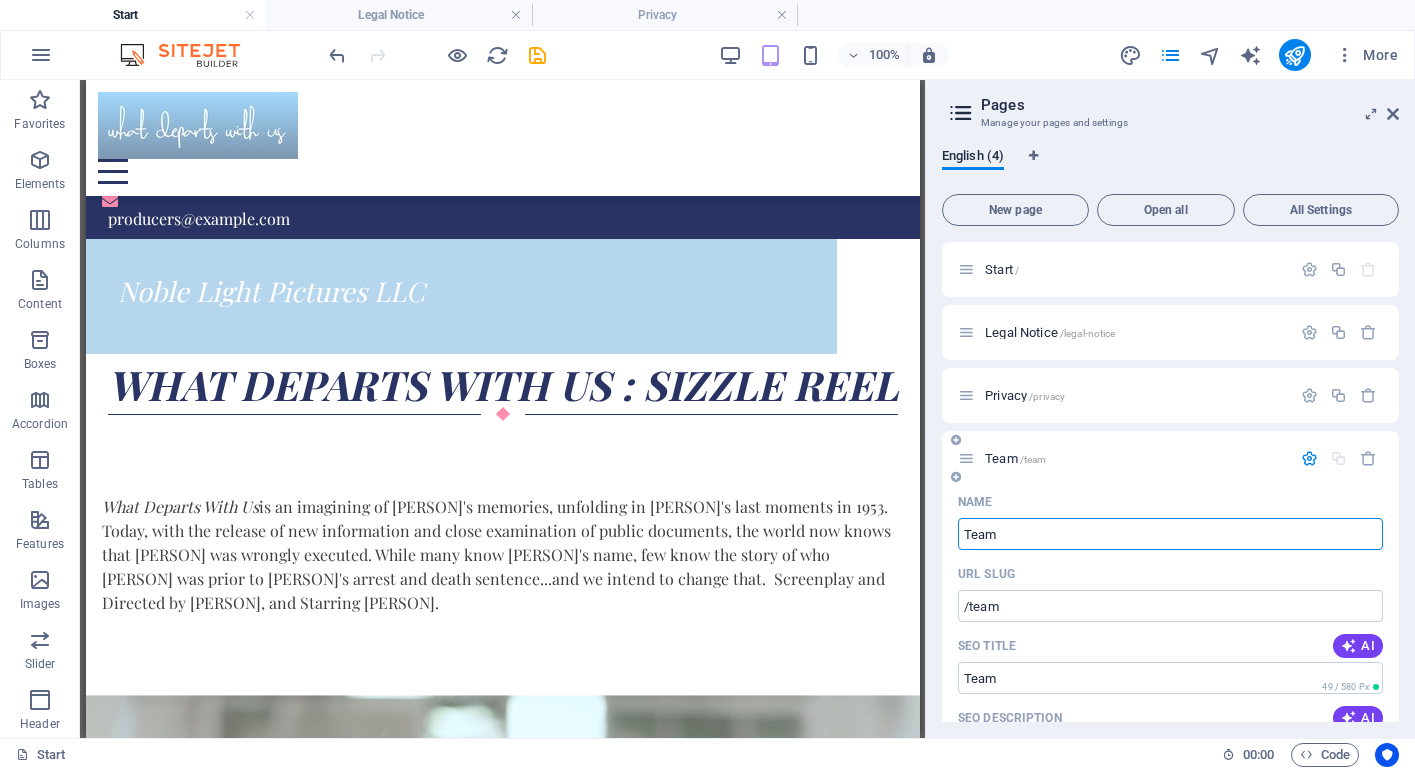 click on "Team" at bounding box center (1170, 534) 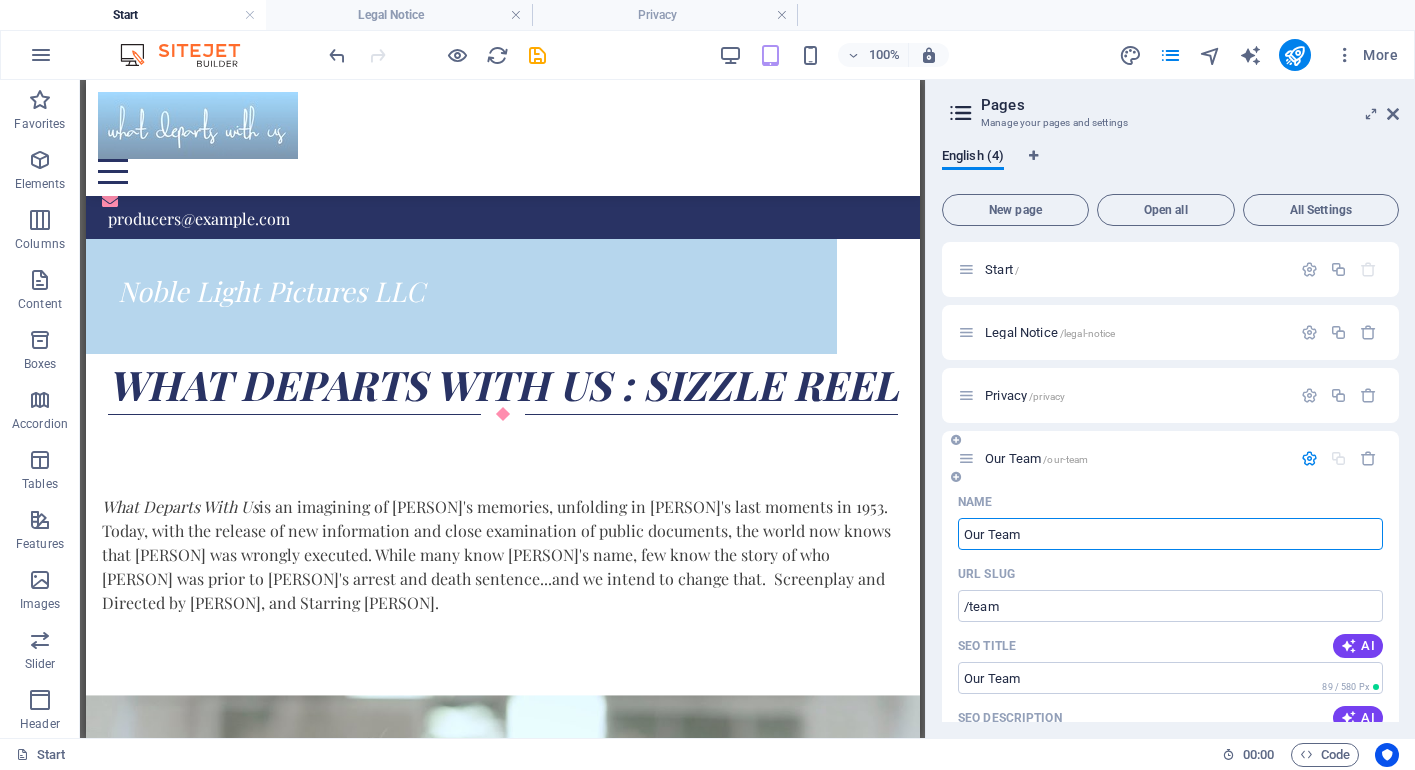 type on "Our Team" 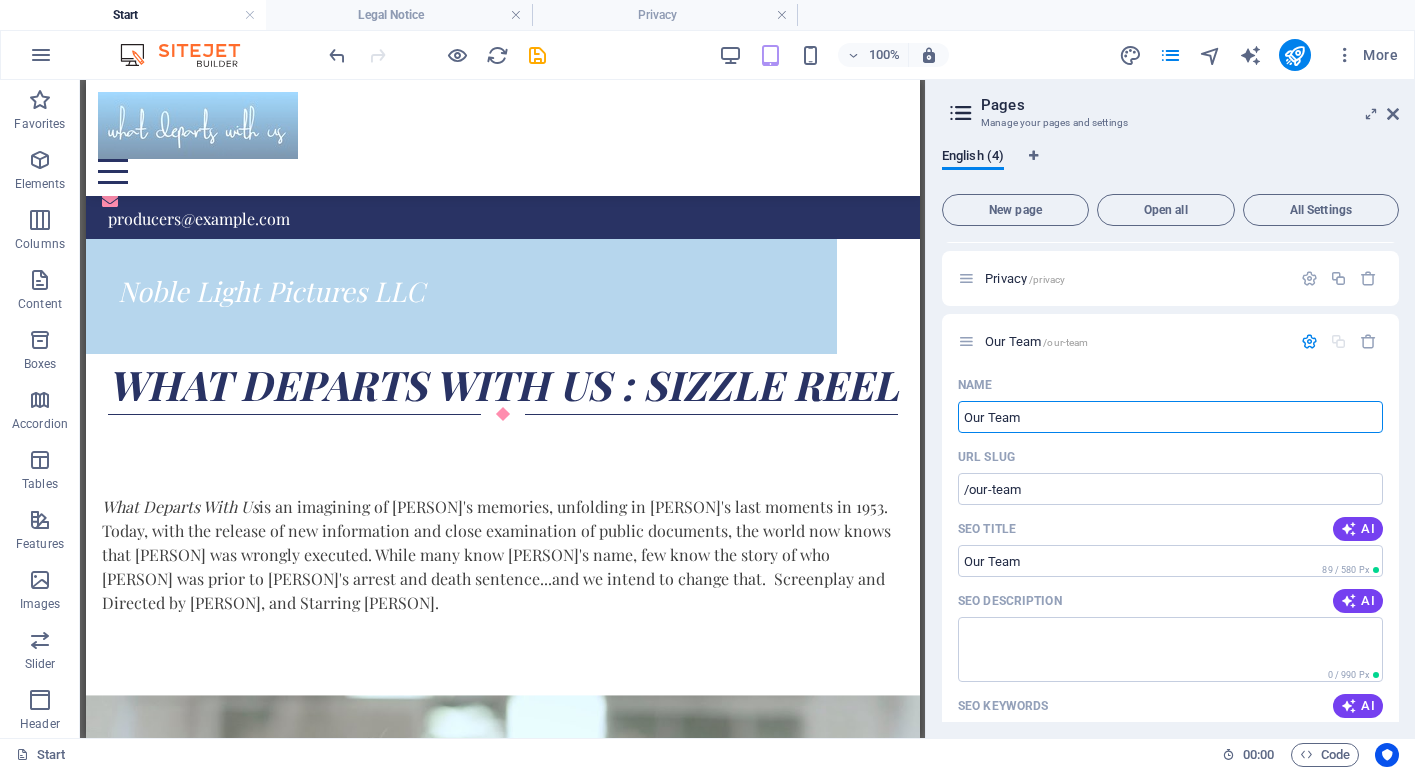 scroll, scrollTop: 158, scrollLeft: 0, axis: vertical 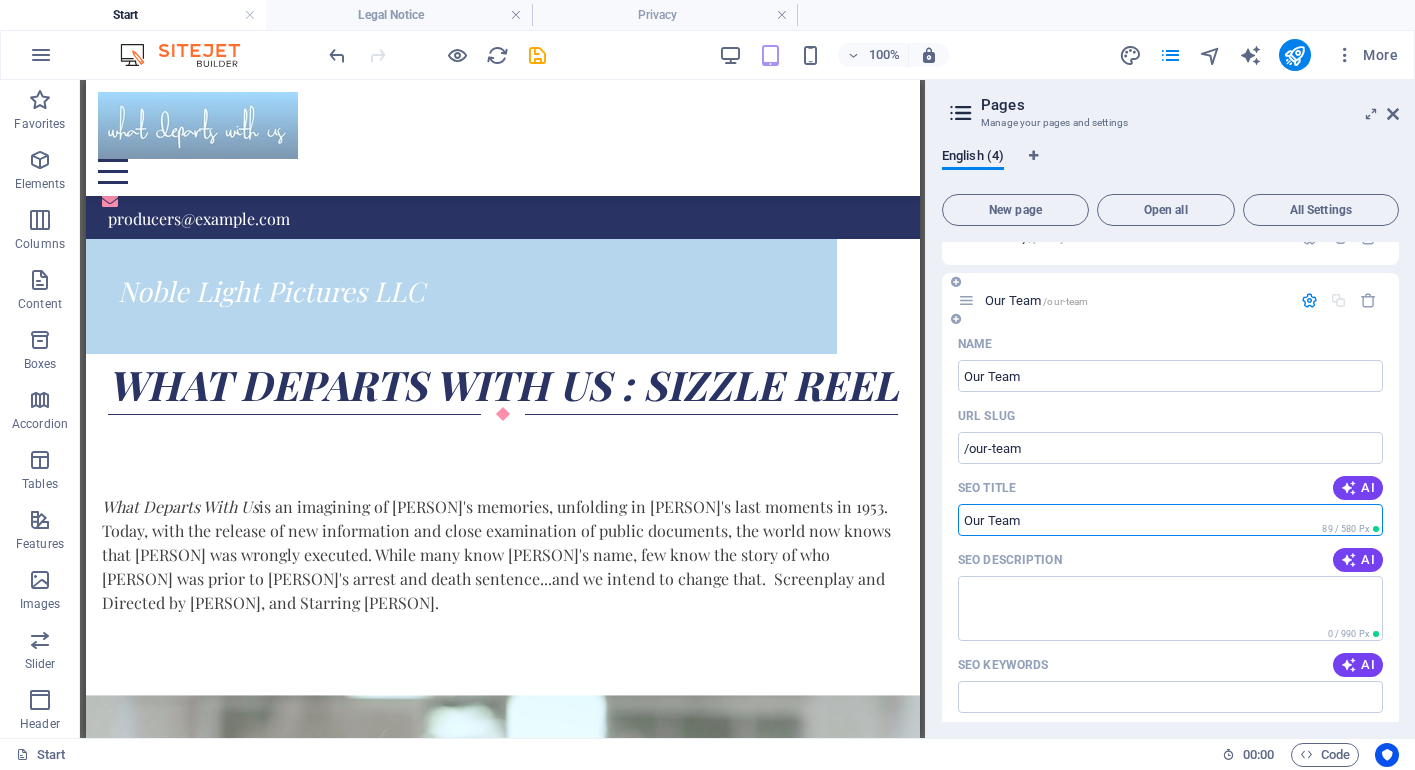 drag, startPoint x: 1031, startPoint y: 518, endPoint x: 952, endPoint y: 519, distance: 79.00633 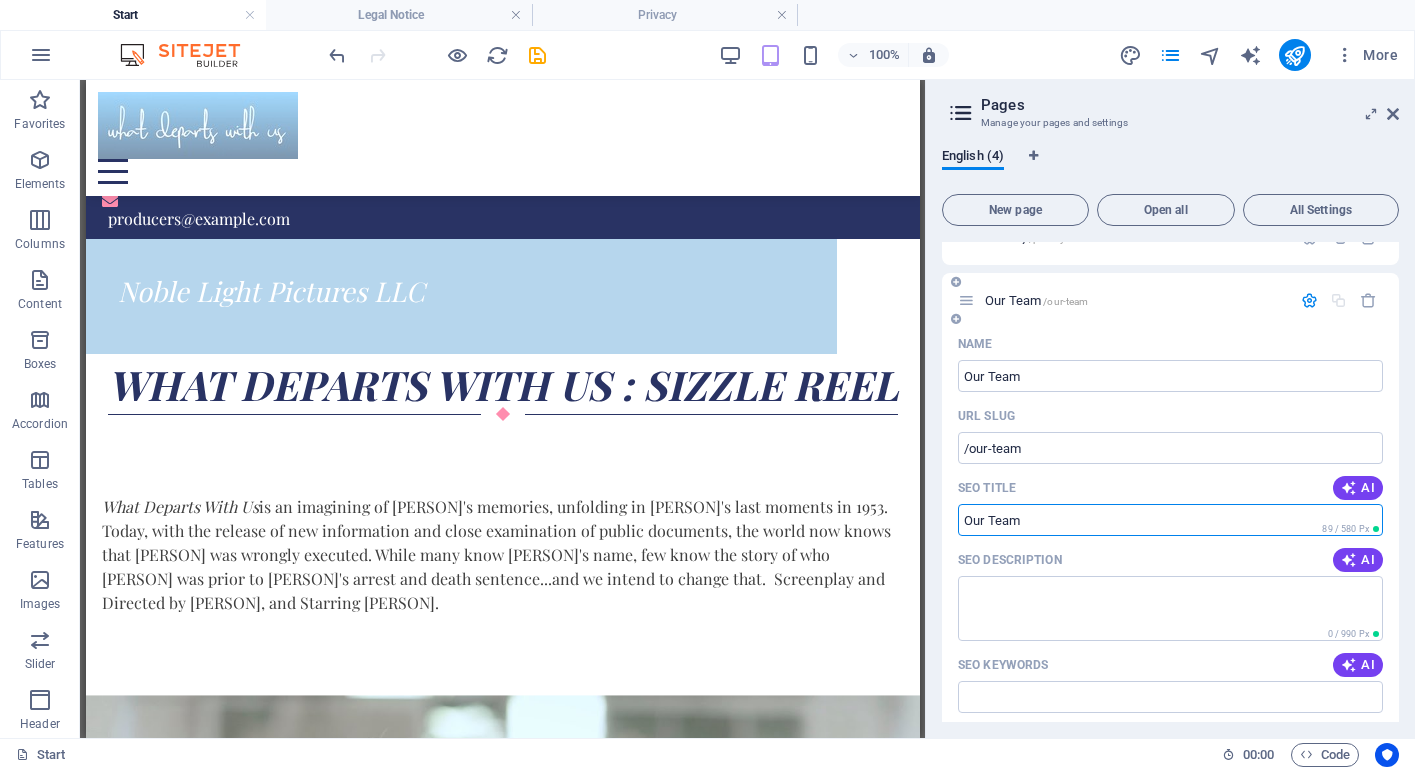 click on "SEO Title" at bounding box center [1170, 520] 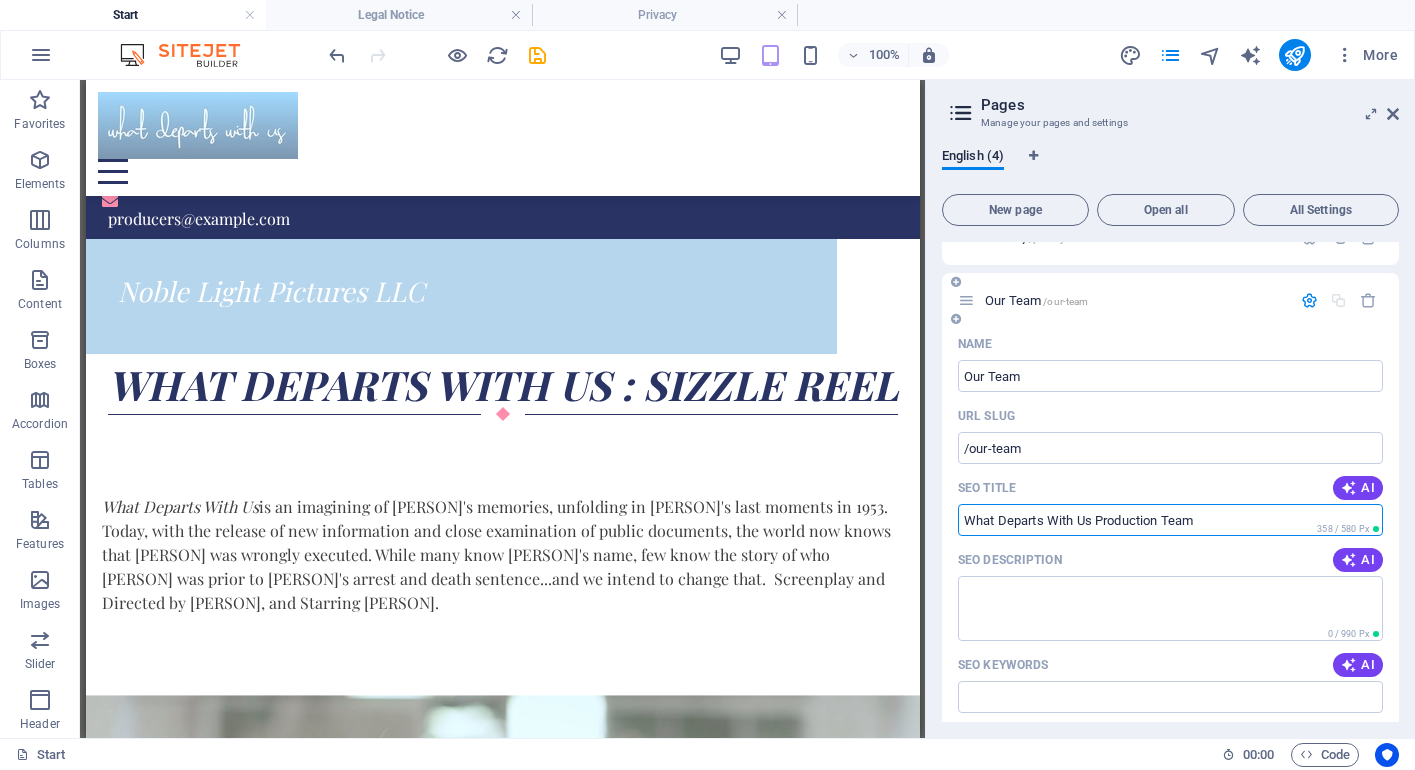 type on "What Departs With Us Production Team" 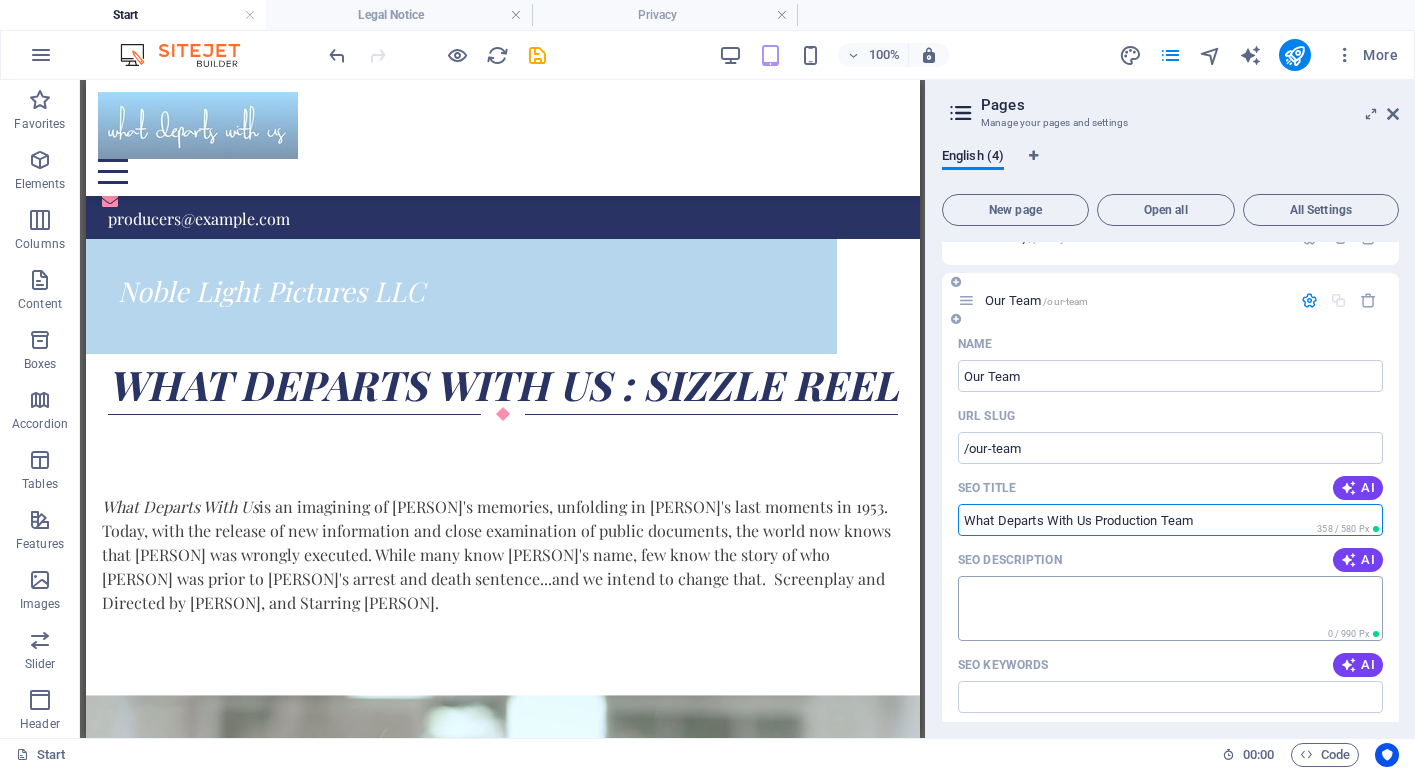 click on "SEO Description" at bounding box center (1170, 608) 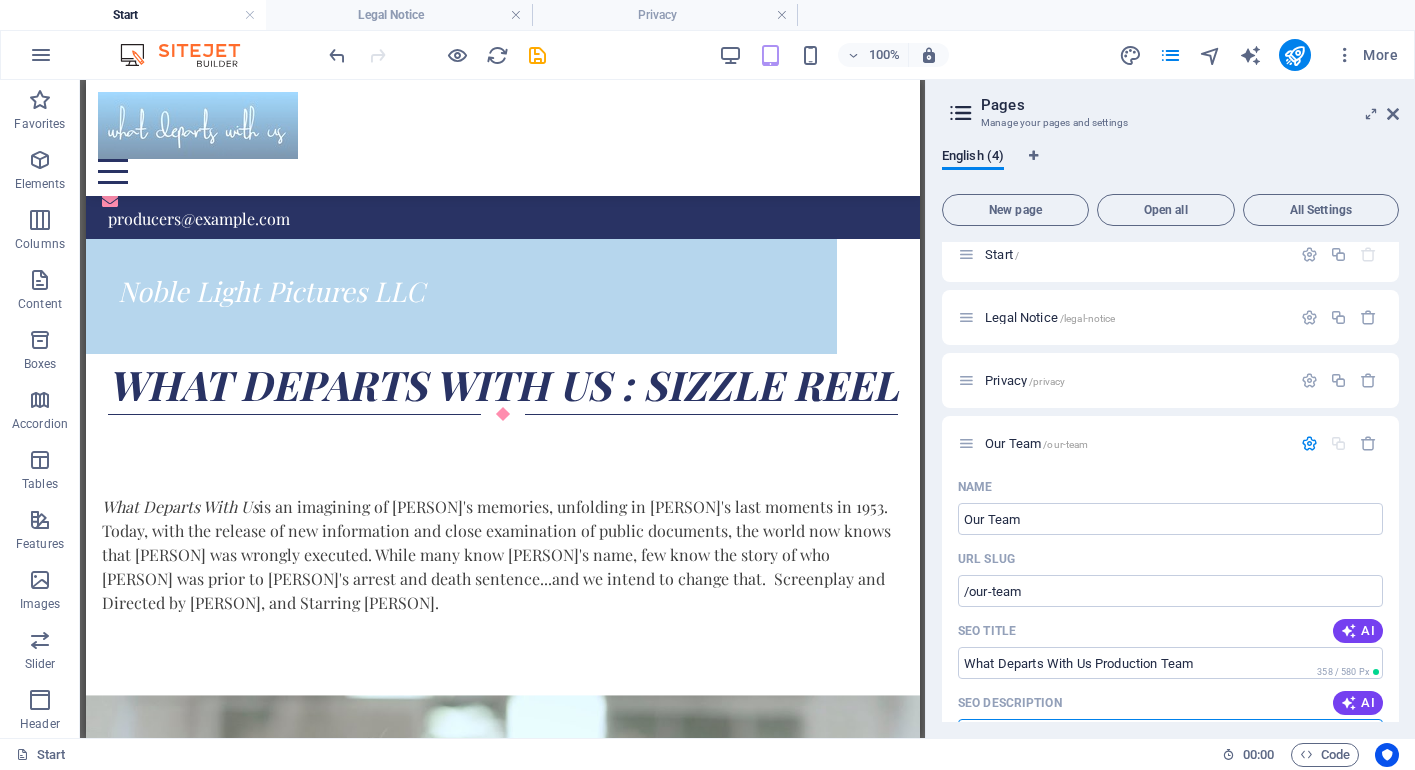 scroll, scrollTop: 0, scrollLeft: 0, axis: both 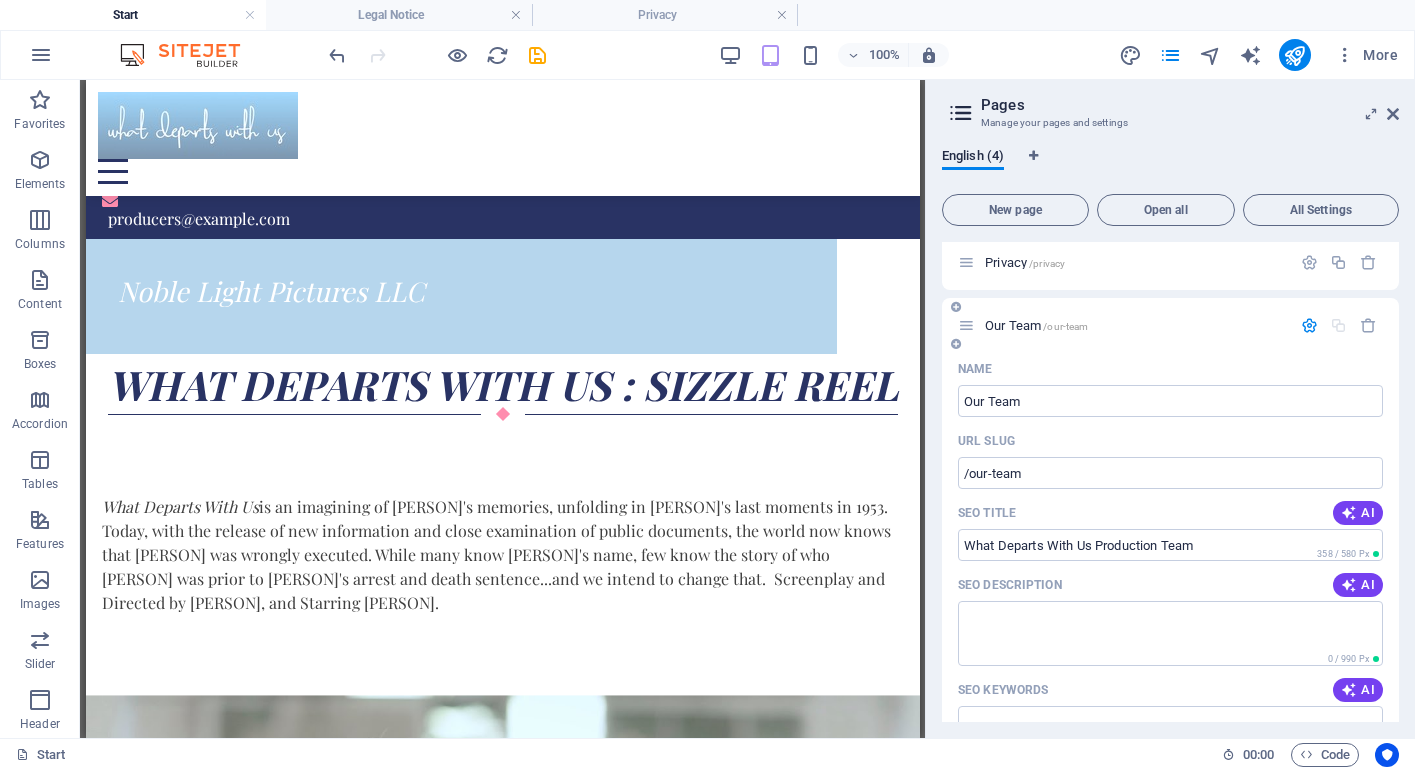 click on "Our Team /our-team" at bounding box center [1036, 325] 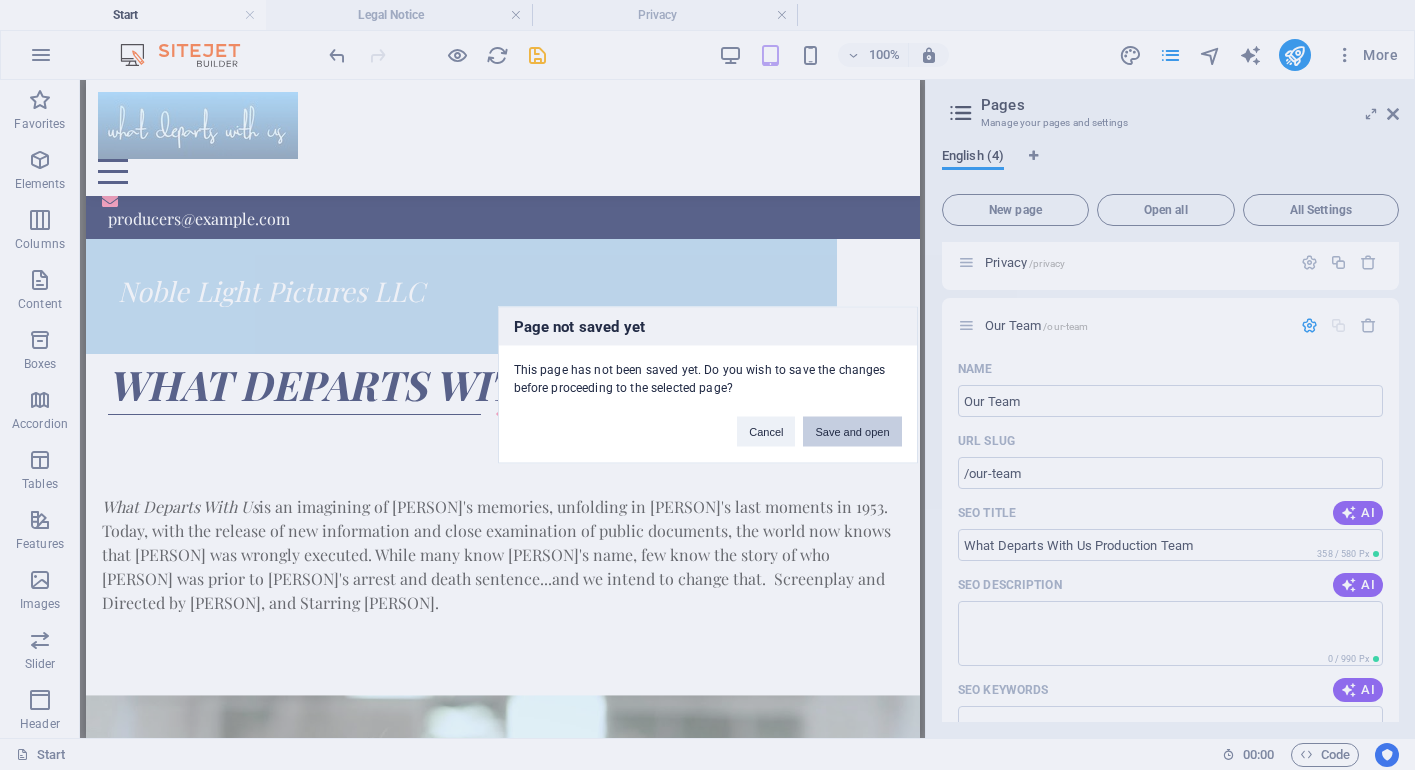 click on "Save and open" at bounding box center (852, 432) 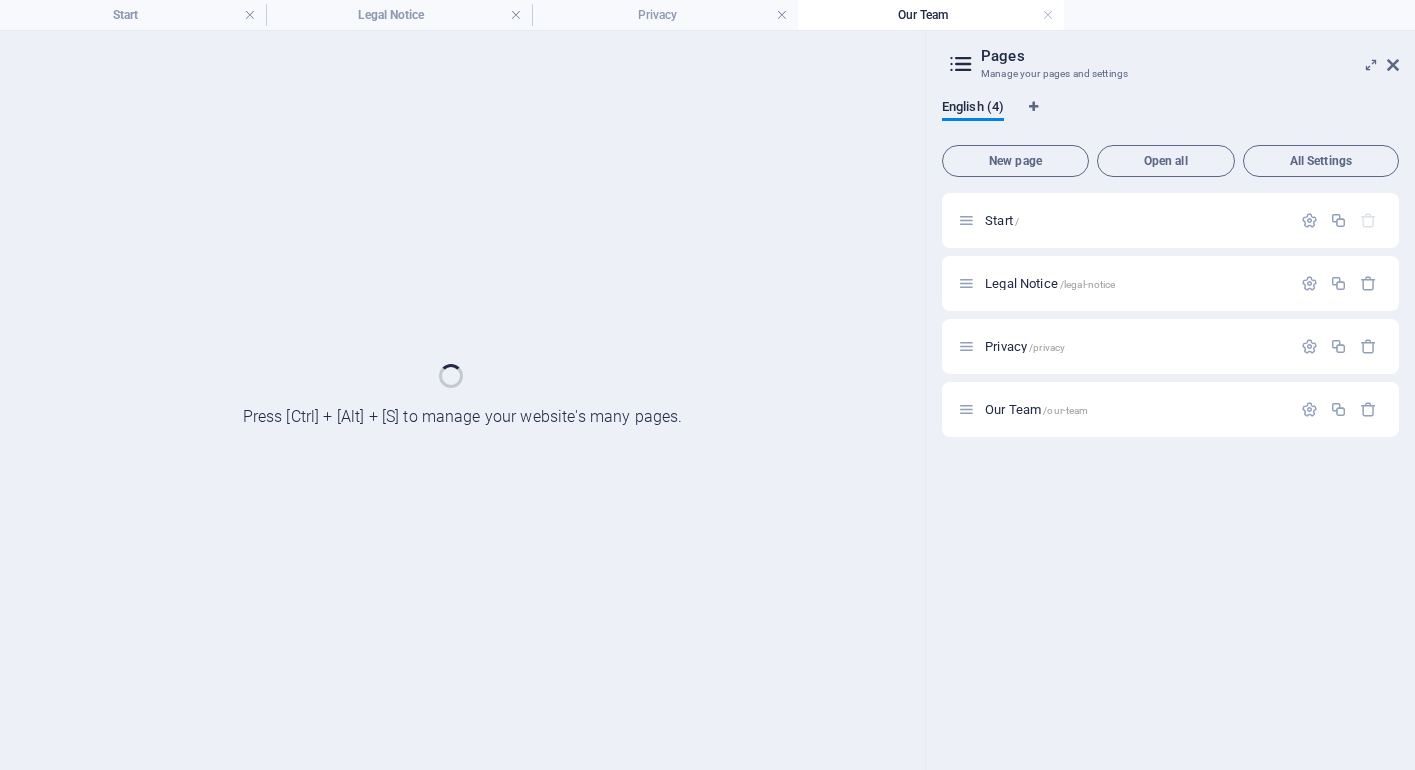 scroll, scrollTop: 0, scrollLeft: 0, axis: both 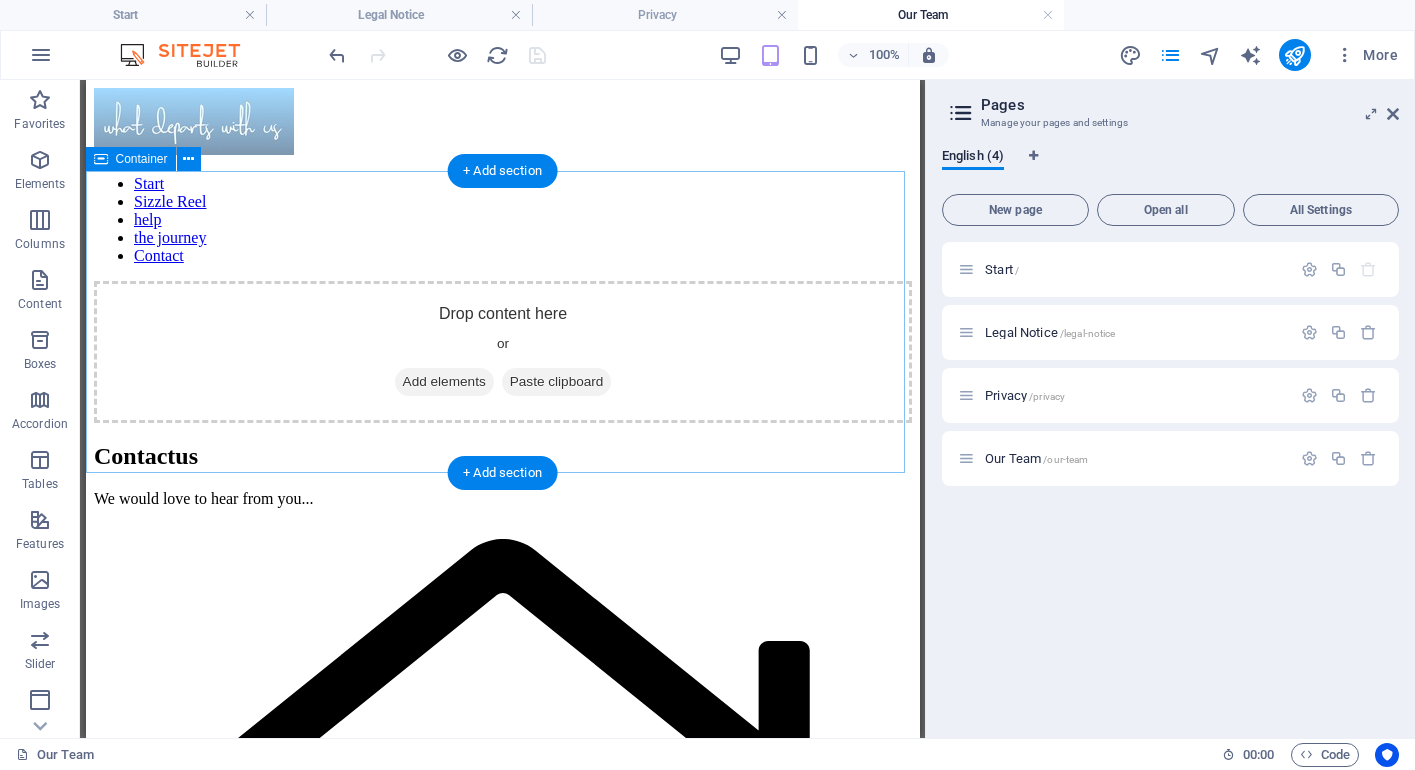 click on "Add elements" at bounding box center (443, 382) 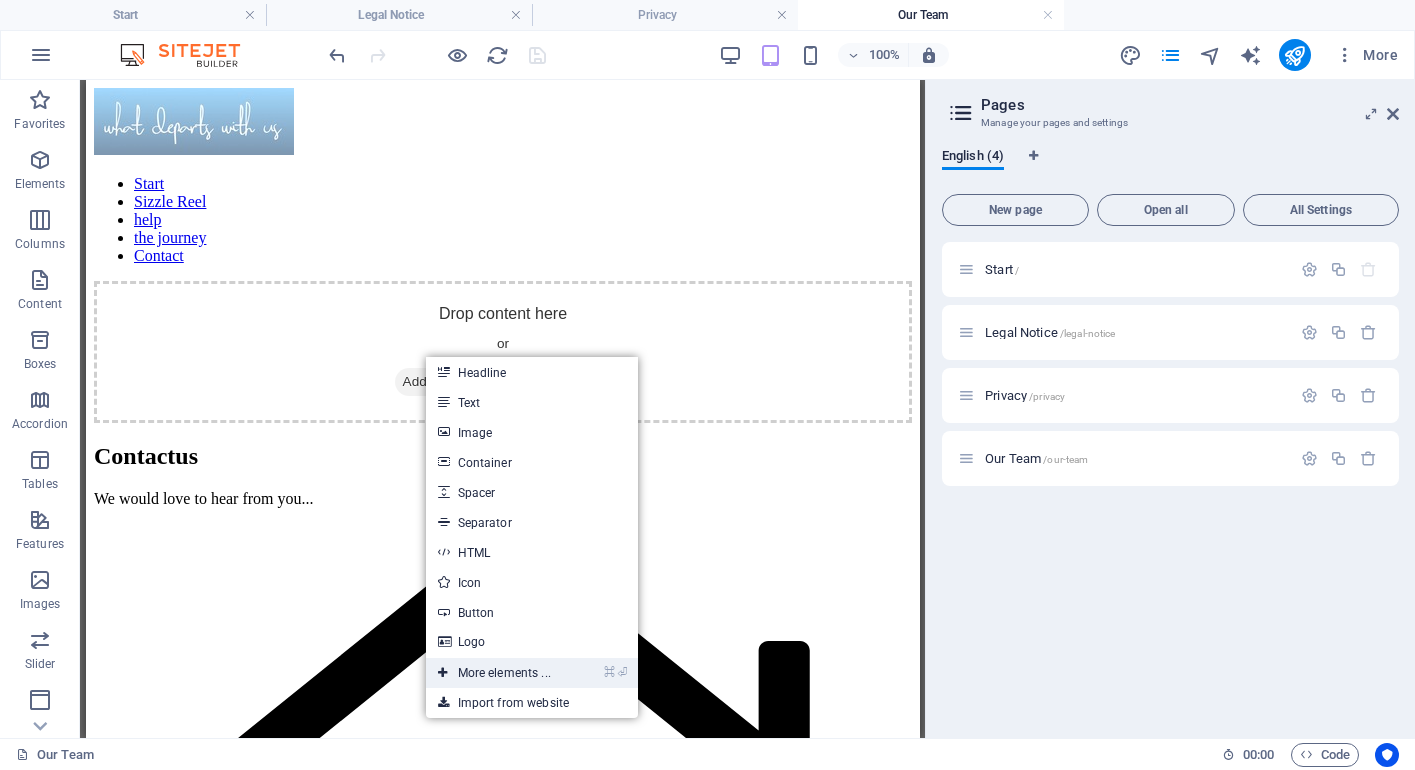 click on "⌘ ⏎  More elements ..." at bounding box center [494, 673] 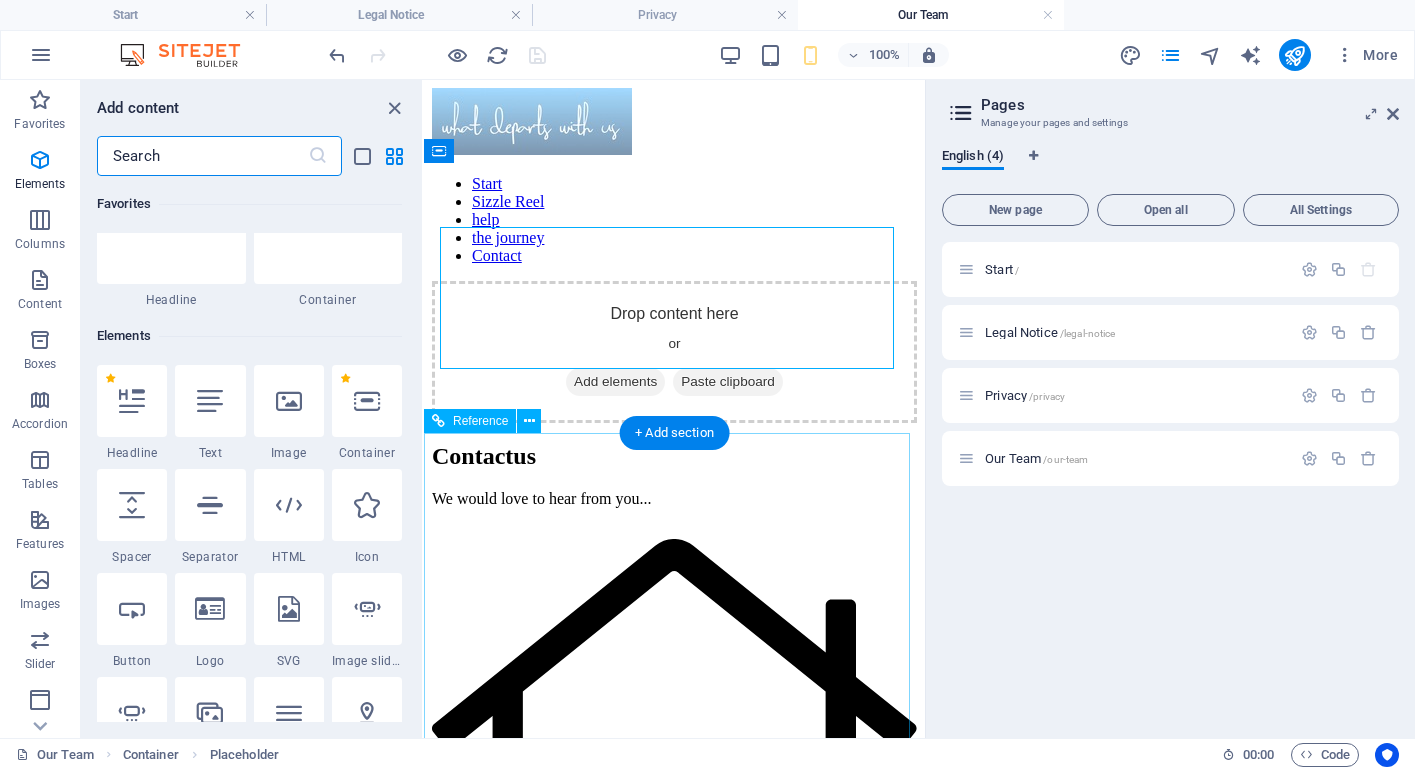 scroll, scrollTop: 213, scrollLeft: 0, axis: vertical 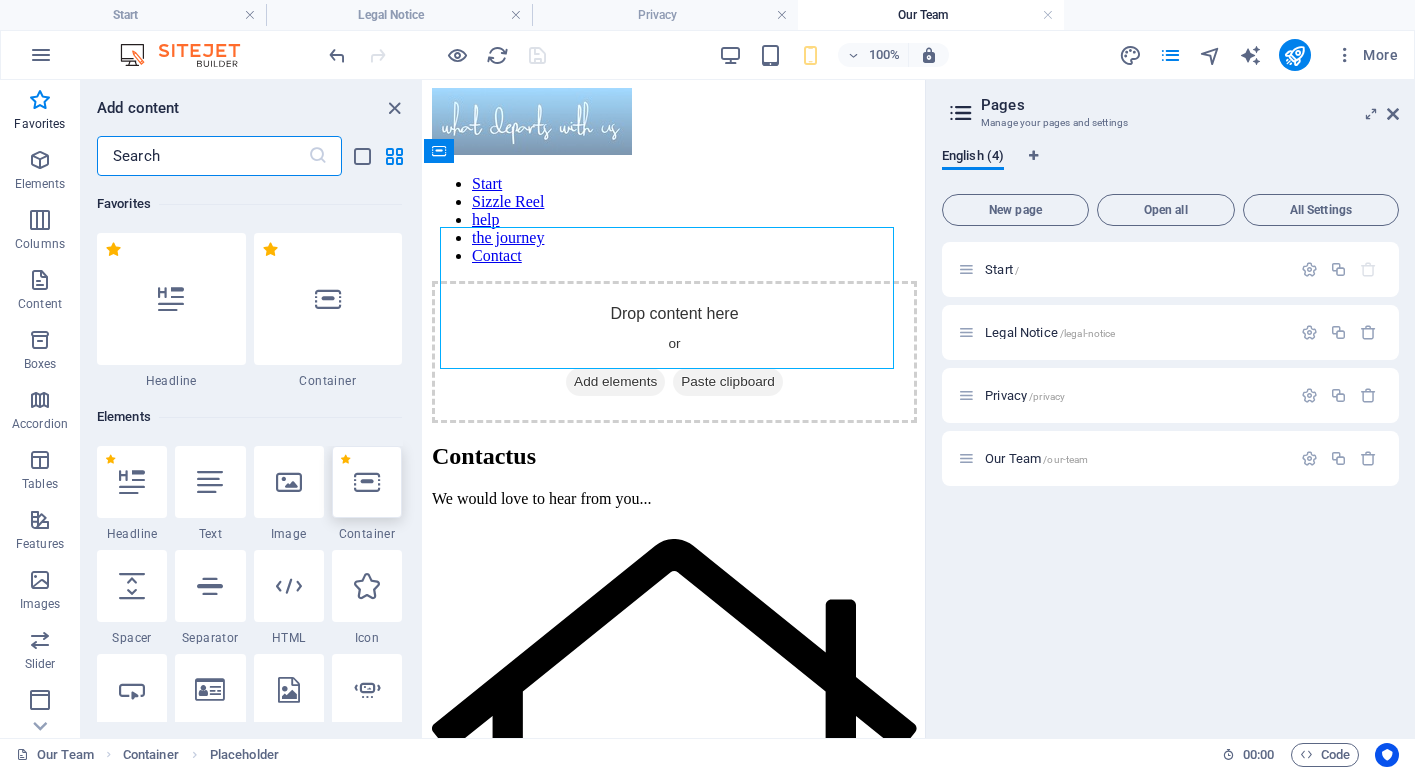 click at bounding box center [367, 482] 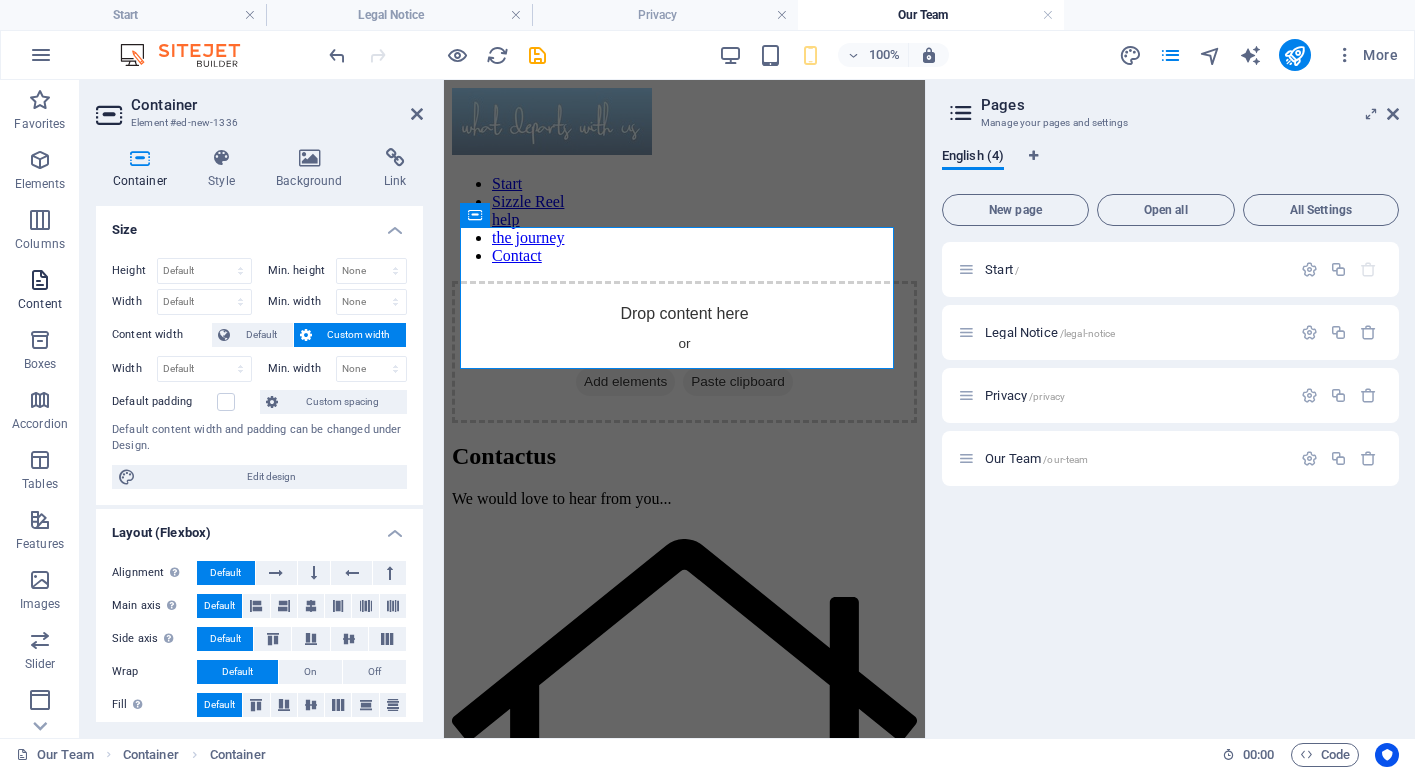 click at bounding box center (40, 280) 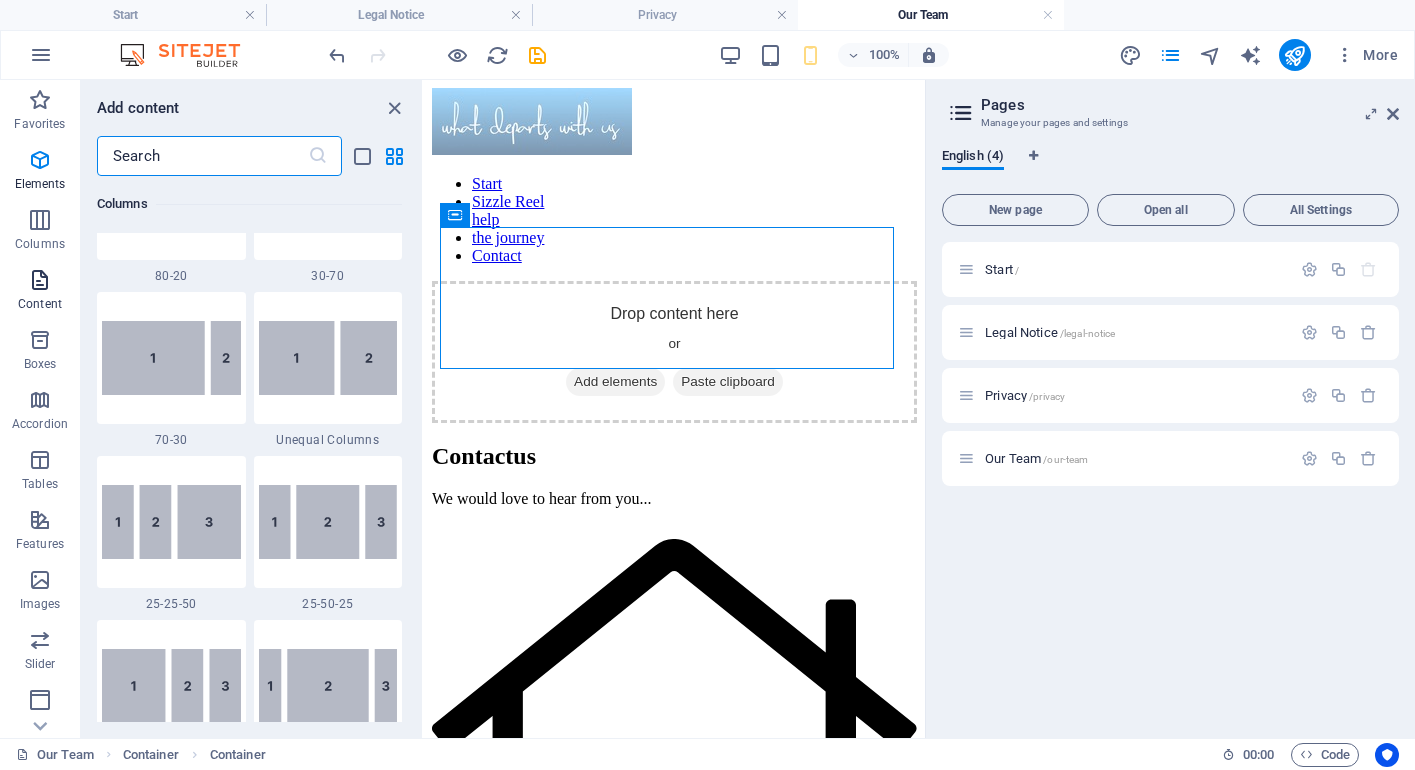 scroll, scrollTop: 3499, scrollLeft: 0, axis: vertical 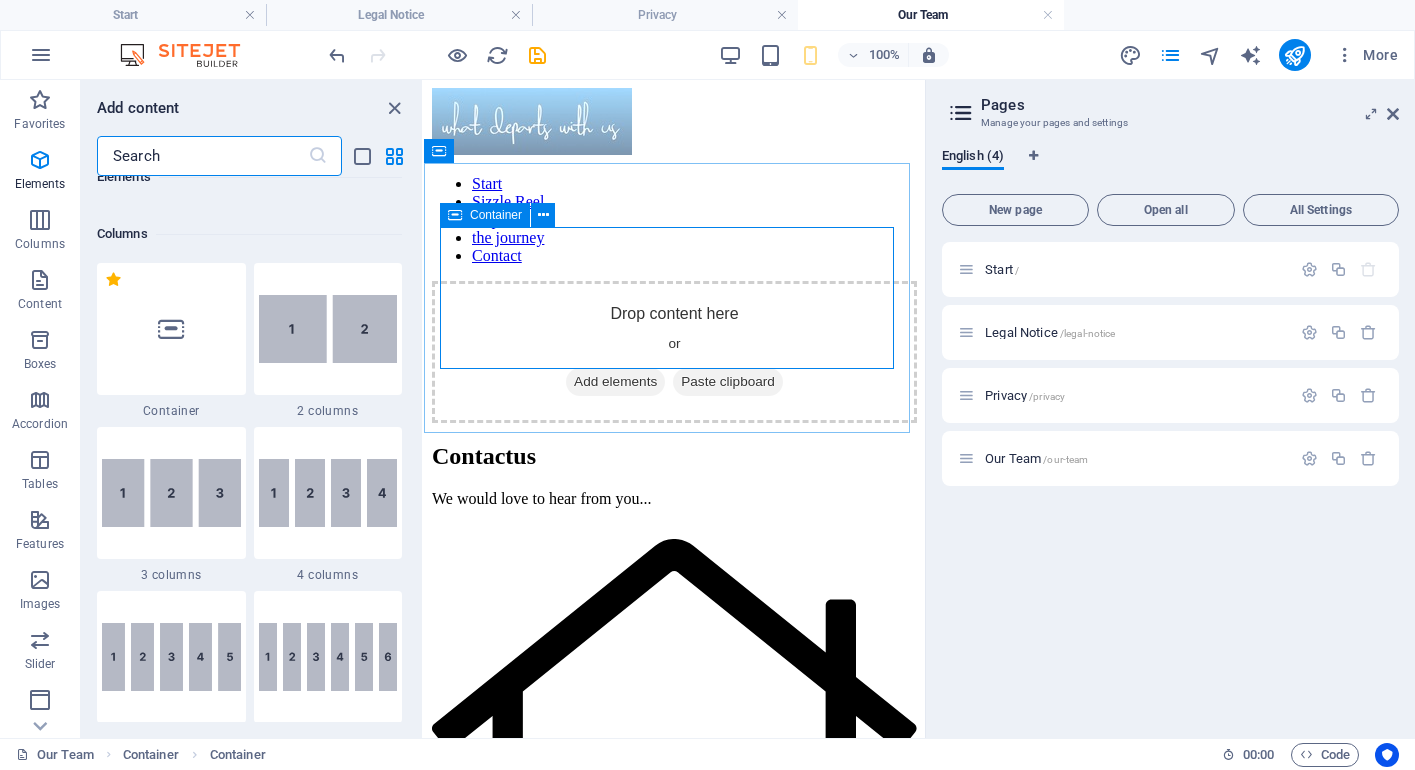 click at bounding box center (455, 215) 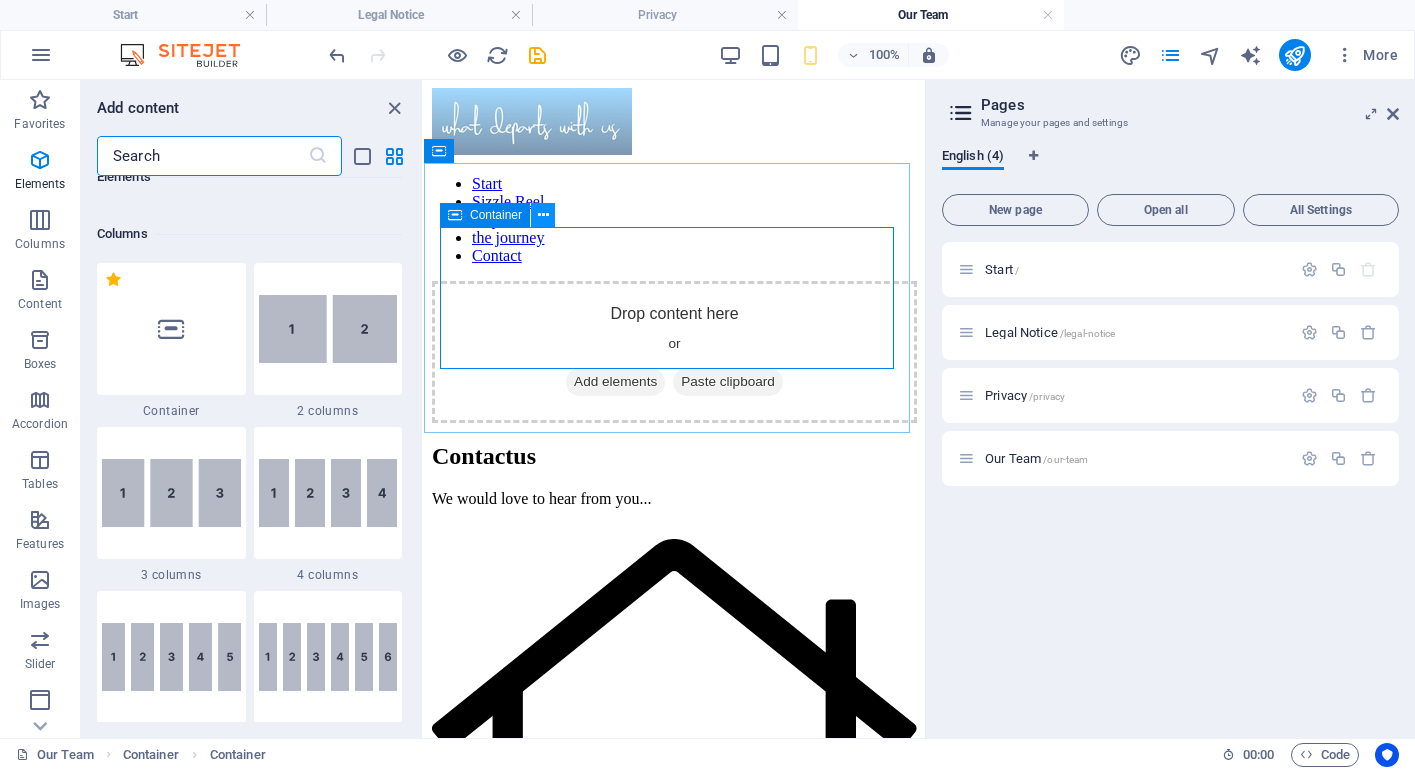 click at bounding box center (543, 215) 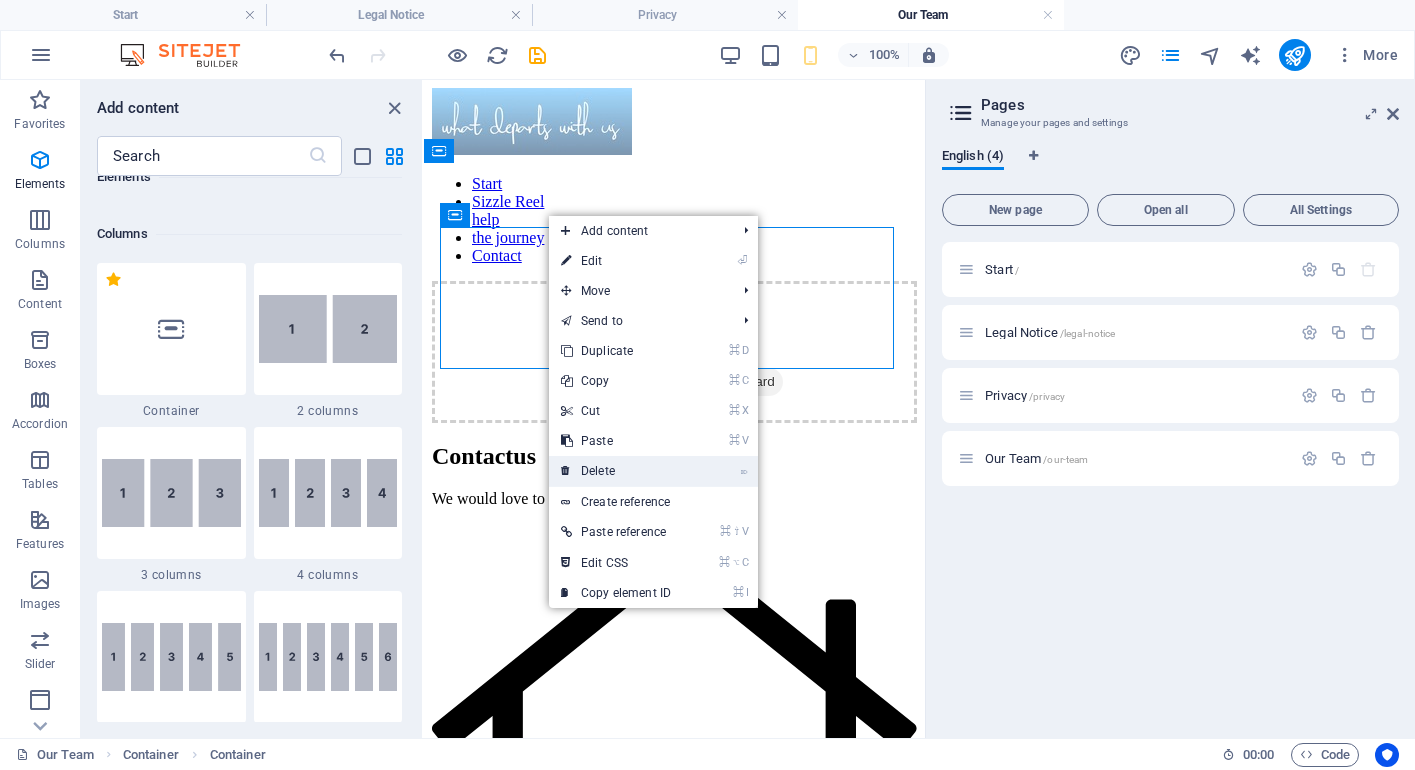 click on "⌦  Delete" at bounding box center [616, 471] 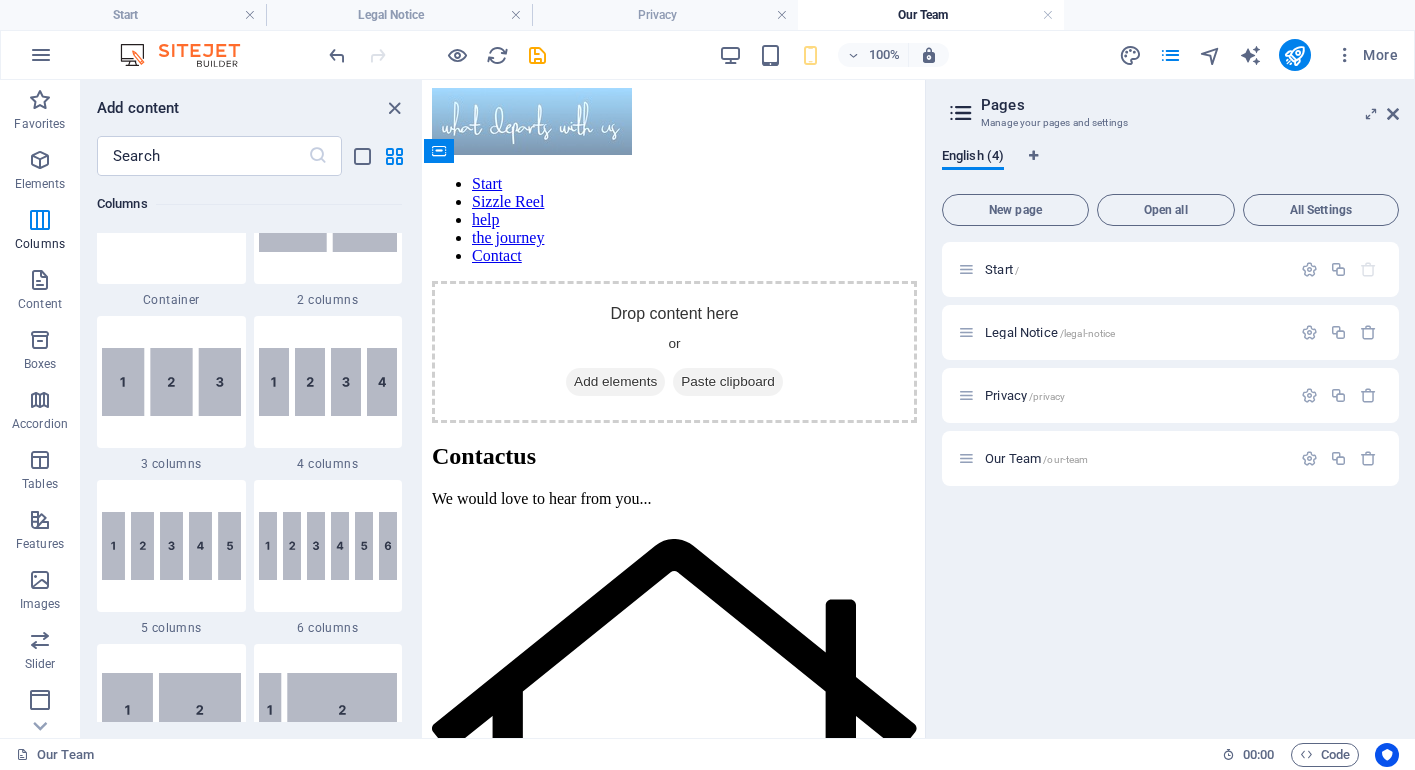 scroll, scrollTop: 1274, scrollLeft: 0, axis: vertical 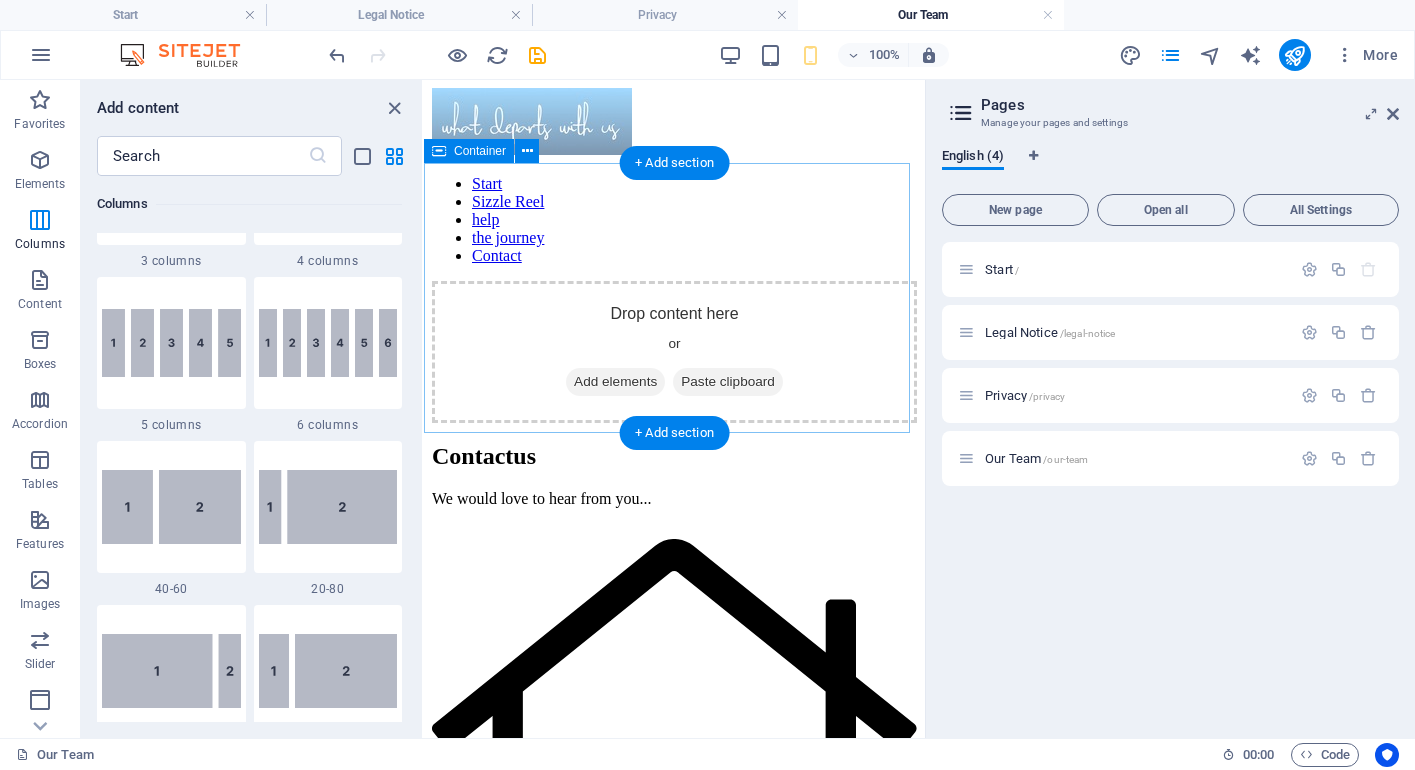 click on "Add elements" at bounding box center (615, 382) 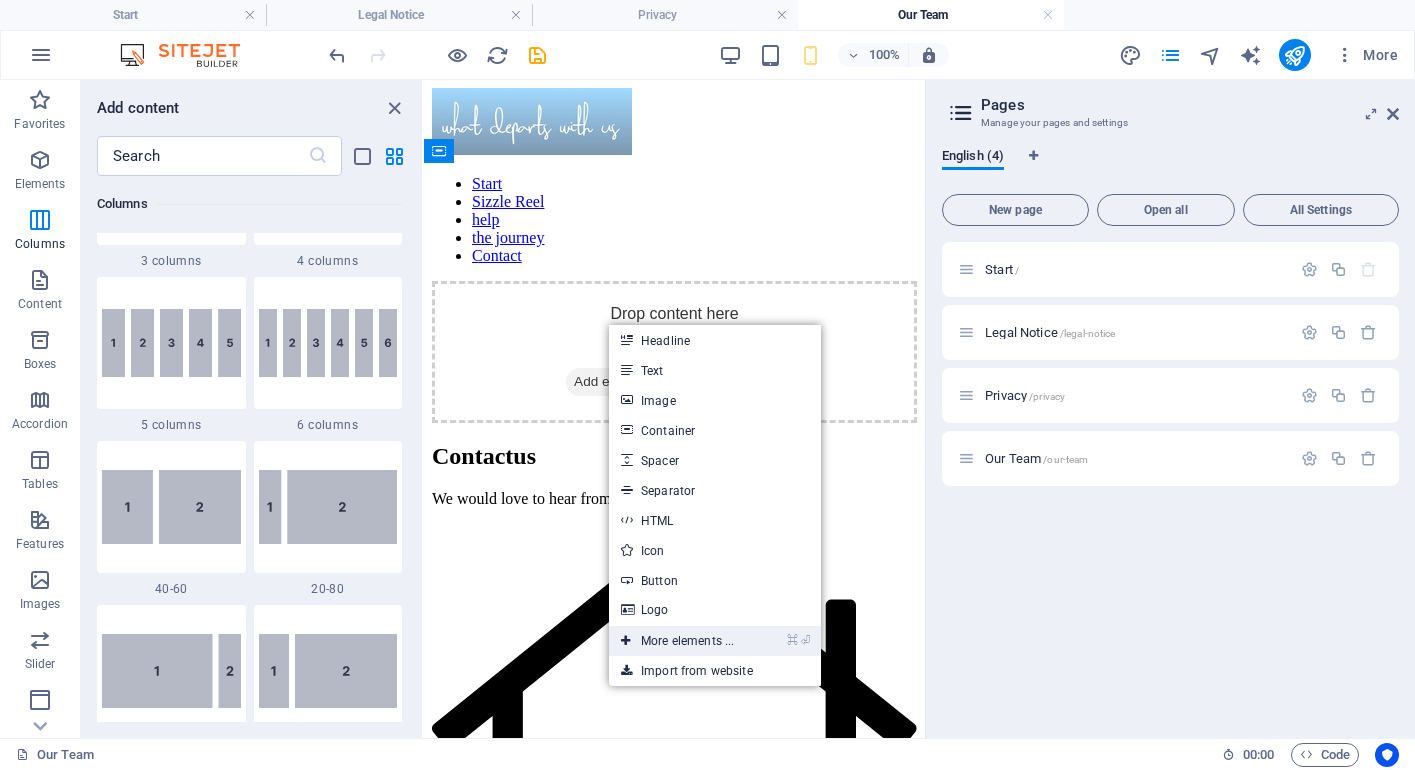 click on "⌘ ⏎  More elements ..." at bounding box center [677, 641] 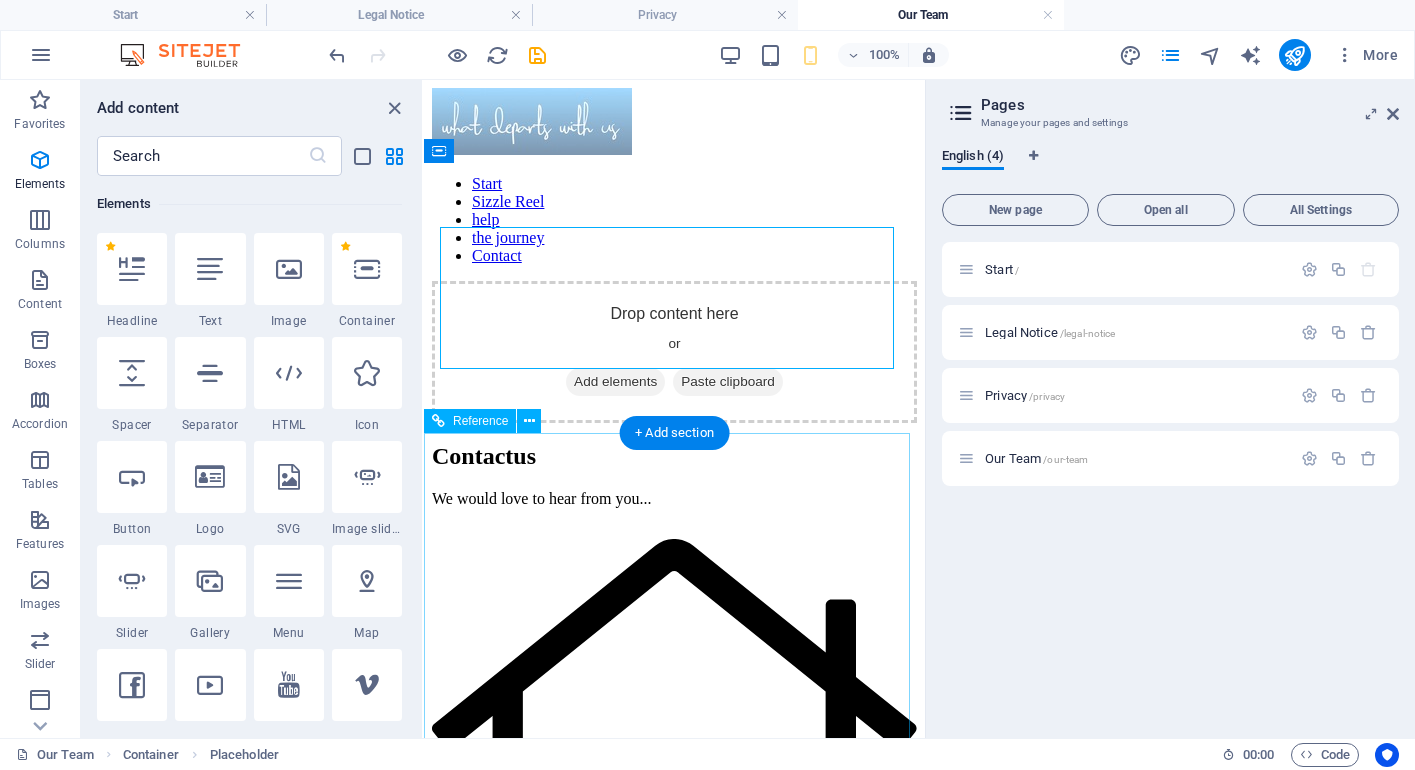 scroll, scrollTop: 213, scrollLeft: 0, axis: vertical 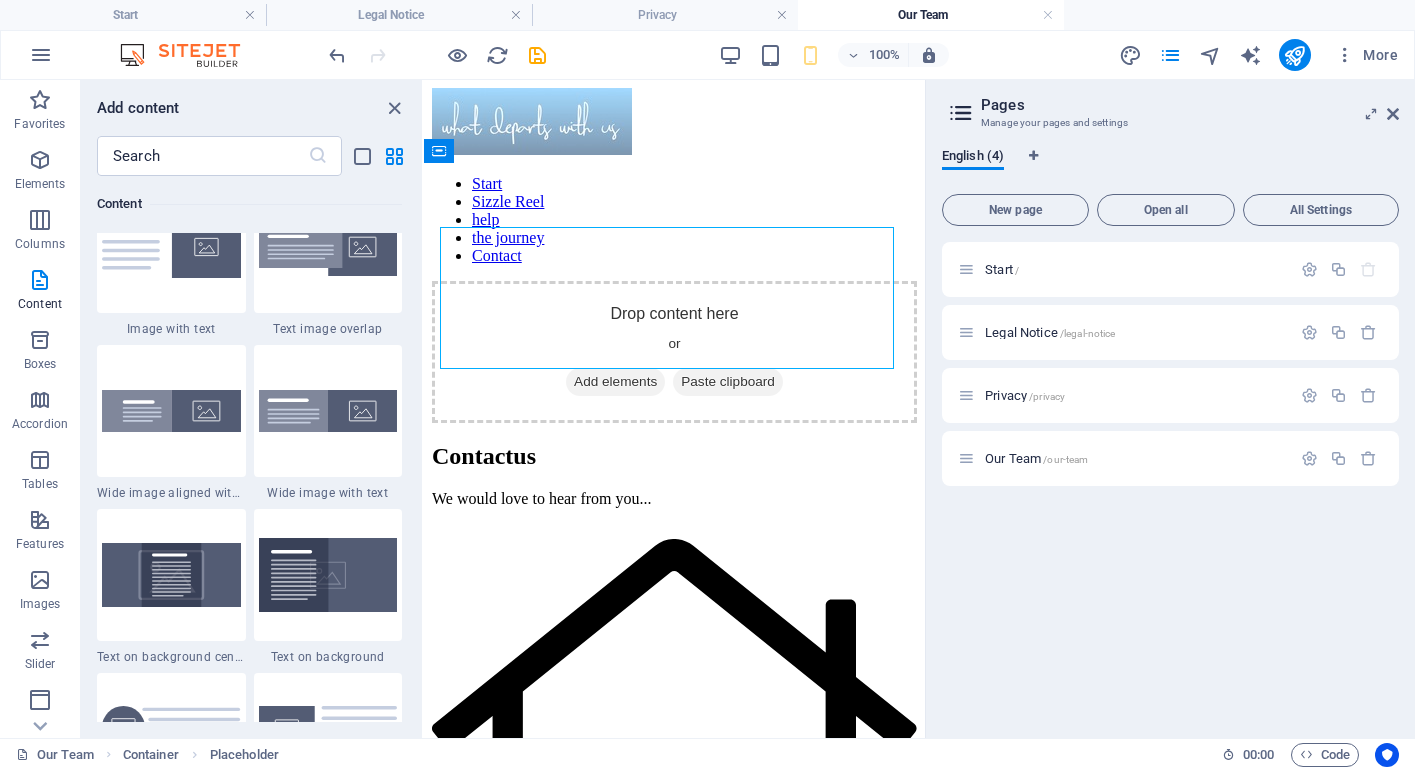 click at bounding box center (328, 411) 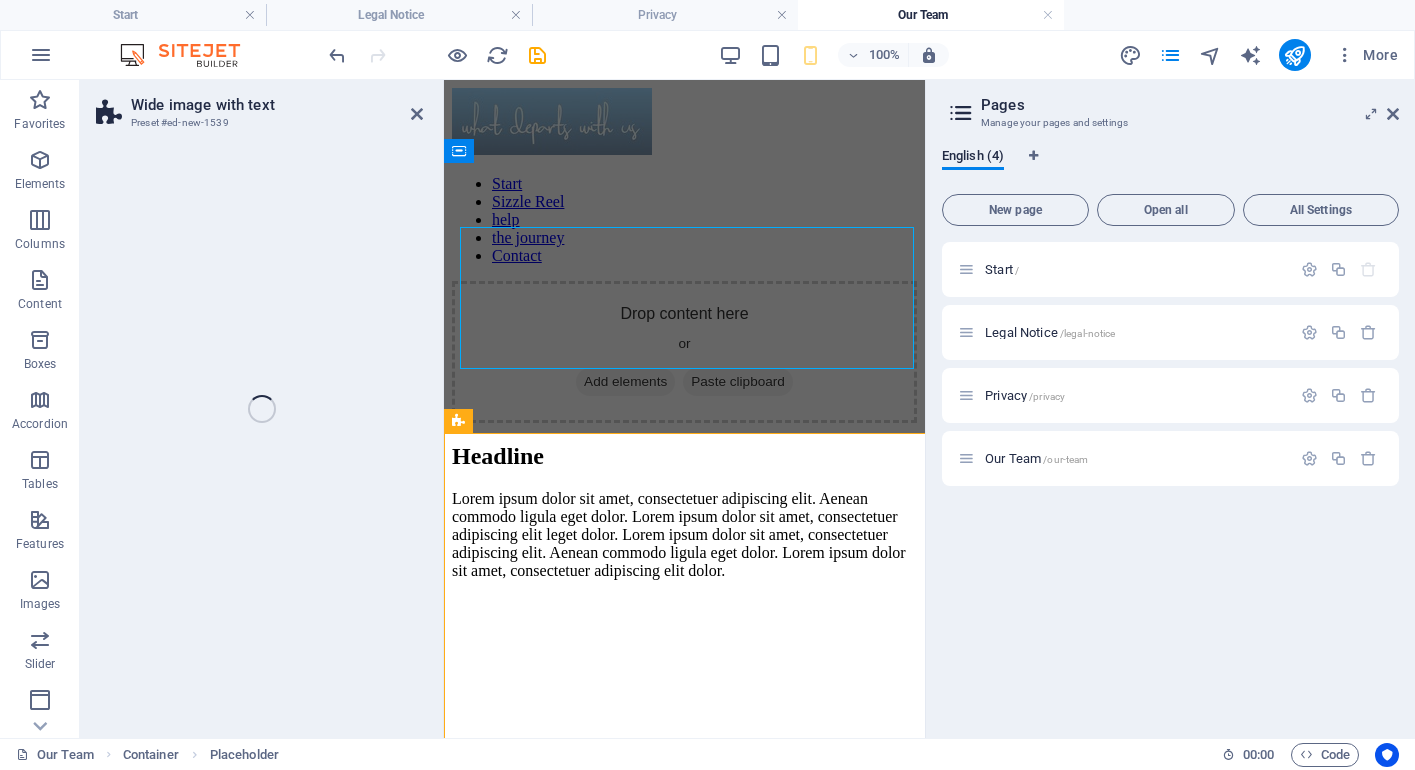 select on "%" 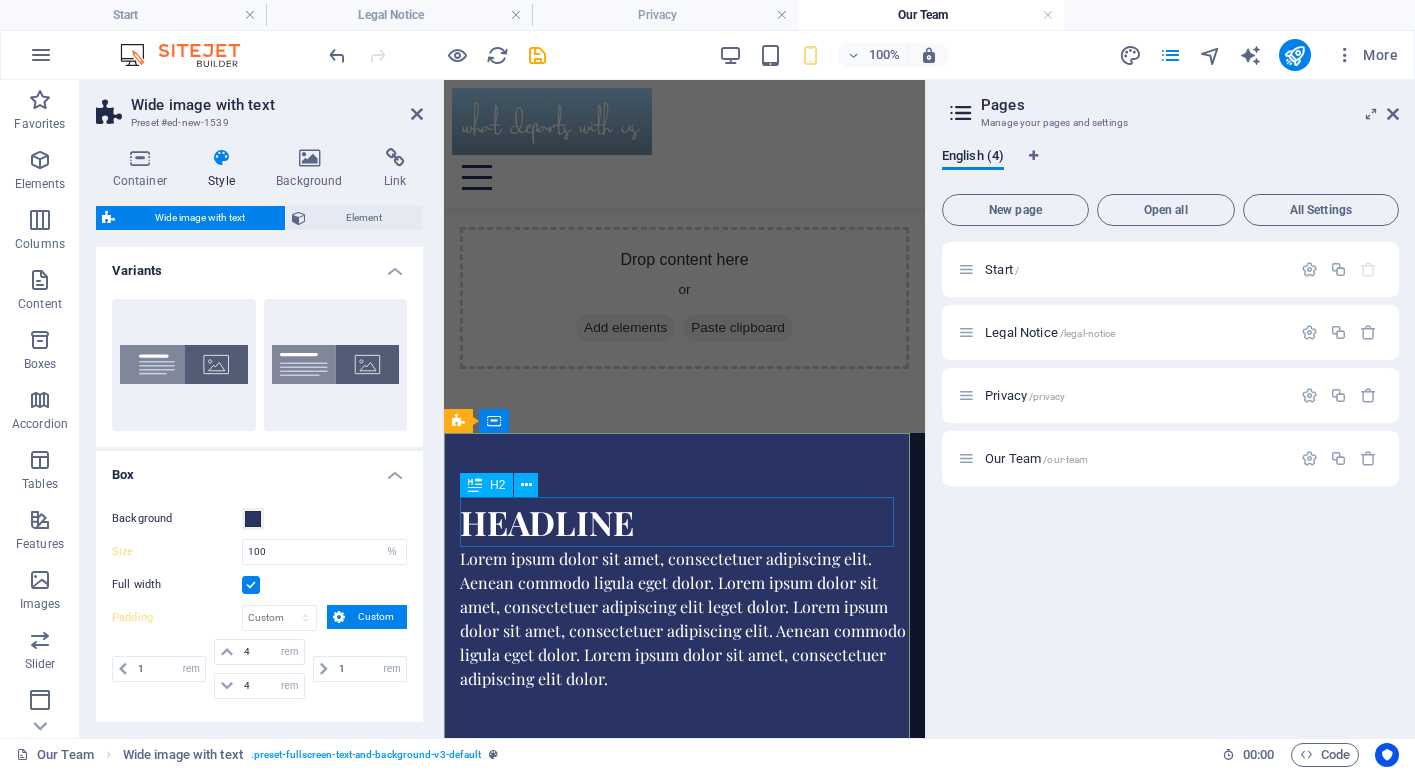 click on "Headline" at bounding box center [684, 522] 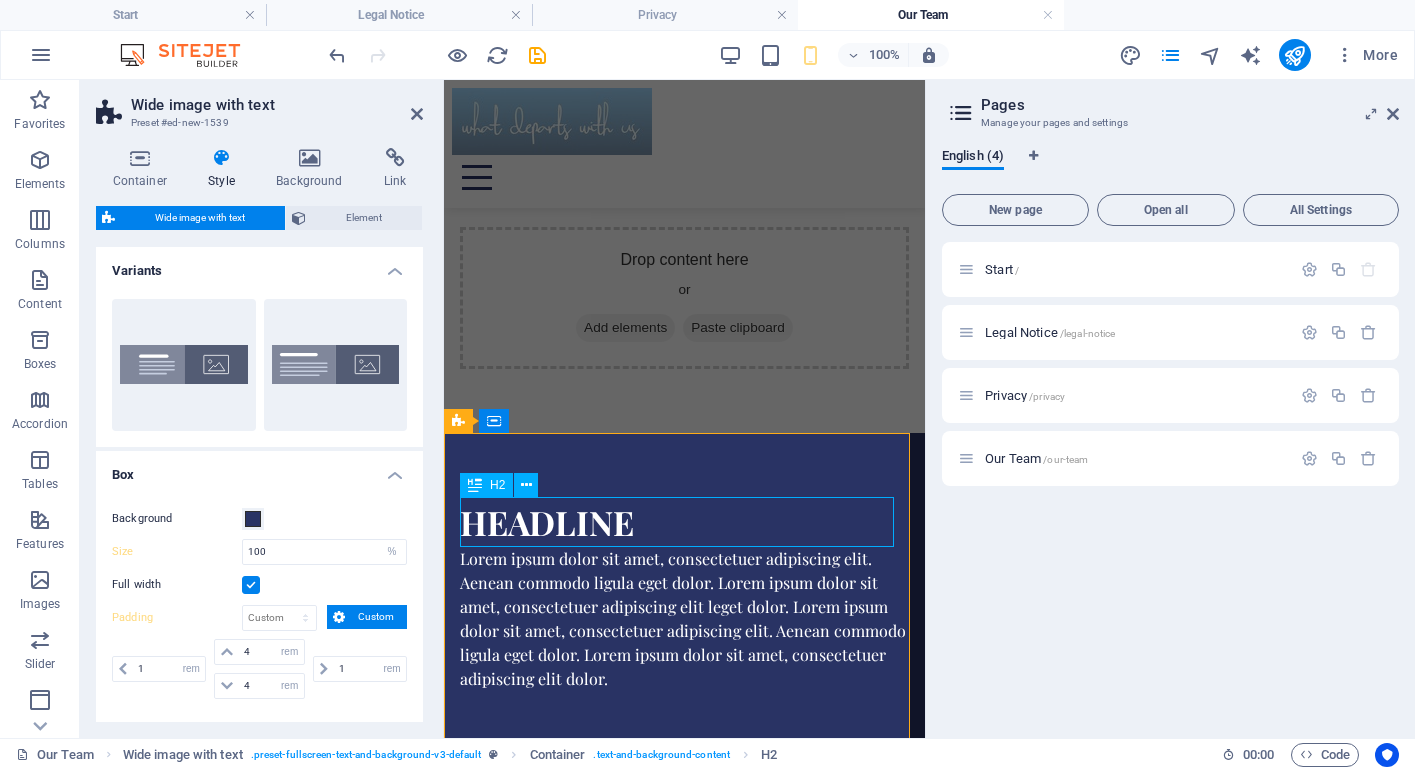 click on "Headline" at bounding box center (684, 522) 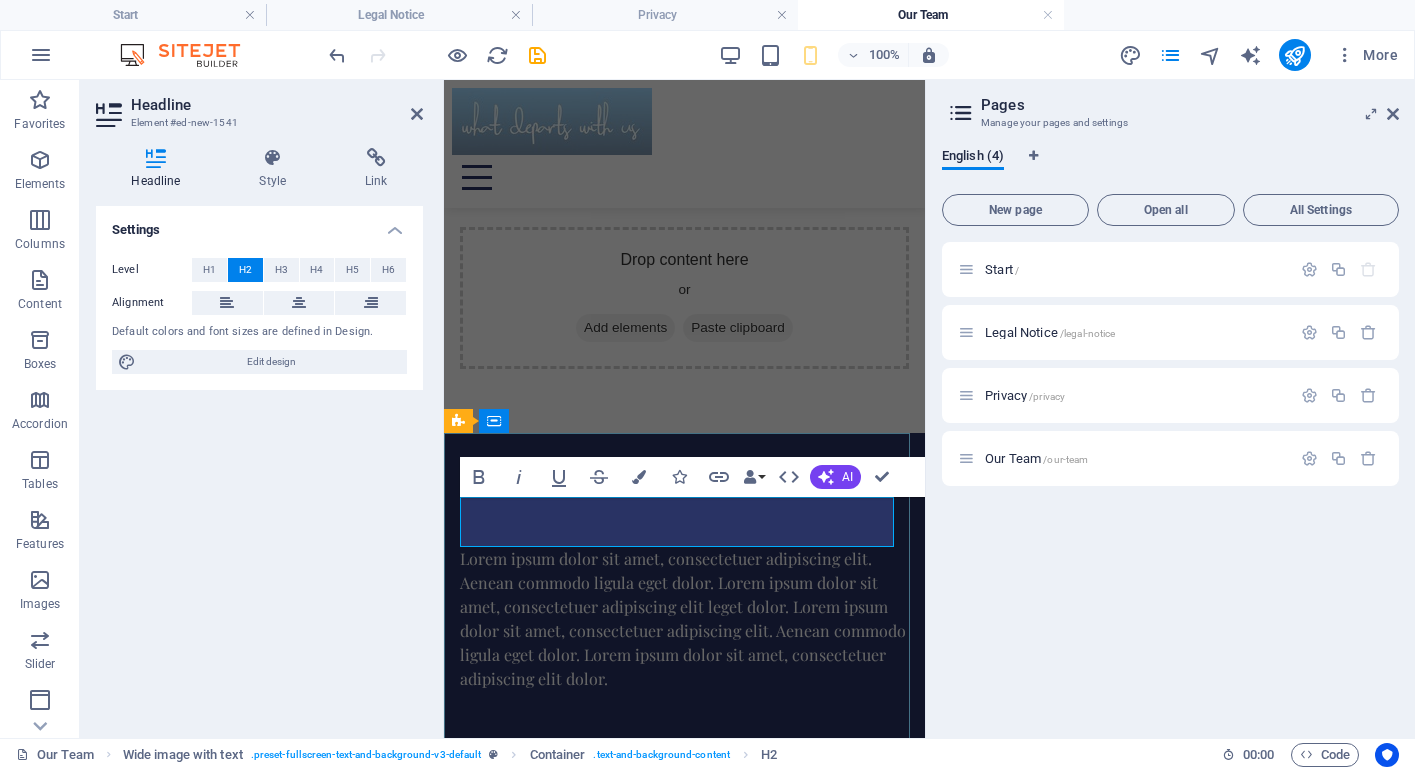 type 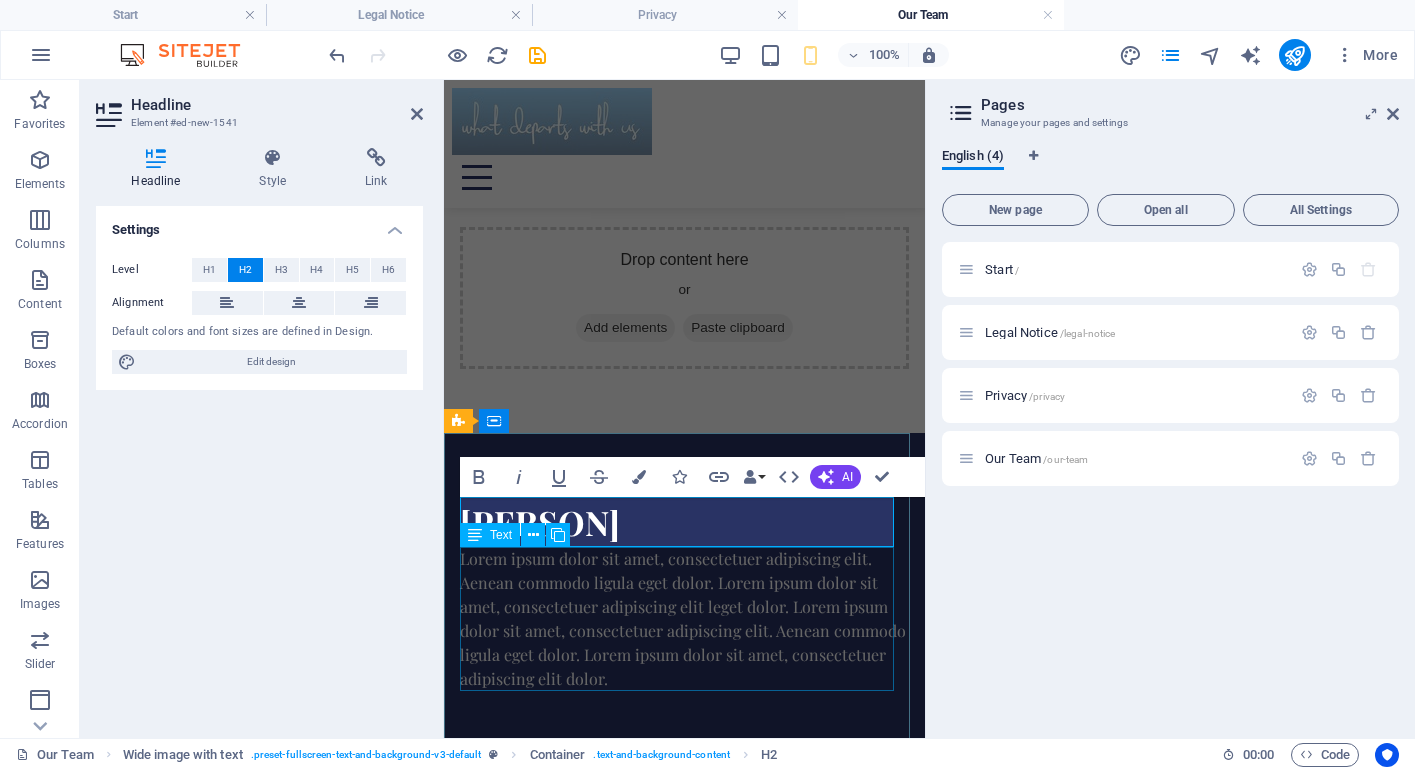click on "Lorem ipsum dolor sit amet, consectetuer adipiscing elit. Aenean commodo ligula eget dolor. Lorem ipsum dolor sit amet, consectetuer adipiscing elit leget dolor. Lorem ipsum dolor sit amet, consectetuer adipiscing elit. Aenean commodo ligula eget dolor. Lorem ipsum dolor sit amet, consectetuer adipiscing elit dolor." at bounding box center [684, 619] 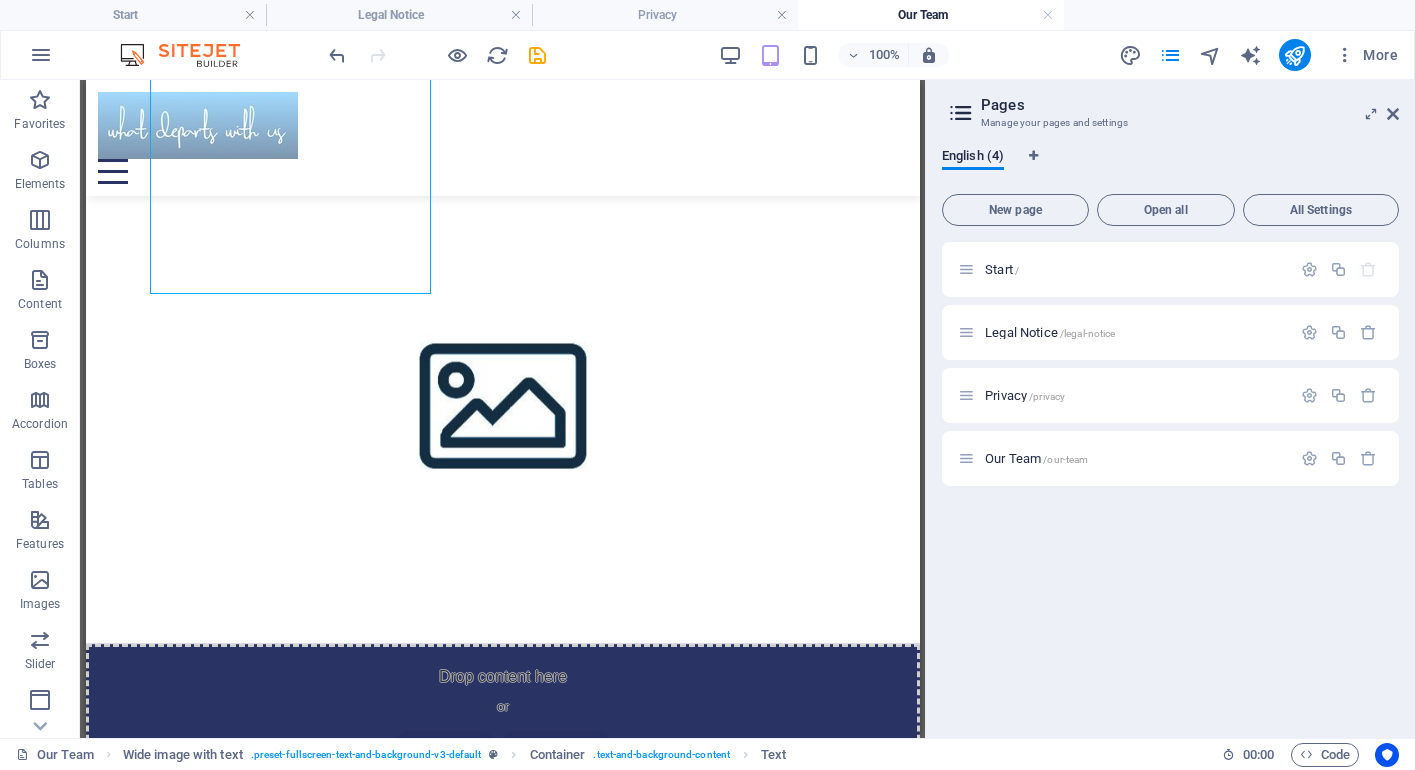 scroll, scrollTop: 607, scrollLeft: 0, axis: vertical 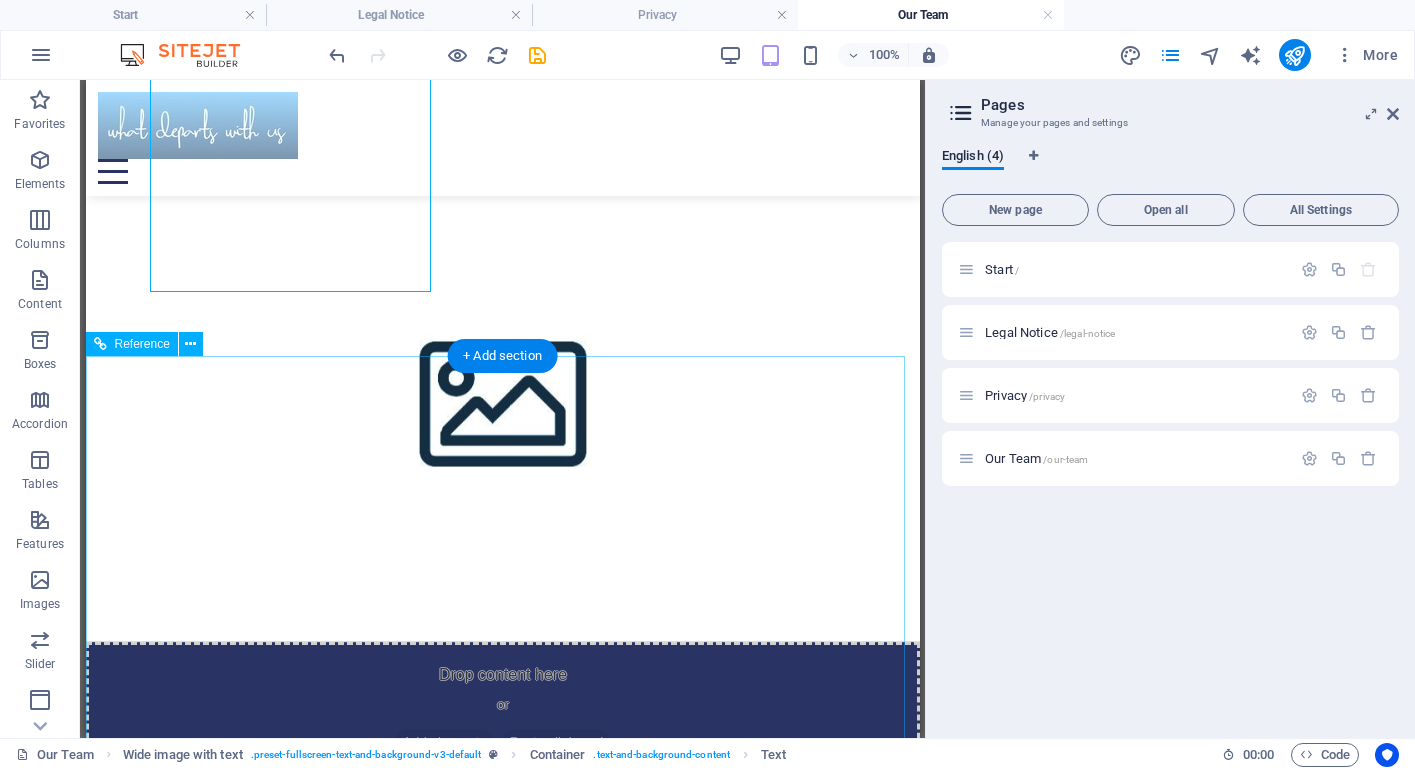 click on "Street [CITY] [POSTAL CODE]" at bounding box center [502, 1048] 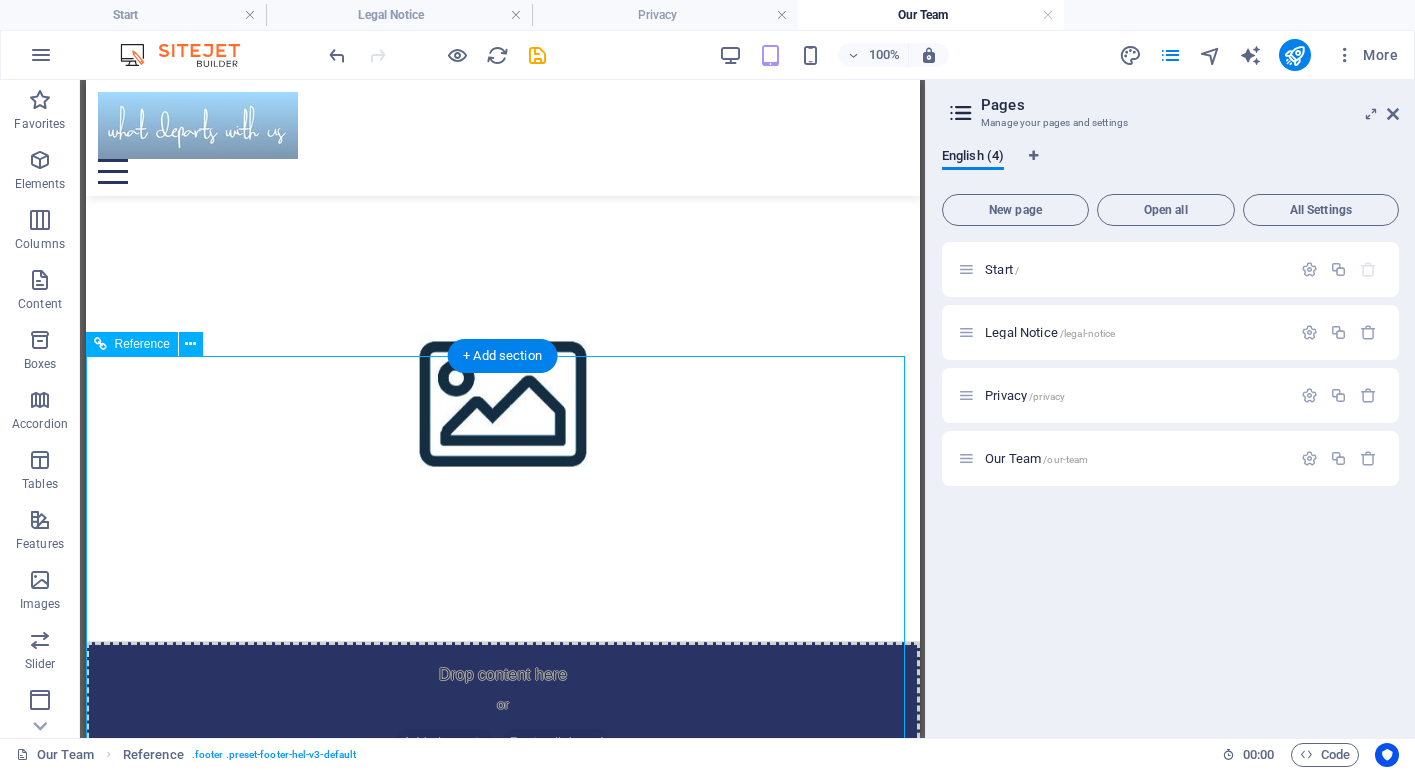 click on "Street [CITY] [POSTAL CODE]" at bounding box center [502, 1048] 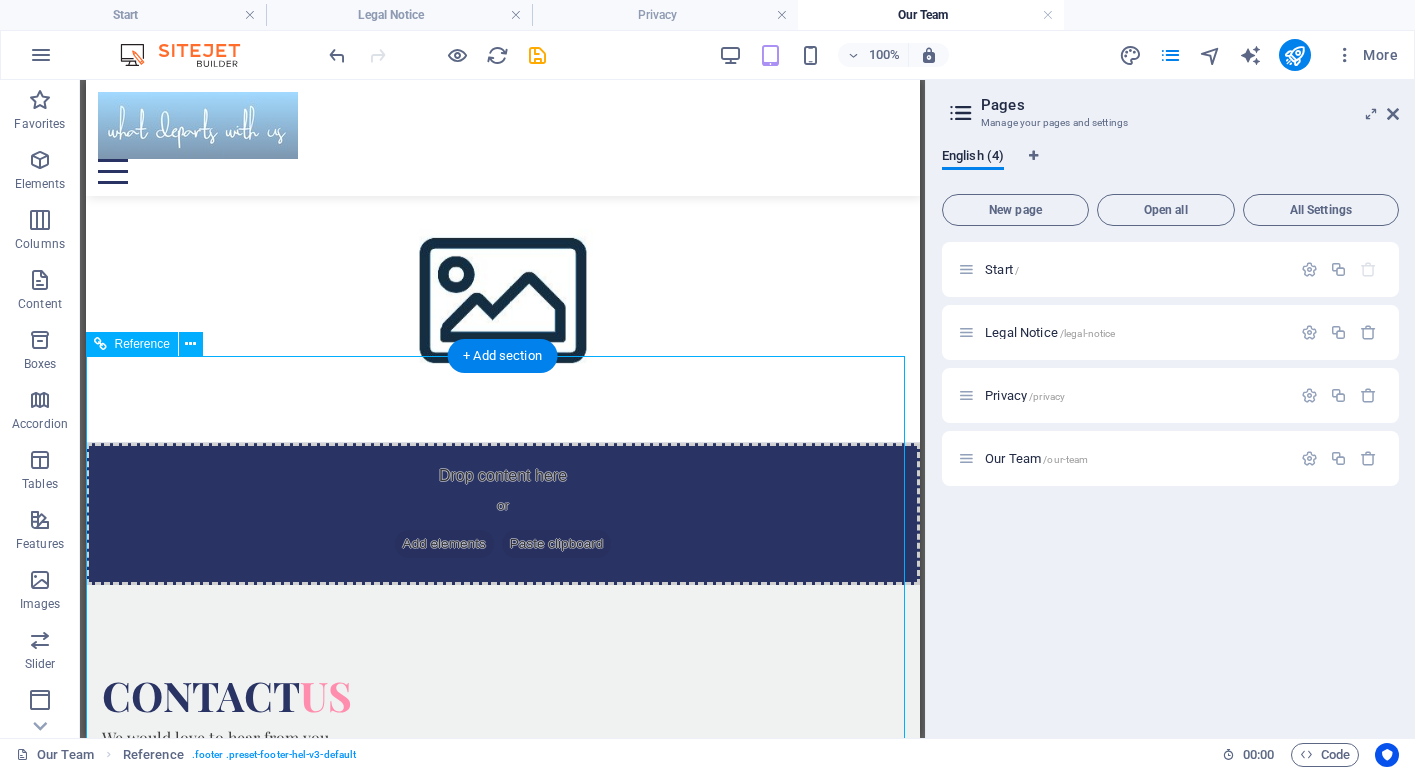 scroll, scrollTop: 599, scrollLeft: 0, axis: vertical 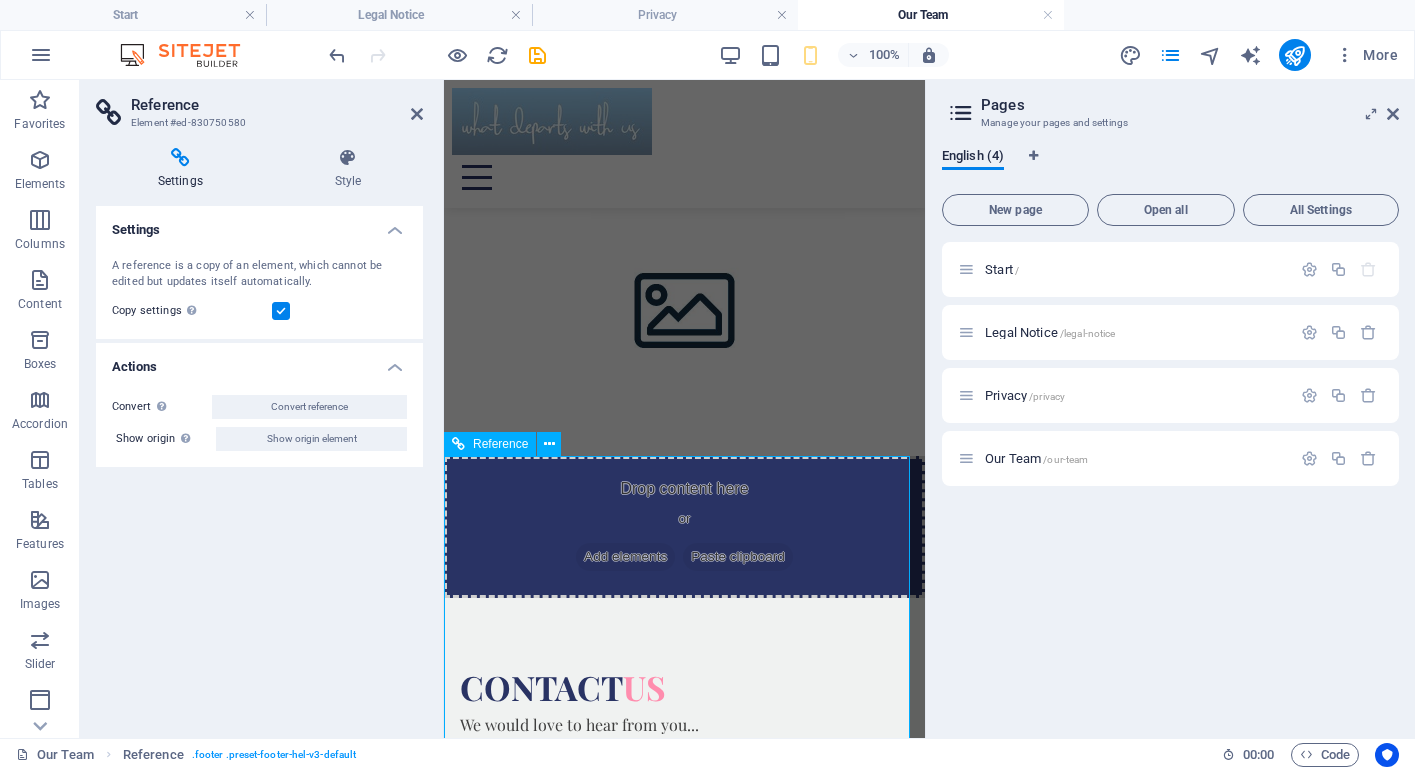 click on "Street [CITY] [POSTAL CODE]" at bounding box center [684, 836] 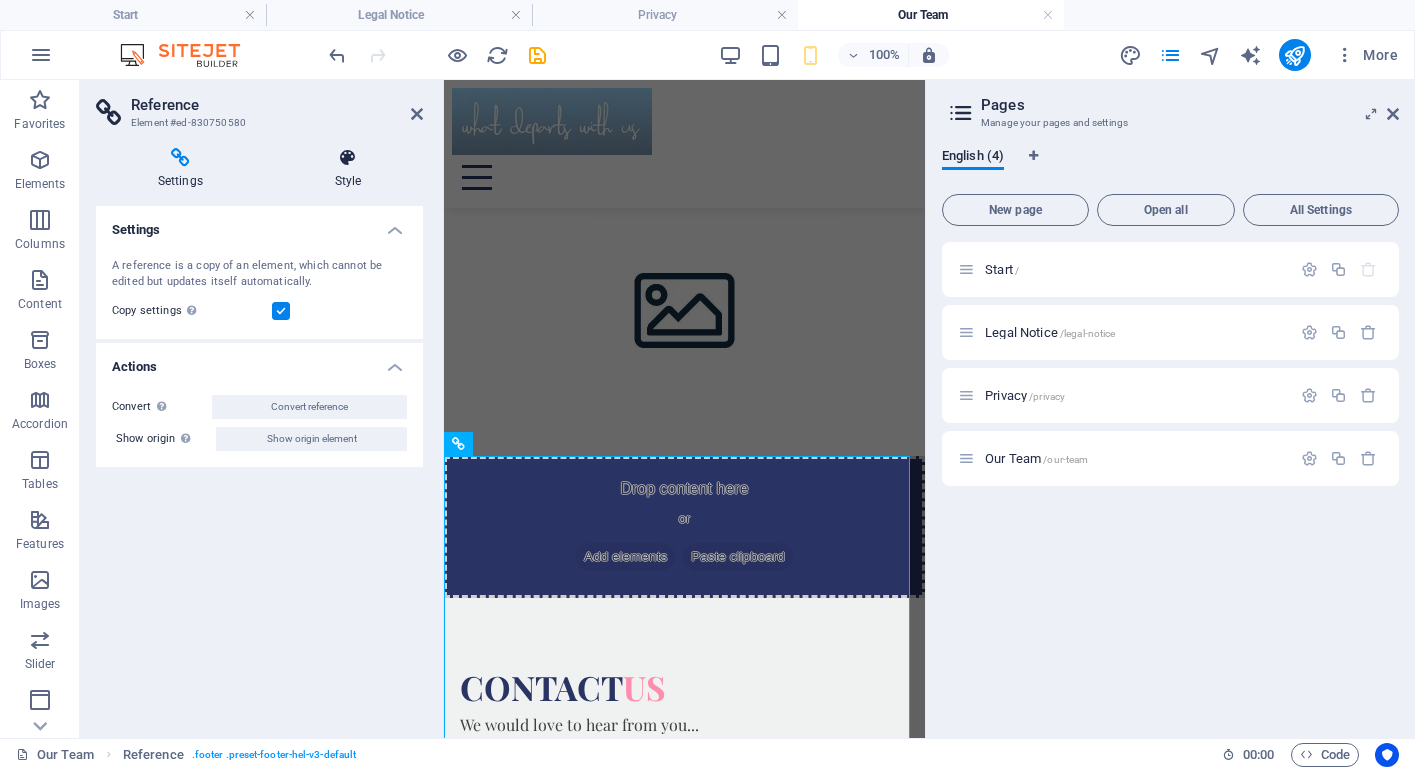click at bounding box center [348, 158] 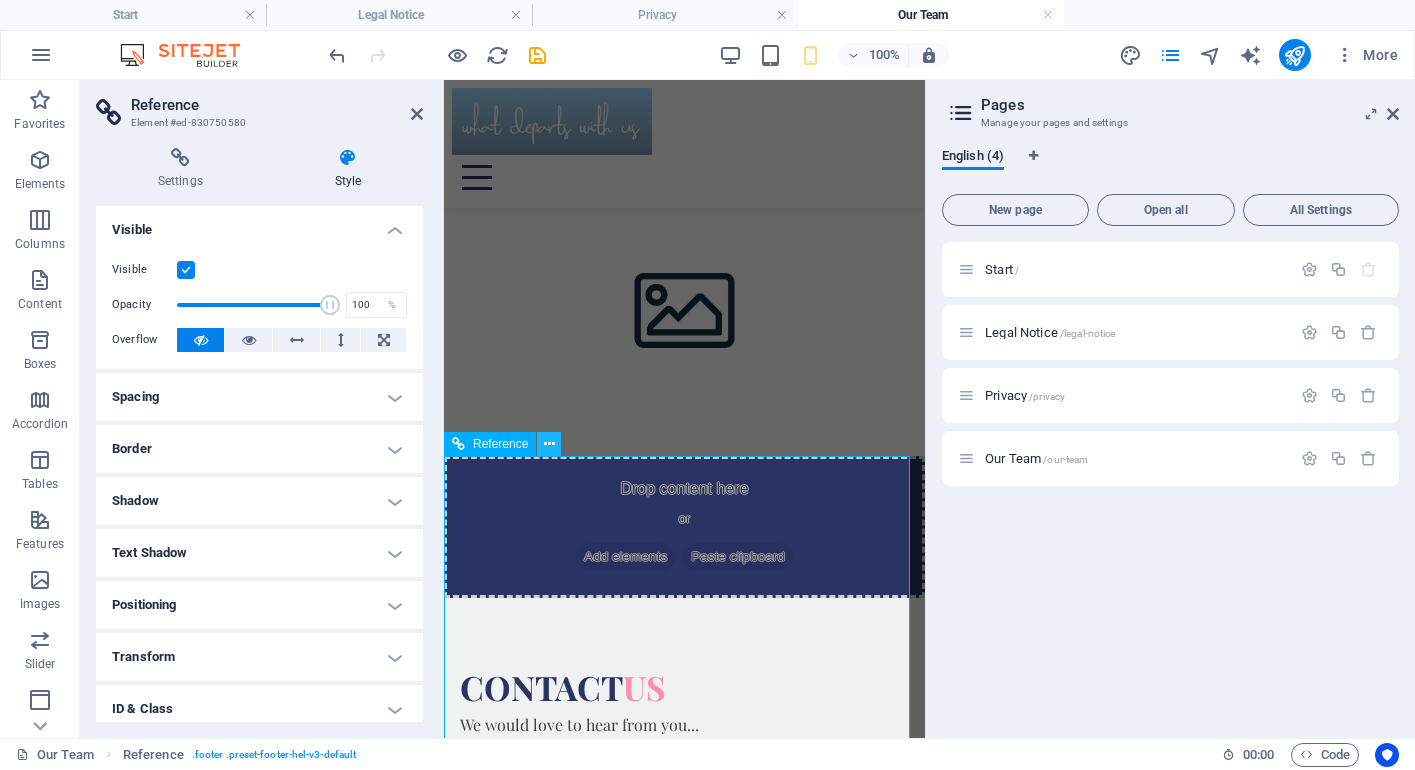 click at bounding box center (549, 444) 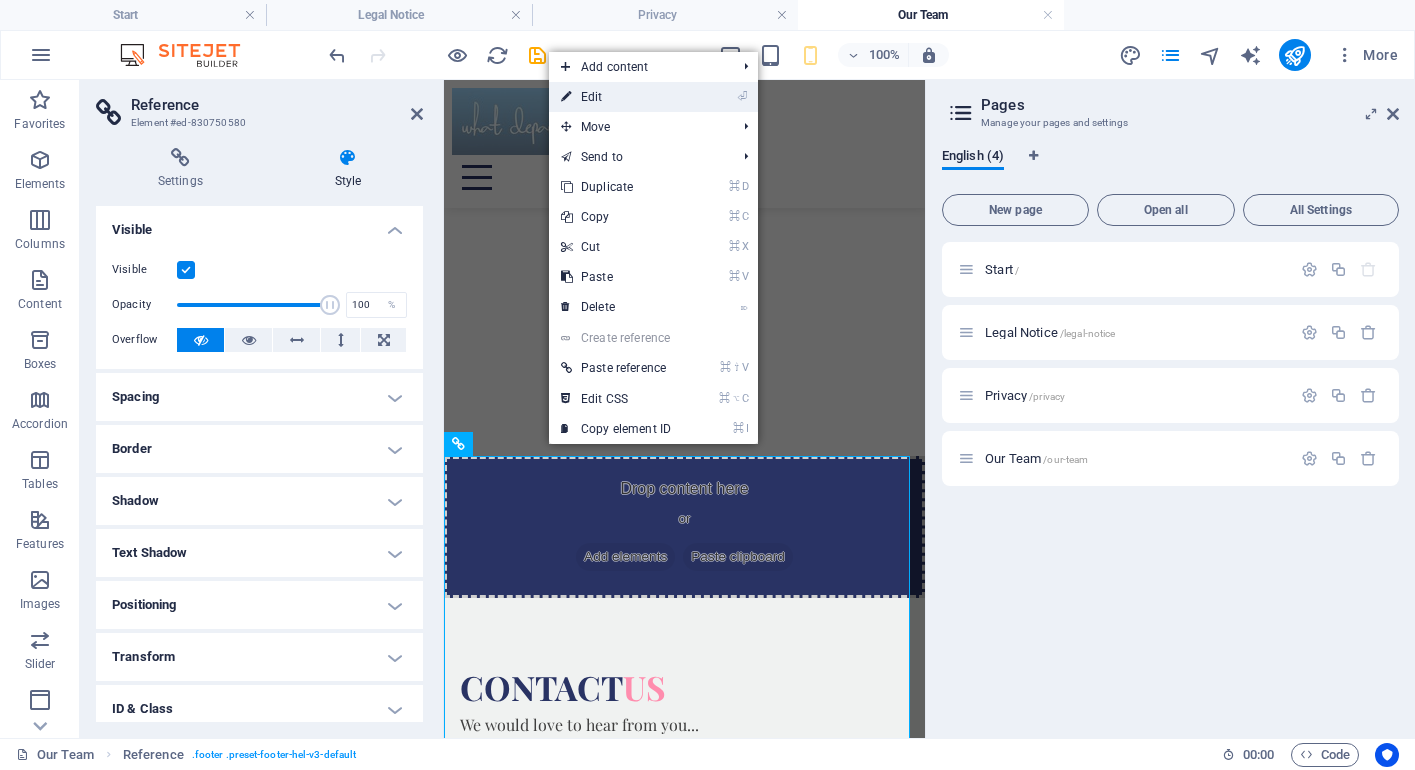click on "⏎  Edit" at bounding box center [616, 97] 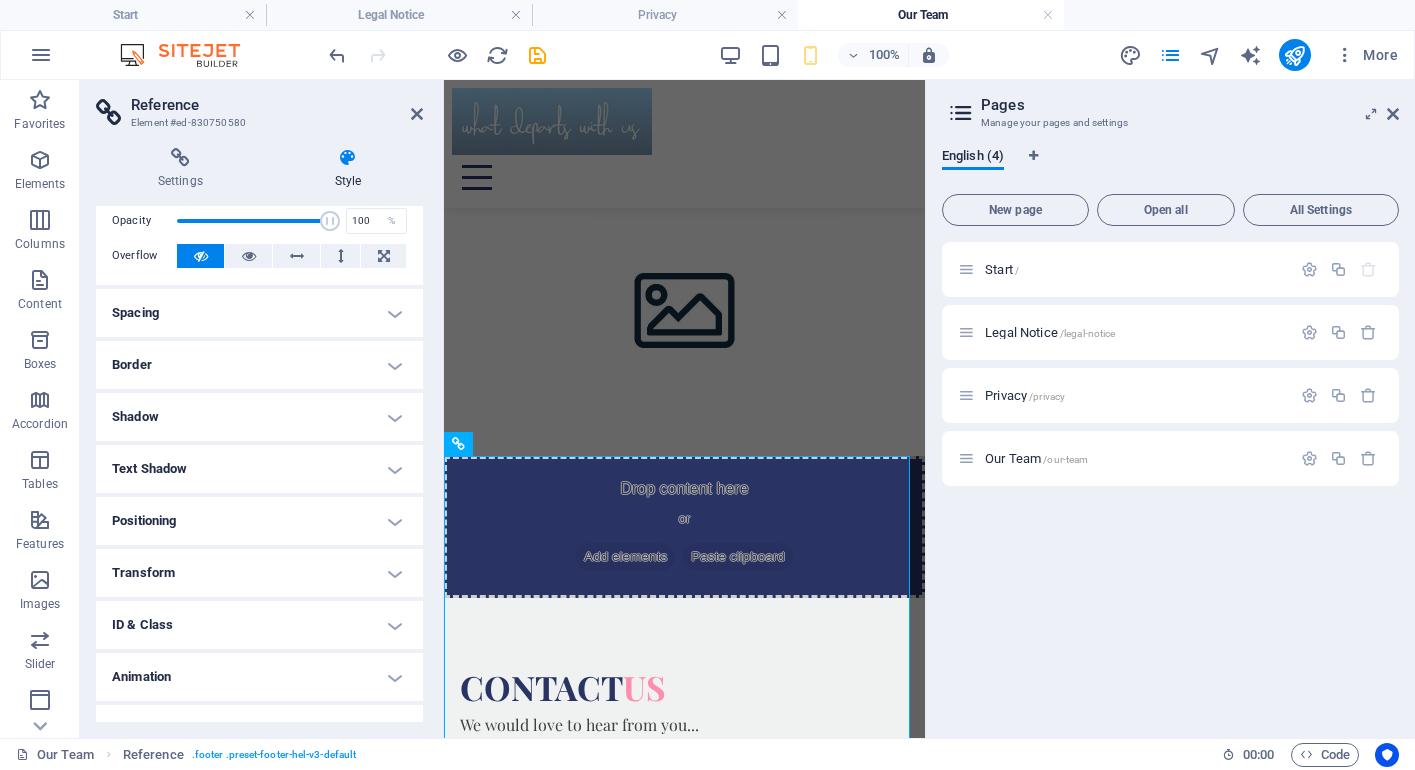 scroll, scrollTop: 115, scrollLeft: 0, axis: vertical 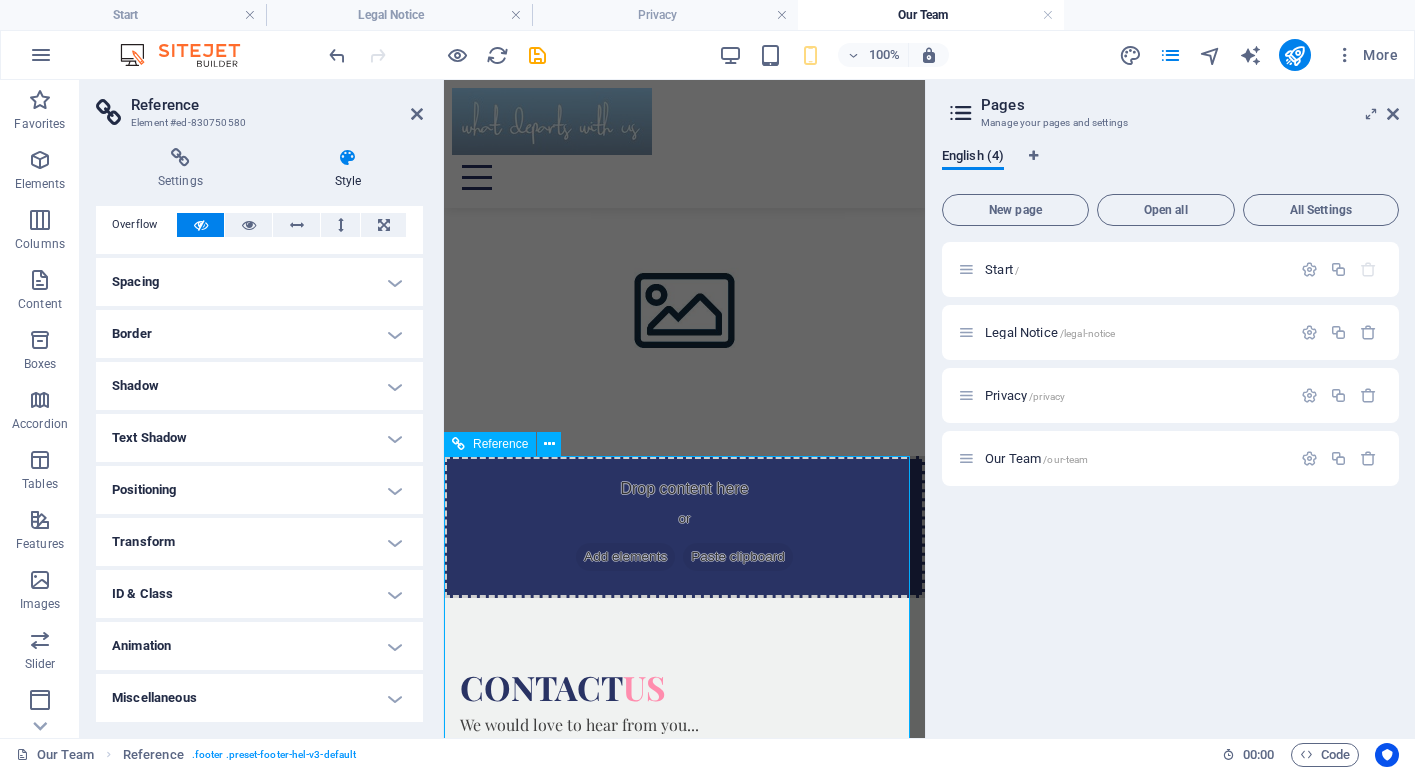 click on "0123 - 456789" at bounding box center (684, 884) 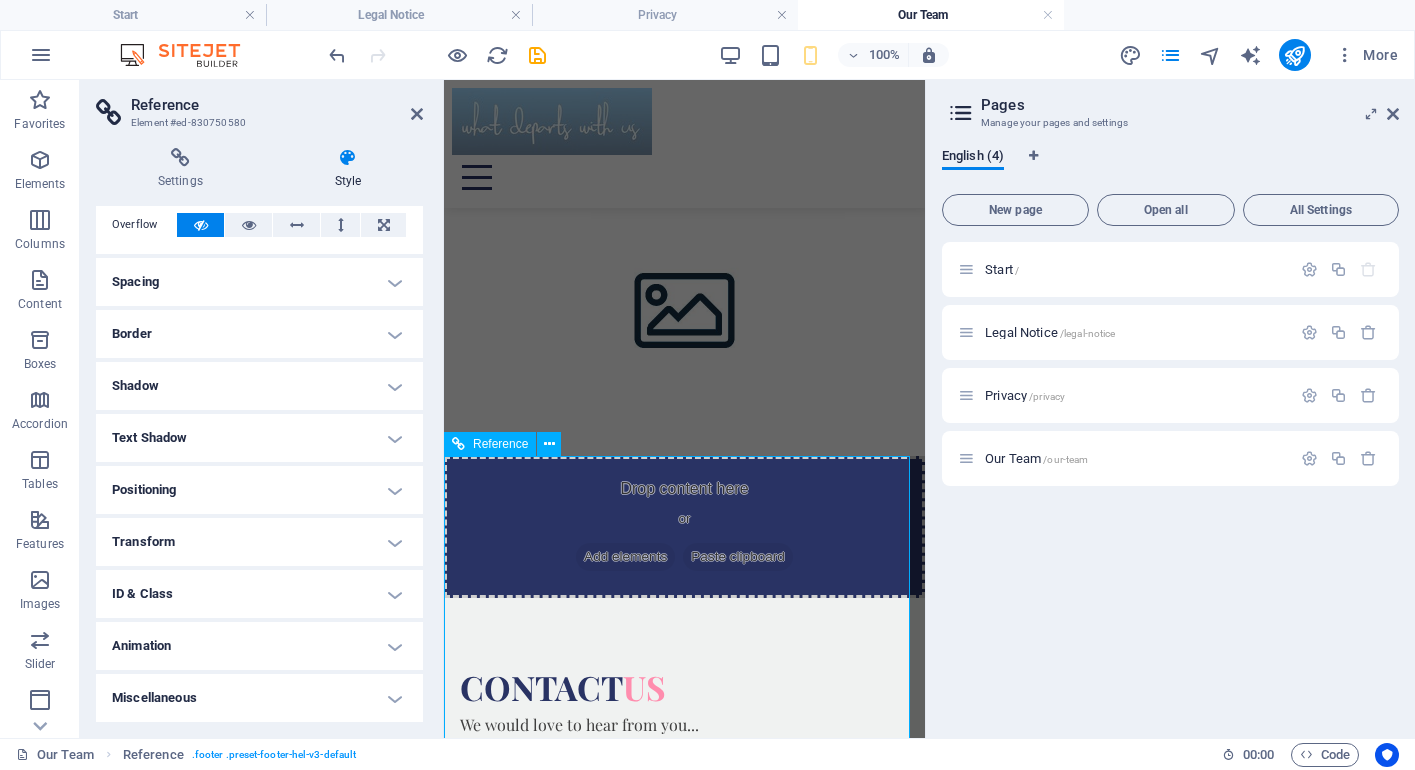 click at bounding box center (684, 812) 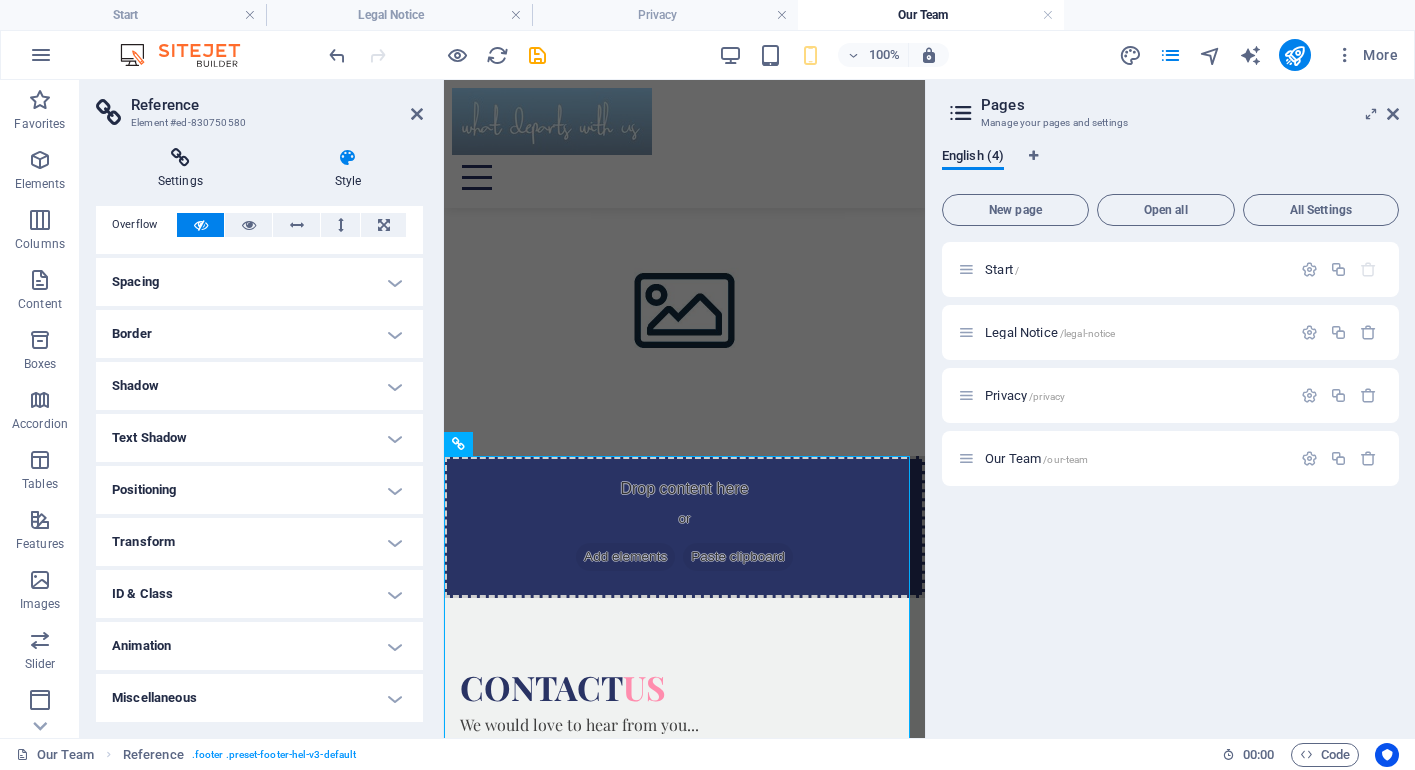 click on "Settings" at bounding box center (184, 169) 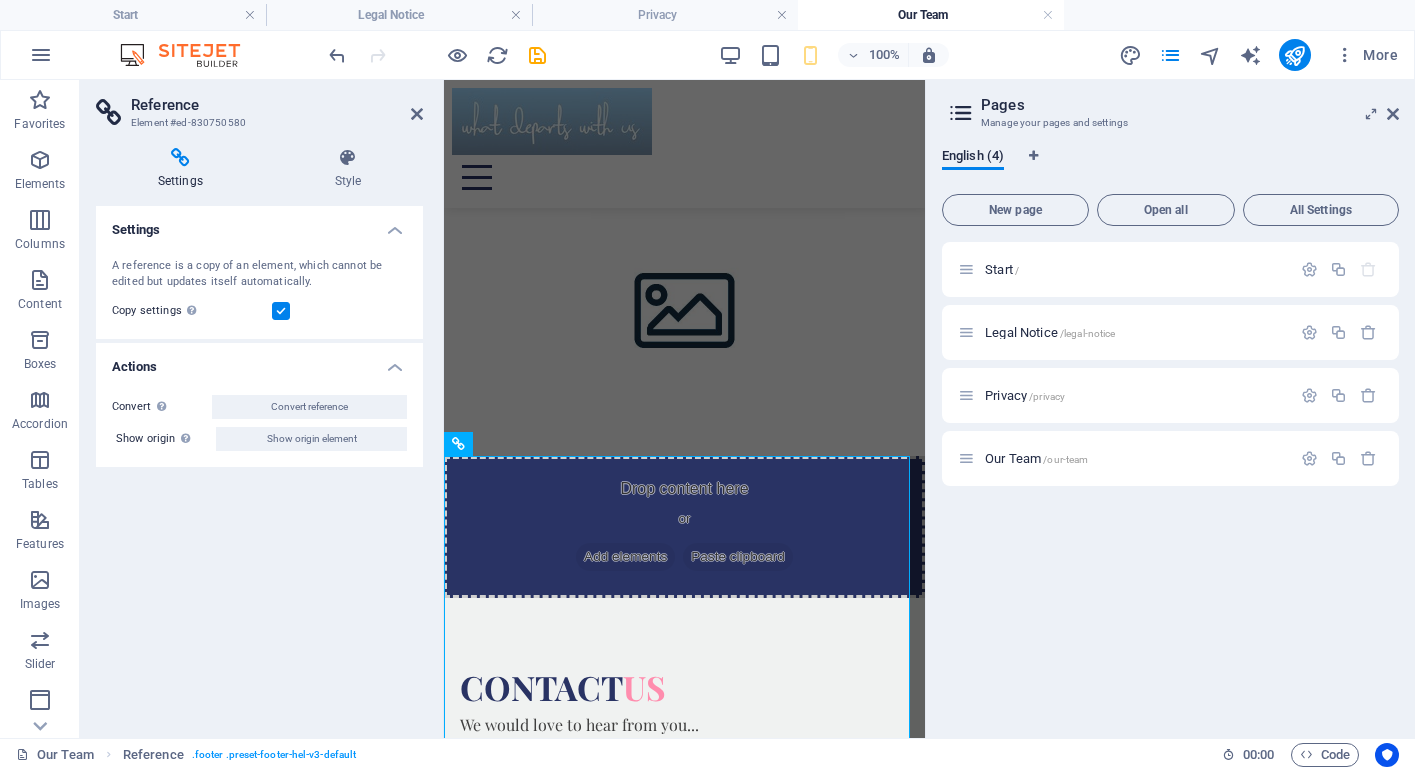 click at bounding box center (281, 311) 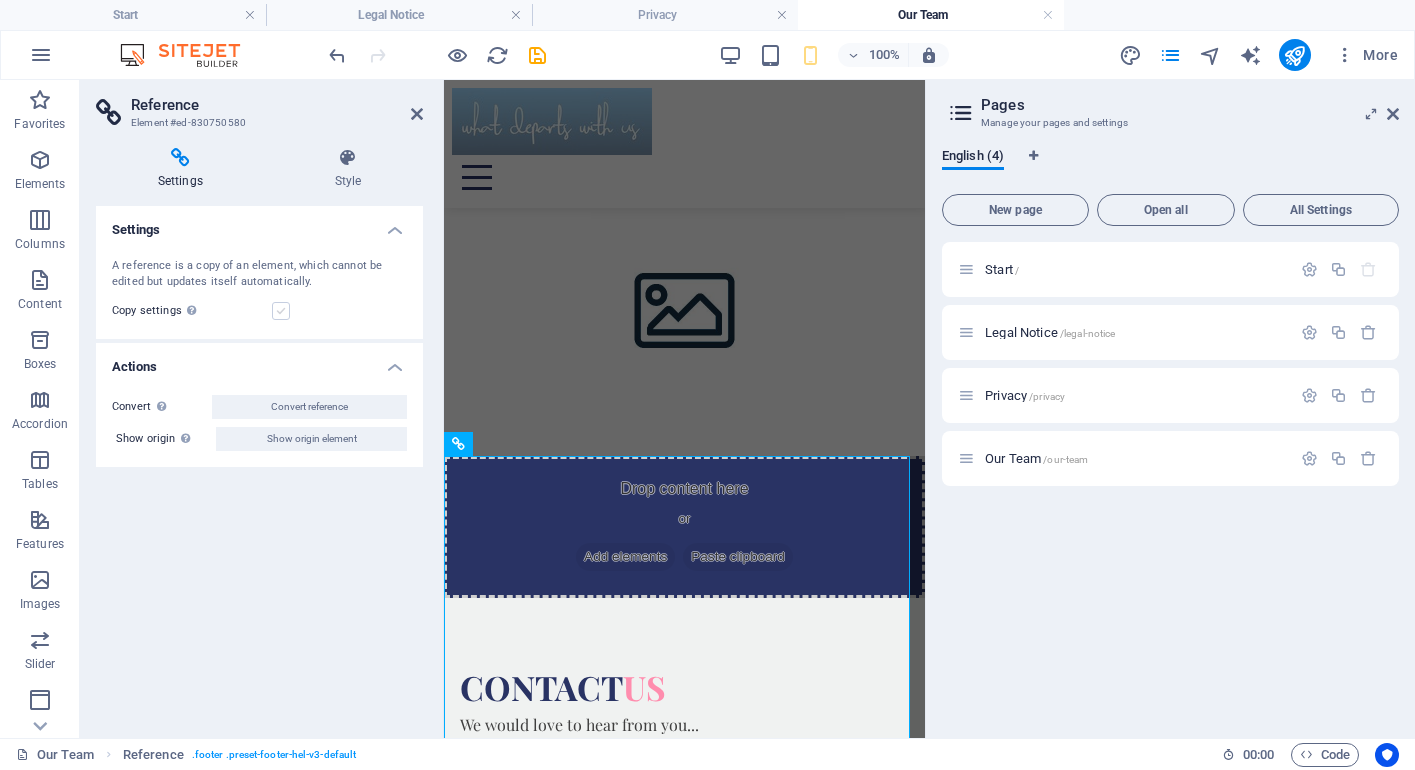 click at bounding box center [281, 311] 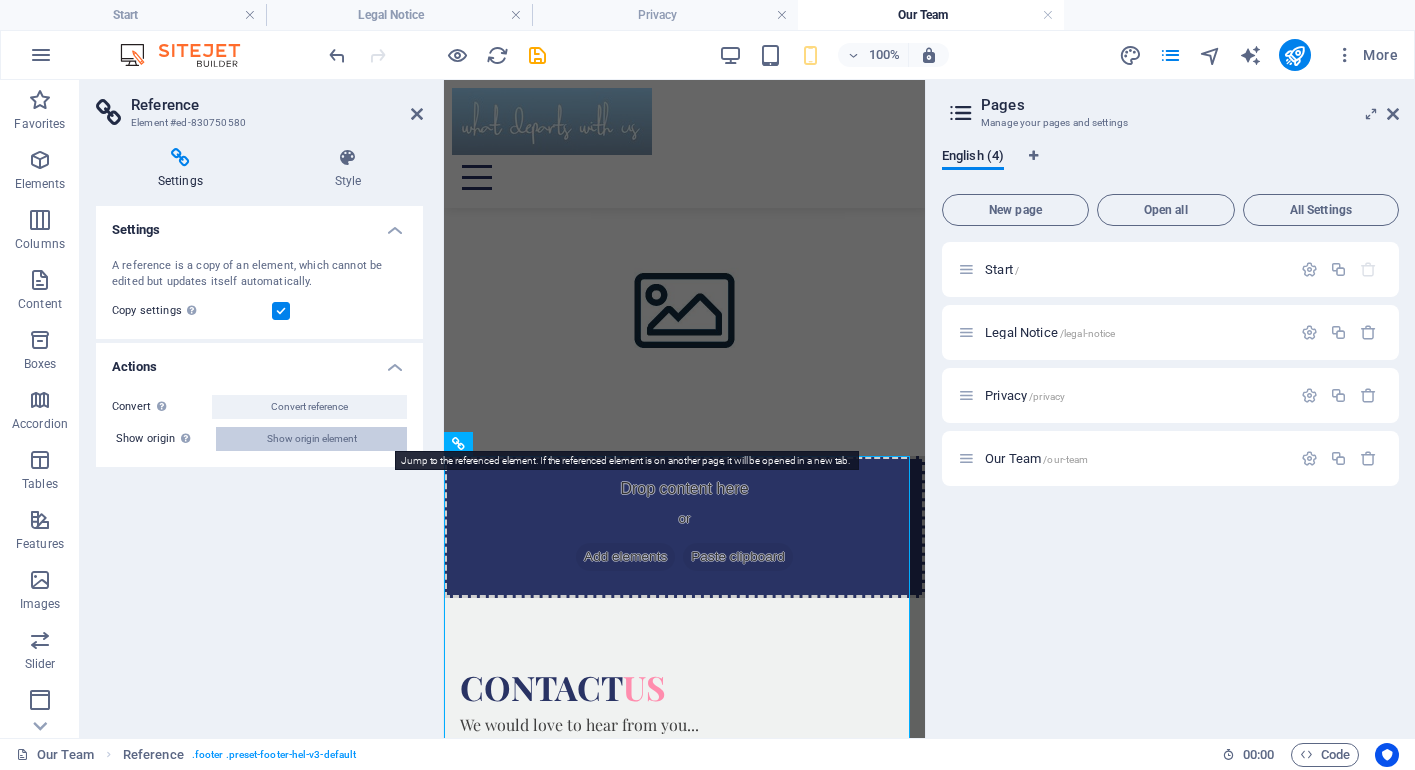 click on "Show origin element" at bounding box center [312, 439] 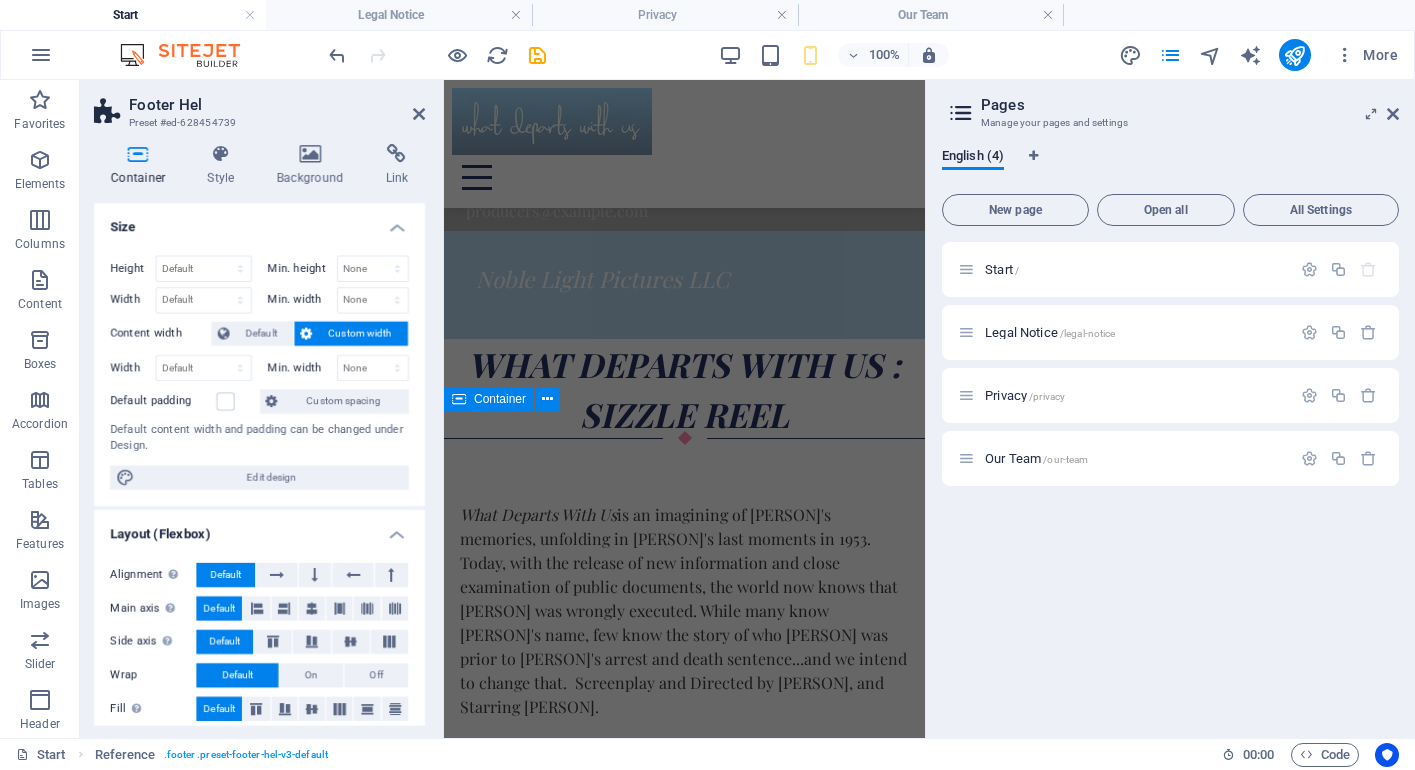 scroll, scrollTop: 3229, scrollLeft: 0, axis: vertical 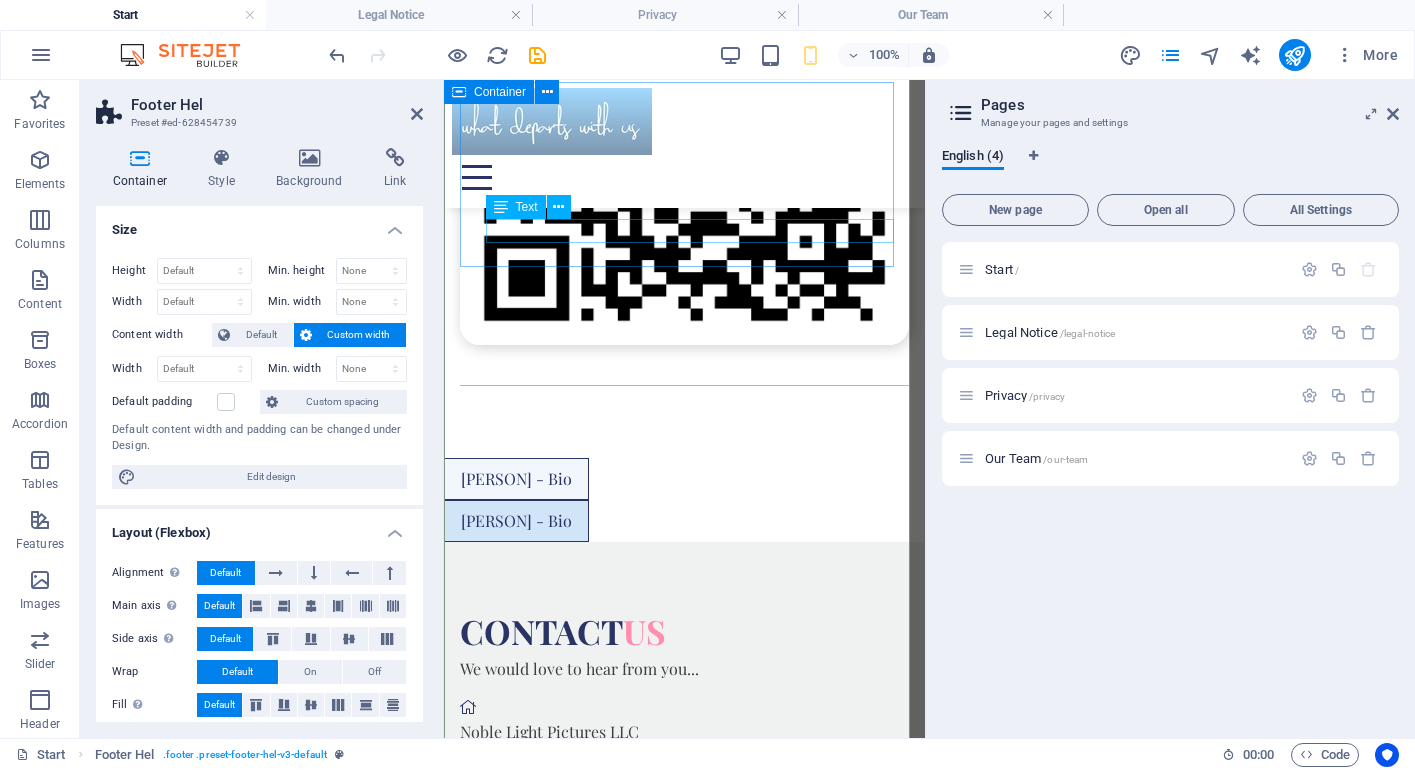click on "0123 - 456789" at bounding box center (684, 828) 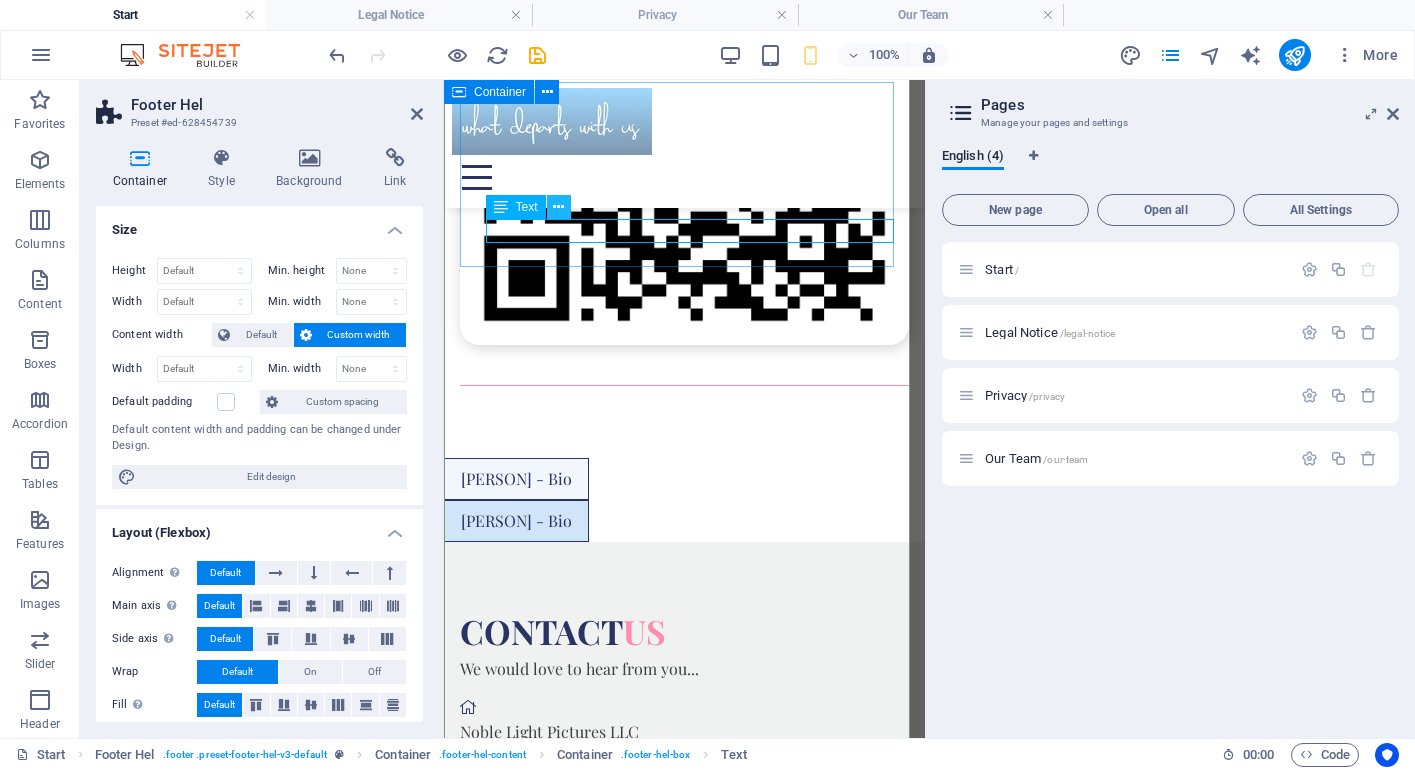 click at bounding box center (558, 207) 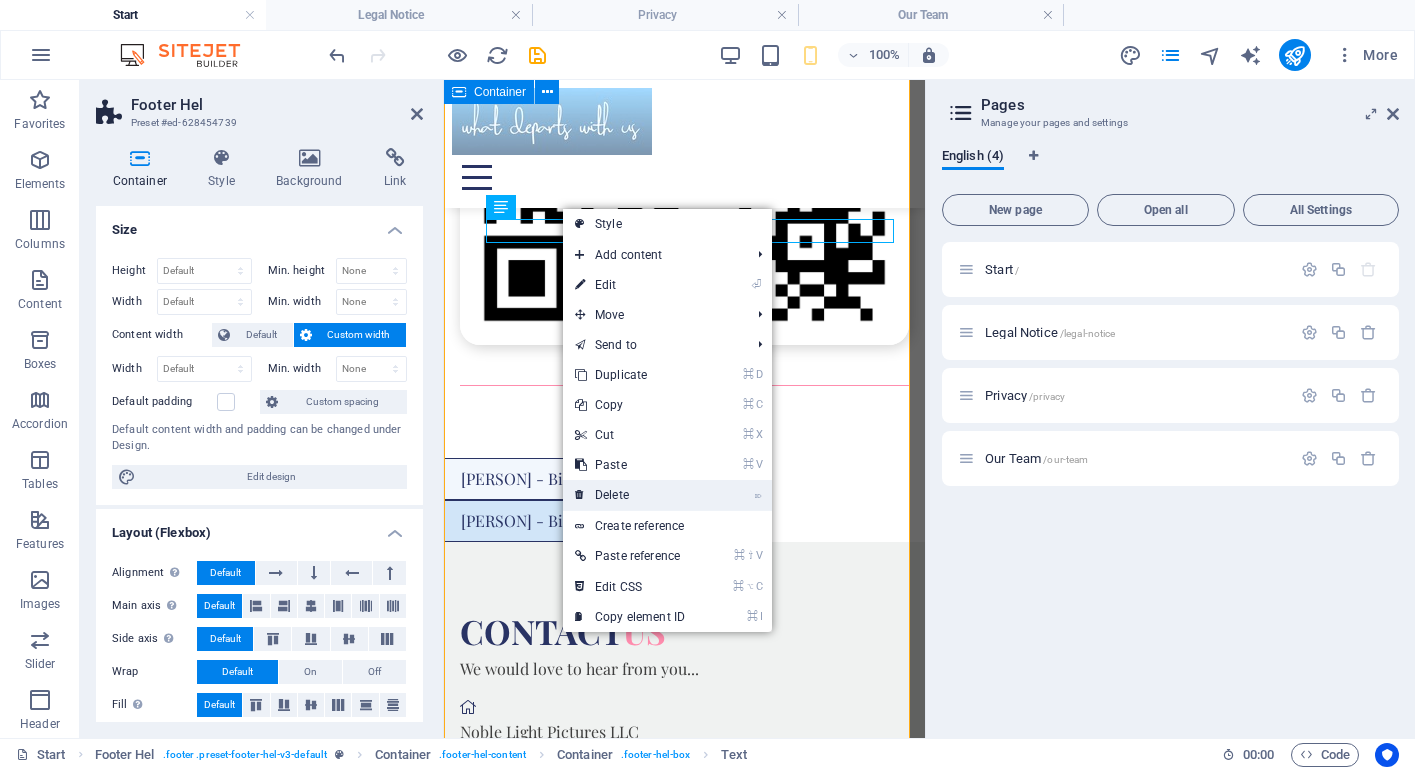 click on "⌦  Delete" at bounding box center [630, 495] 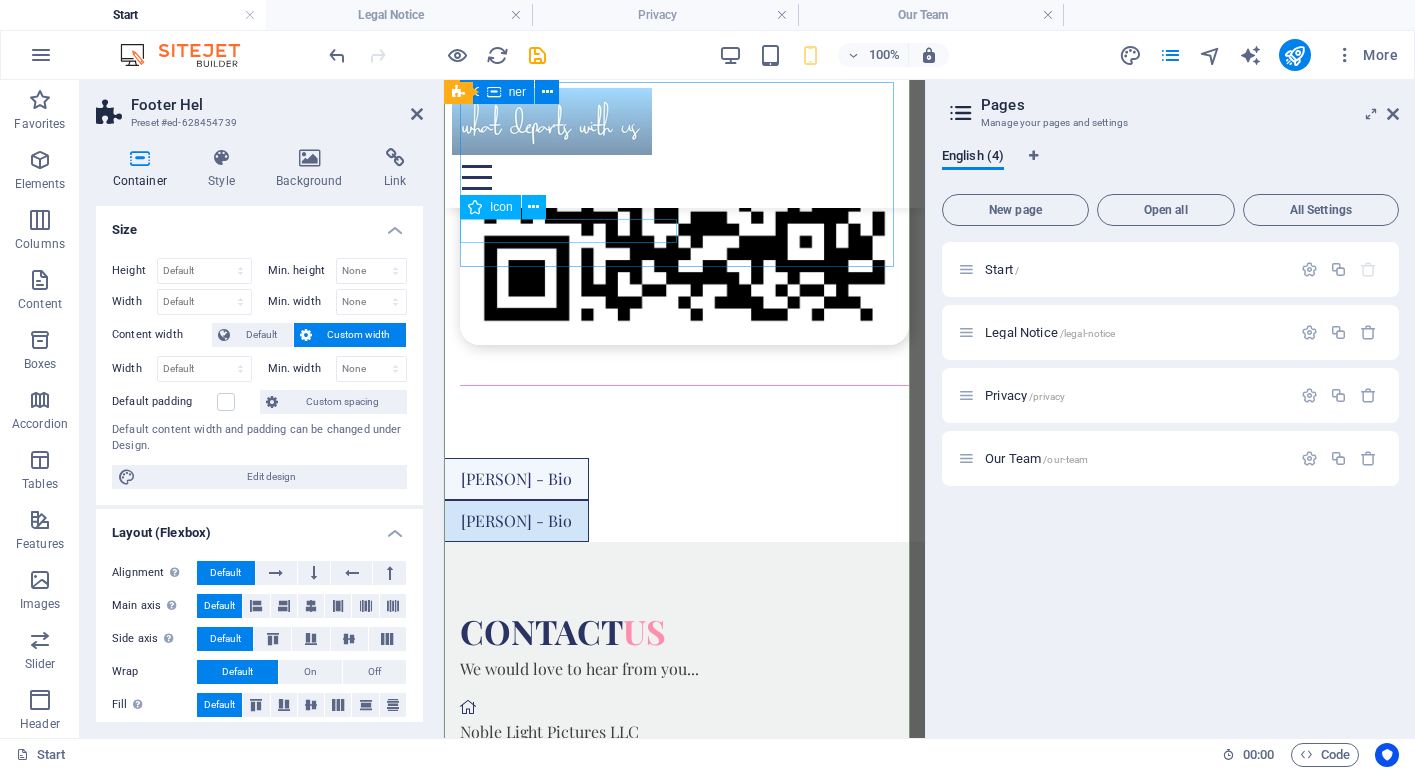 click at bounding box center [684, 804] 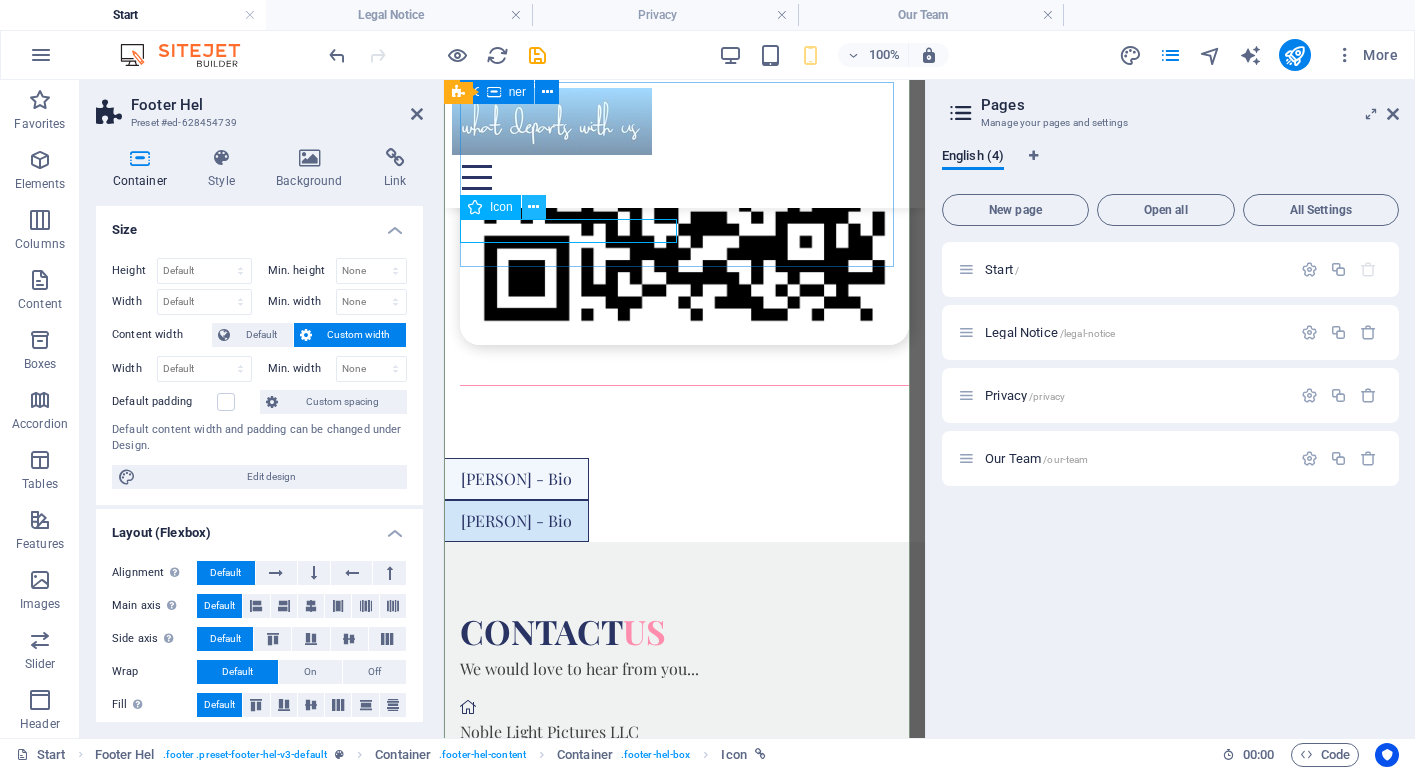 click at bounding box center [533, 207] 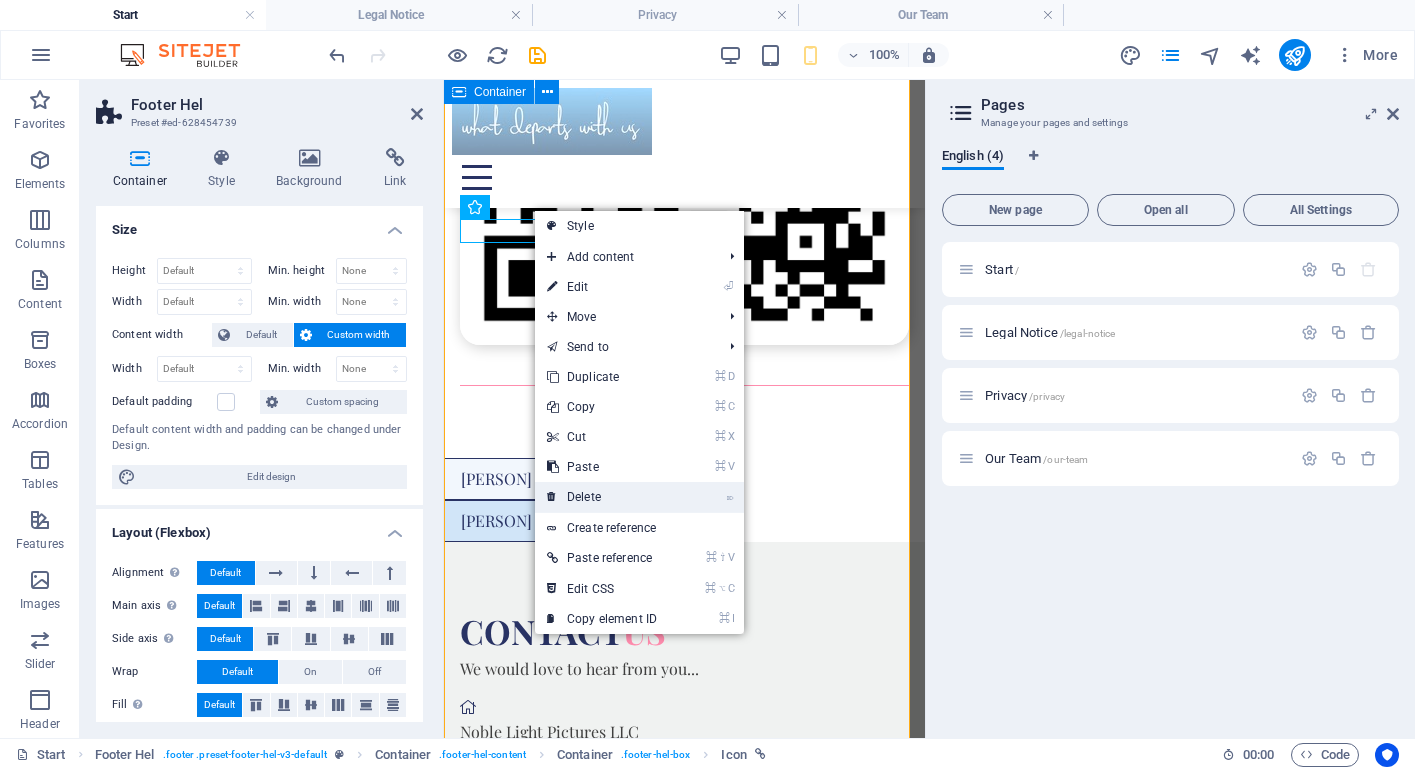 click on "⌦  Delete" at bounding box center [602, 497] 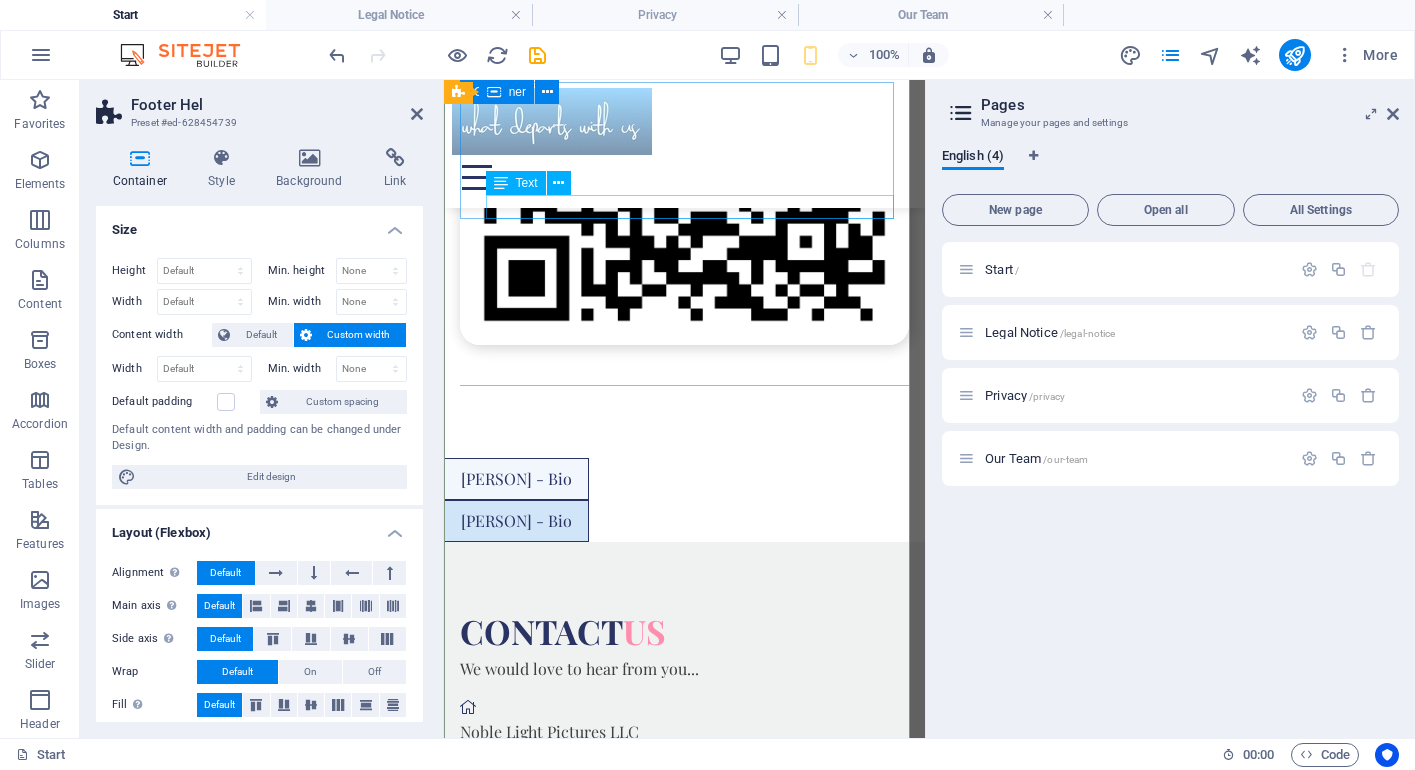 click on "Street [CITY] [POSTAL CODE]" at bounding box center [684, 780] 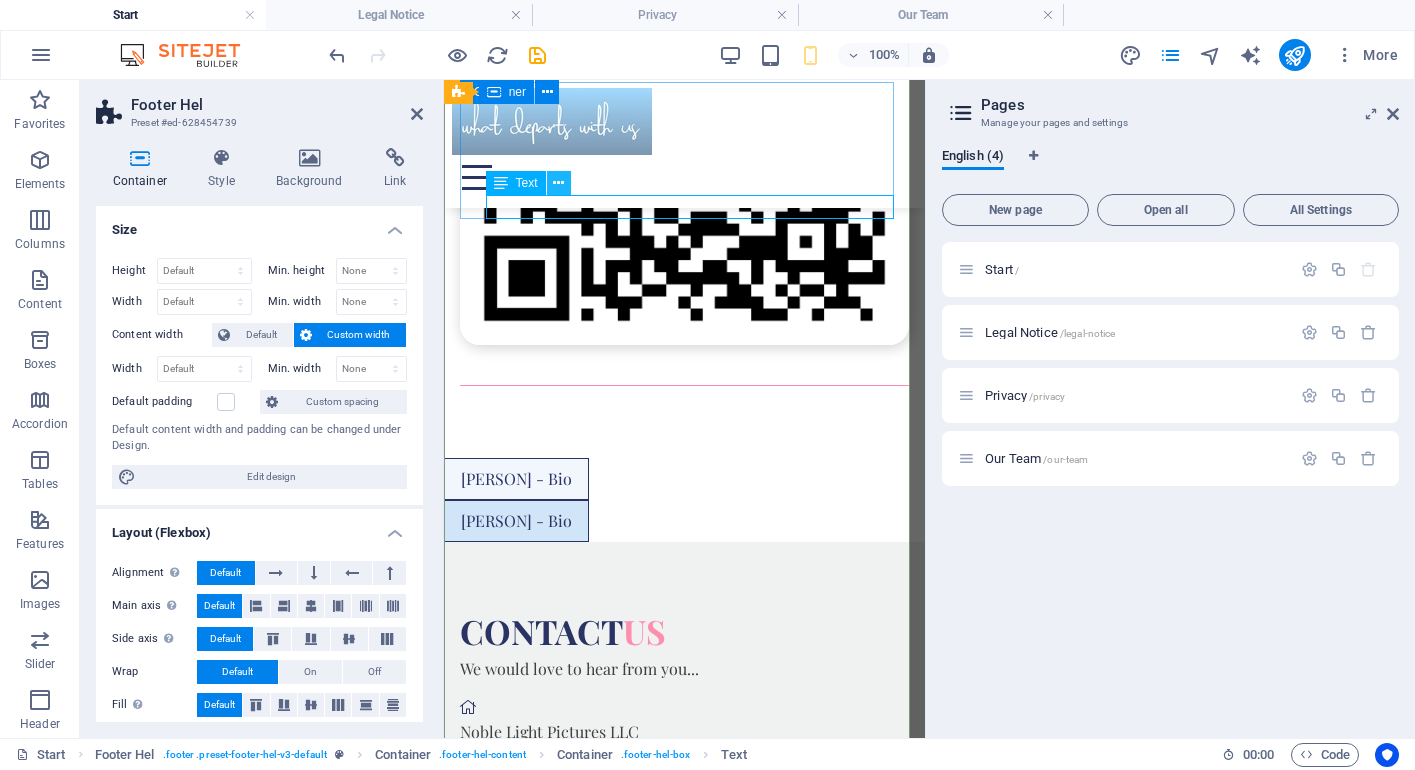 click at bounding box center [558, 183] 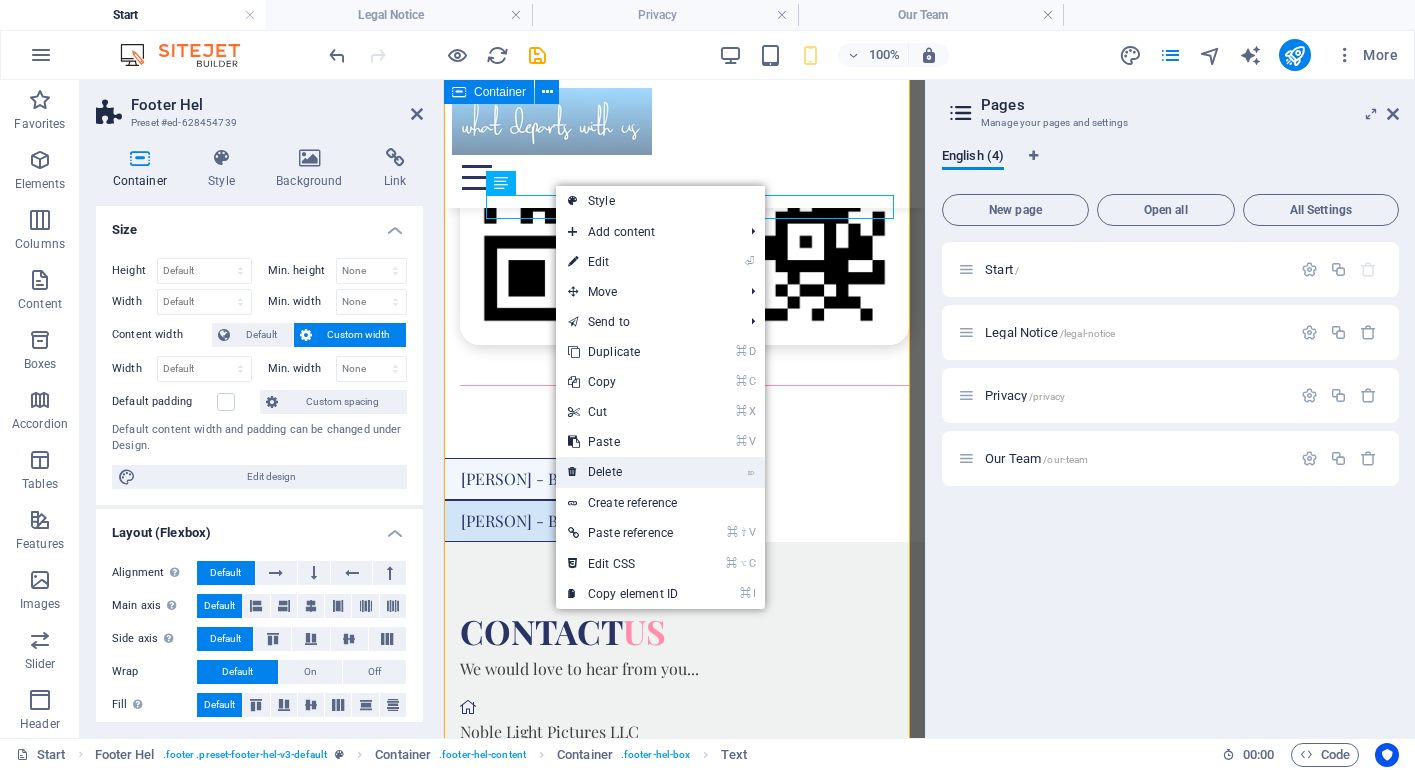 click on "⌦  Delete" at bounding box center (623, 472) 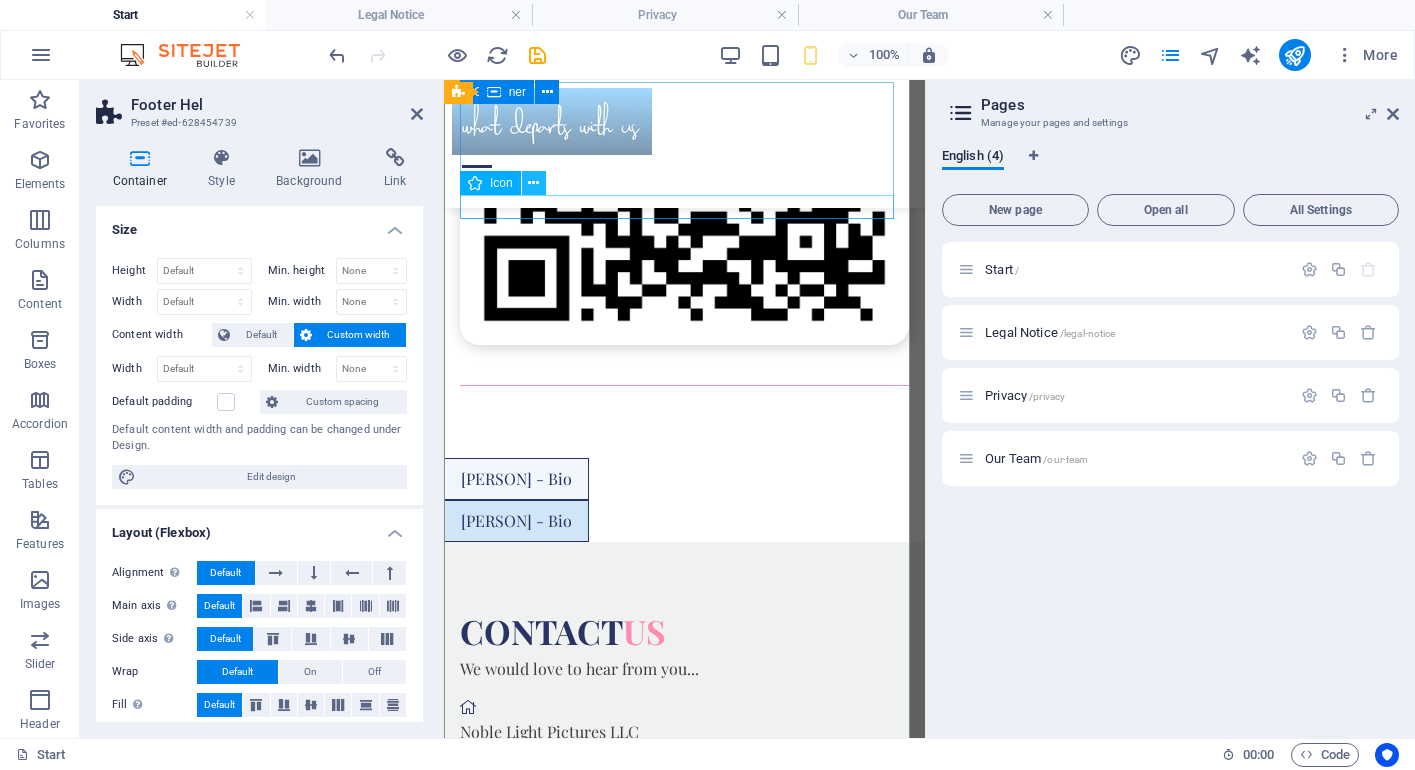 click at bounding box center (533, 183) 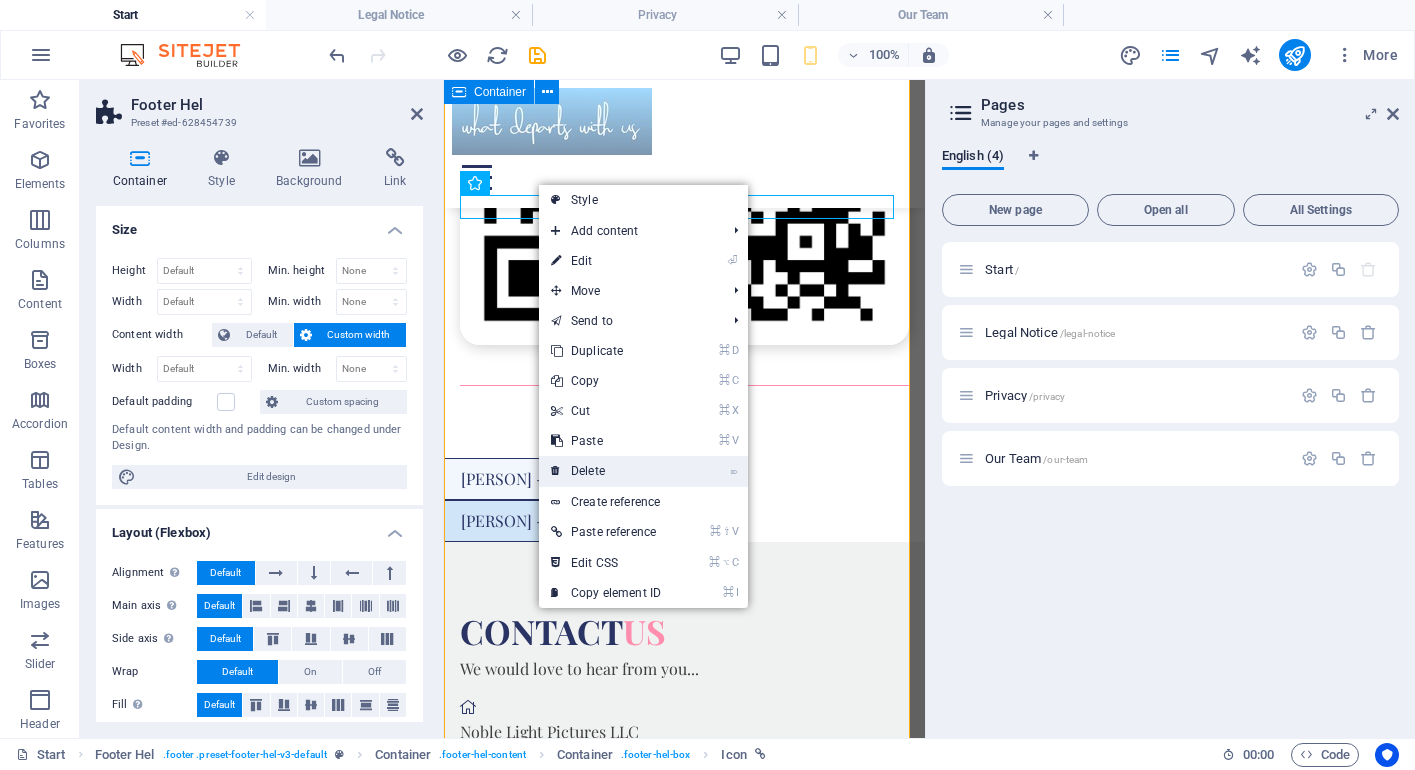 click on "⌦  Delete" at bounding box center [606, 471] 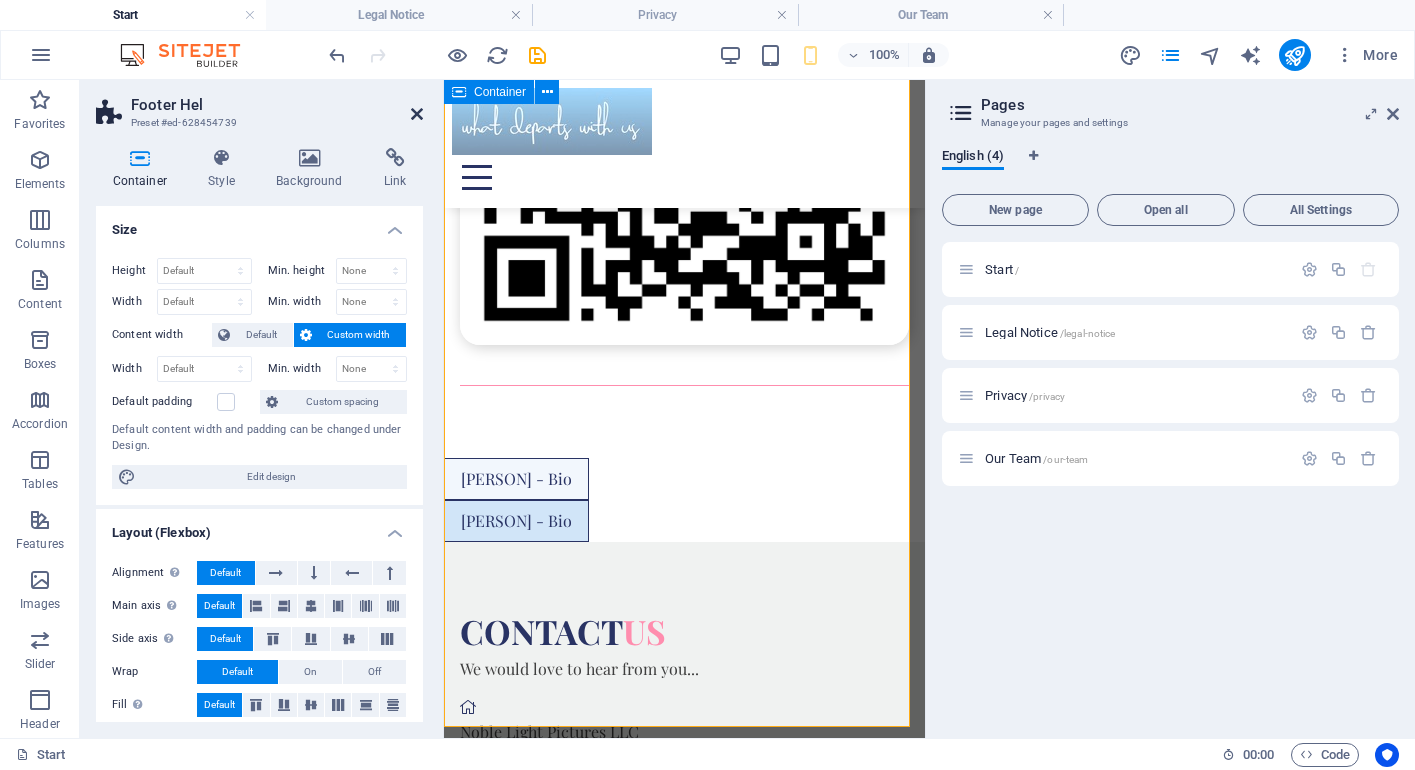 click at bounding box center [417, 114] 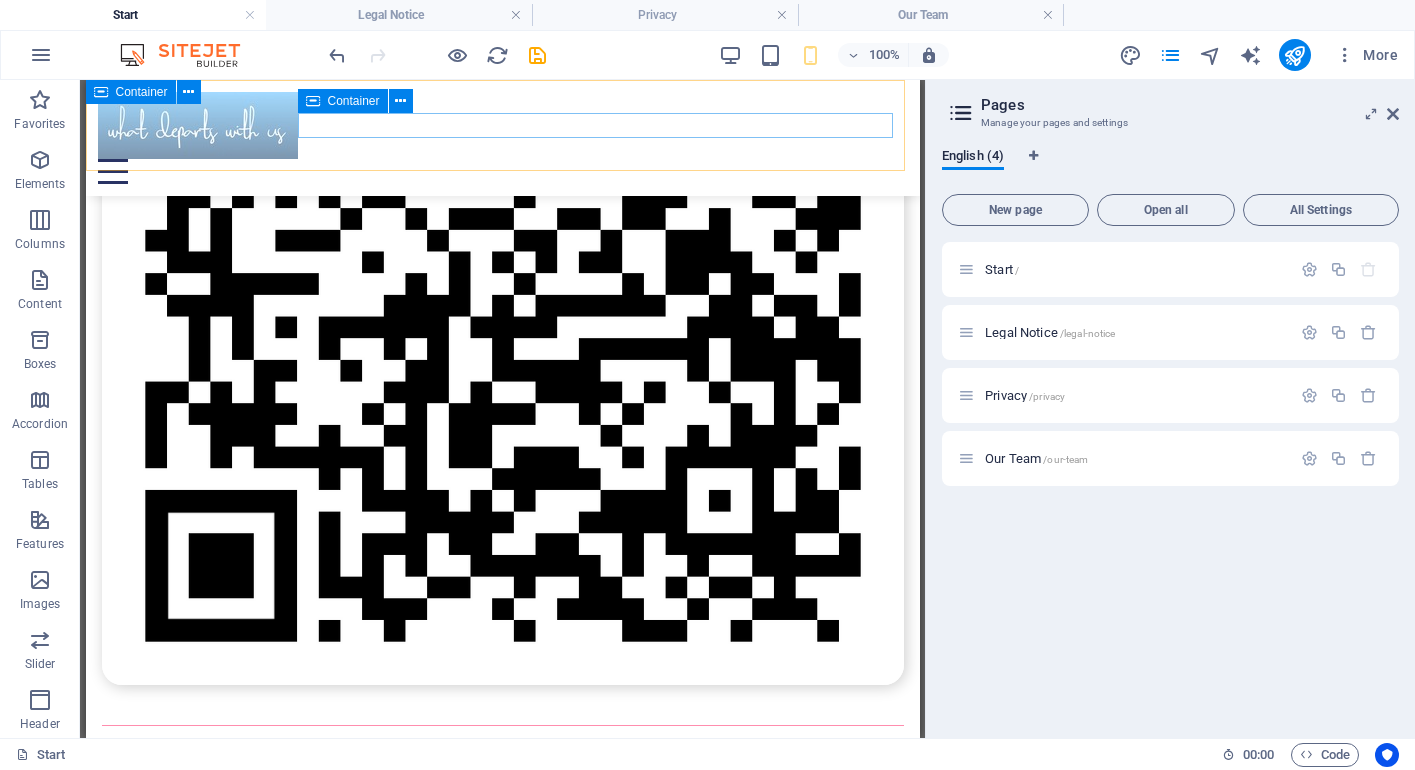 scroll, scrollTop: 2729, scrollLeft: 0, axis: vertical 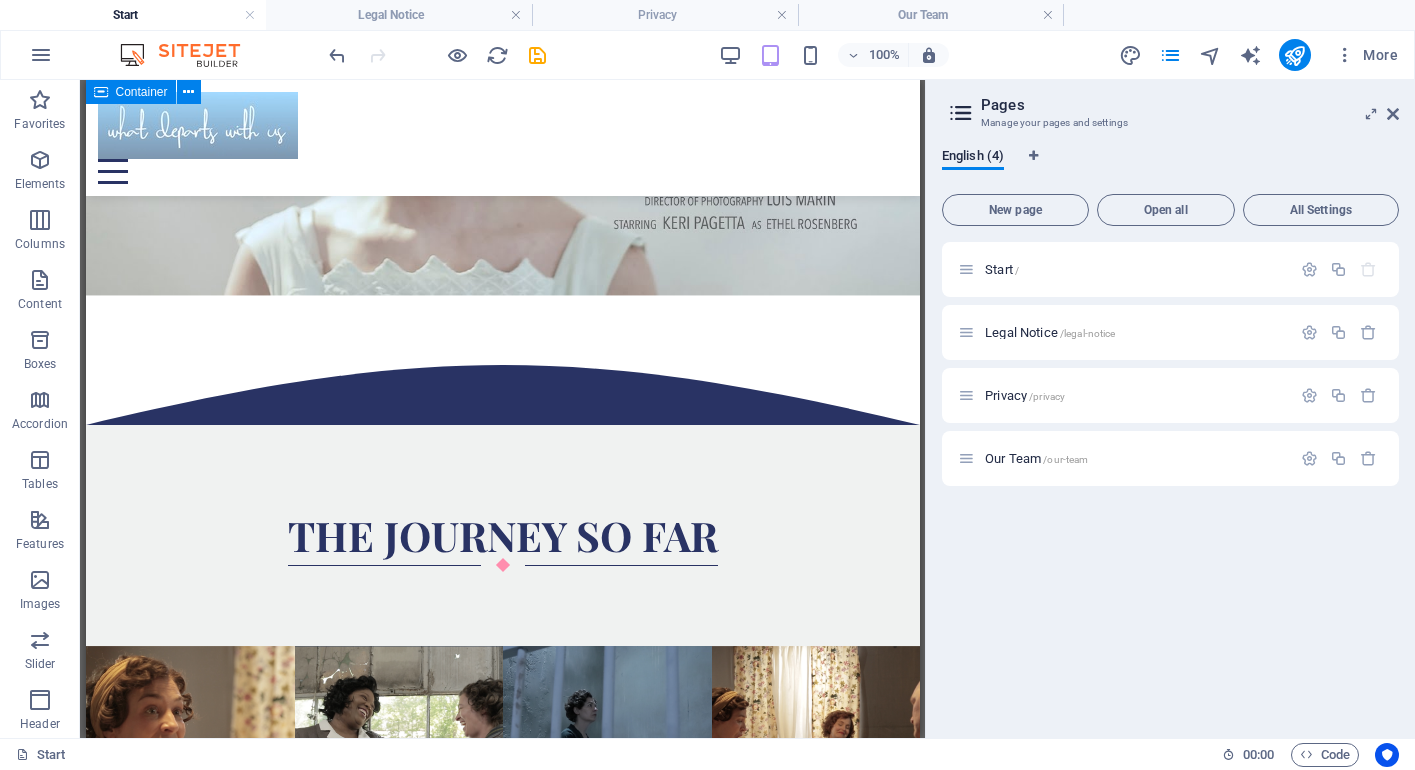 drag, startPoint x: 912, startPoint y: 640, endPoint x: 1011, endPoint y: 356, distance: 300.7607 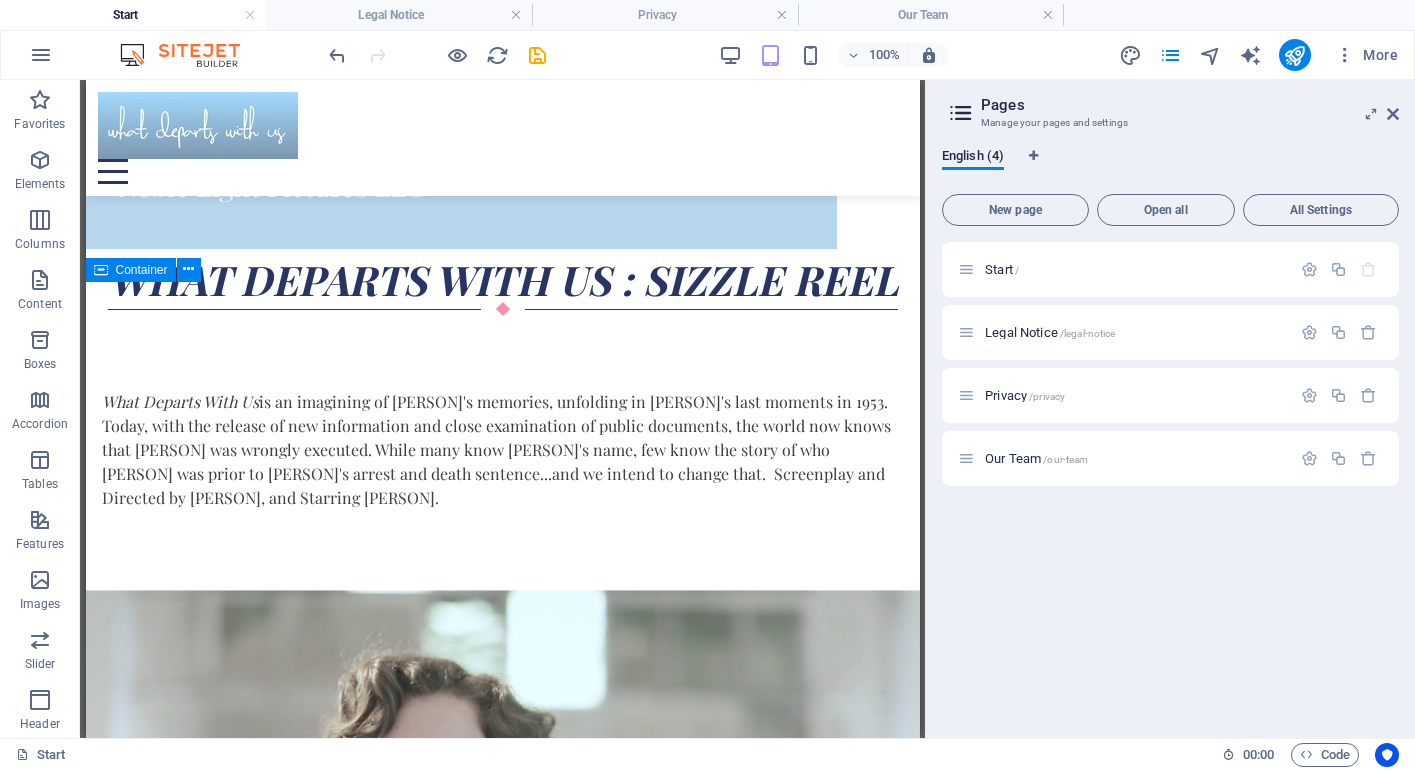 scroll, scrollTop: 0, scrollLeft: 0, axis: both 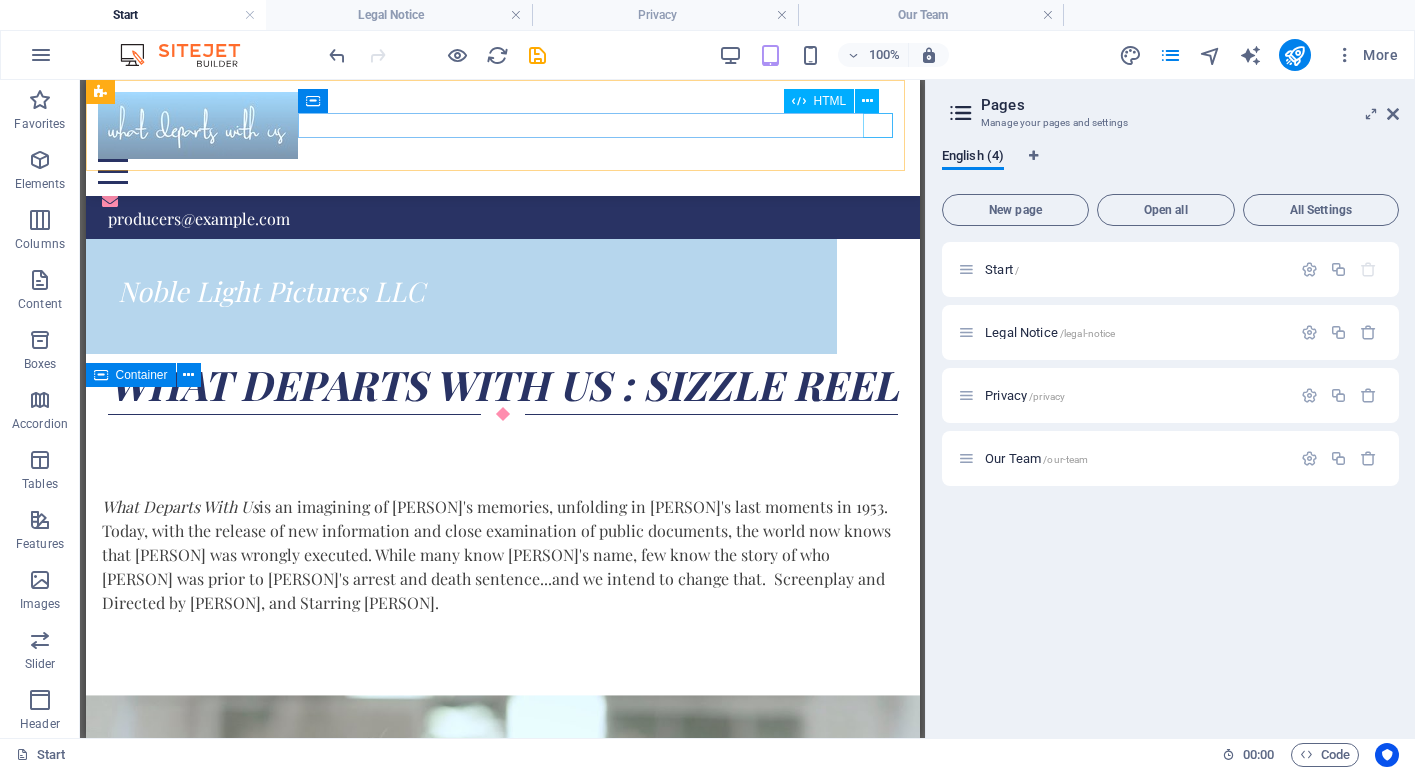 click at bounding box center (502, 171) 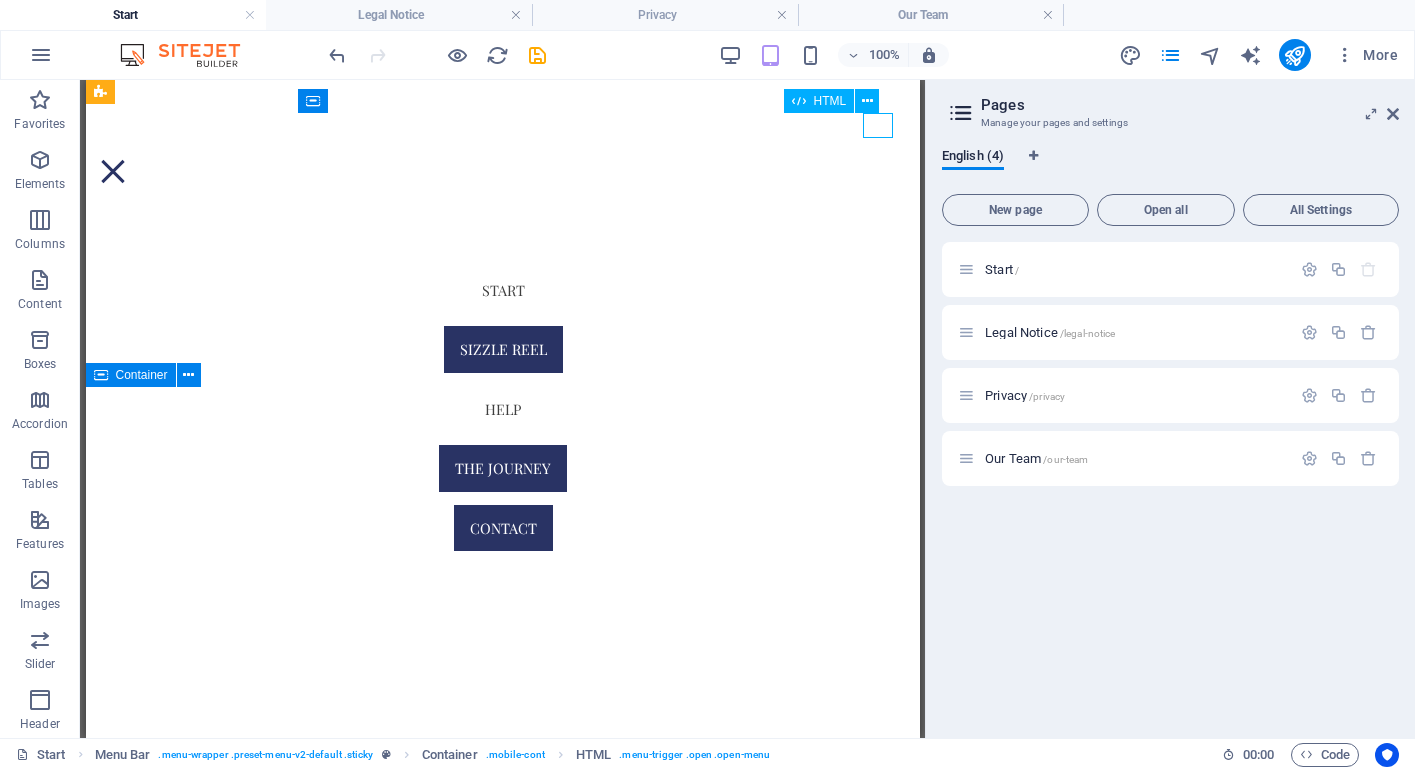 click at bounding box center [502, 171] 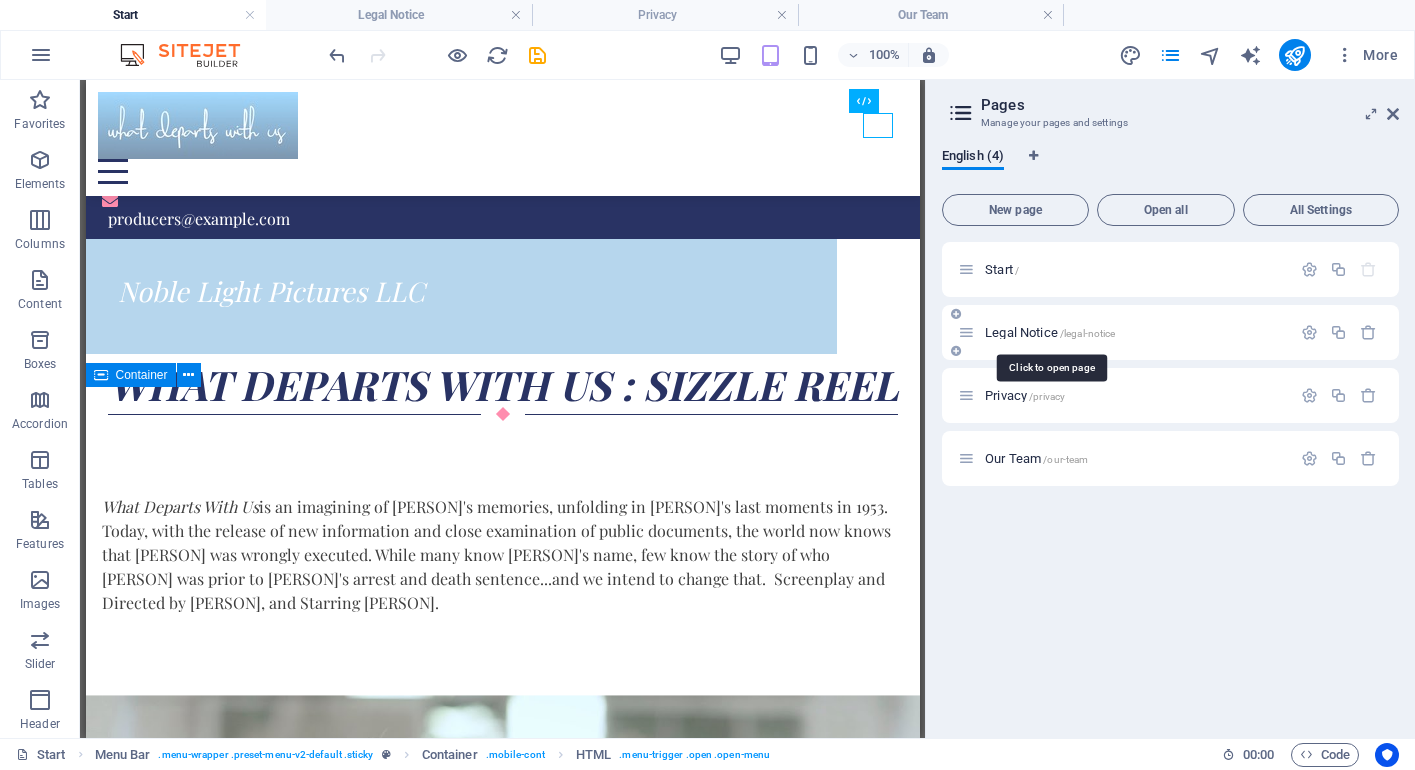 click on "Legal Notice /legal-notice" at bounding box center [1050, 332] 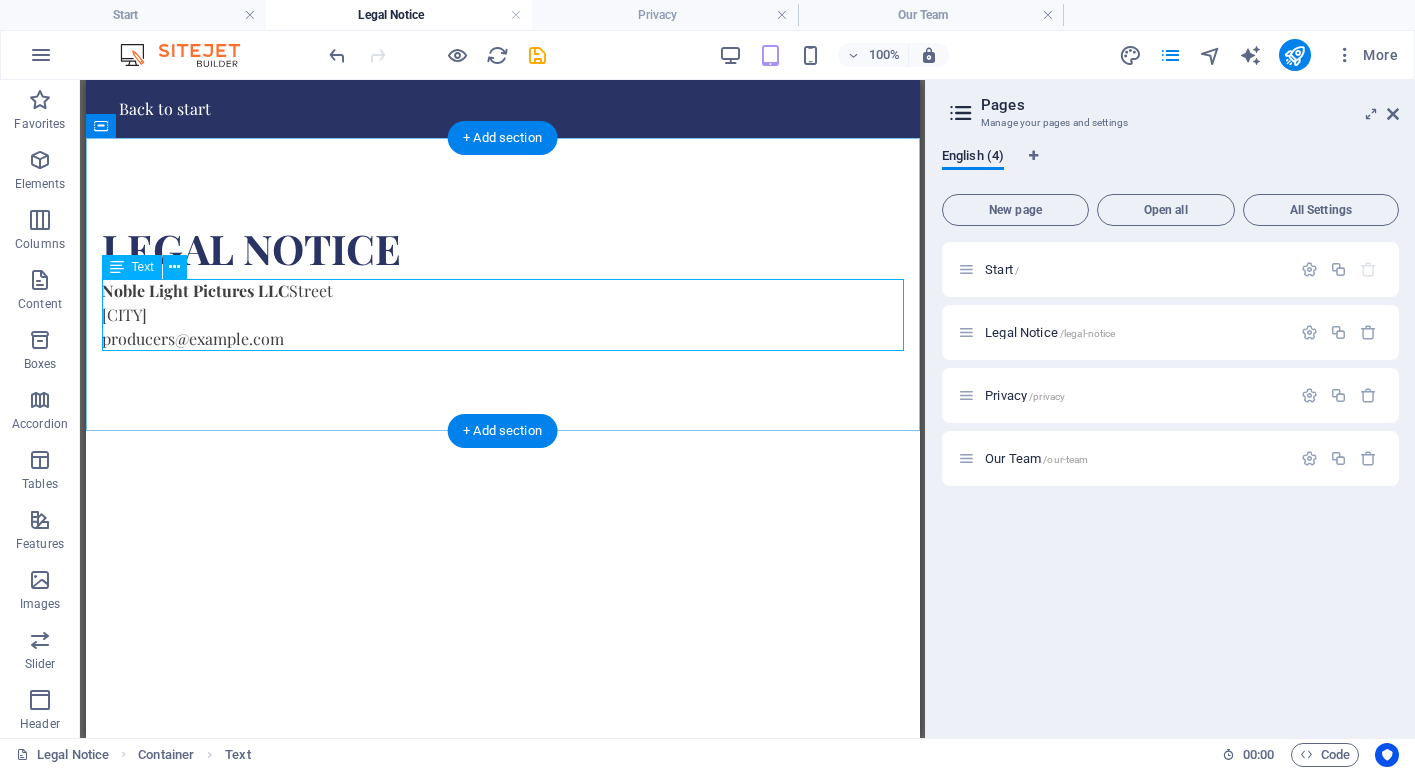 click on "Noble Light Pictures LLC Street [CITY]," at bounding box center (502, 315) 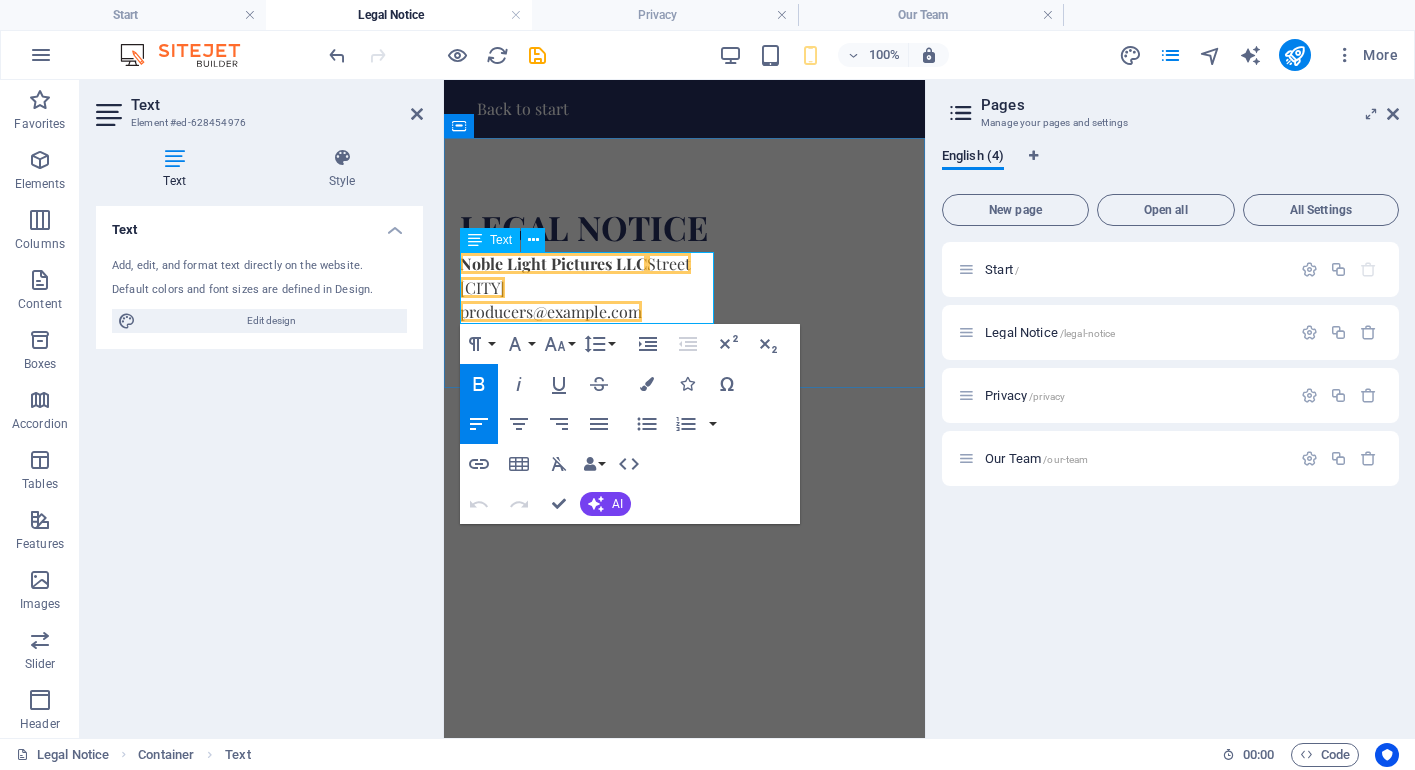 click on "Street" at bounding box center [669, 263] 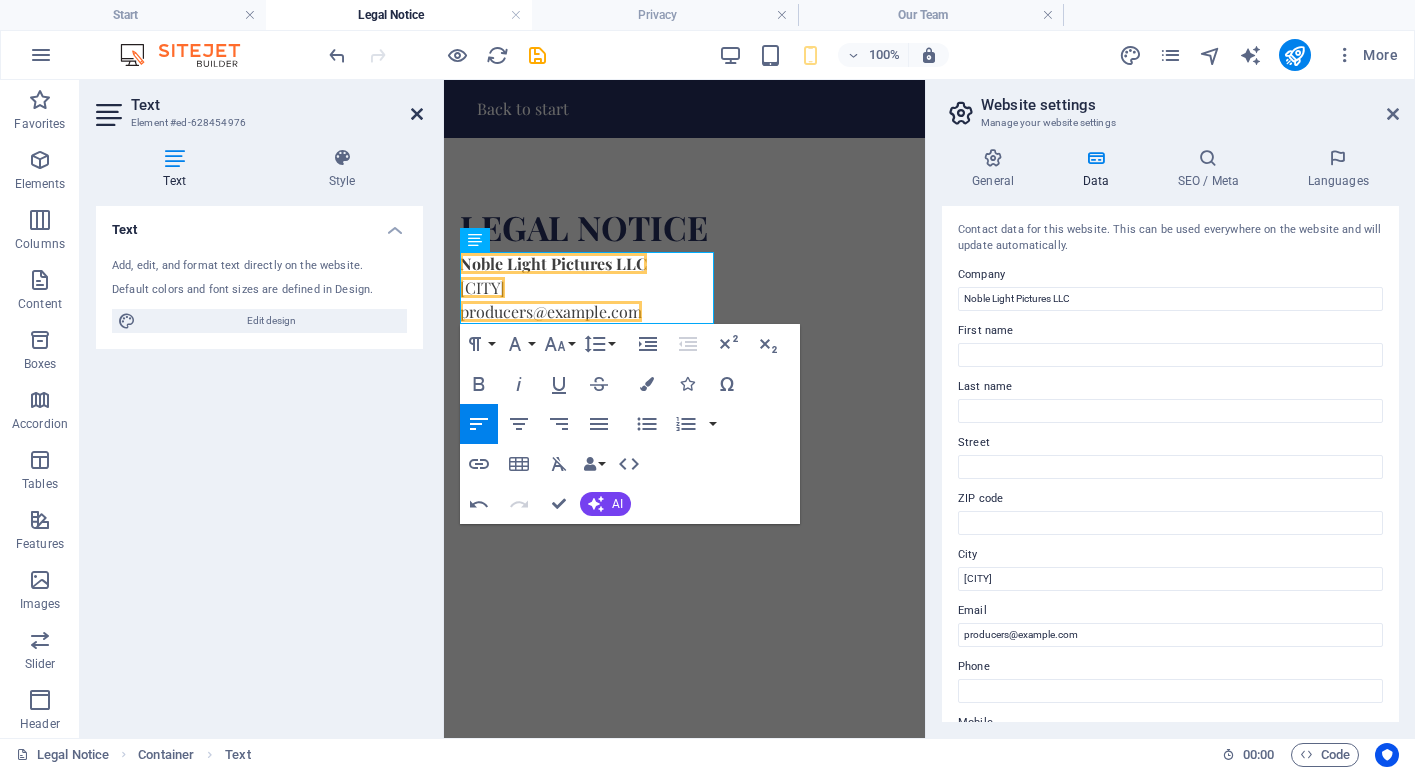 click at bounding box center [417, 114] 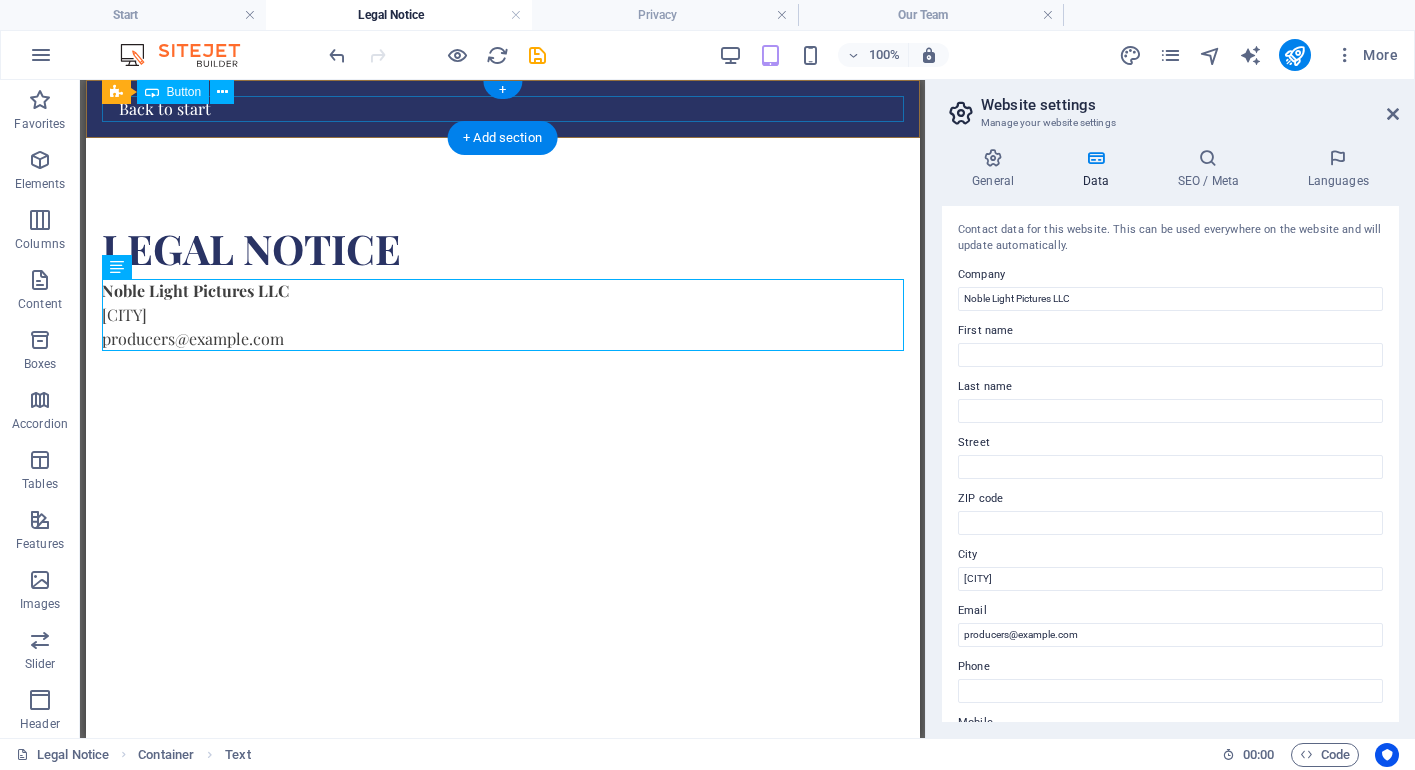 click on "Back to start" at bounding box center [502, 109] 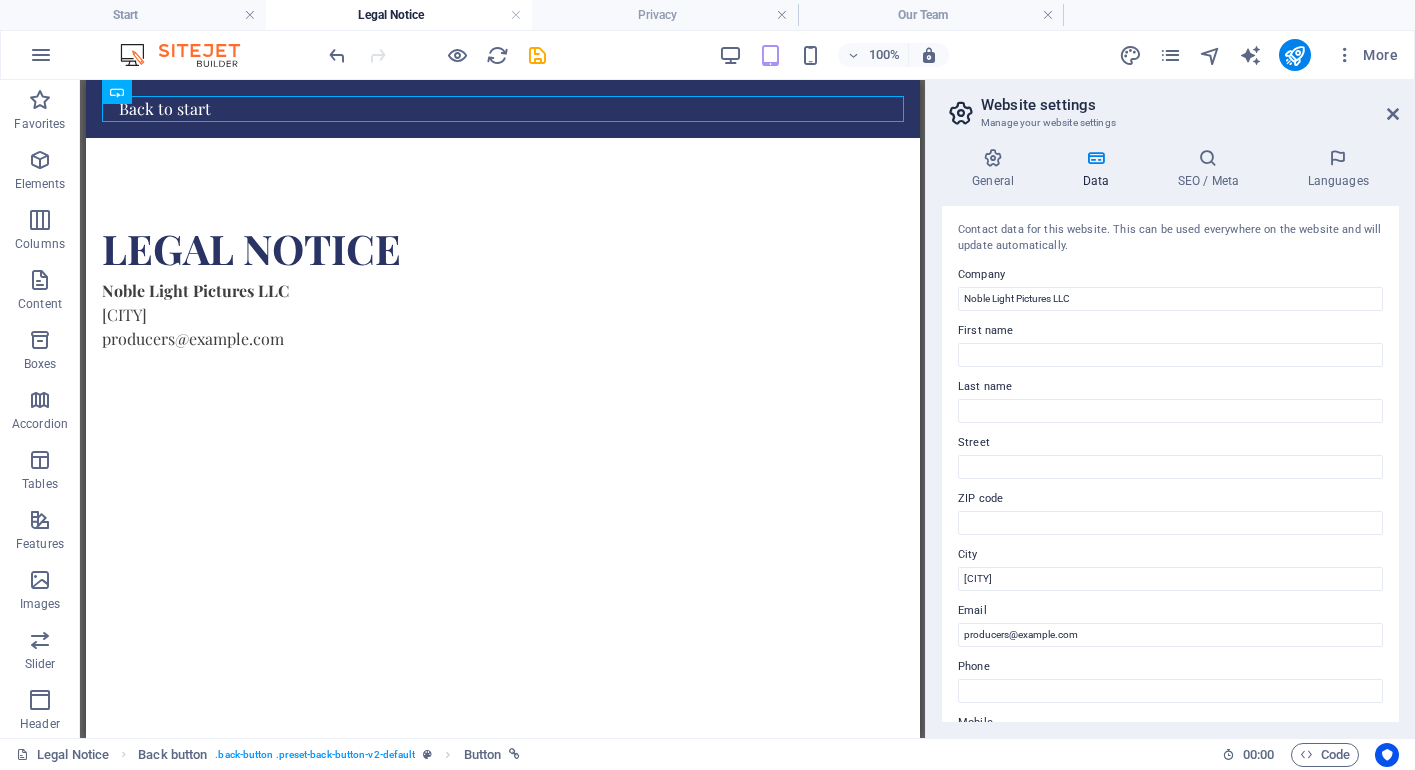 click on "Website settings" at bounding box center (1190, 105) 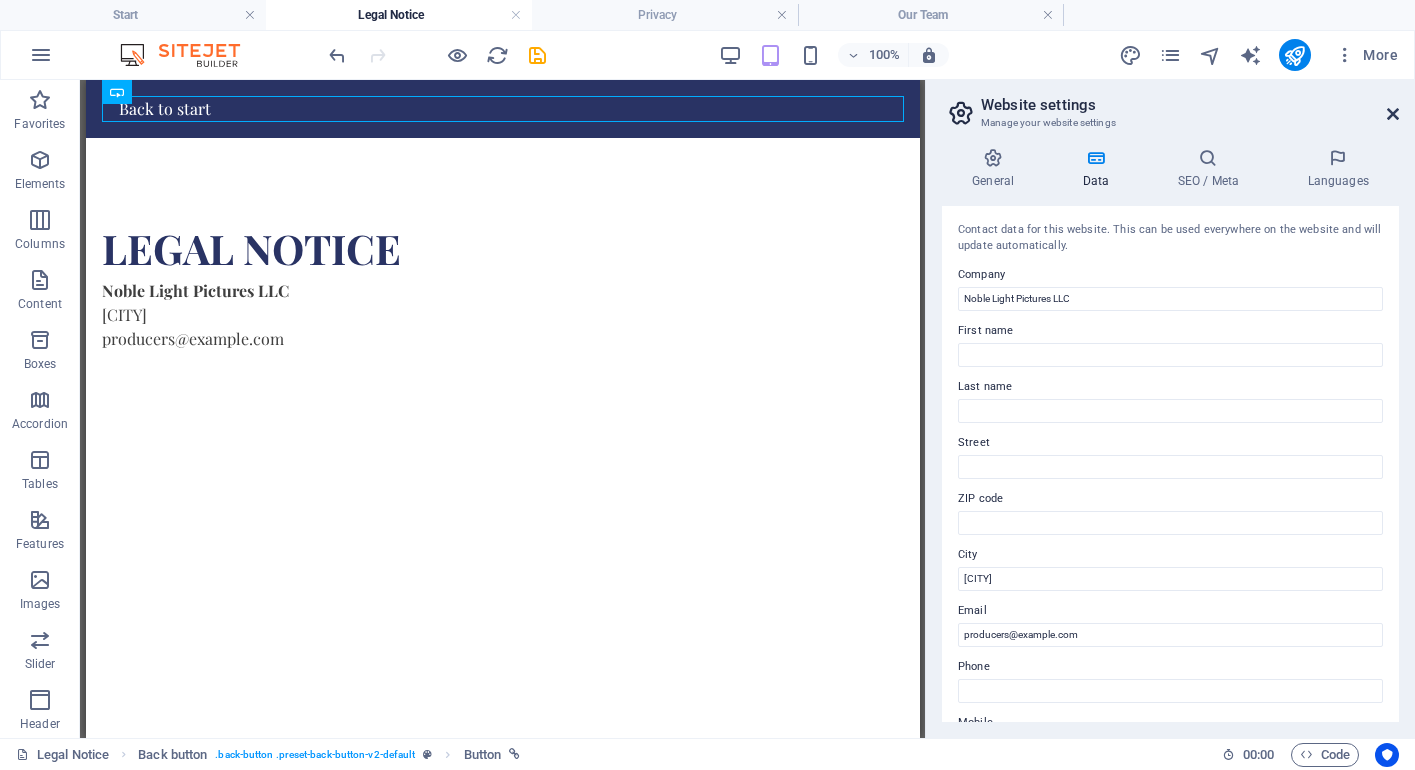 click at bounding box center [1393, 114] 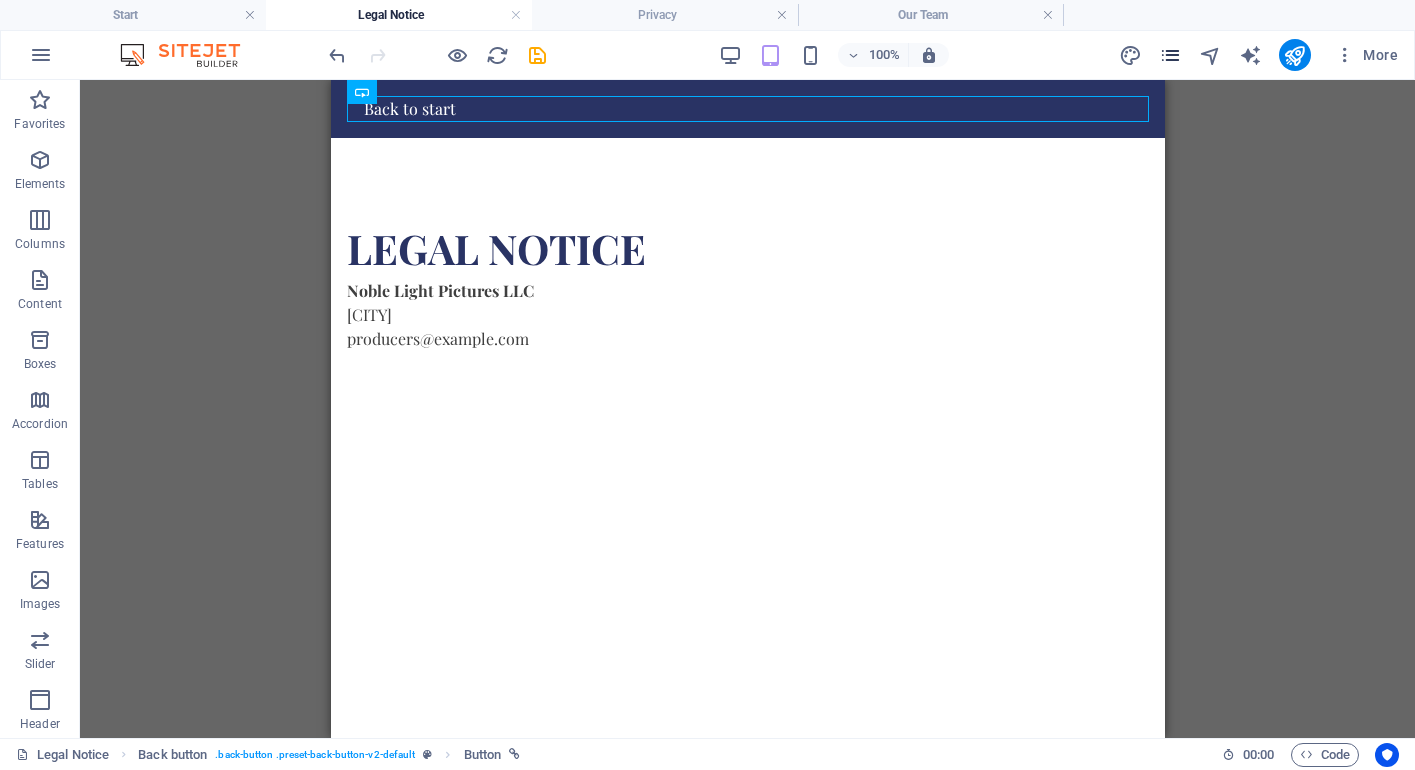 click at bounding box center (1170, 55) 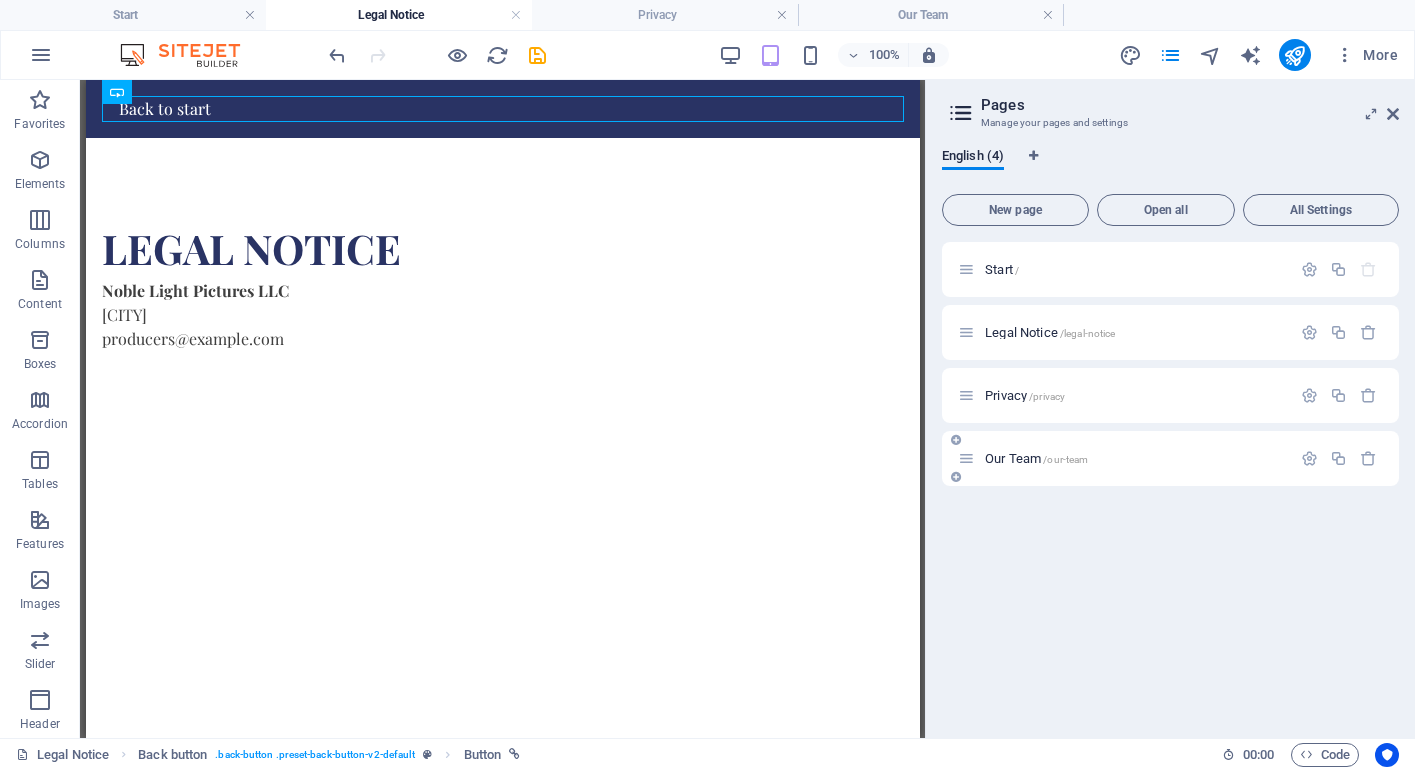click on "Our Team /our-team" at bounding box center [1124, 458] 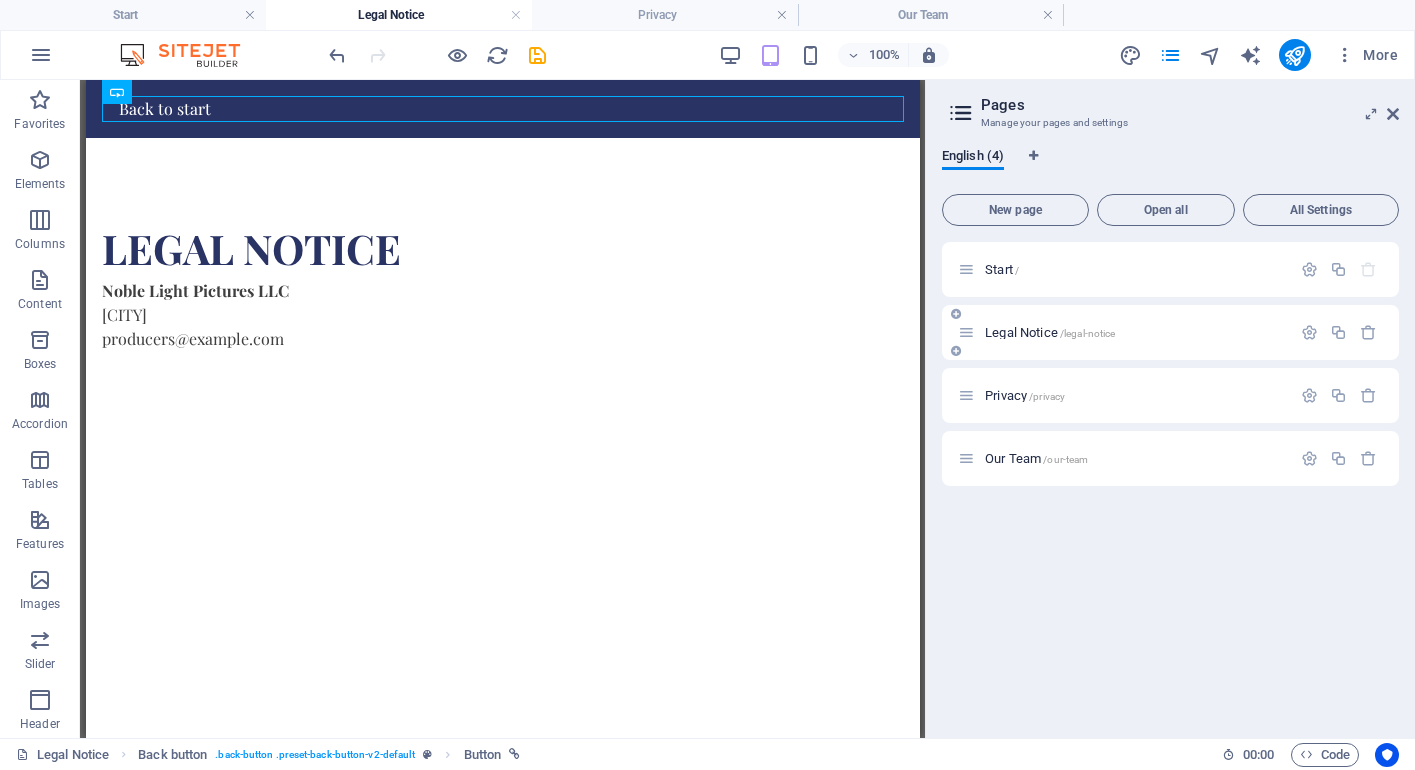 drag, startPoint x: 1147, startPoint y: 324, endPoint x: 1109, endPoint y: 358, distance: 50.990196 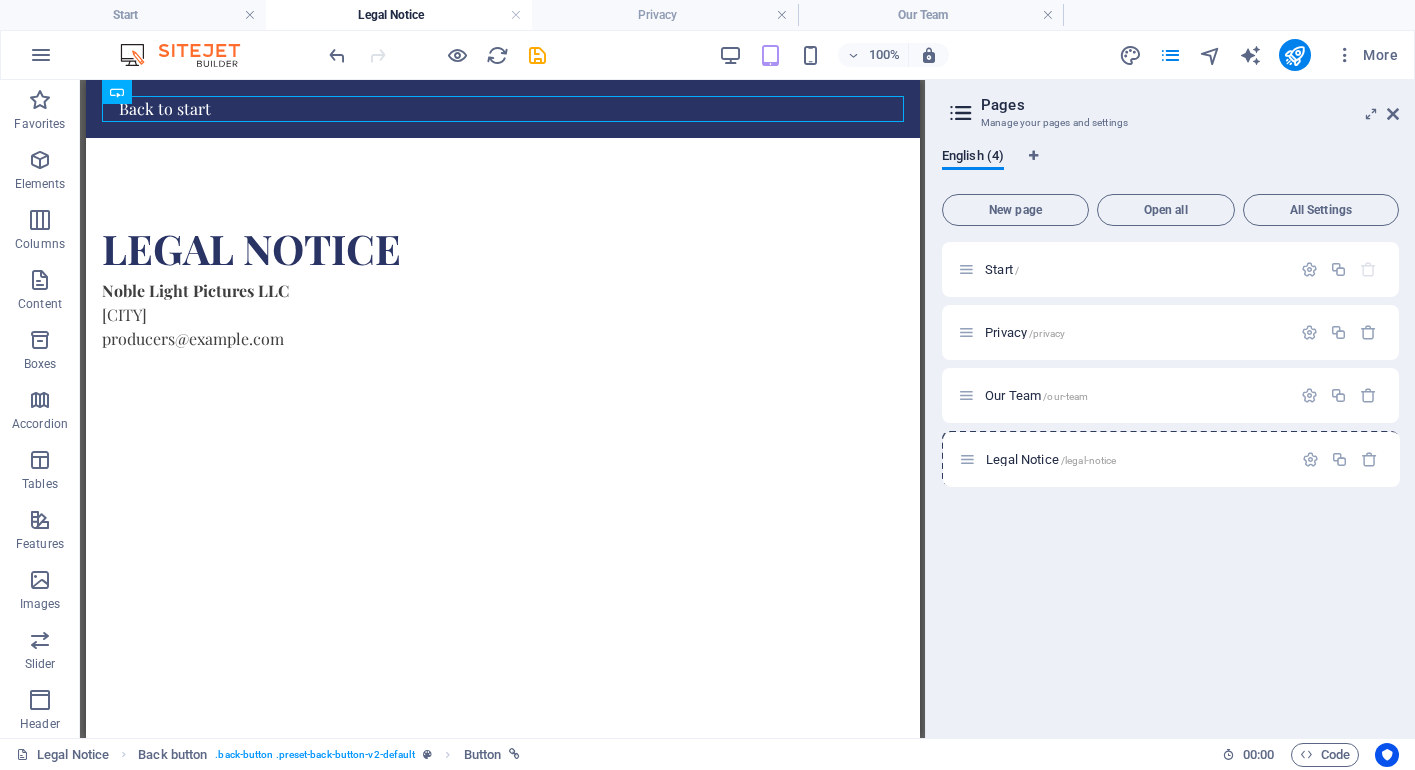 drag, startPoint x: 973, startPoint y: 329, endPoint x: 974, endPoint y: 462, distance: 133.00375 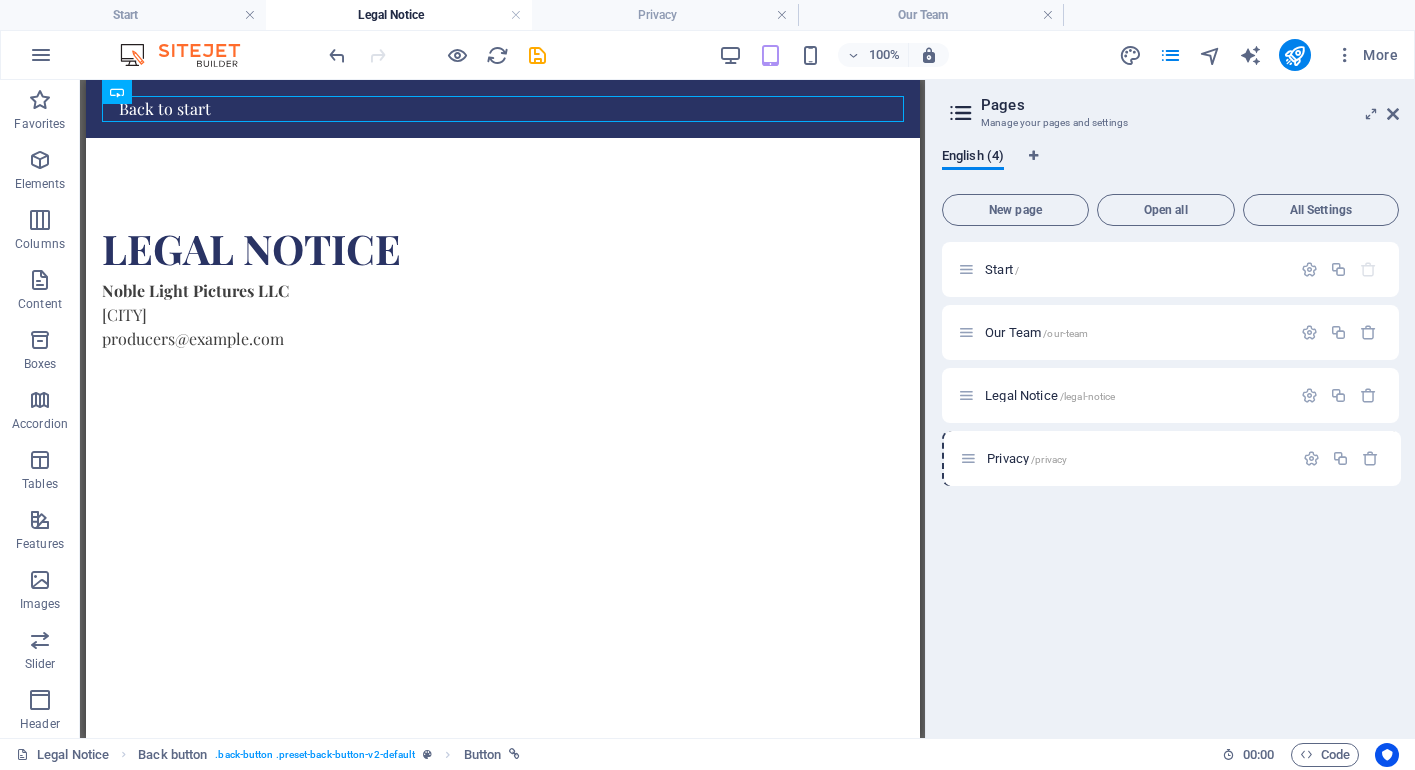 drag, startPoint x: 965, startPoint y: 335, endPoint x: 971, endPoint y: 466, distance: 131.13733 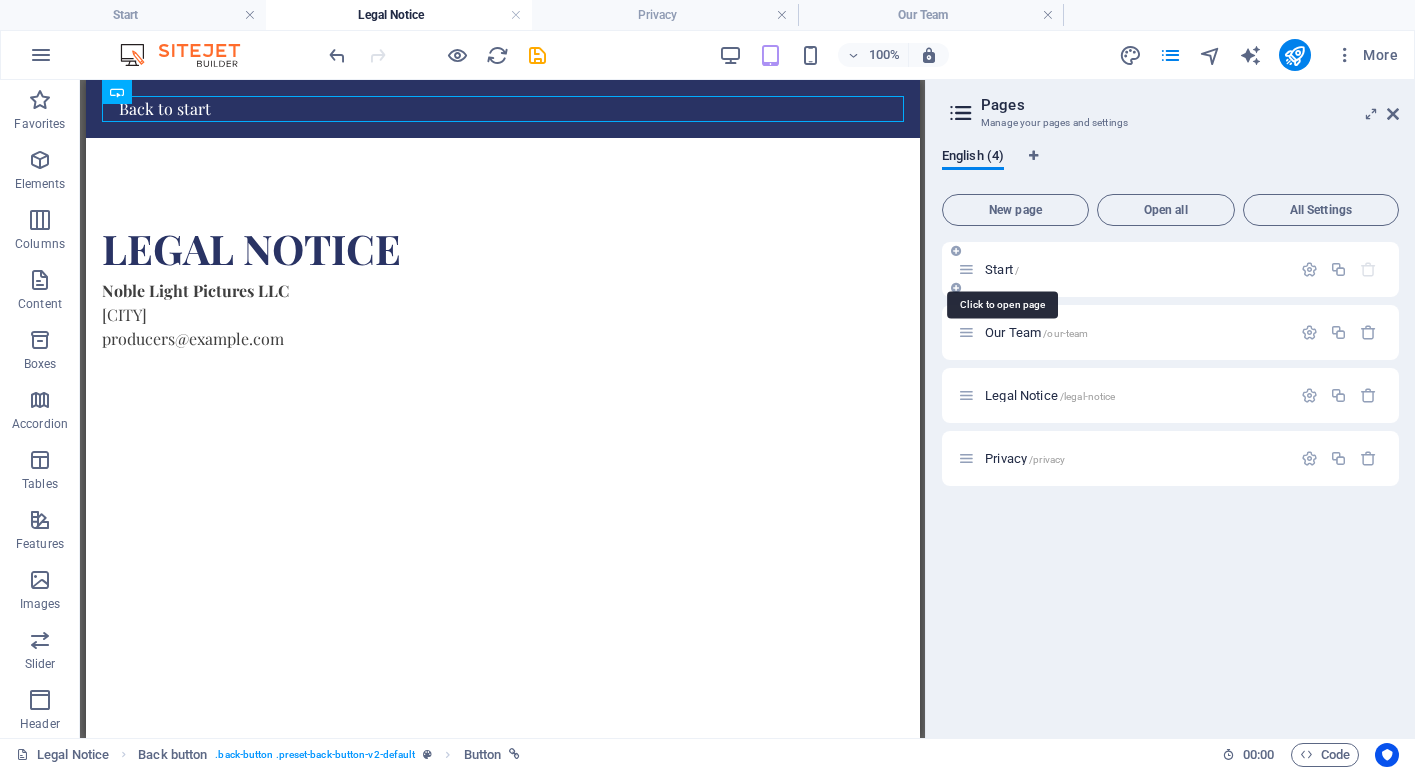 click on "Start /" at bounding box center (1002, 269) 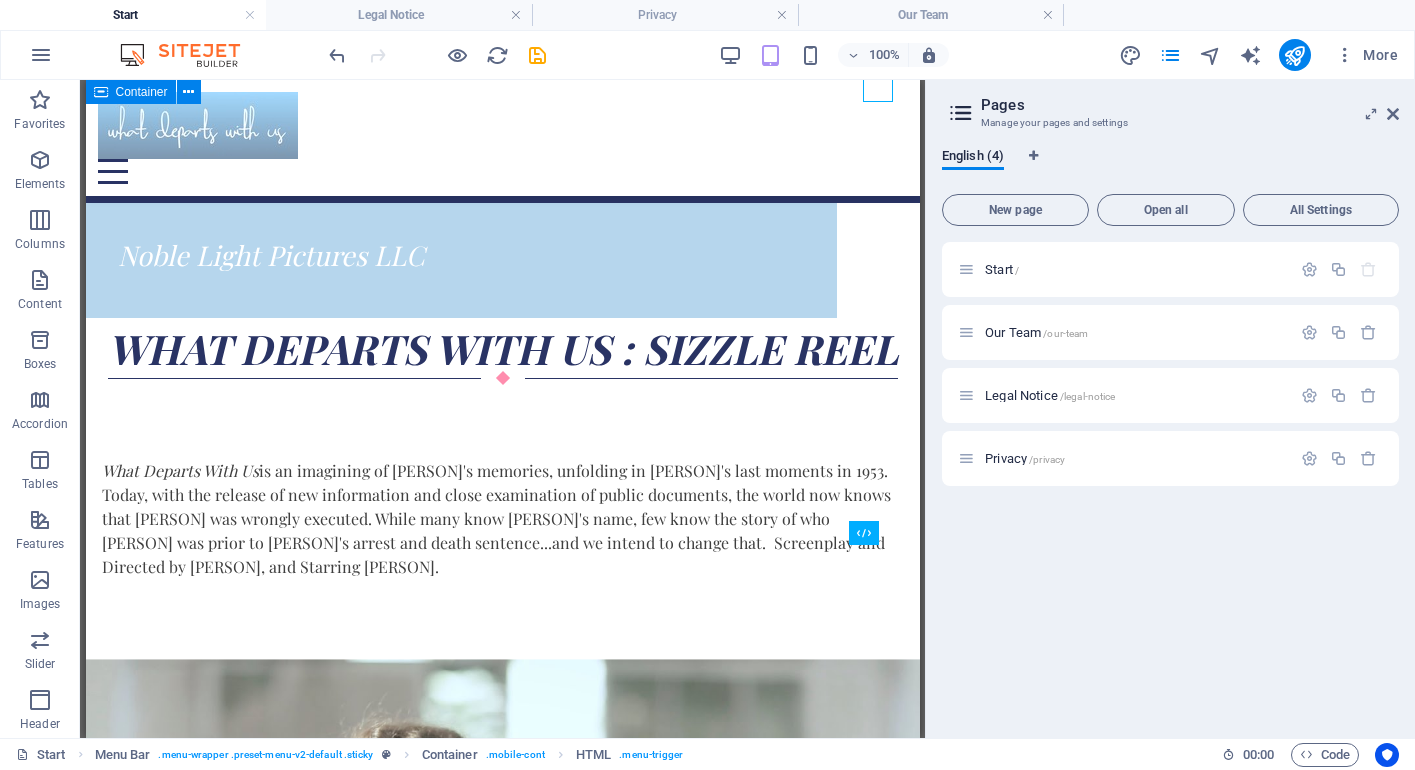 scroll, scrollTop: 0, scrollLeft: 0, axis: both 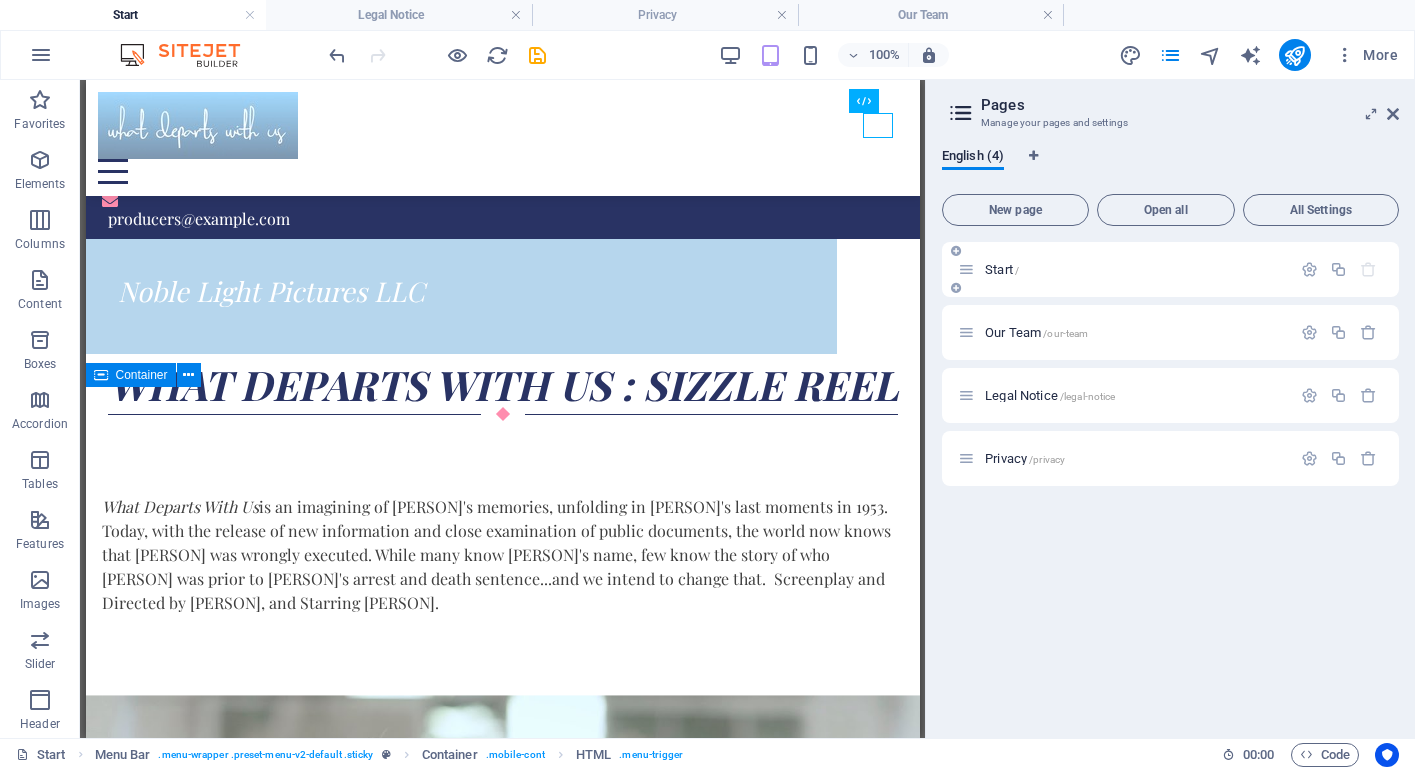 click on "Start /" at bounding box center [1002, 269] 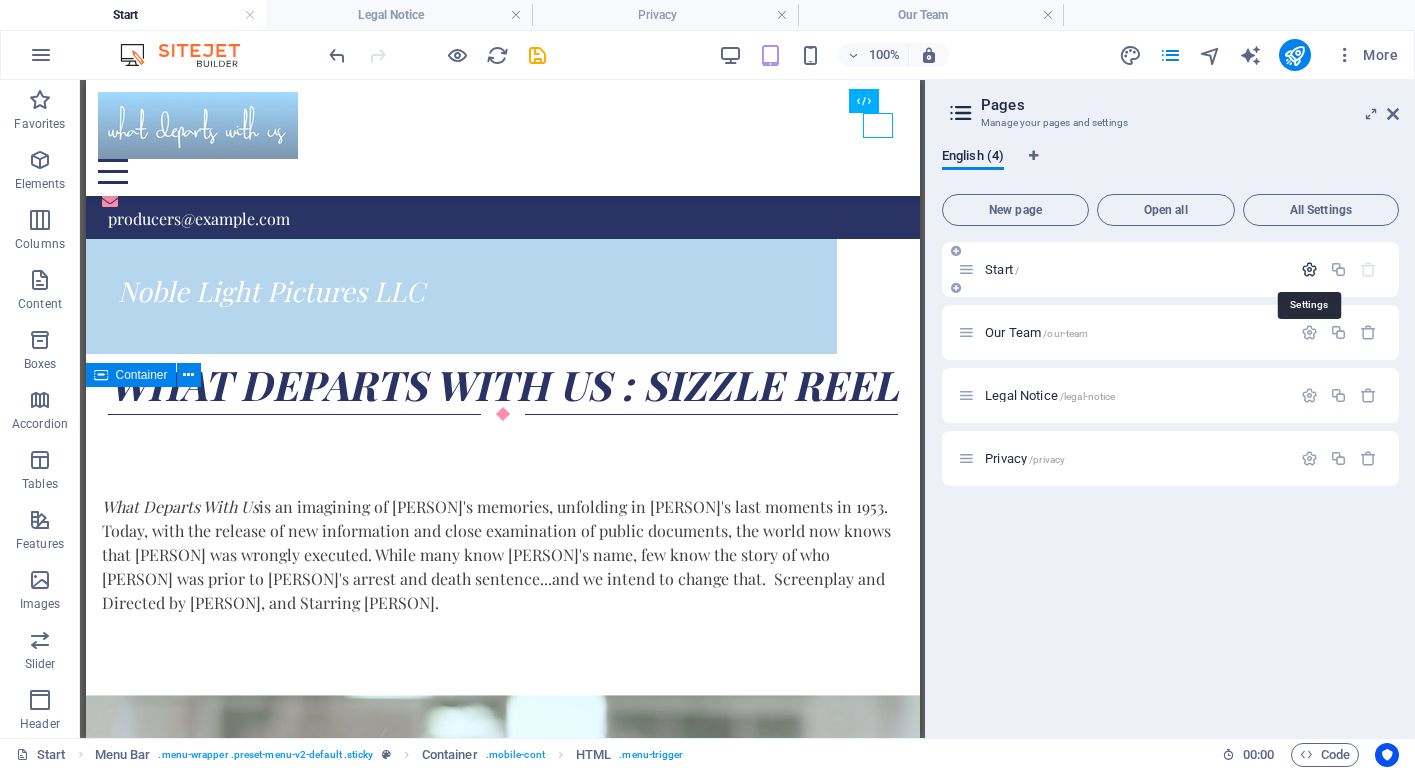 click at bounding box center [1309, 269] 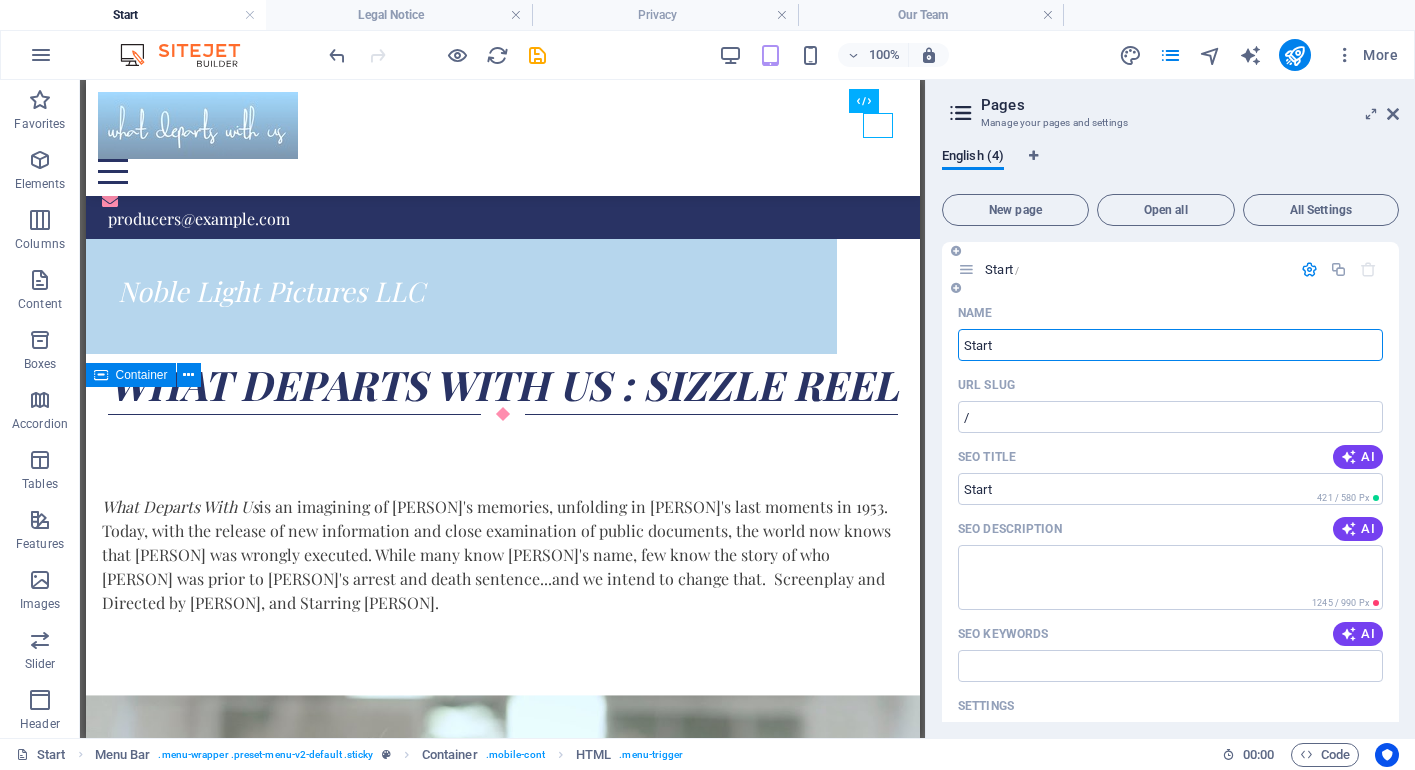 drag, startPoint x: 1004, startPoint y: 345, endPoint x: 893, endPoint y: 344, distance: 111.0045 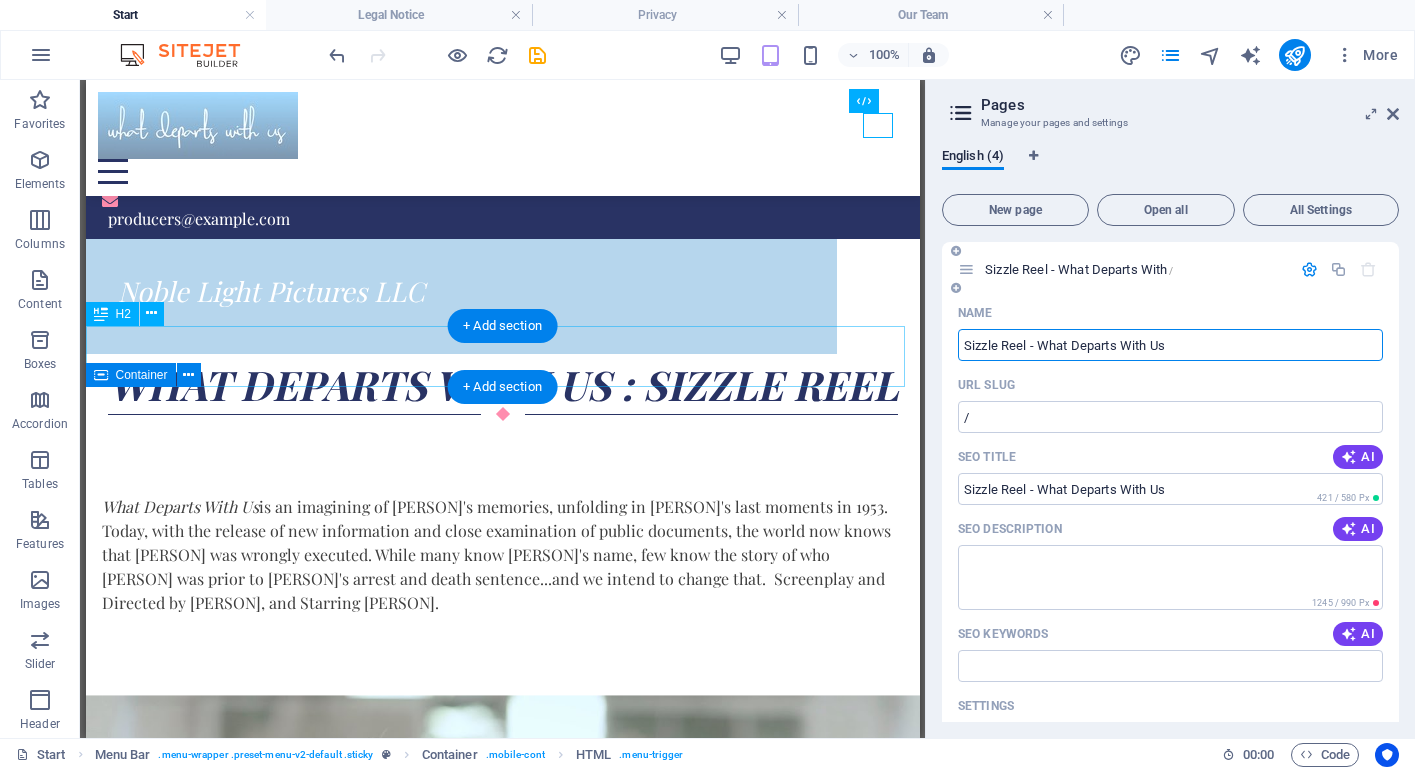 type on "Sizzle Reel - What Departs With Us" 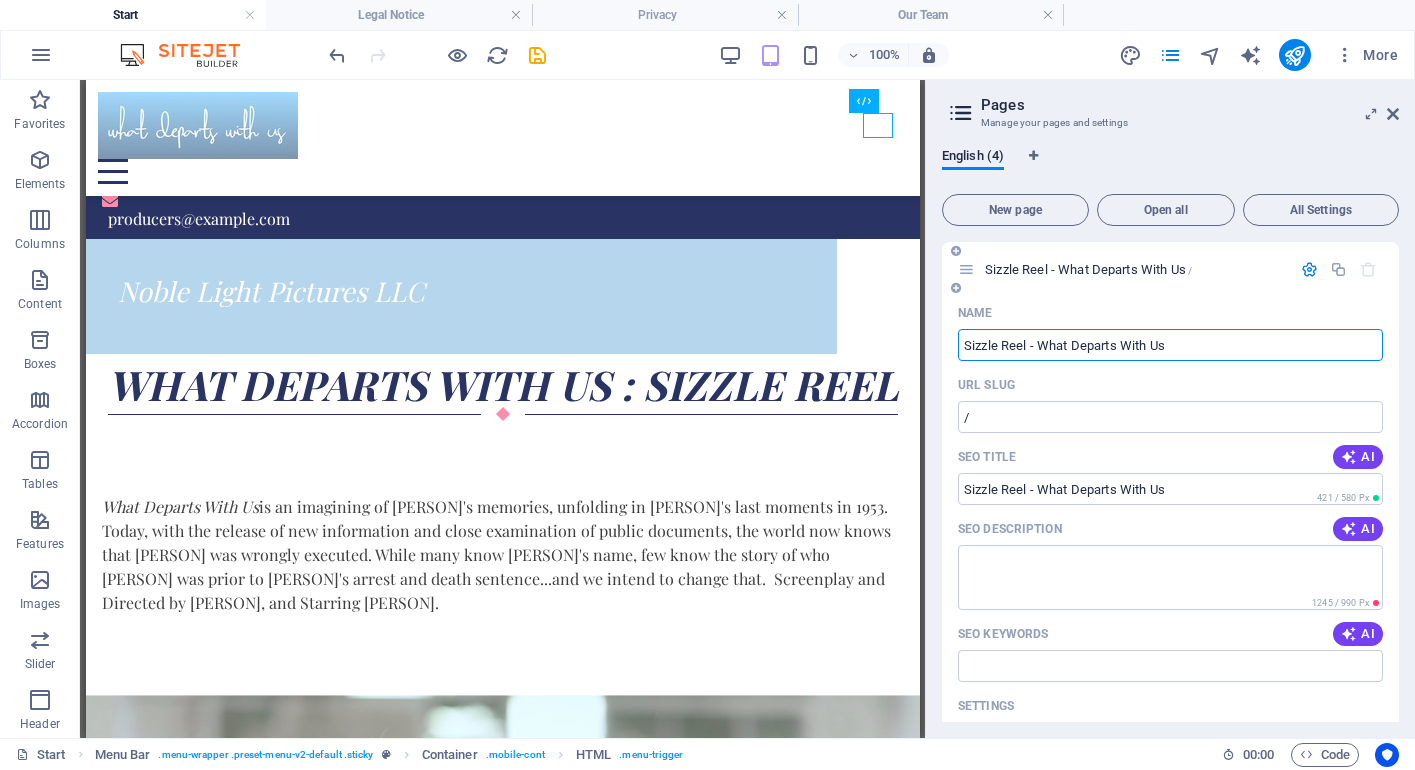 click on "Sizzle Reel - What Departs With Us ​ URL SLUG / ​ SEO Title AI ​ 421 / 580 Px SEO Description AI ​ 1245 / 990 Px SEO Keywords AI ​ Settings Menu Noindex Preview Mobile Desktop www.example.com noblelightpictures.com - What Departs With Us A new film in progress, with screenplay and direction by [PERSON], and starring [PERSON], an imagining of [PERSON]'s memories as they unfold in the last few moments of [PERSON]'s life. Meta tags ​ Preview Image (Open Graph) Drag files here, click to choose files or select files from Files or our free stock photos & videos More Settings" at bounding box center (1170, 723) 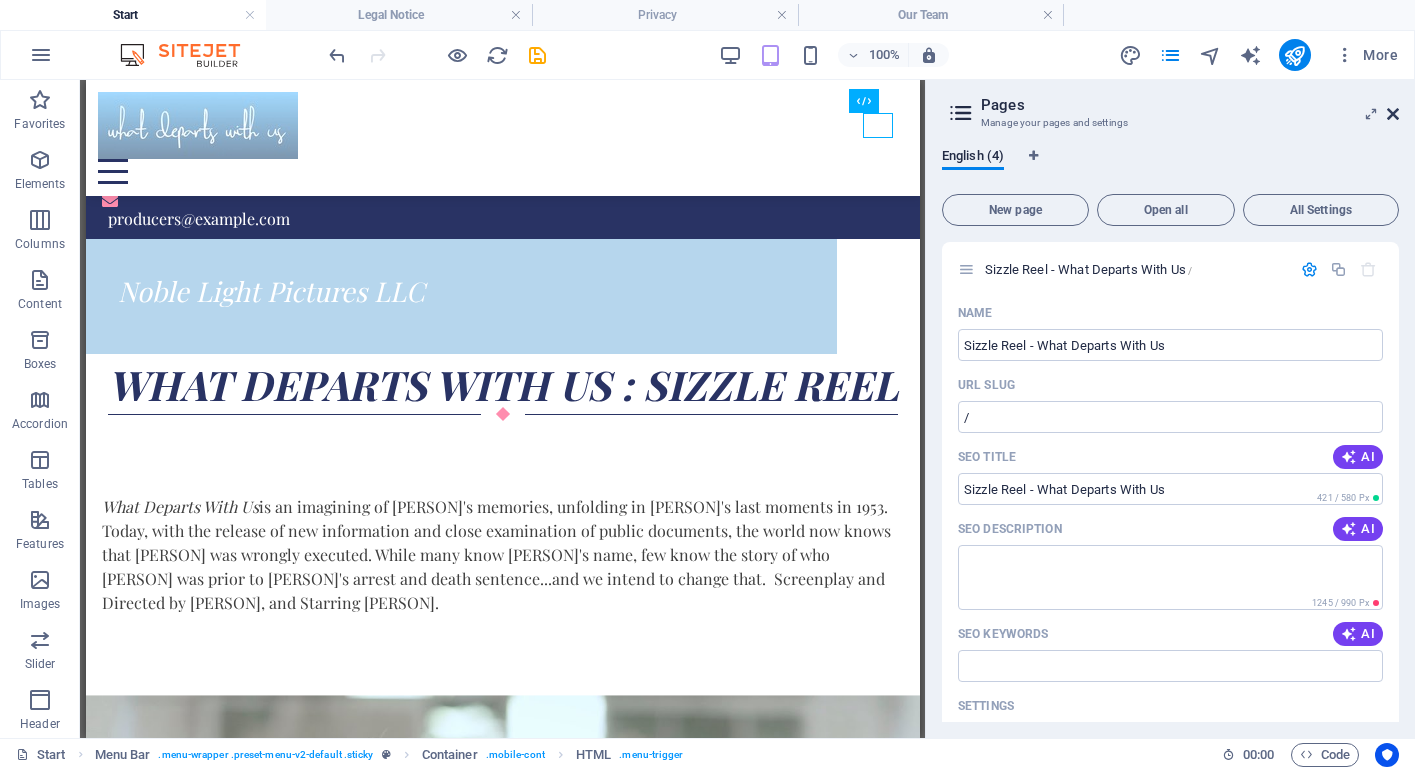 click at bounding box center [1393, 114] 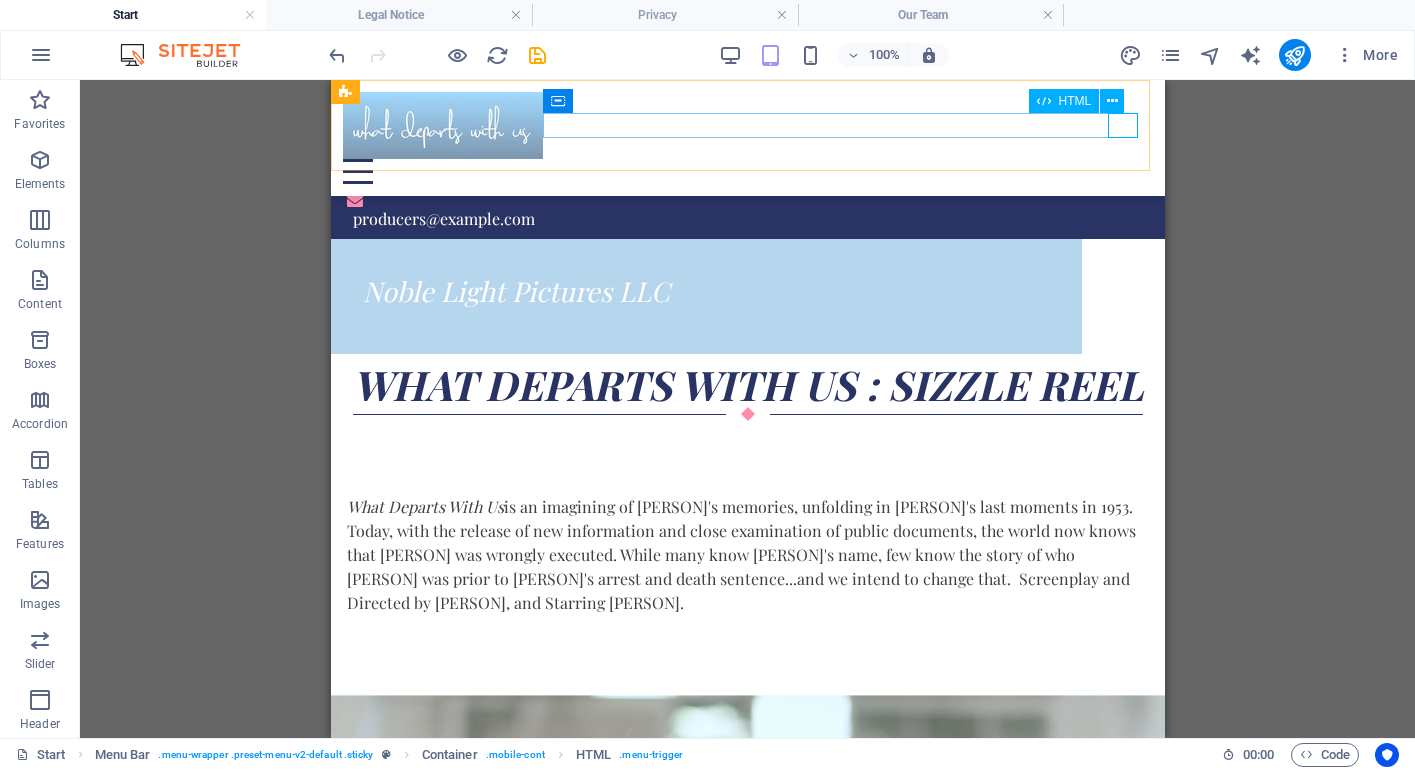 click at bounding box center [747, 171] 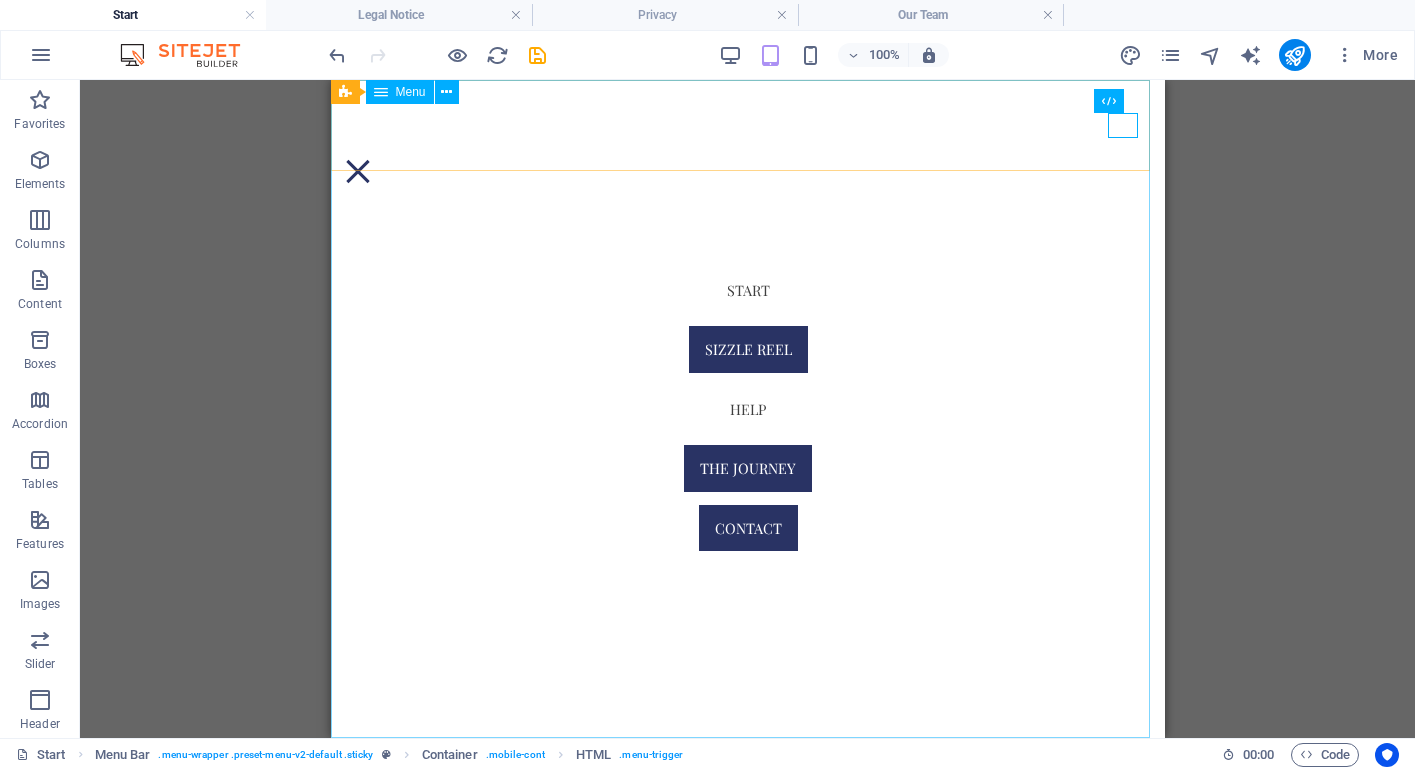 click on "Start Sizzle Reel help the journey Contact" at bounding box center [747, 409] 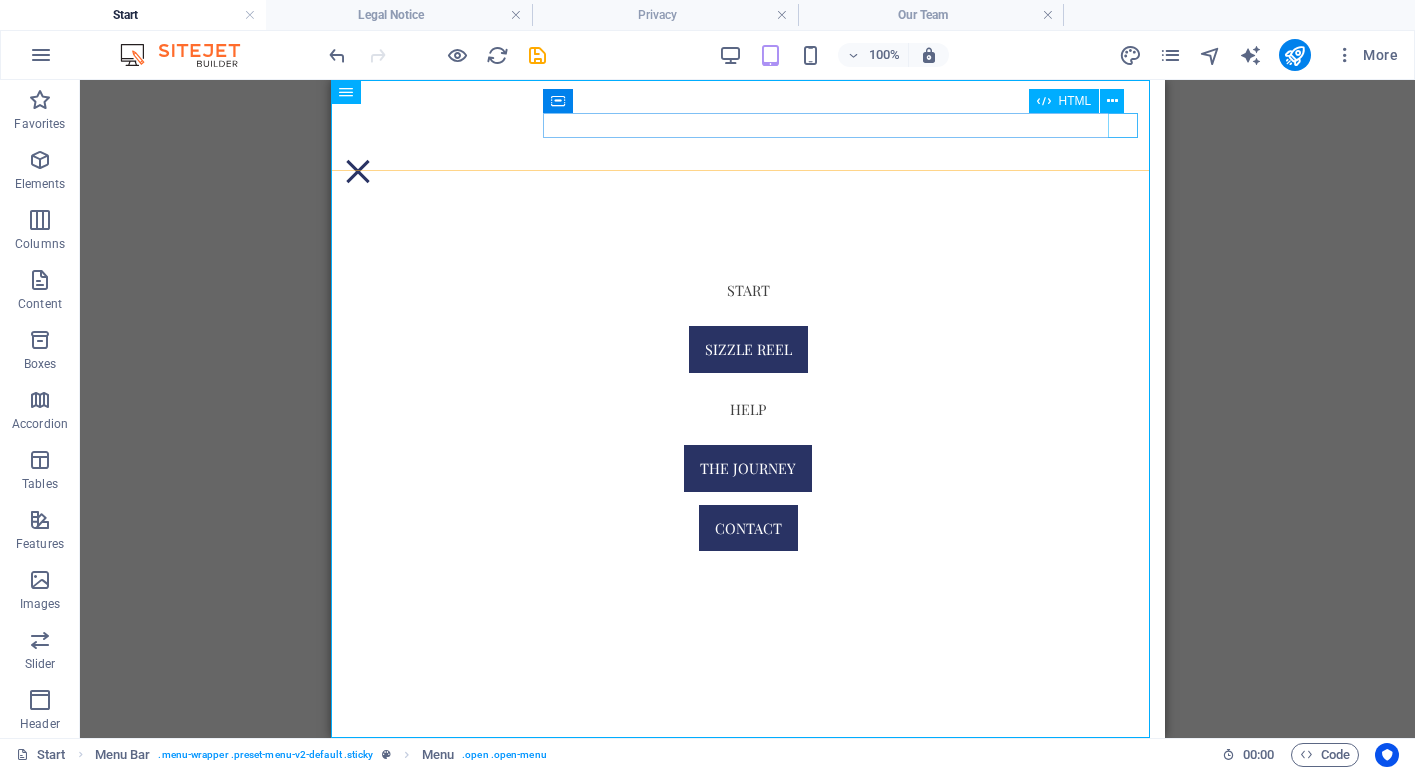 click at bounding box center (747, 171) 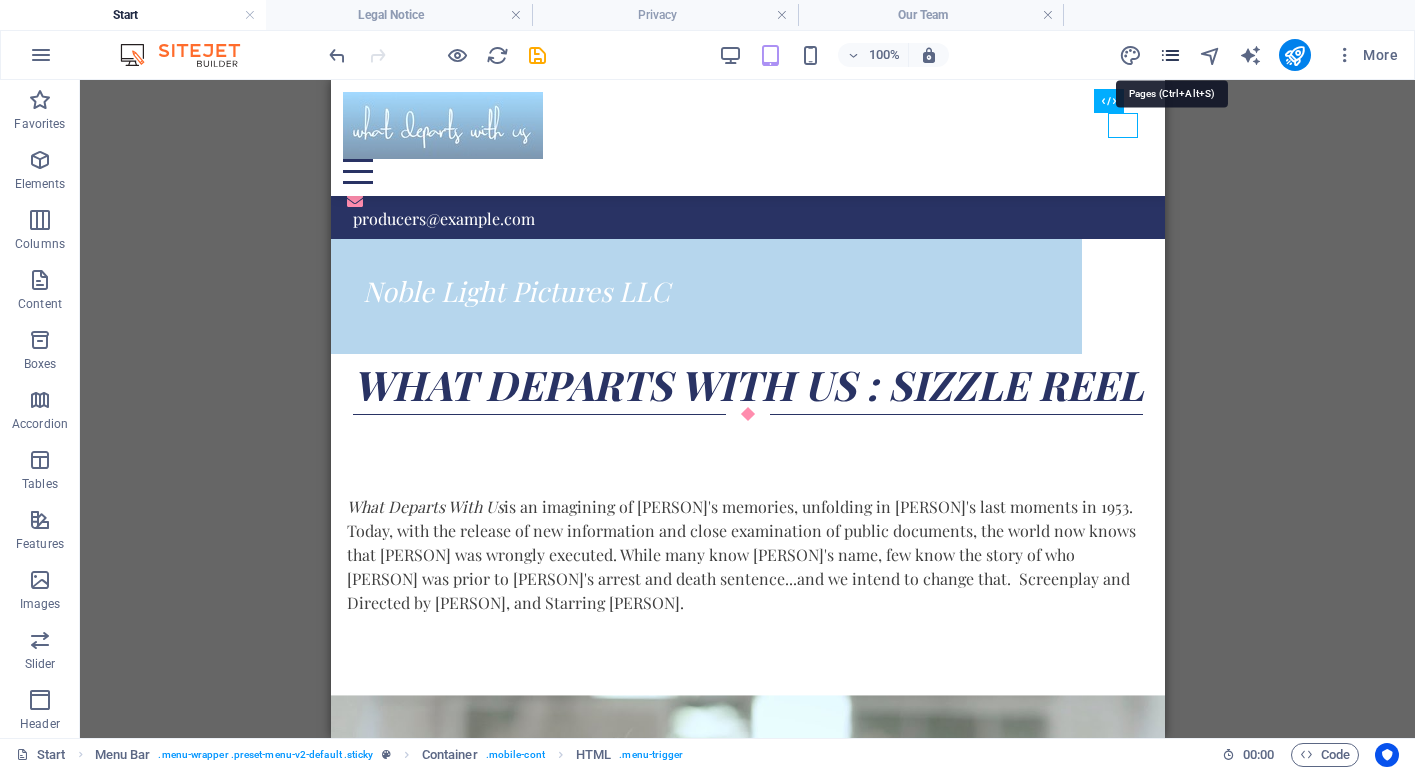 click at bounding box center (1170, 55) 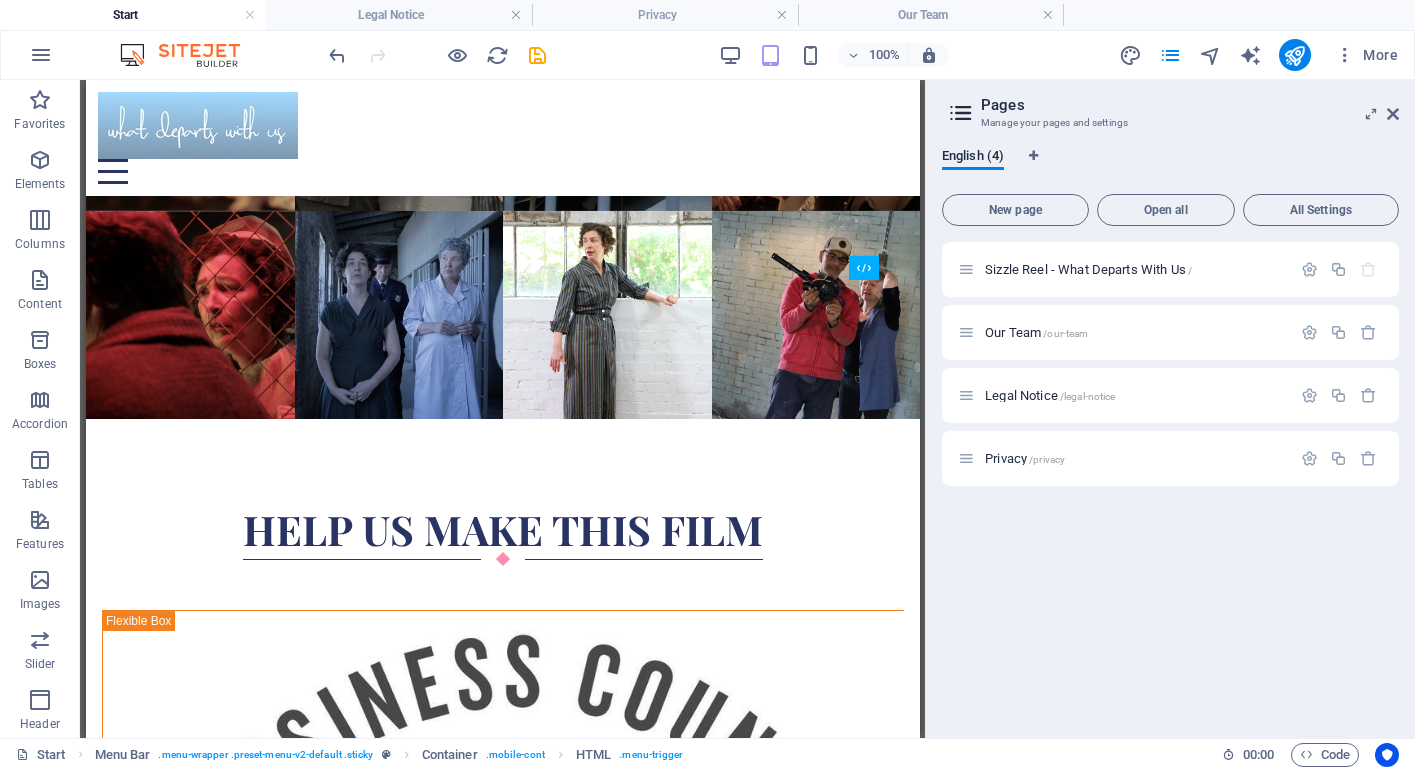 scroll, scrollTop: 1444, scrollLeft: 0, axis: vertical 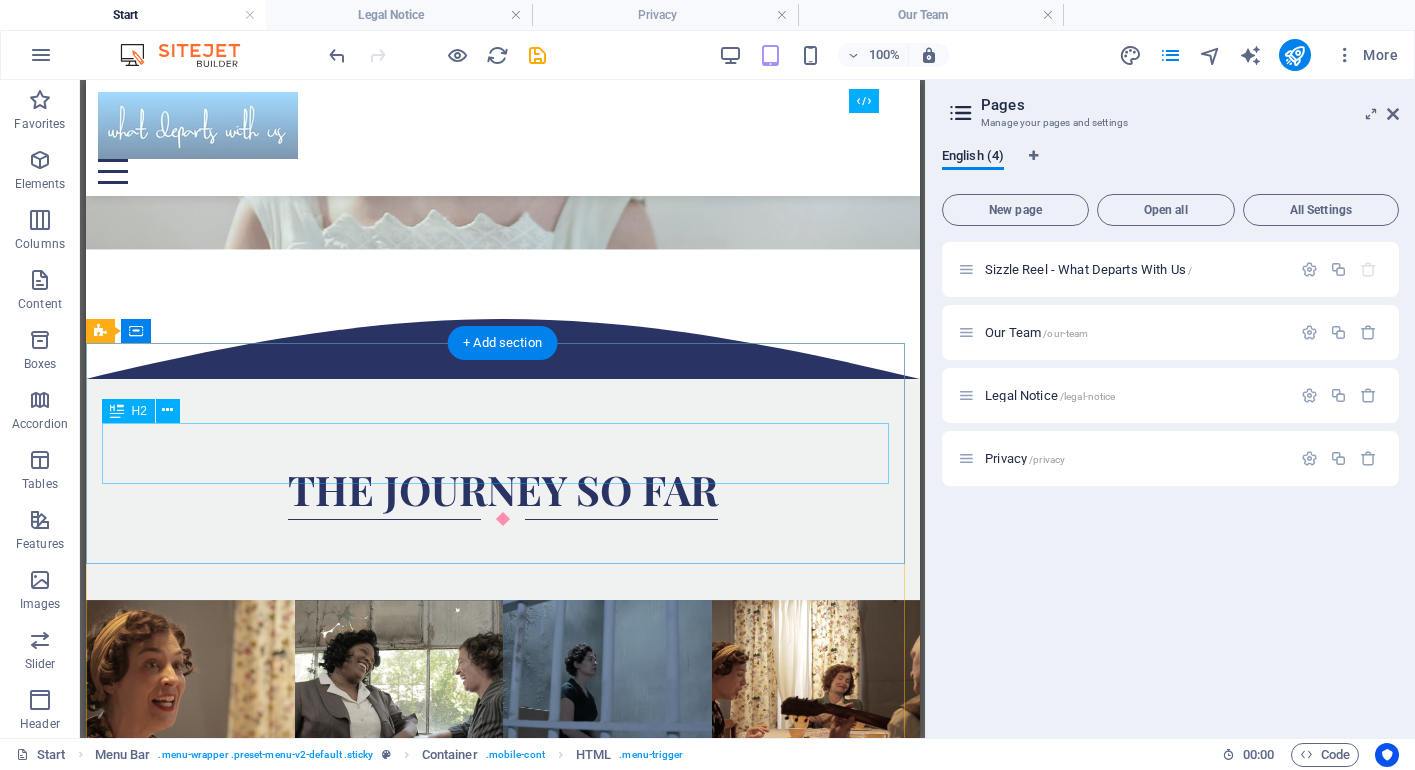 click on "The journey so far" at bounding box center (502, 489) 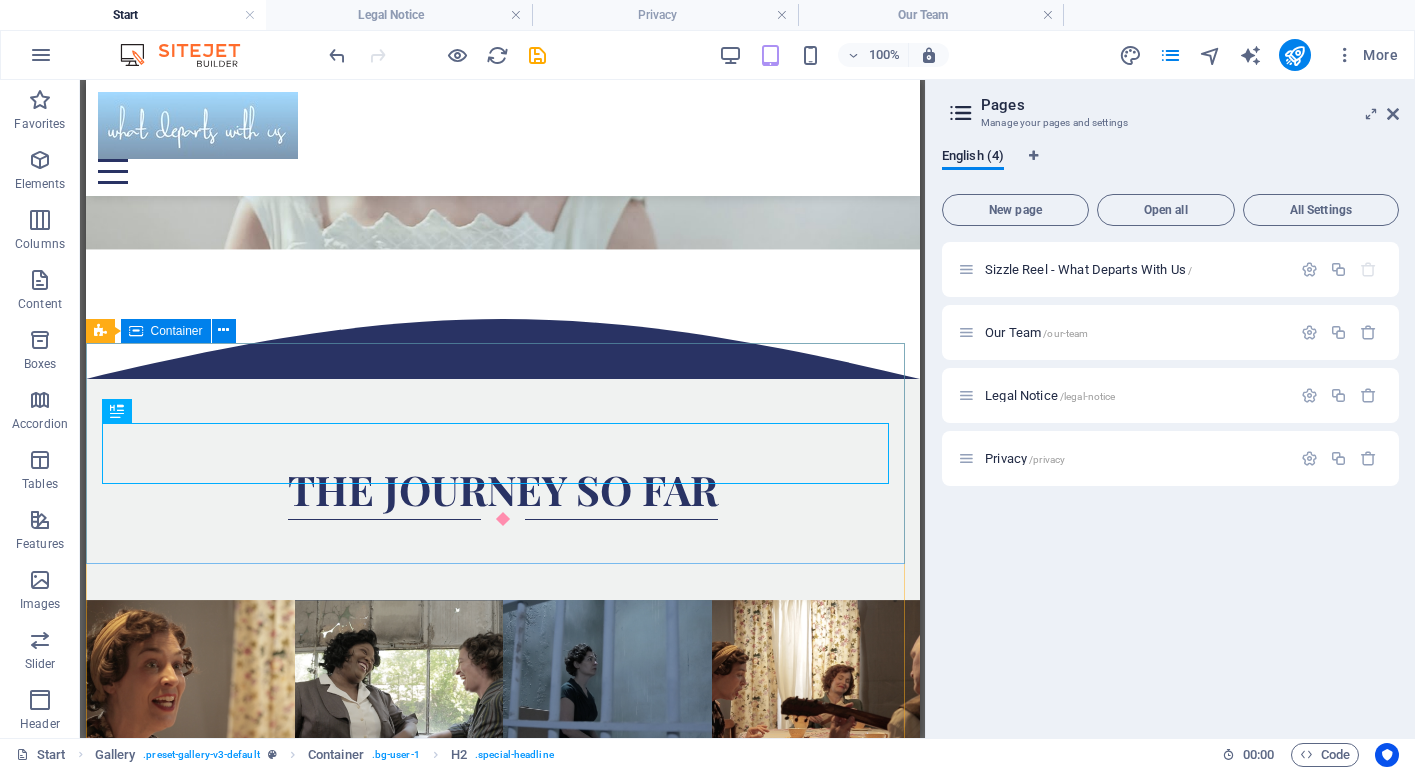 click on "Container" at bounding box center (177, 331) 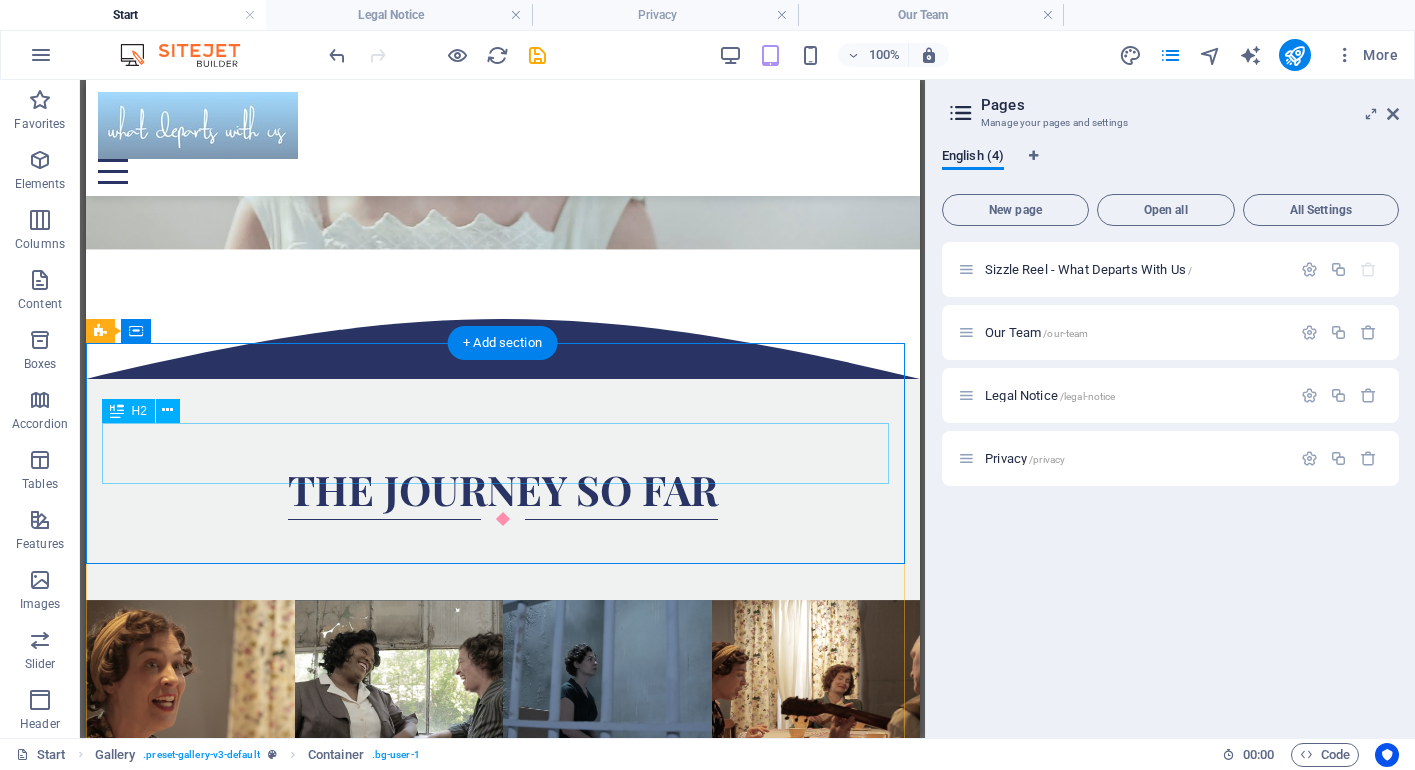 click on "The journey so far" at bounding box center (502, 489) 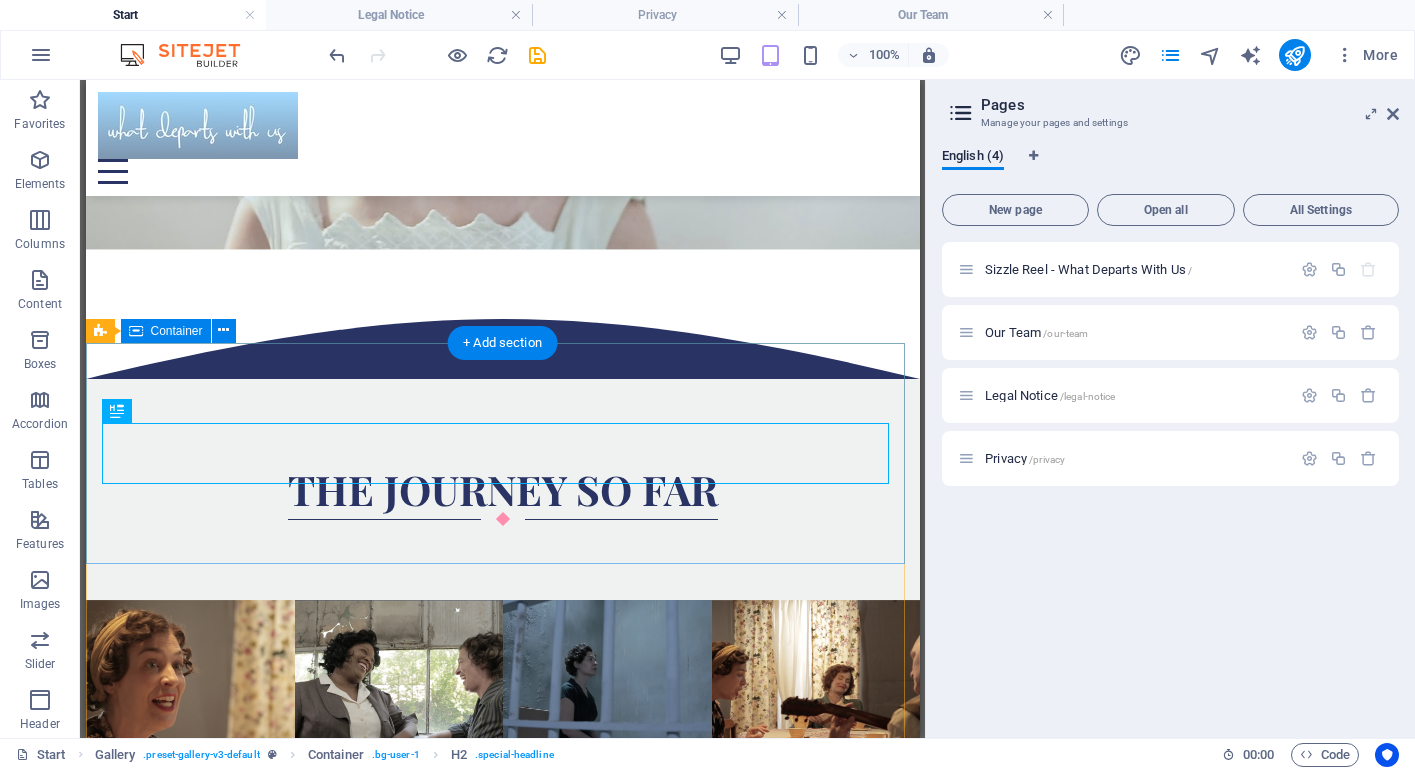 click on "The journey so far" at bounding box center (502, 489) 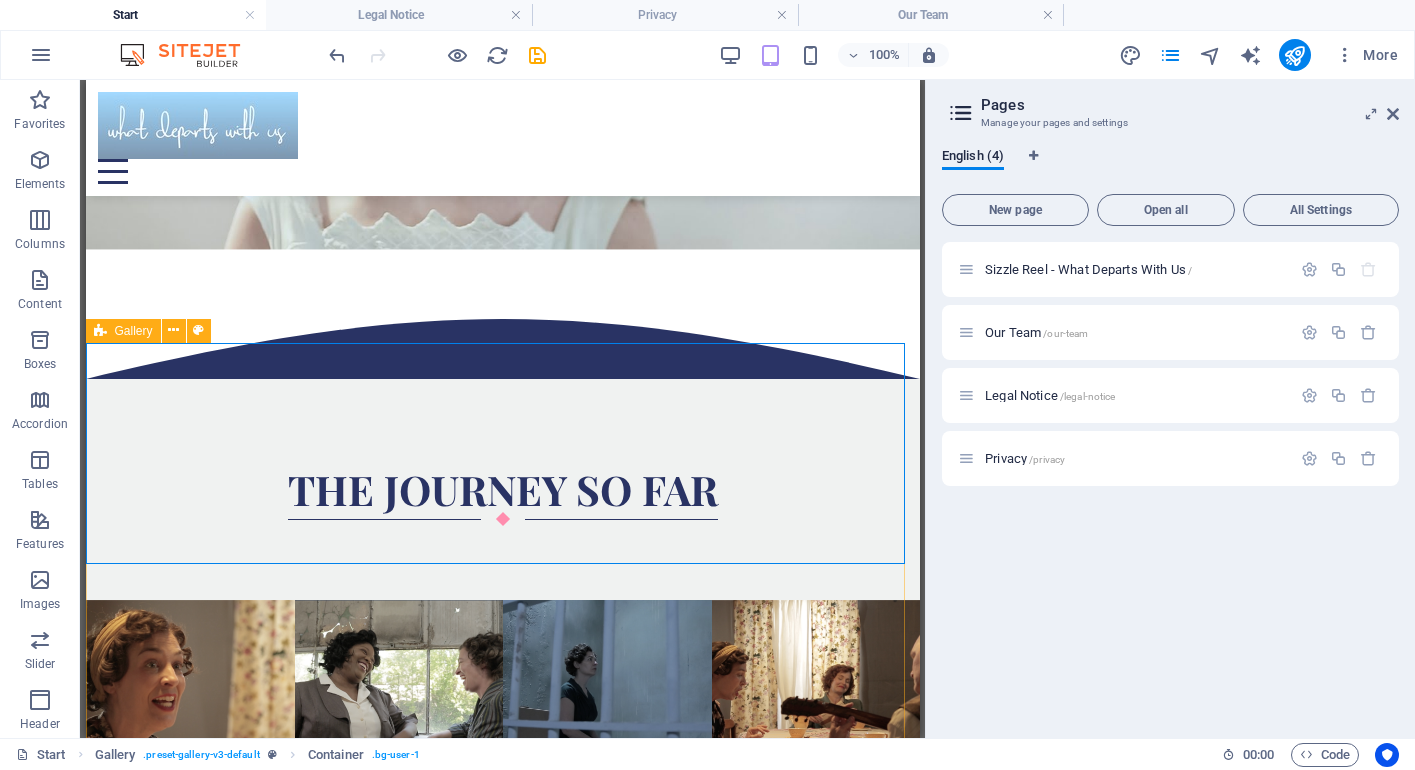 click at bounding box center (100, 331) 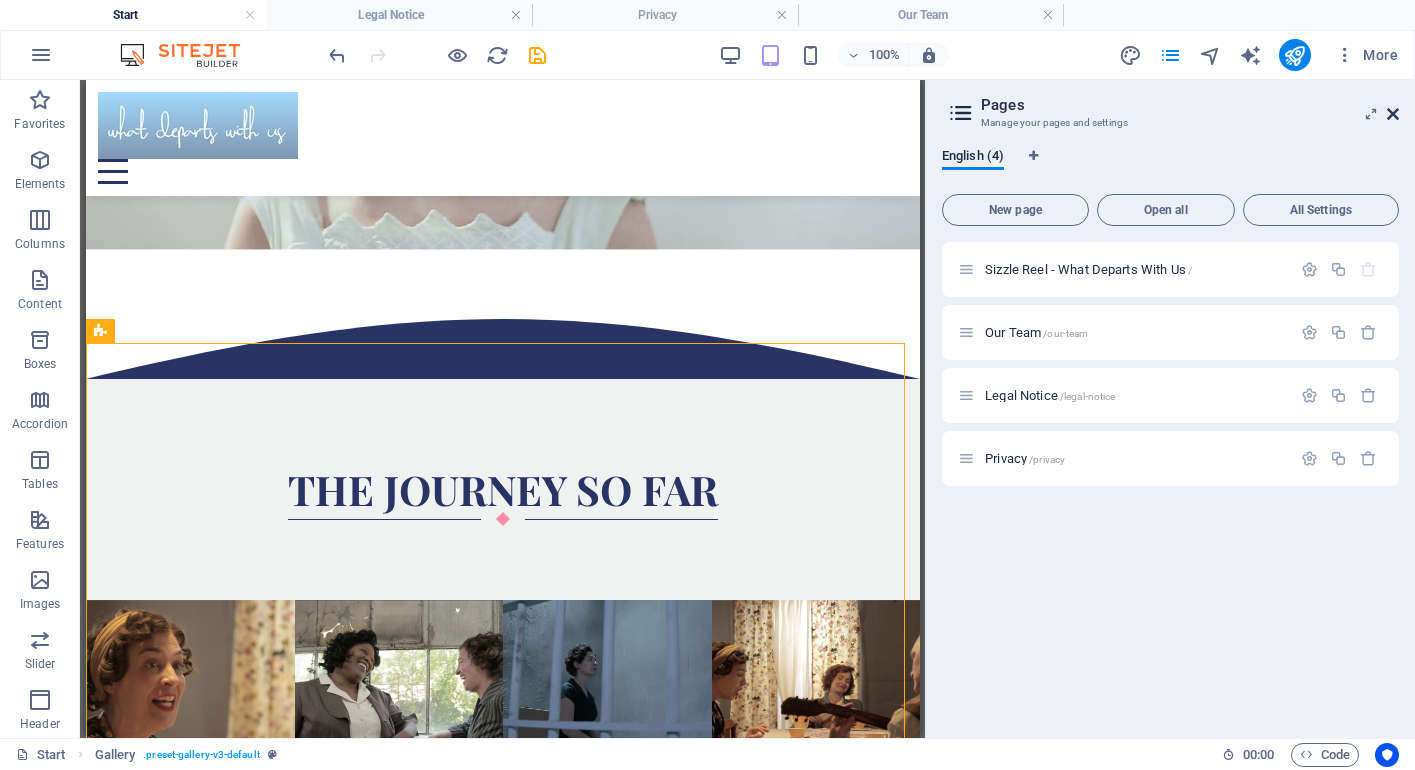 click at bounding box center [1393, 114] 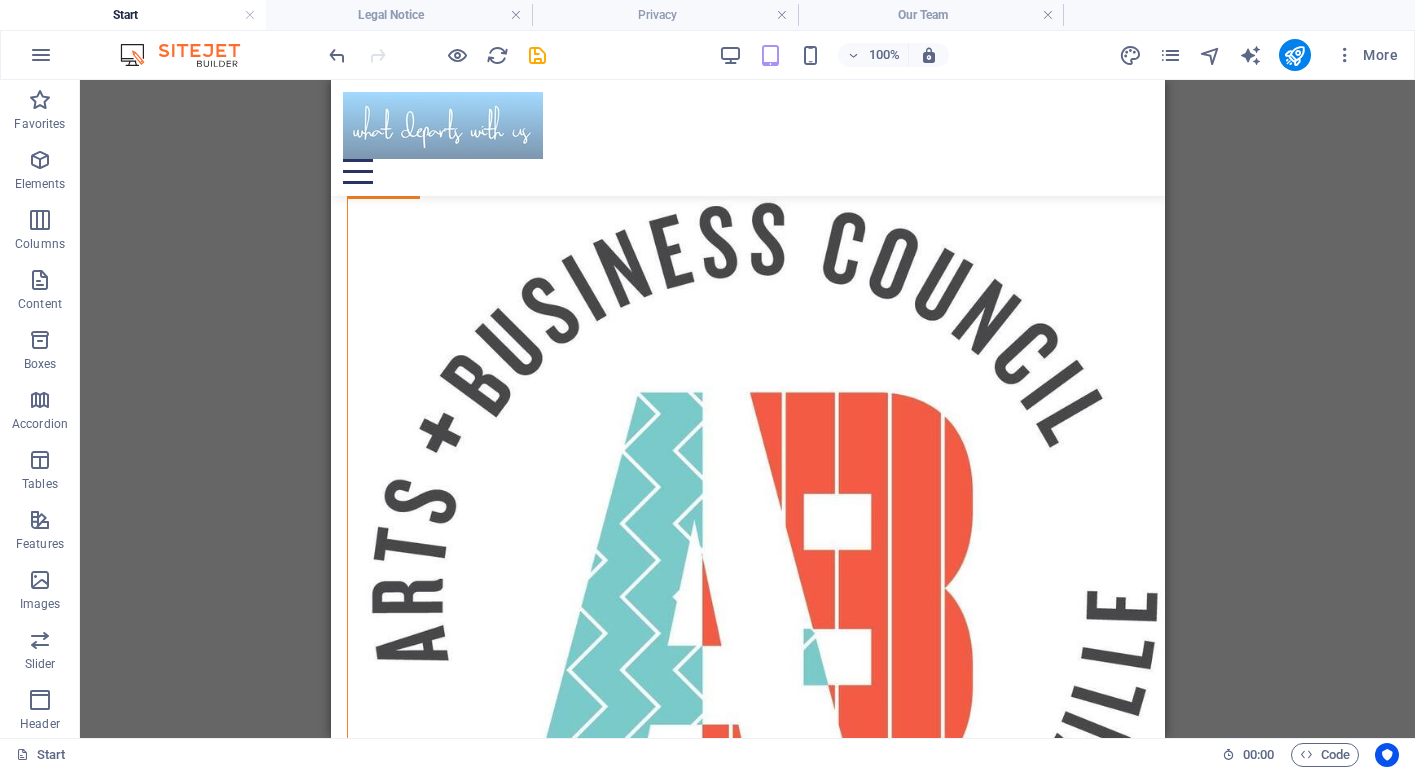 scroll, scrollTop: 1753, scrollLeft: 0, axis: vertical 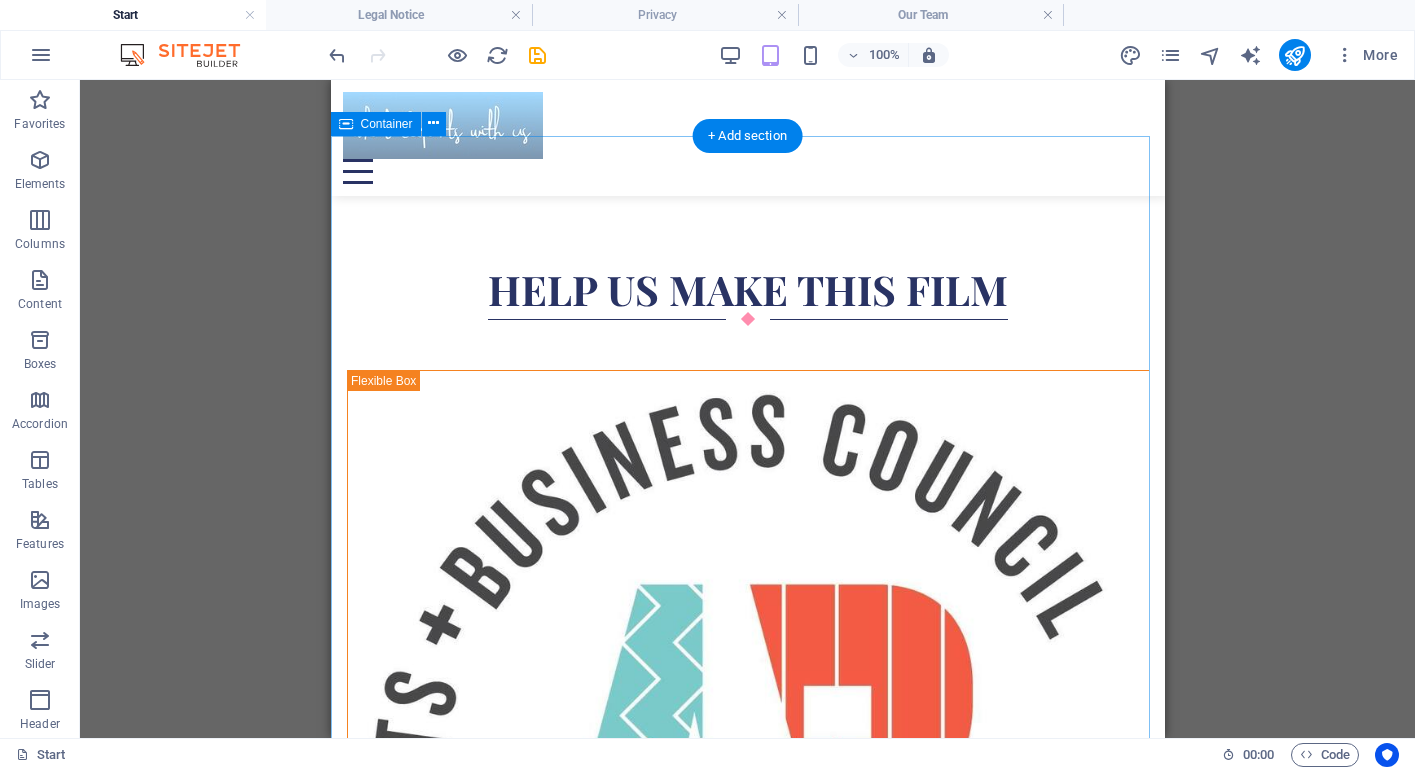 click on "Help us make this film Donate directly to our film...Easy as ABC! What Departs With Us is a fiscally sponsored project of the Arts and Business Council of Greater [CITY], a non-profit orgainization. Contributions on behalf of What Departs With Us should be made payable to the Arts & Business Council of Greater [CITY], with " What Departs With Us" in the memo line , and are tax-deductible to the extent permitted by law." at bounding box center (747, 1238) 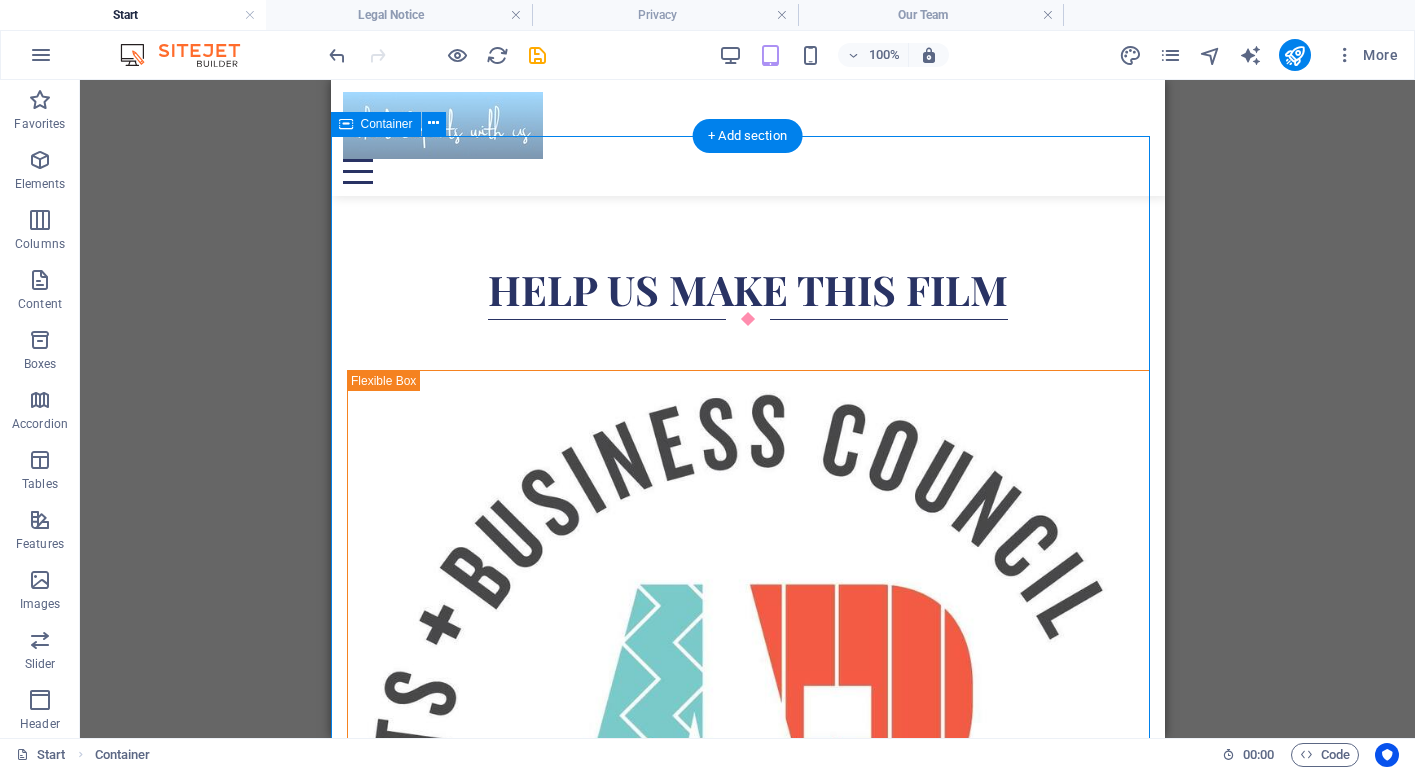 click on "Help us make this film Donate directly to our film...Easy as ABC! What Departs With Us is a fiscally sponsored project of the Arts and Business Council of Greater [CITY], a non-profit orgainization. Contributions on behalf of What Departs With Us should be made payable to the Arts & Business Council of Greater [CITY], with " What Departs With Us" in the memo line , and are tax-deductible to the extent permitted by law." at bounding box center [747, 1238] 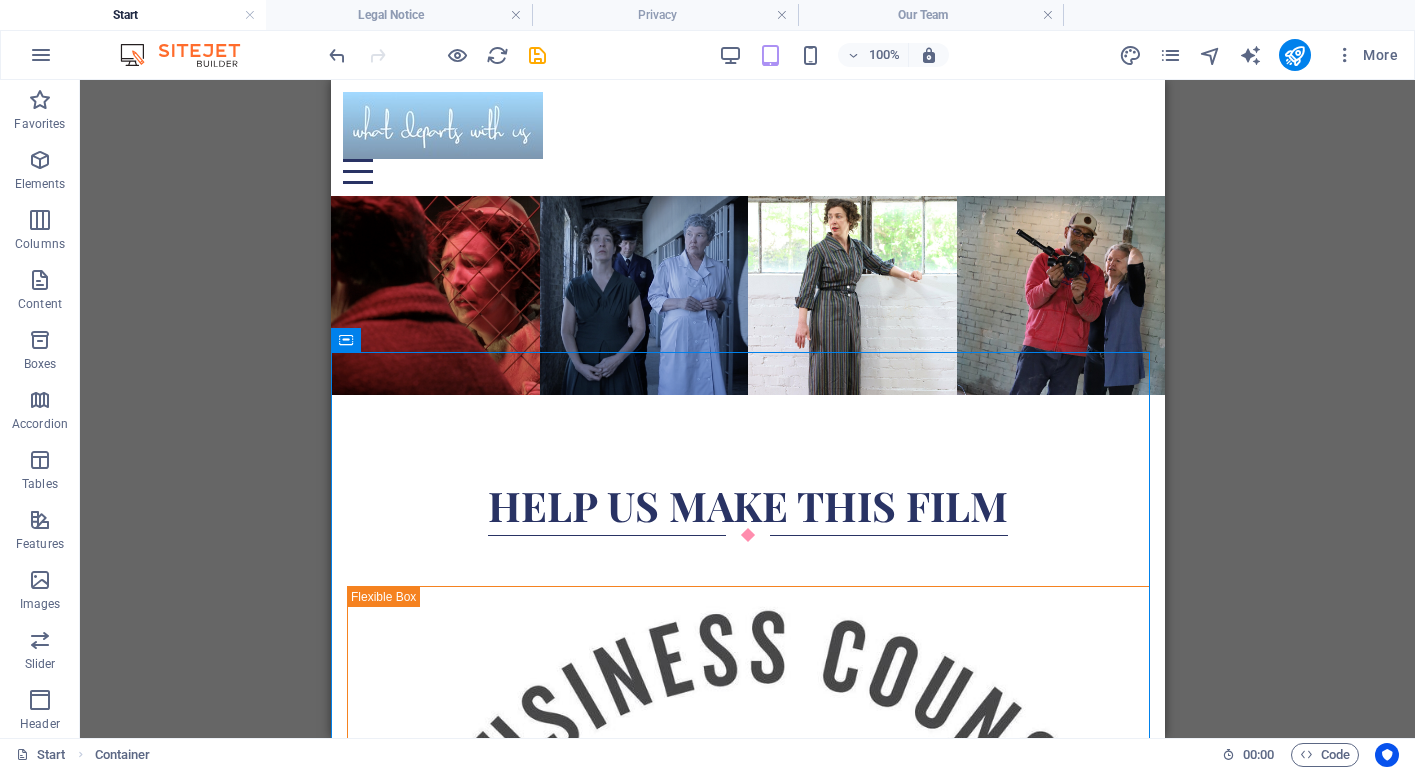 scroll, scrollTop: 1496, scrollLeft: 0, axis: vertical 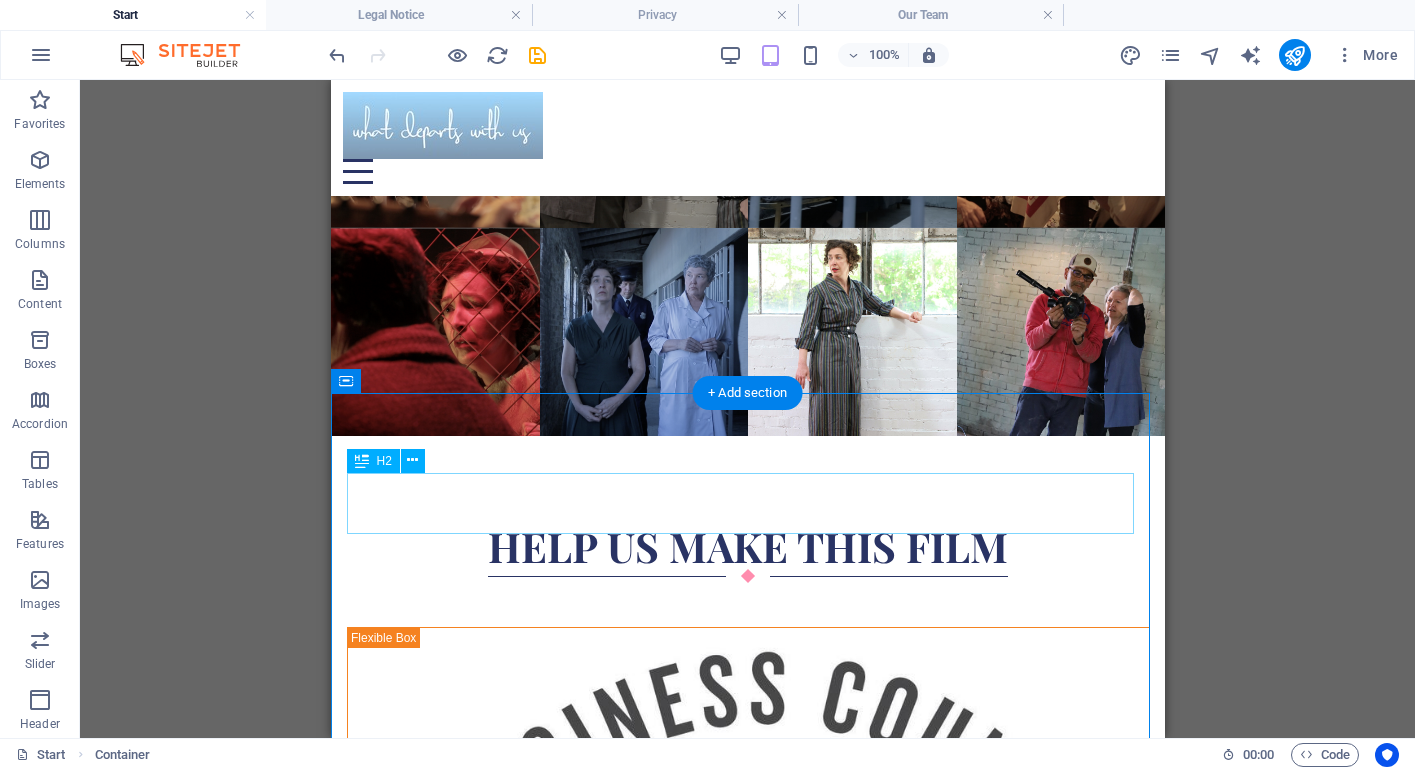 click on "Help us make this film" at bounding box center [747, 546] 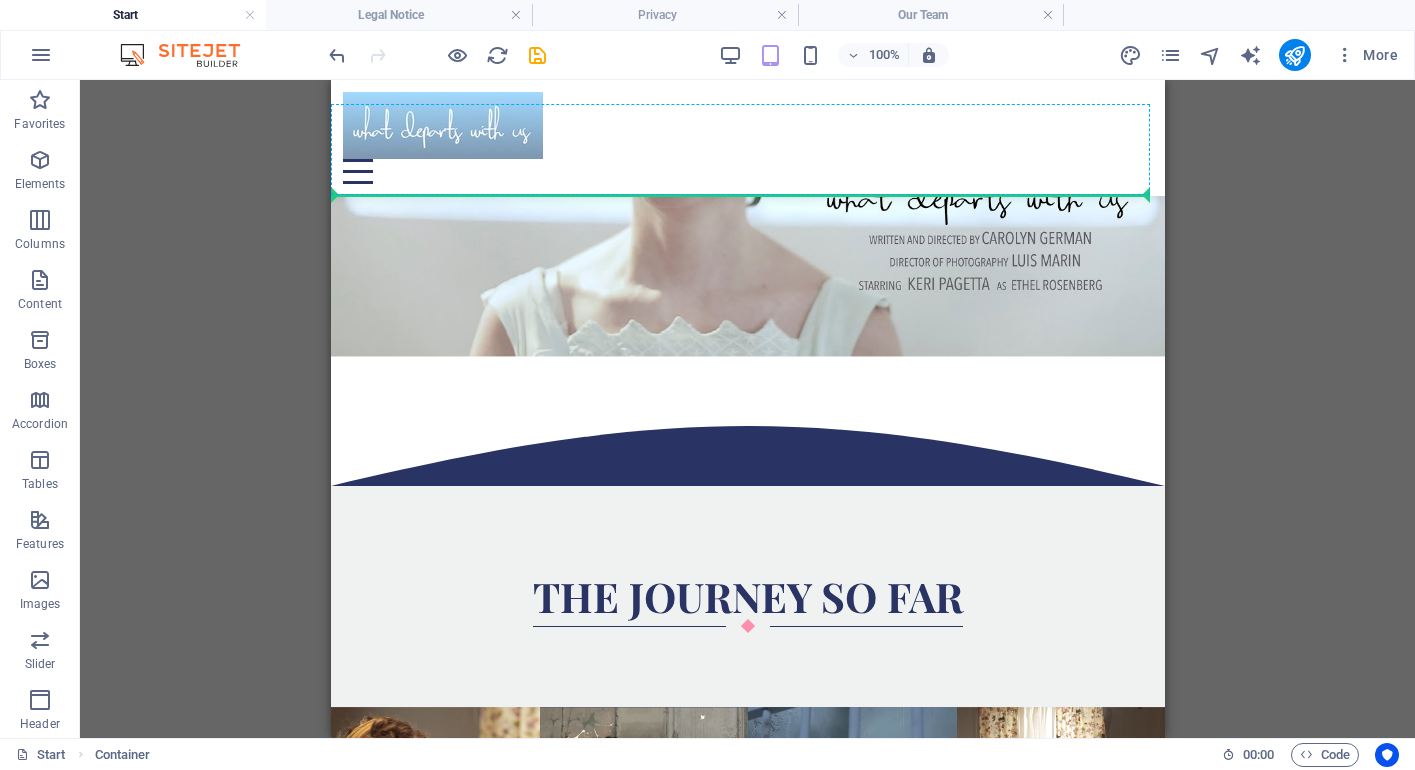 scroll, scrollTop: 755, scrollLeft: 0, axis: vertical 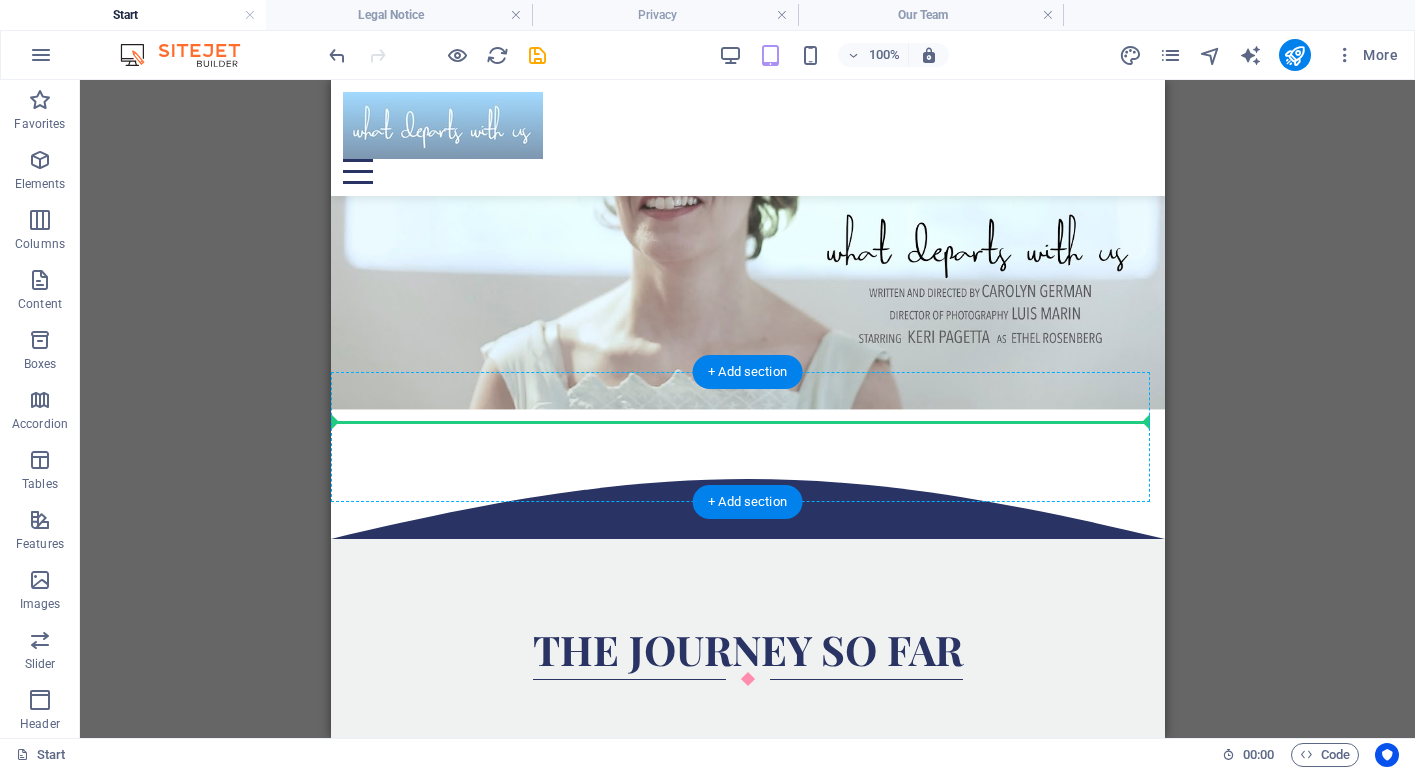 drag, startPoint x: 711, startPoint y: 460, endPoint x: 438, endPoint y: 425, distance: 275.23444 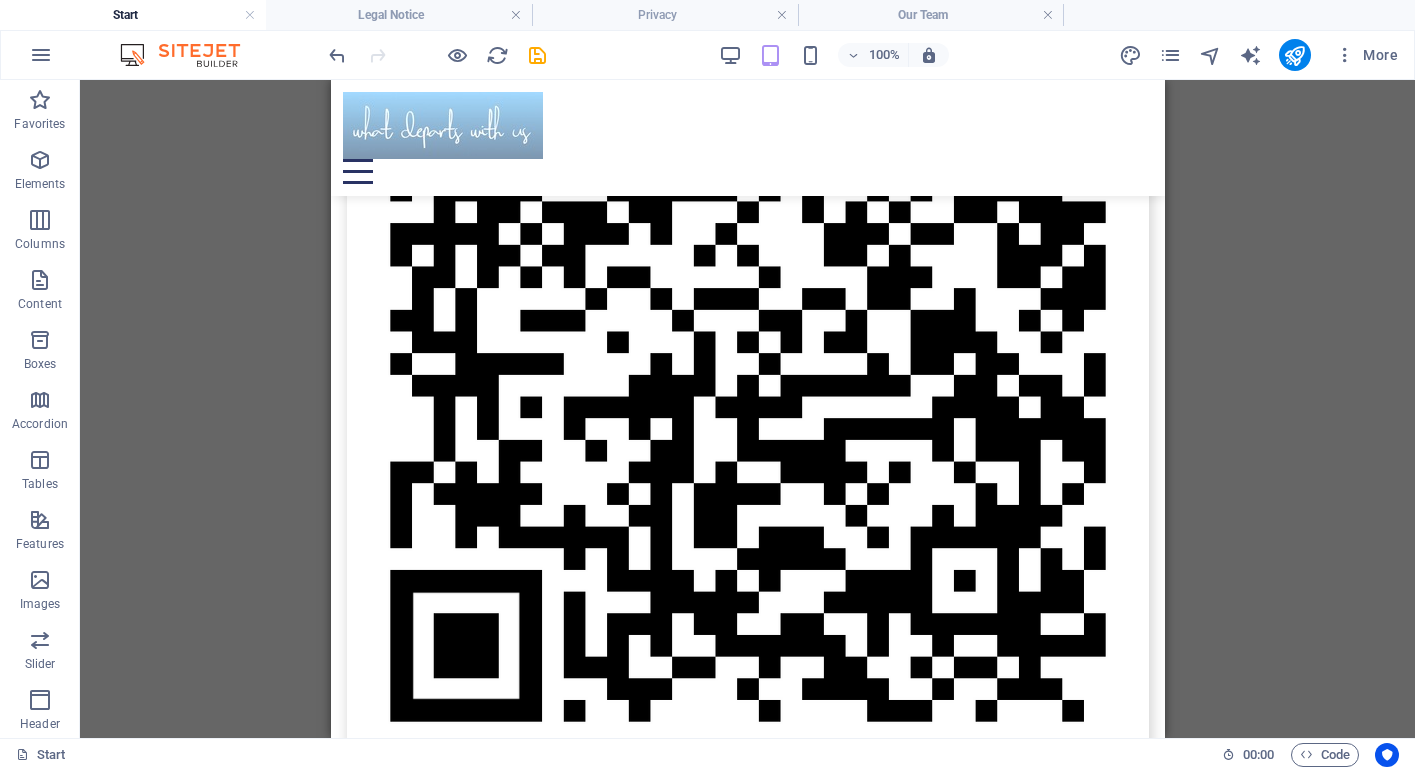 scroll, scrollTop: 2405, scrollLeft: 0, axis: vertical 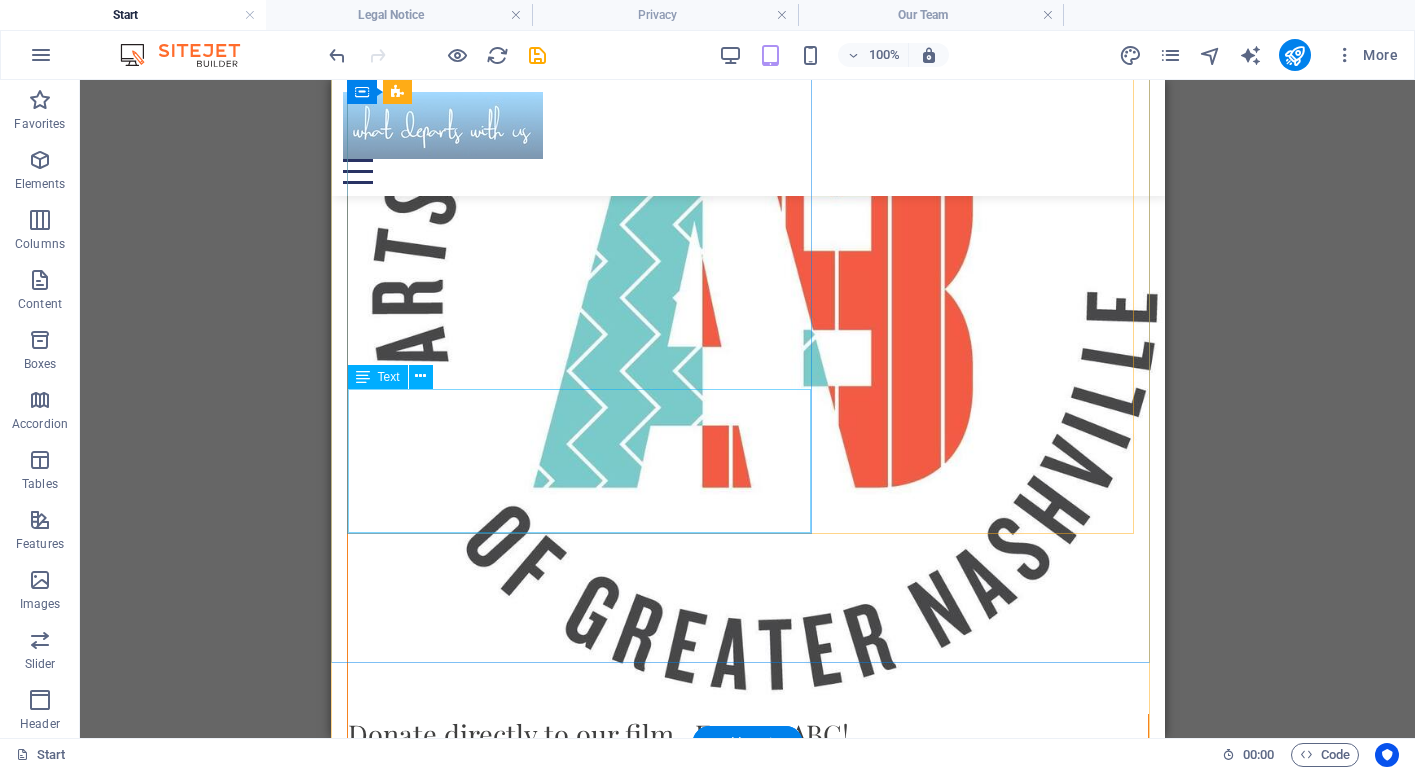click on "What Departs With Us  is a fiscally sponsored project of the  Arts and Business Council of Greater [CITY] , a non-profit orgainization.  Contributions on behalf of  What Departs With Us  should be made  payable to the Arts & Business Council of Greater [CITY] ,  with " What Departs With Us"  in the memo line , and are tax-deductible to the extent permitted by law." at bounding box center [747, 803] 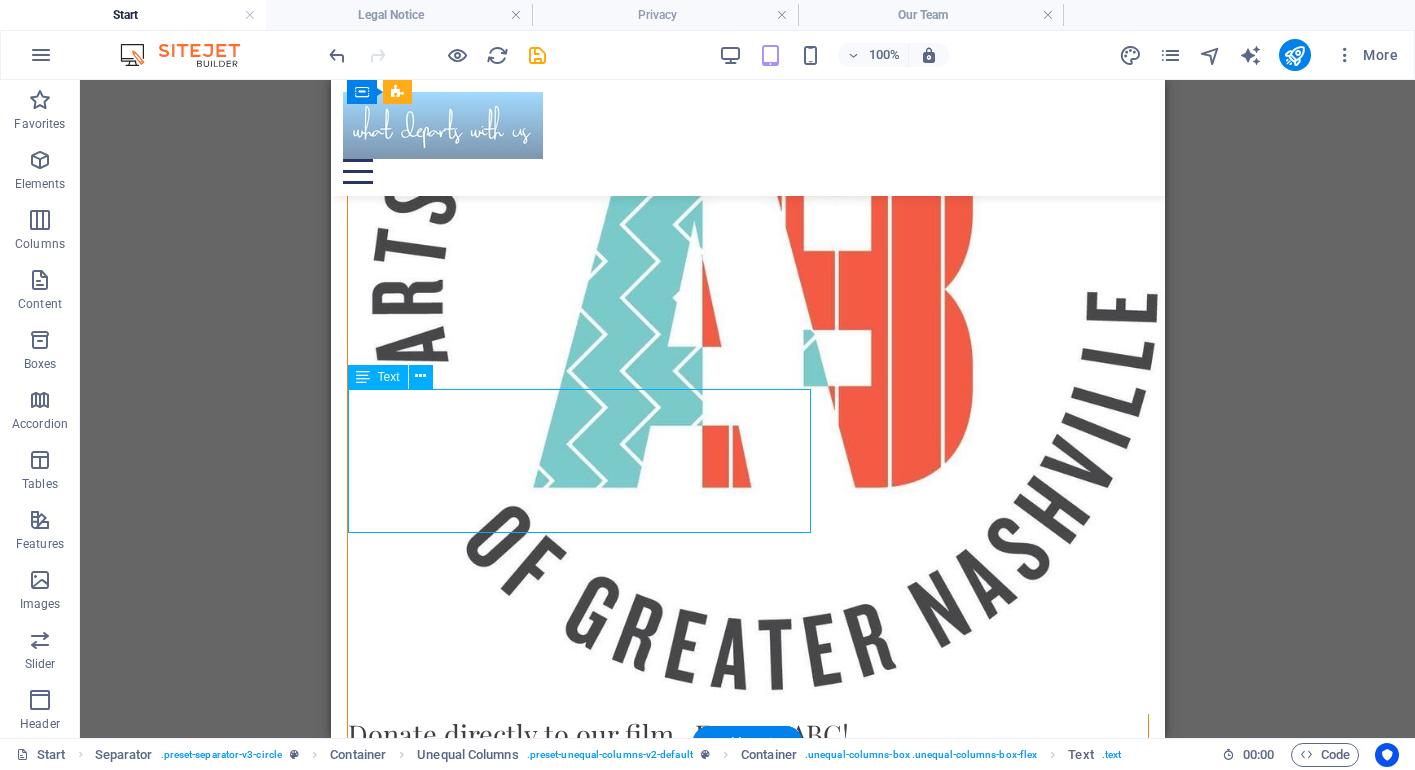 click on "What Departs With Us  is a fiscally sponsored project of the  Arts and Business Council of Greater [CITY] , a non-profit orgainization.  Contributions on behalf of  What Departs With Us  should be made  payable to the Arts & Business Council of Greater [CITY] ,  with " What Departs With Us"  in the memo line , and are tax-deductible to the extent permitted by law." at bounding box center (747, 803) 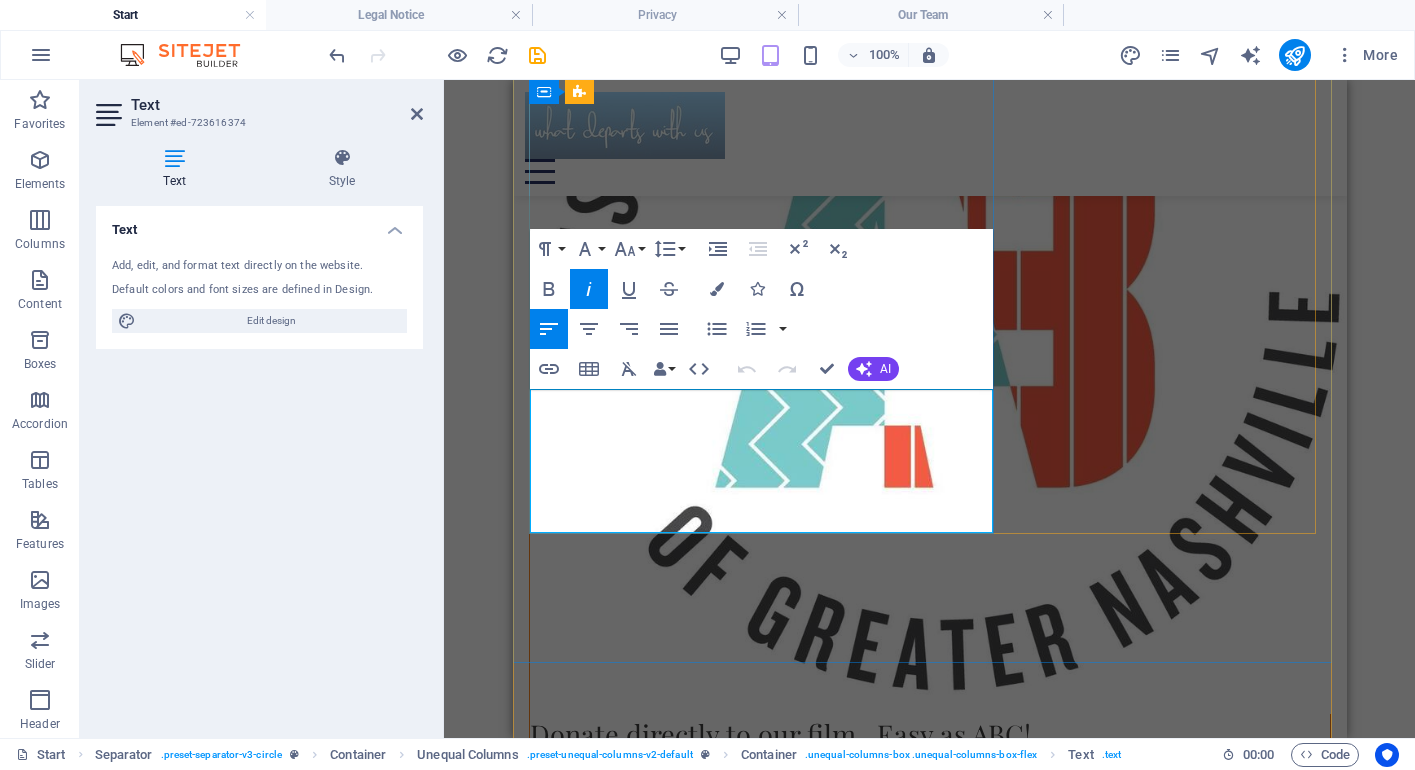drag, startPoint x: 660, startPoint y: 503, endPoint x: 698, endPoint y: 503, distance: 38 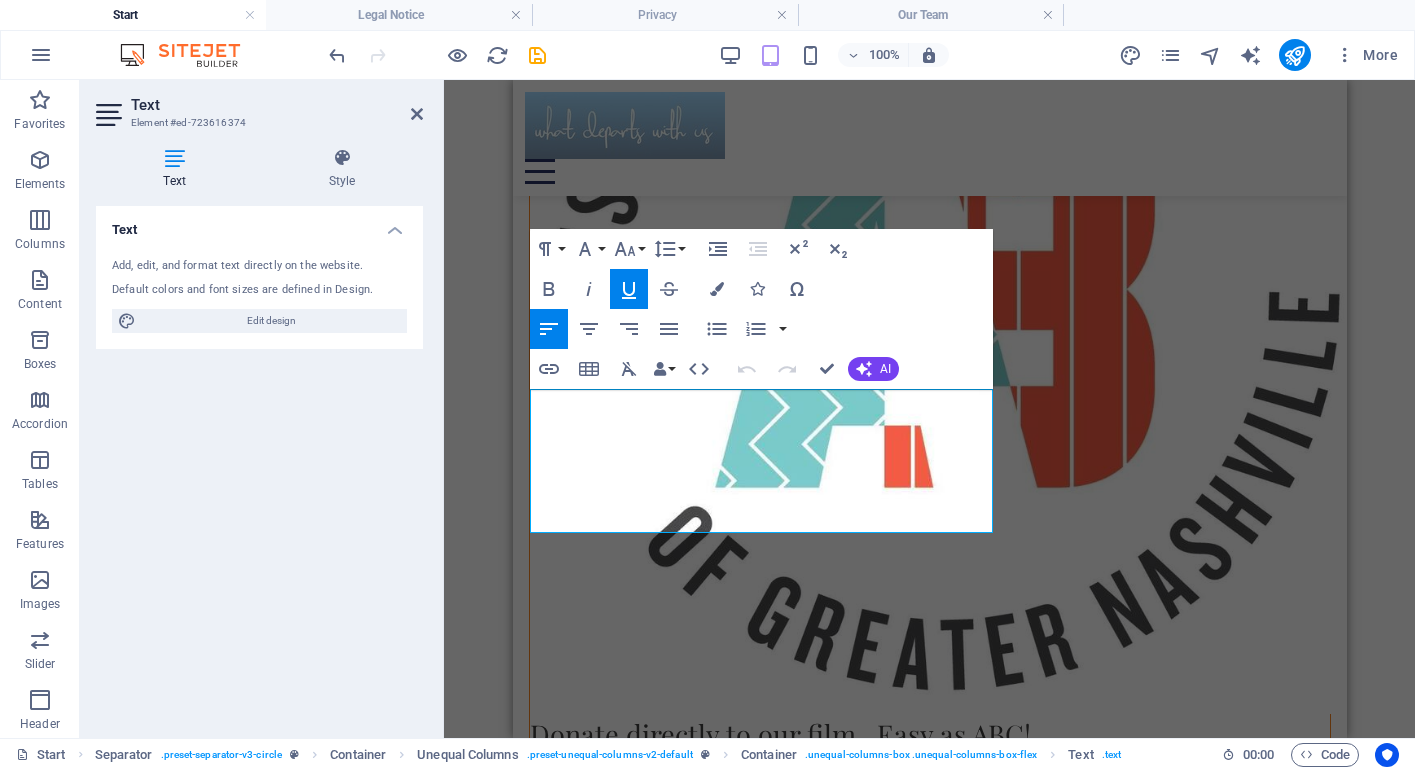 click 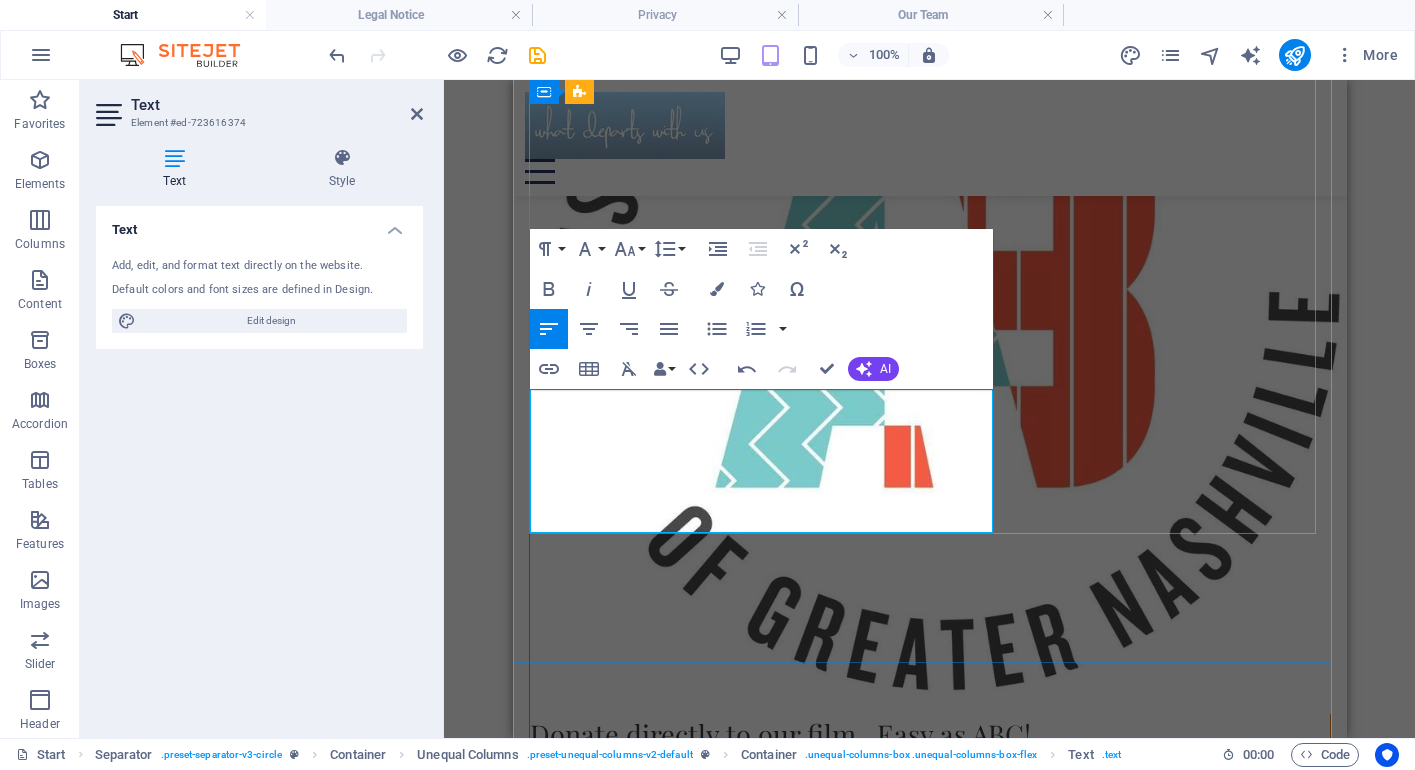 click on "What Departs With Us  is a fiscally sponsored project of the  Arts and Business Council of Greater [CITY] , a non-profit orgainization.  Contributions on behalf of  What Departs With Us  should be made  payable to the Arts & Business Council of Greater [CITY] , with  " What Departs With Us"  in the memo line , and are tax-deductible to the extent permitted by law." at bounding box center [929, 803] 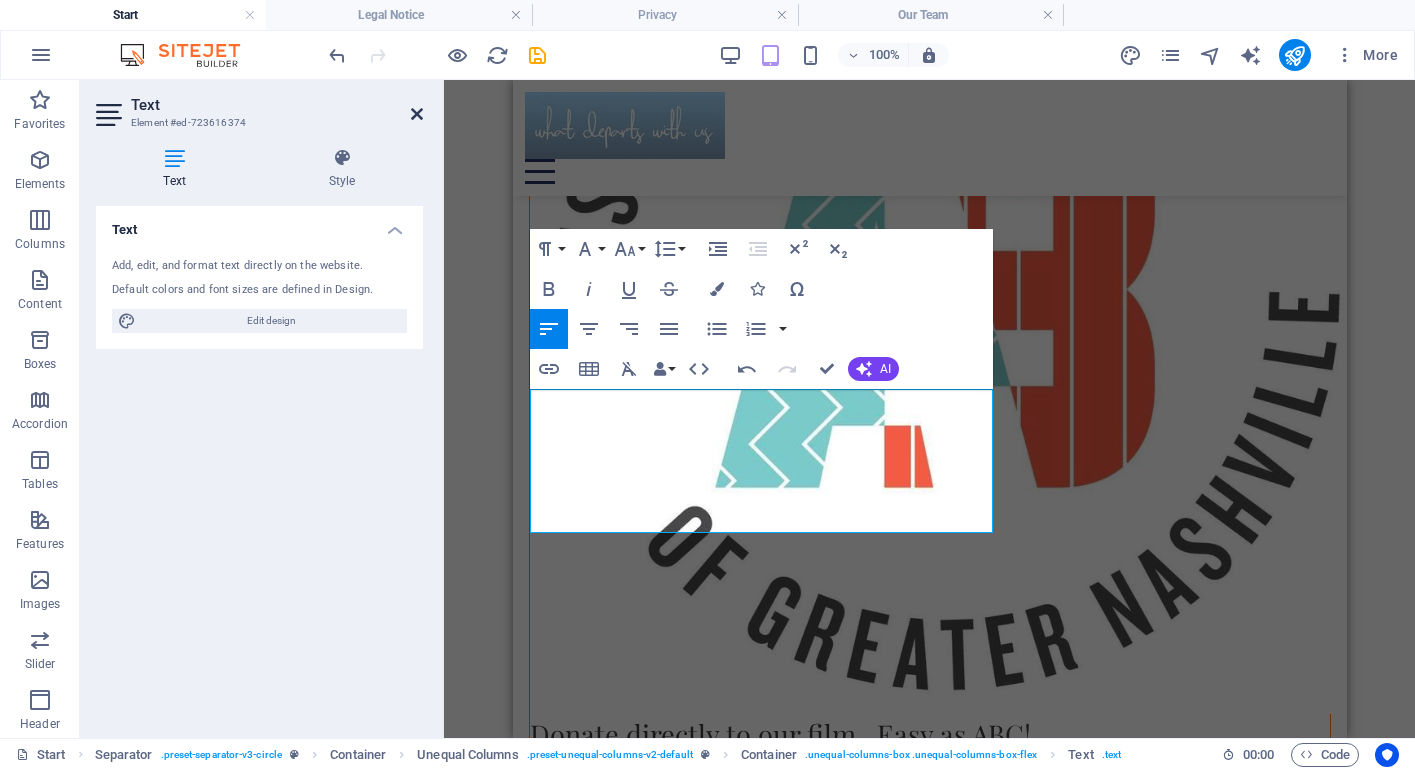 click at bounding box center [417, 114] 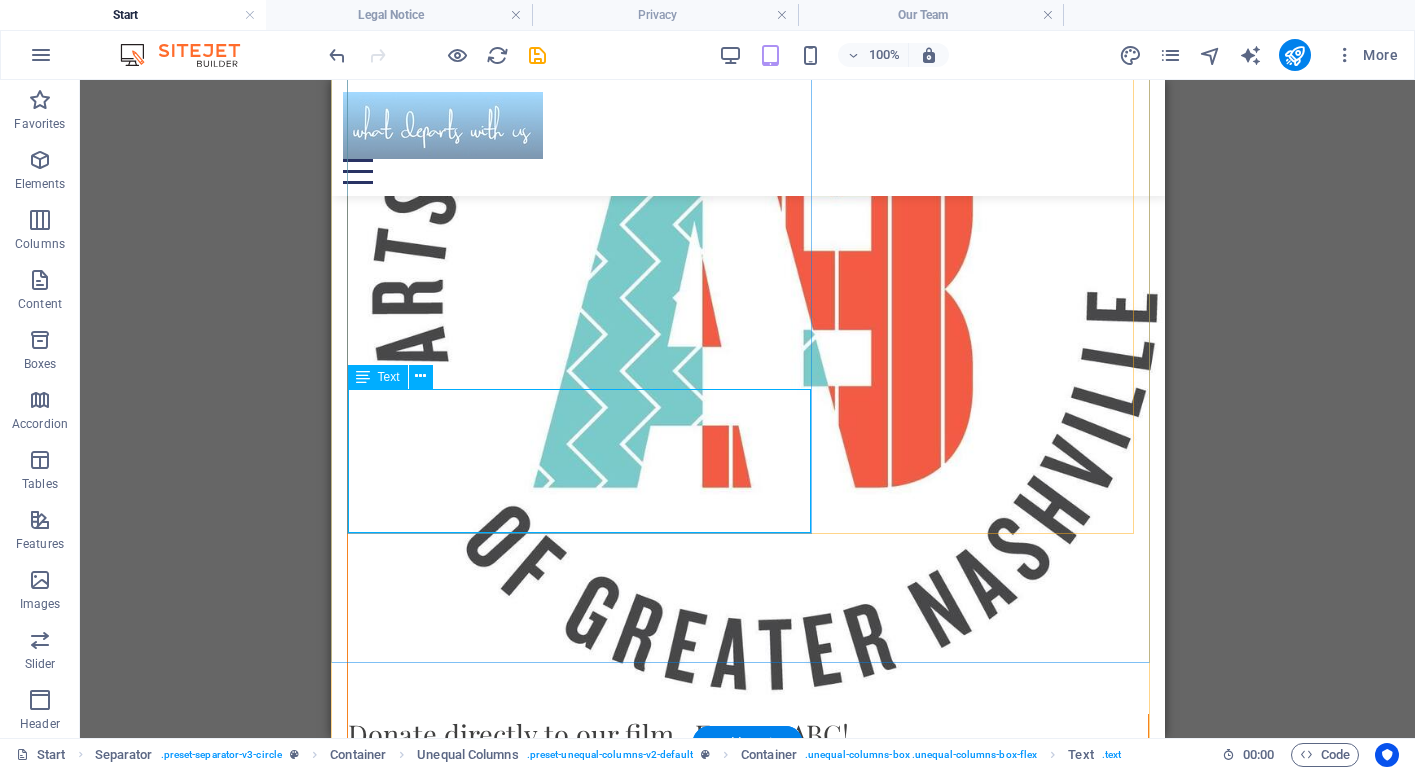 click on "What Departs With Us is a fiscally sponsored project of the Arts and Business Council of Greater [CITY], a non-profit organization. Contributions on behalf of What Departs With Us should be made payable to the Arts & Business Council of Greater [CITY] --with " What Departs With Us" in the memo line --and are tax-deductible to the extent permitted by law." at bounding box center [747, 803] 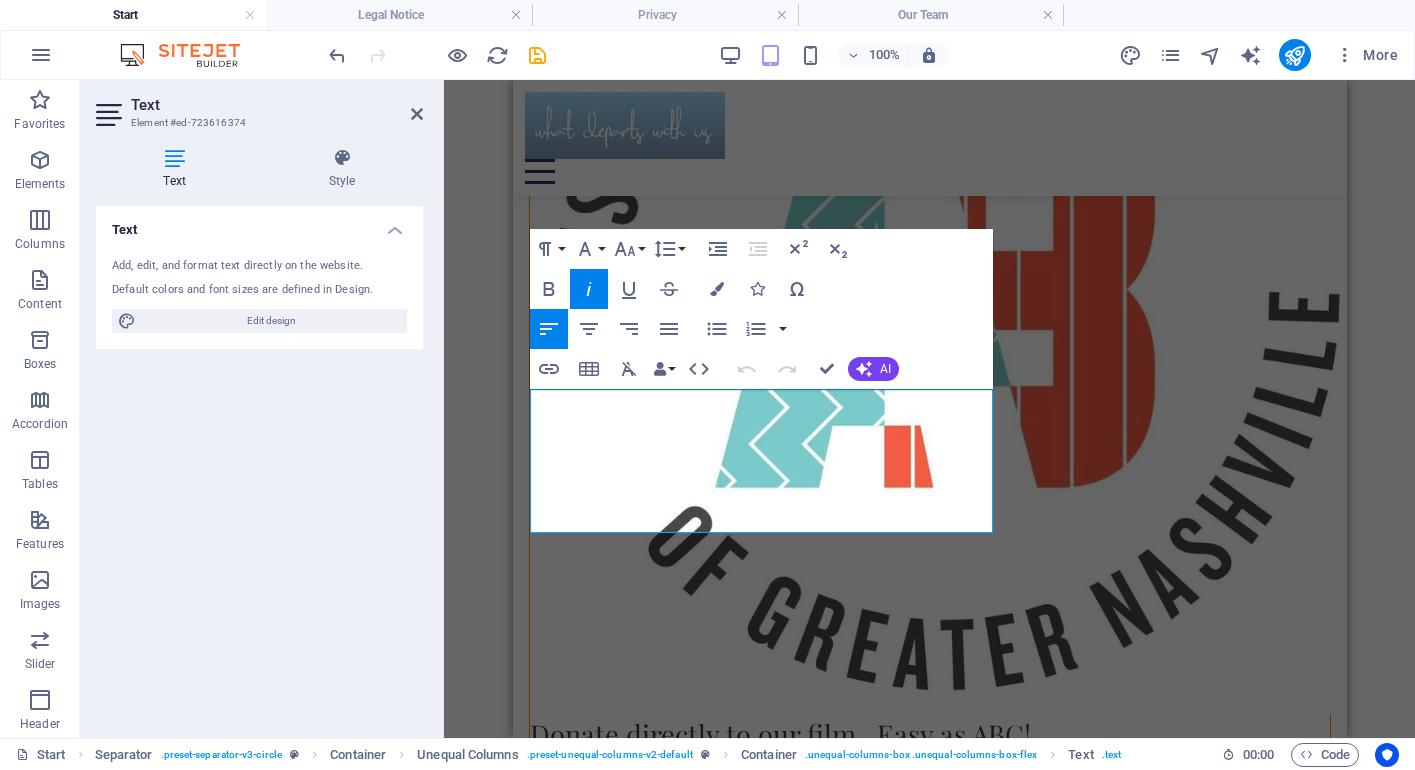 click at bounding box center (174, 158) 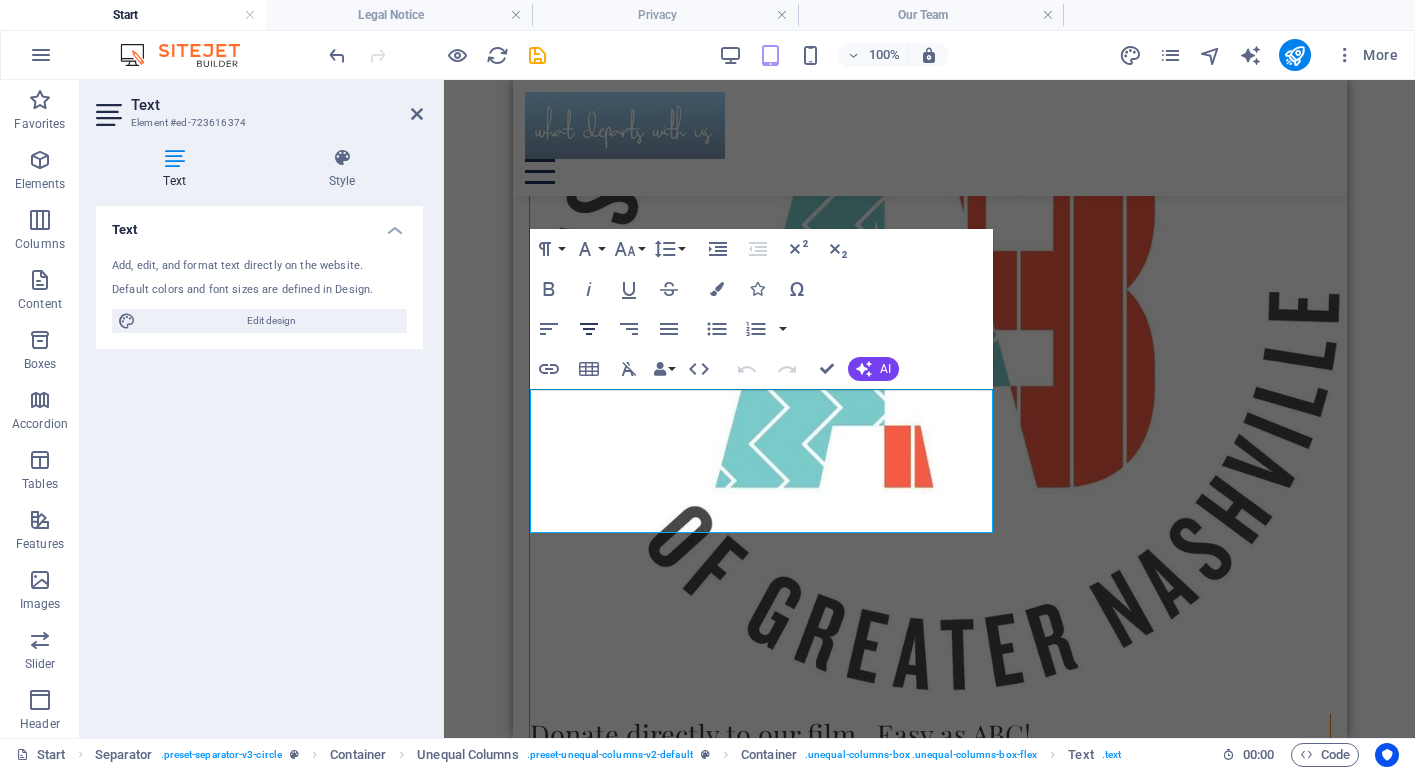 click 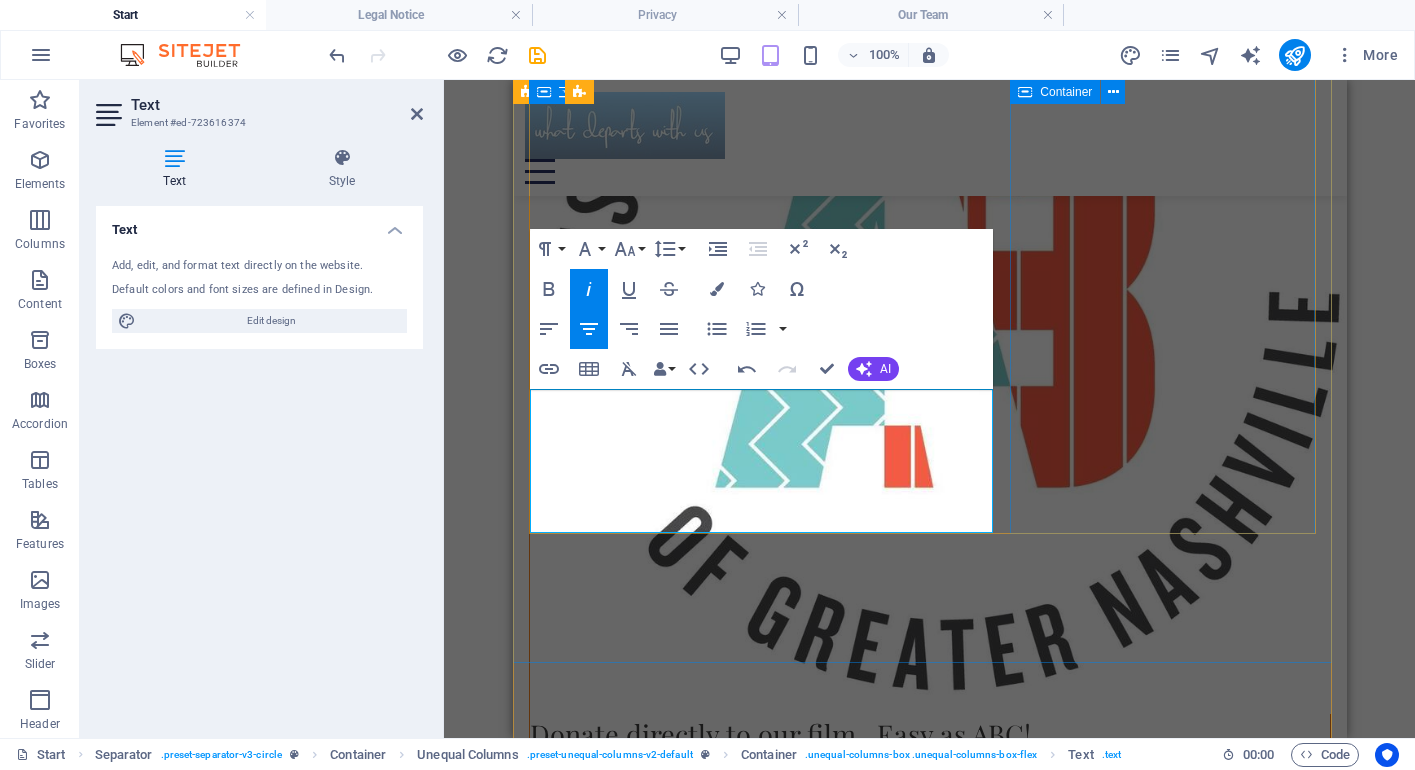 click at bounding box center (929, 1269) 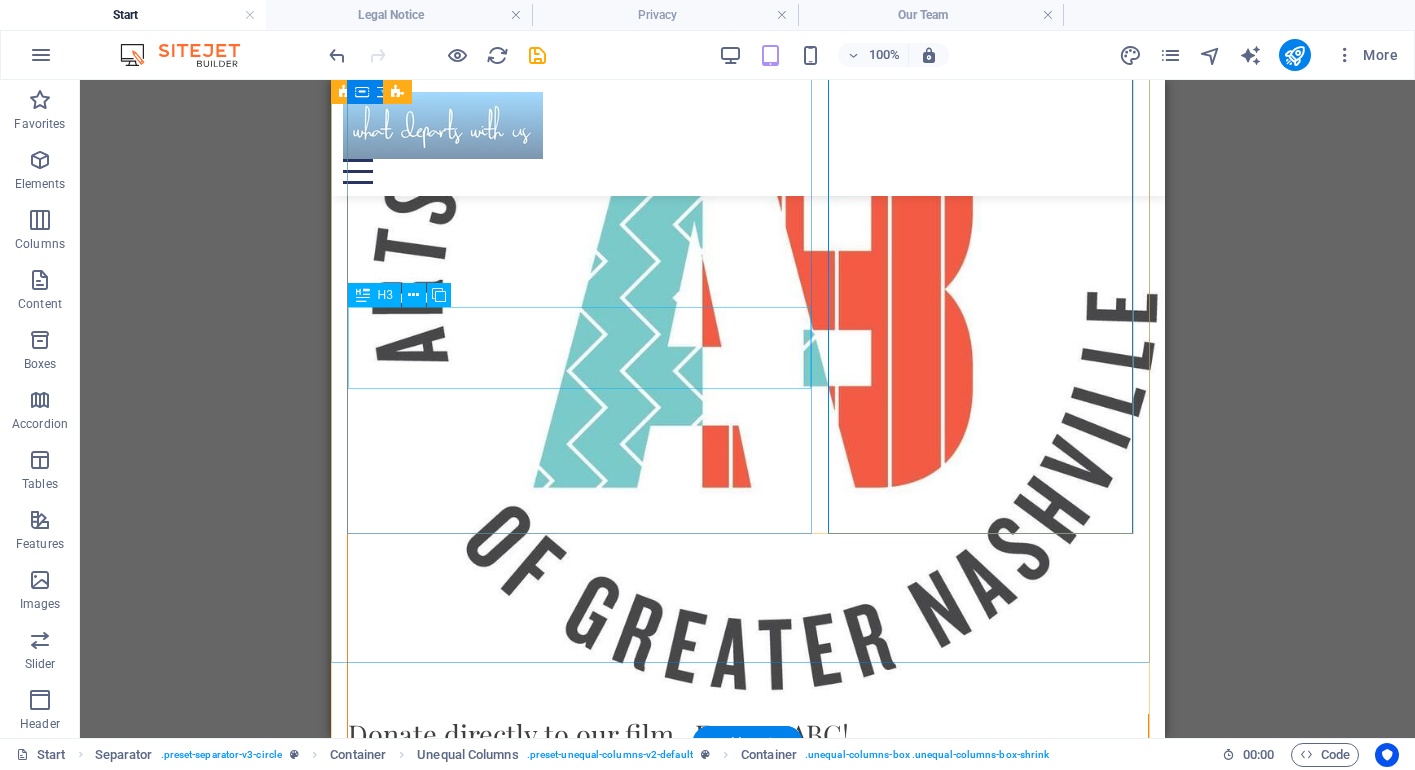 click on "Donate directly to our film...Easy as ABC!" at bounding box center [747, 734] 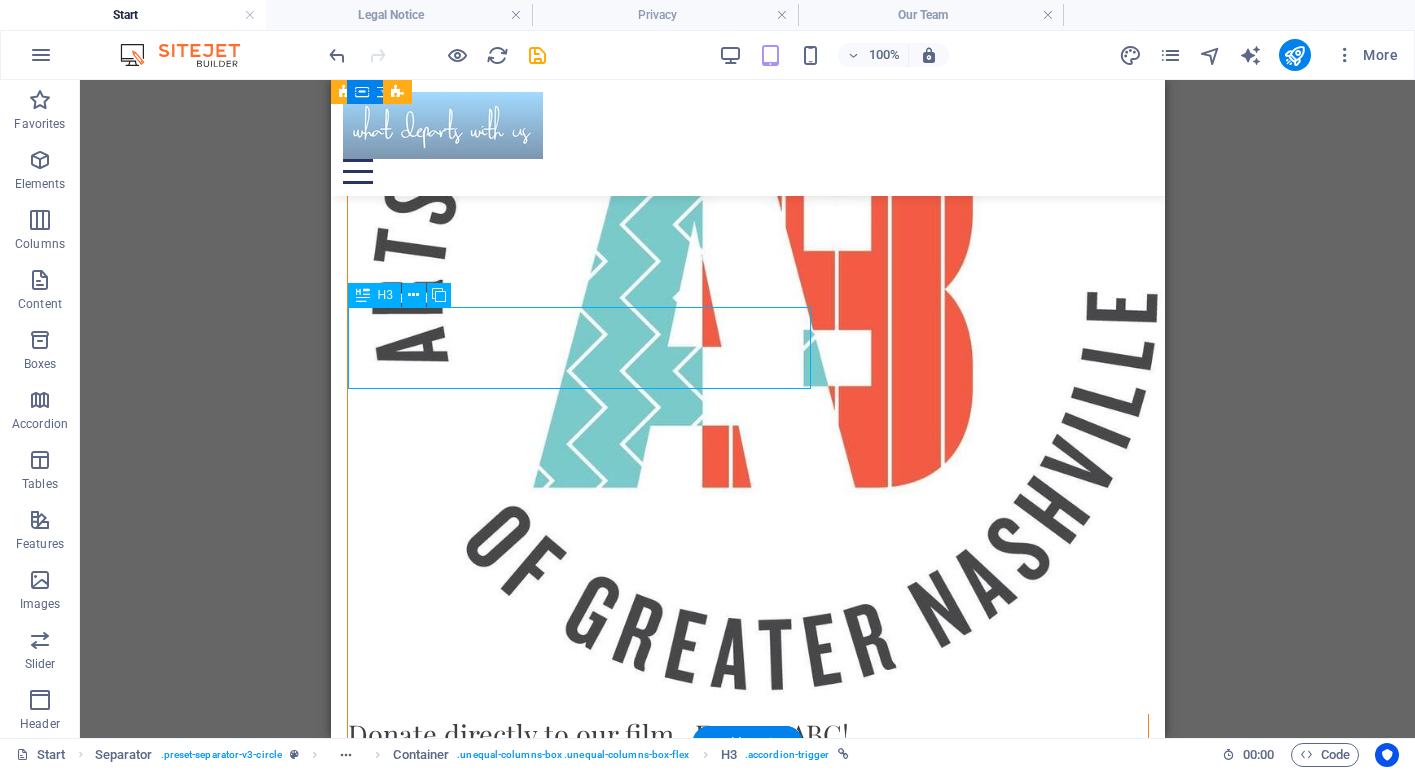 click on "Donate directly to our film...Easy as ABC!" at bounding box center (747, 734) 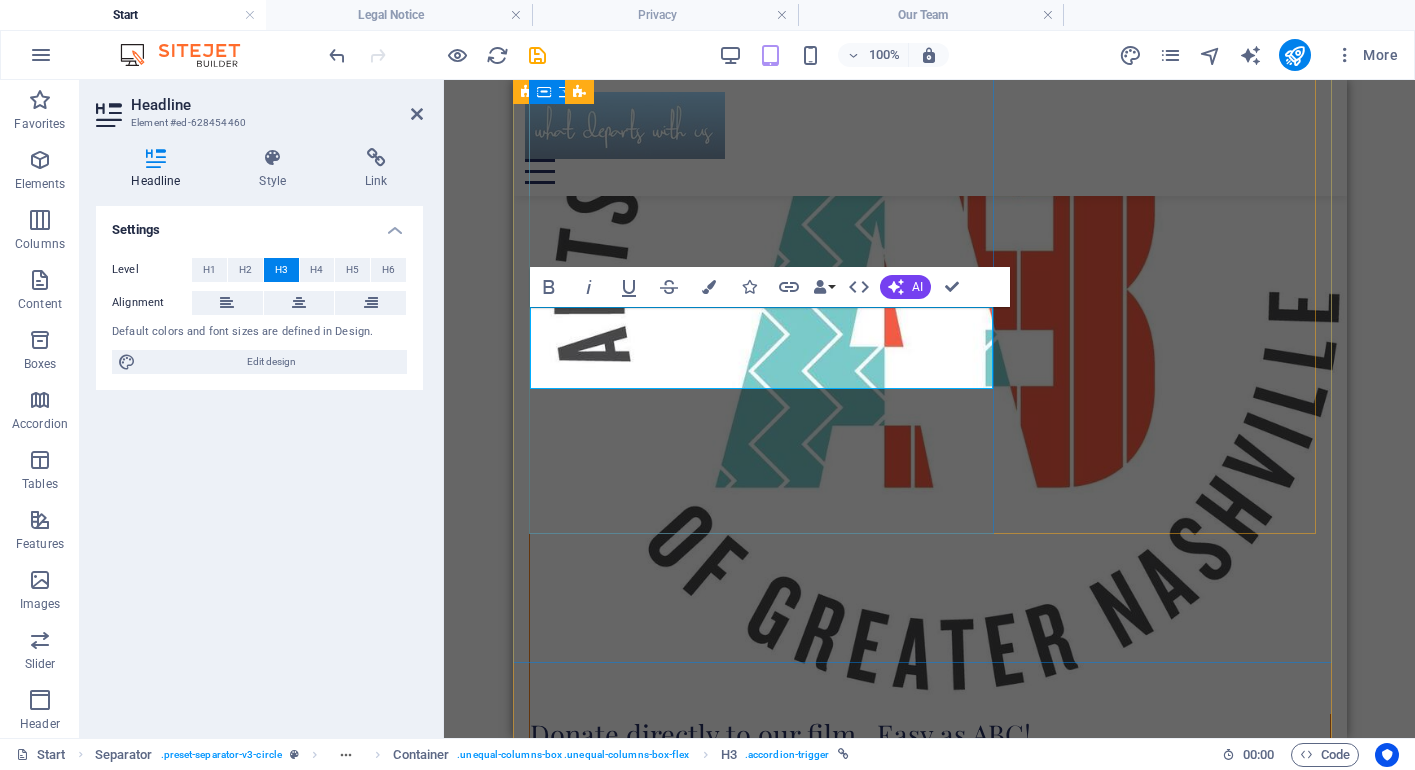 click on "Donate directly to our film...Easy as ABC!" at bounding box center [779, 734] 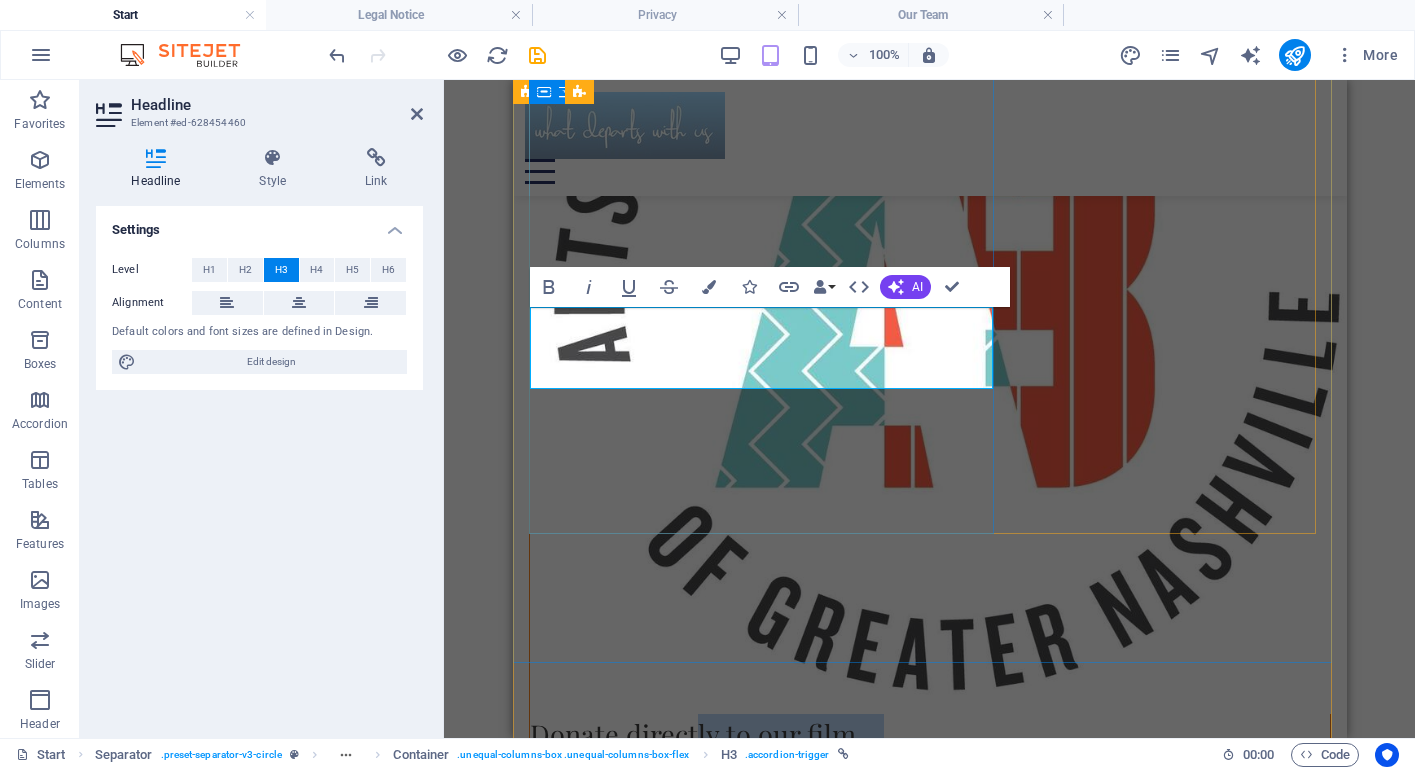 drag, startPoint x: 711, startPoint y: 367, endPoint x: 695, endPoint y: 367, distance: 16 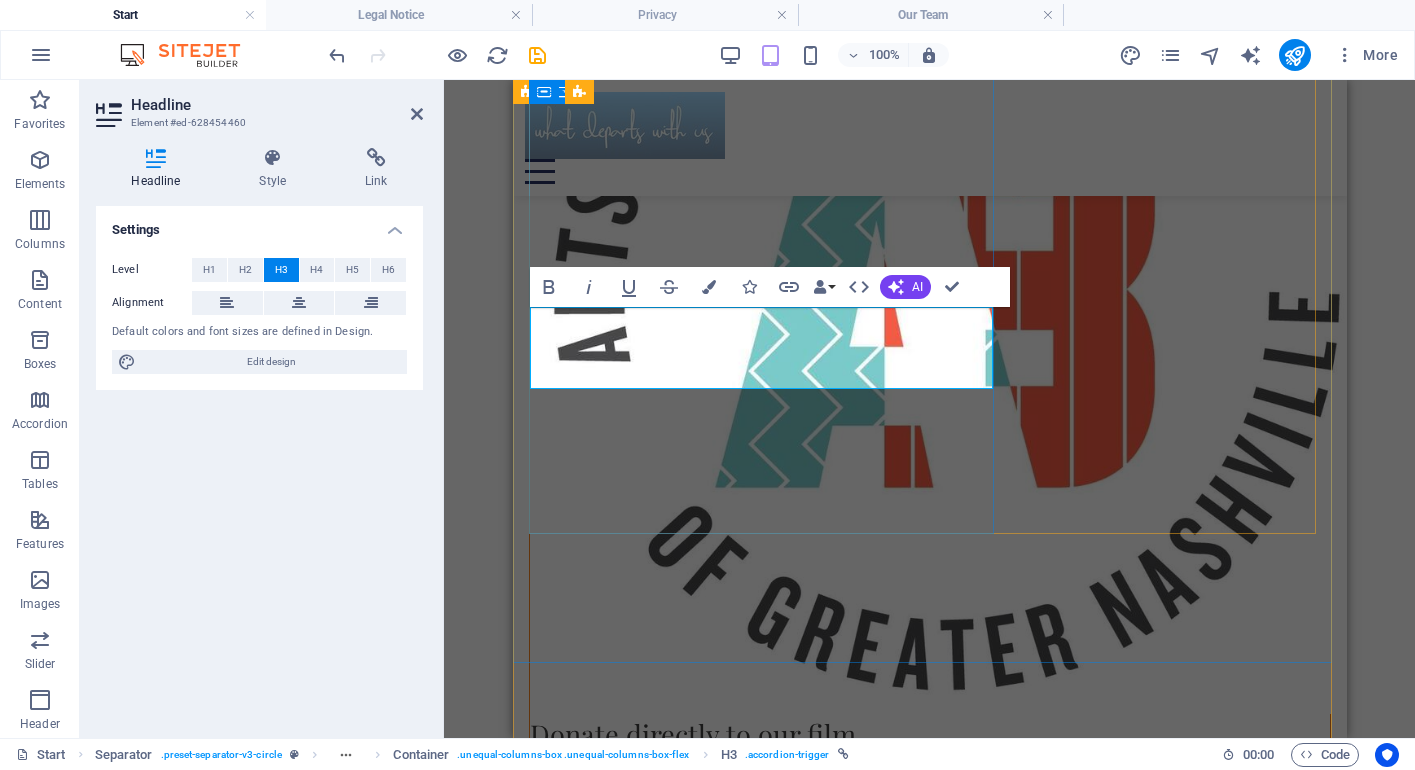 click on "Donate directly to our film... ‌Easy as ABC!" at bounding box center [929, 755] 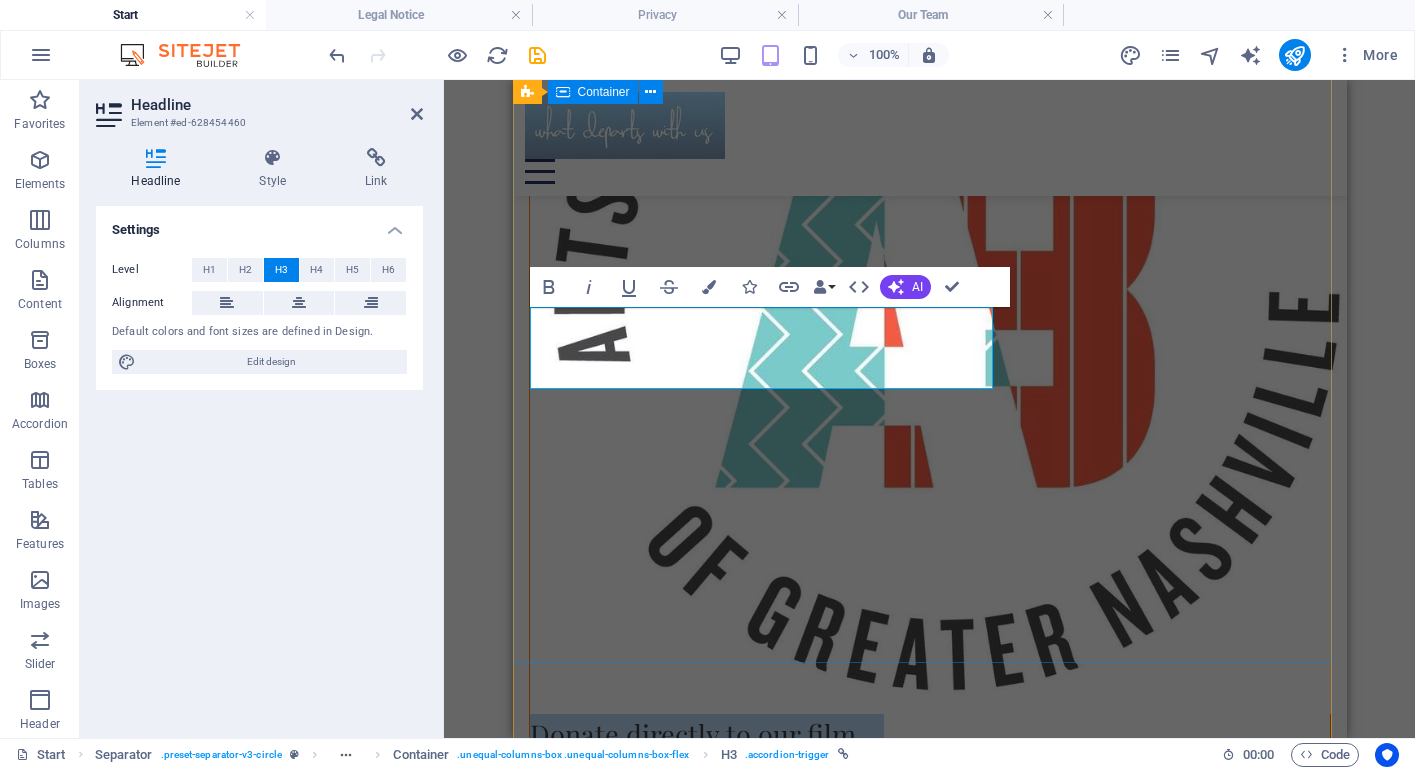 drag, startPoint x: 698, startPoint y: 369, endPoint x: 516, endPoint y: 321, distance: 188.22327 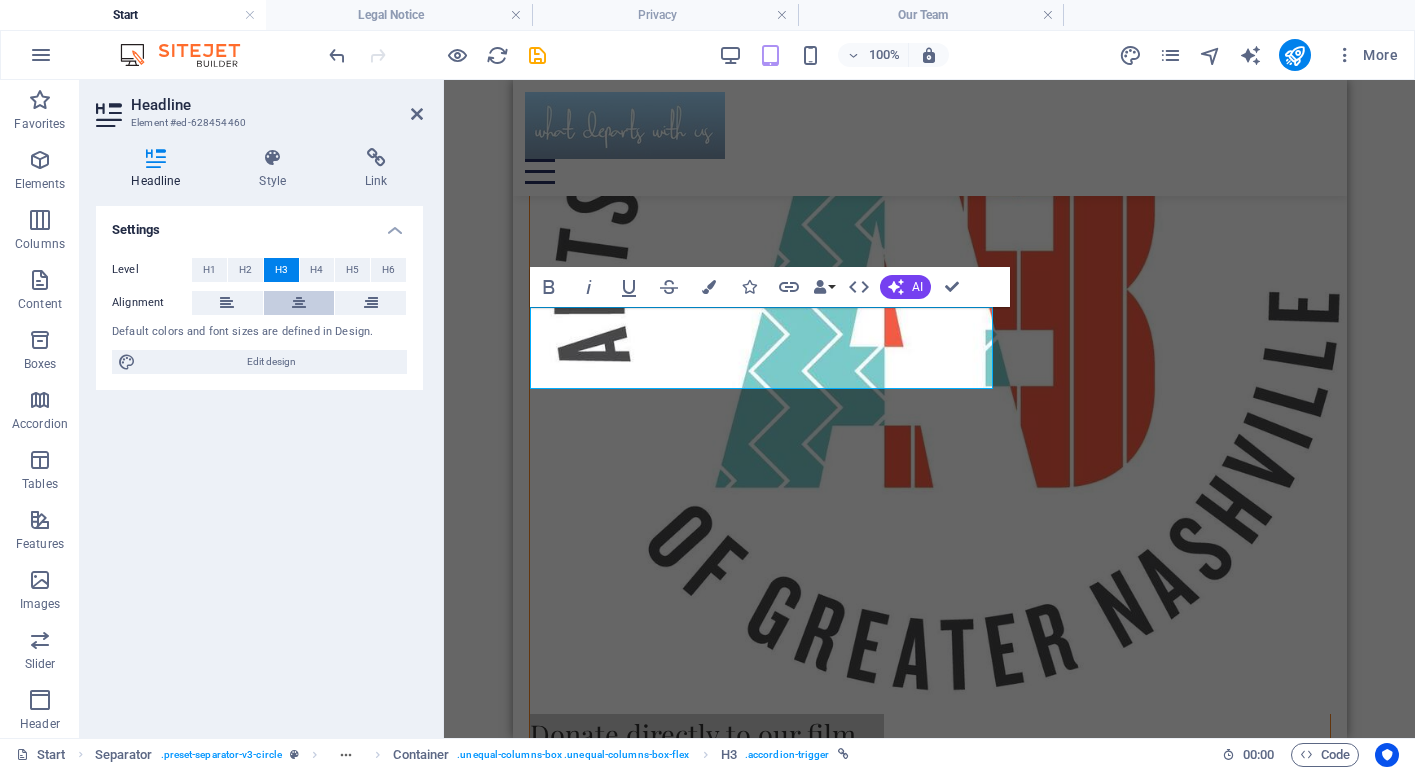 click at bounding box center [299, 303] 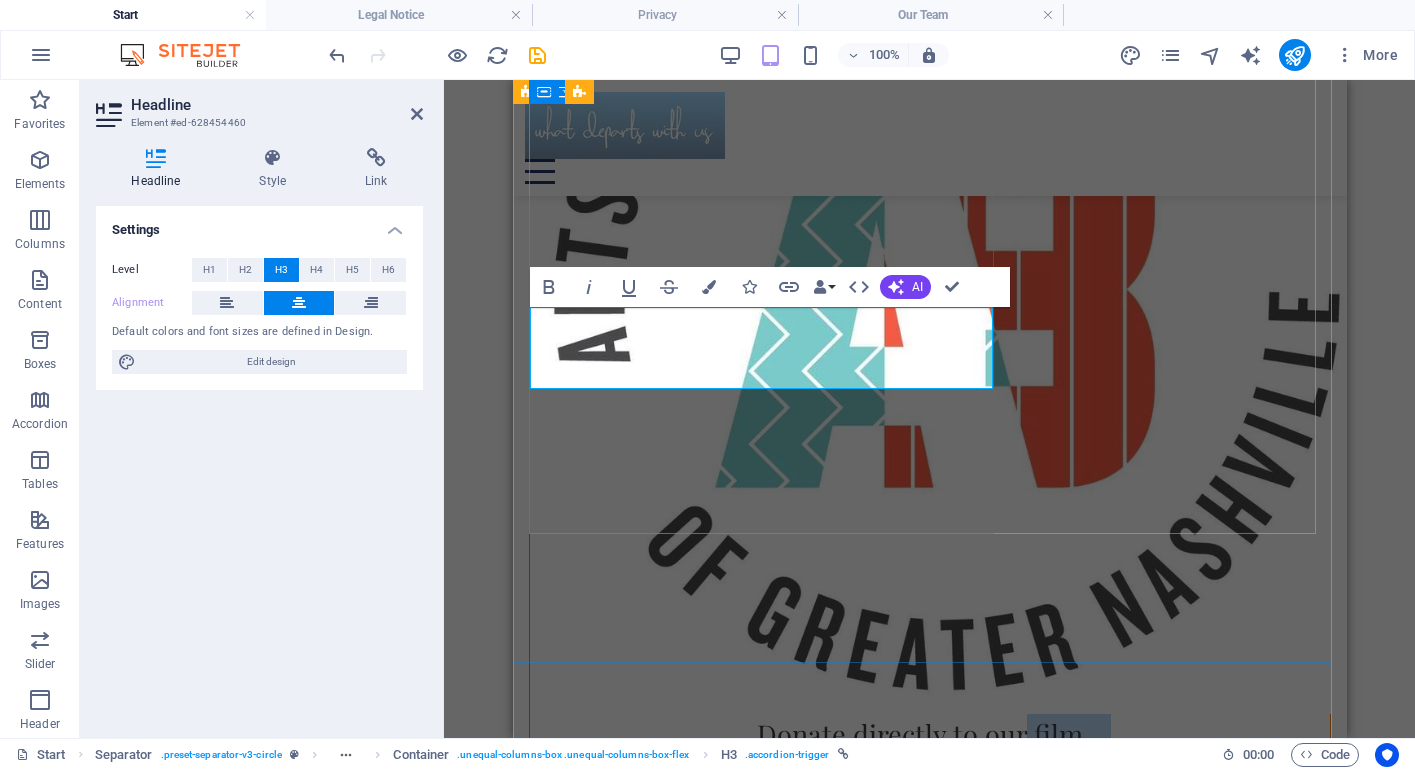 click on "Donate directly to our film... ‌Easy as ABC!" at bounding box center (929, 755) 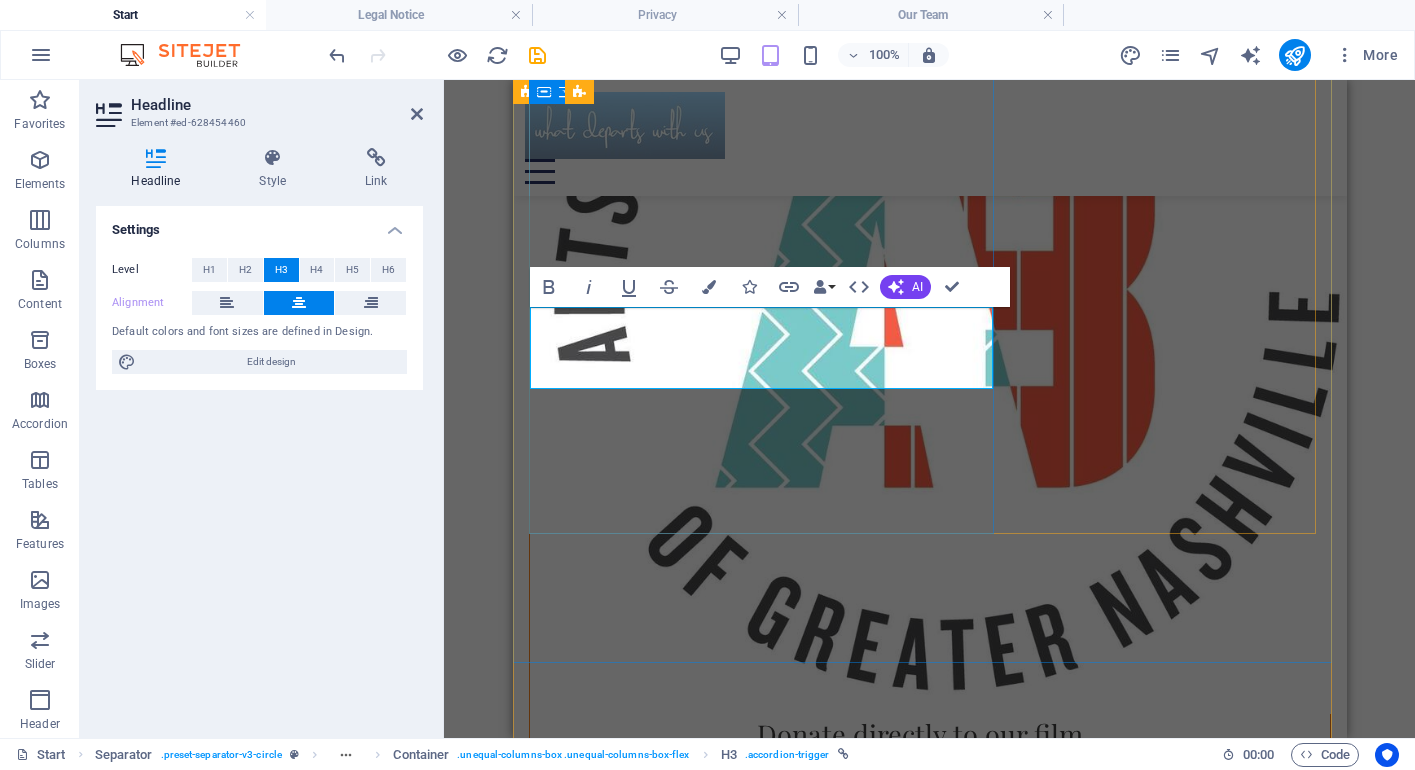 click on "Donate directly to our film... ‌Easy as ABC!" at bounding box center (929, 755) 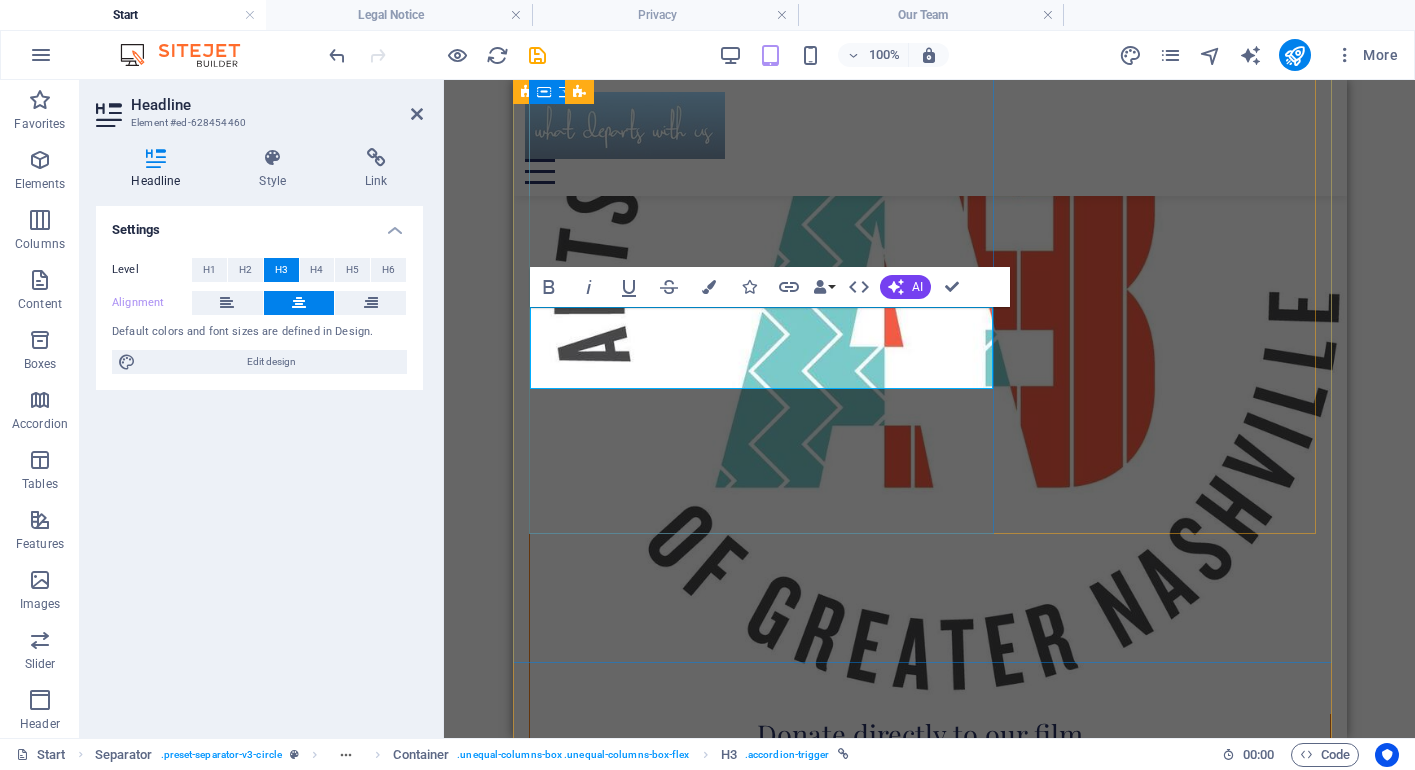 drag, startPoint x: 844, startPoint y: 368, endPoint x: 686, endPoint y: 378, distance: 158.31615 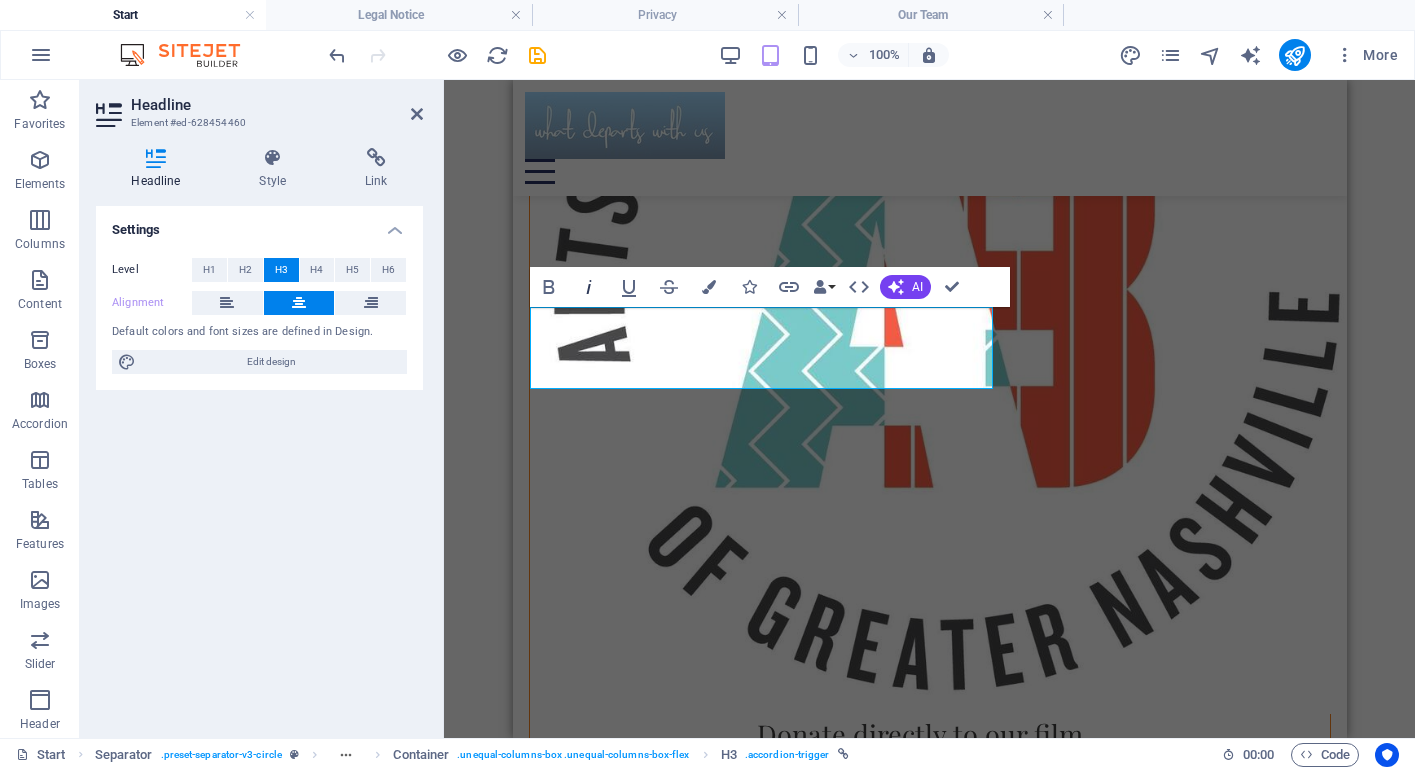 click 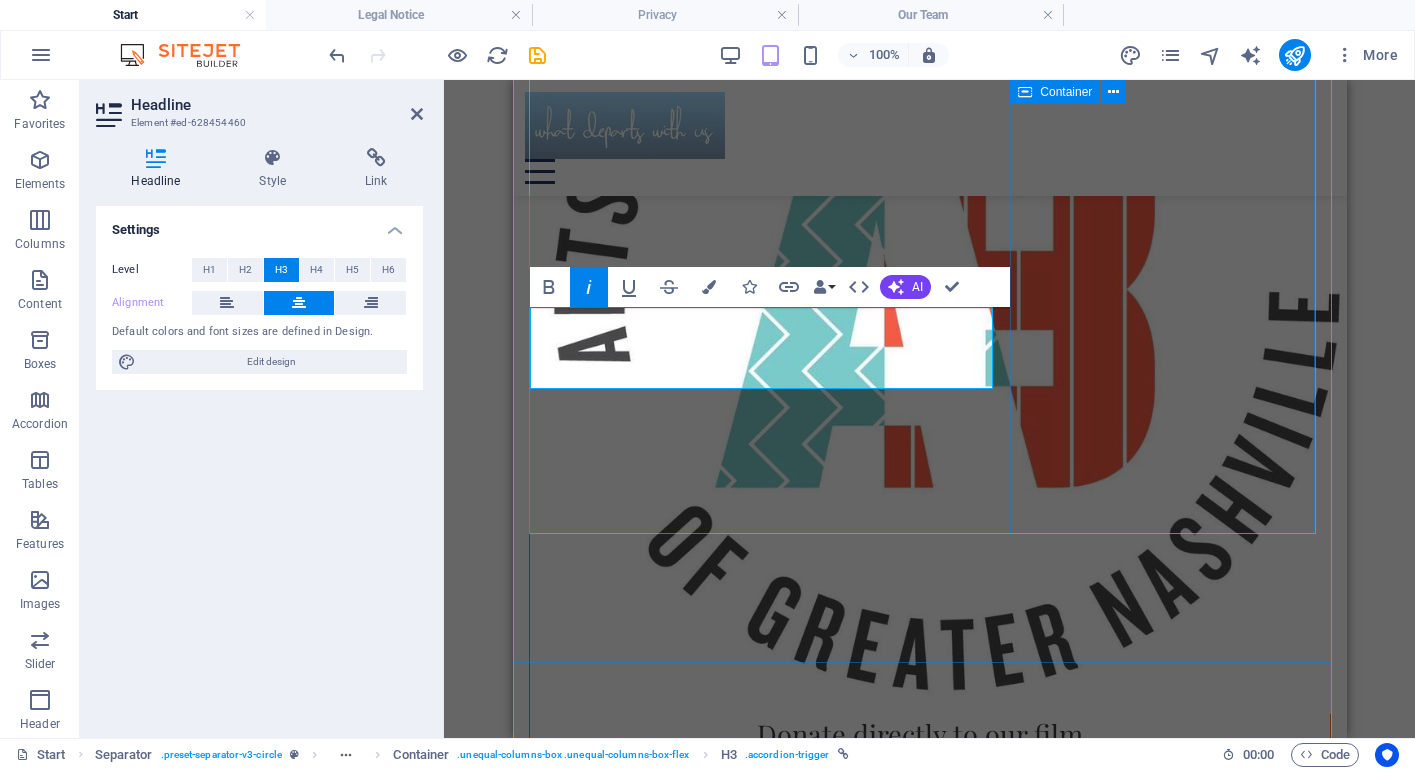 click at bounding box center [929, 1310] 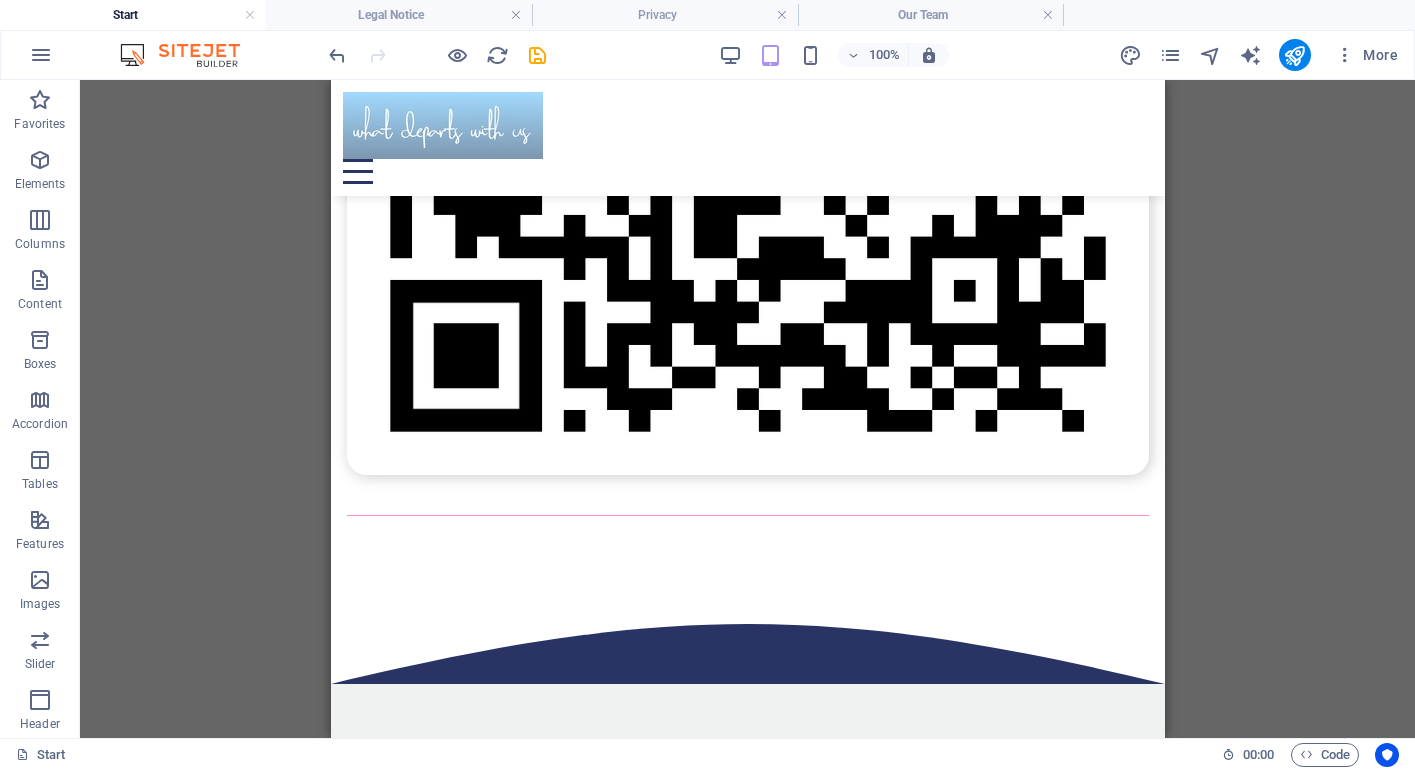 scroll, scrollTop: 0, scrollLeft: 0, axis: both 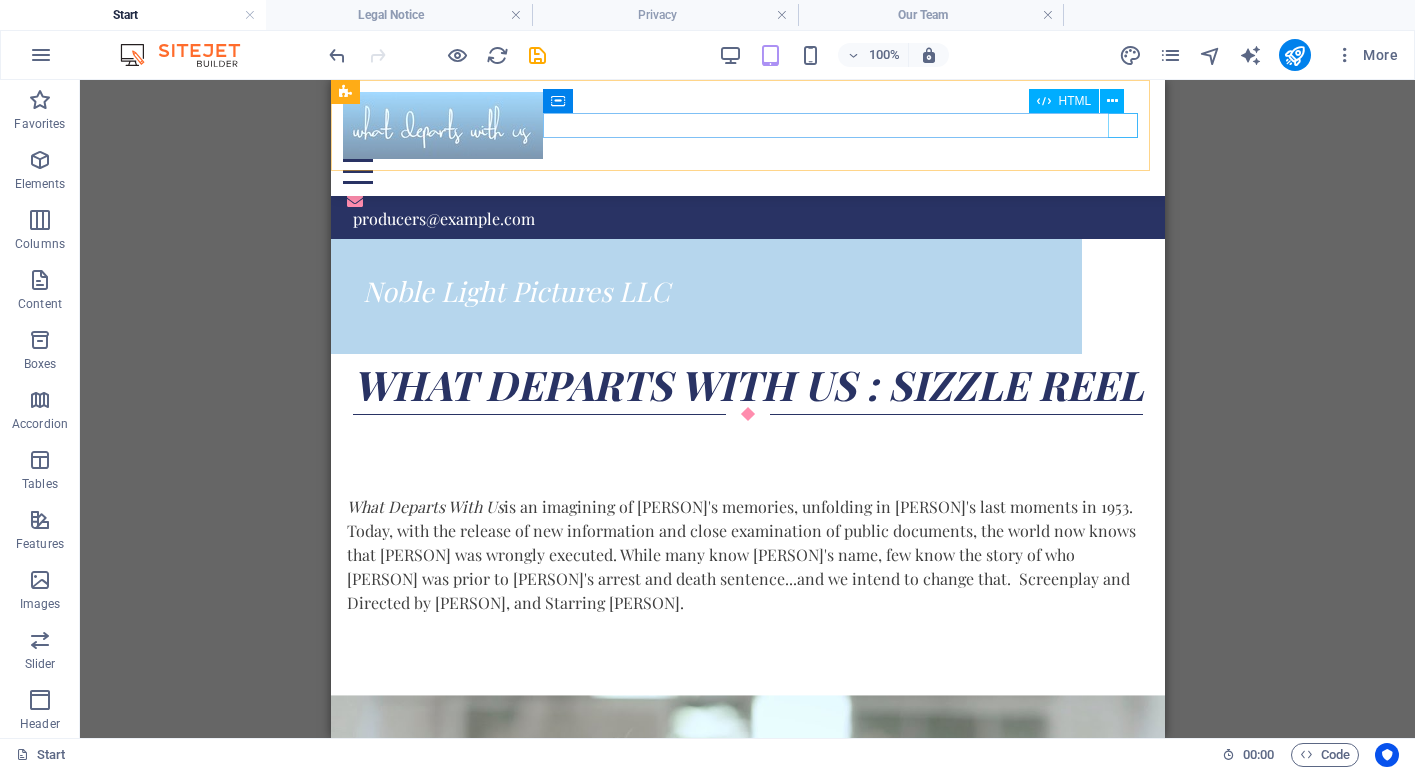 click at bounding box center (747, 171) 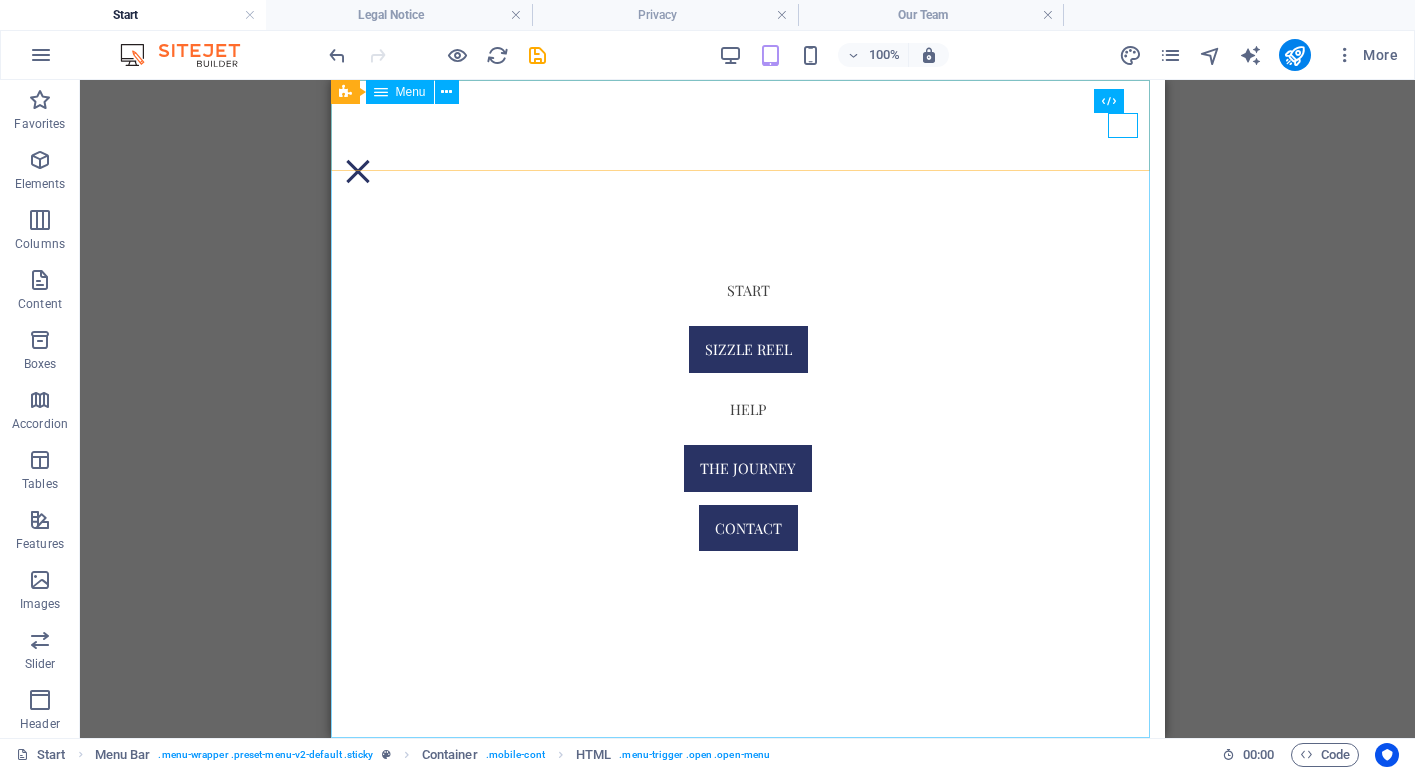 click on "Start Sizzle Reel help the journey Contact" at bounding box center (747, 409) 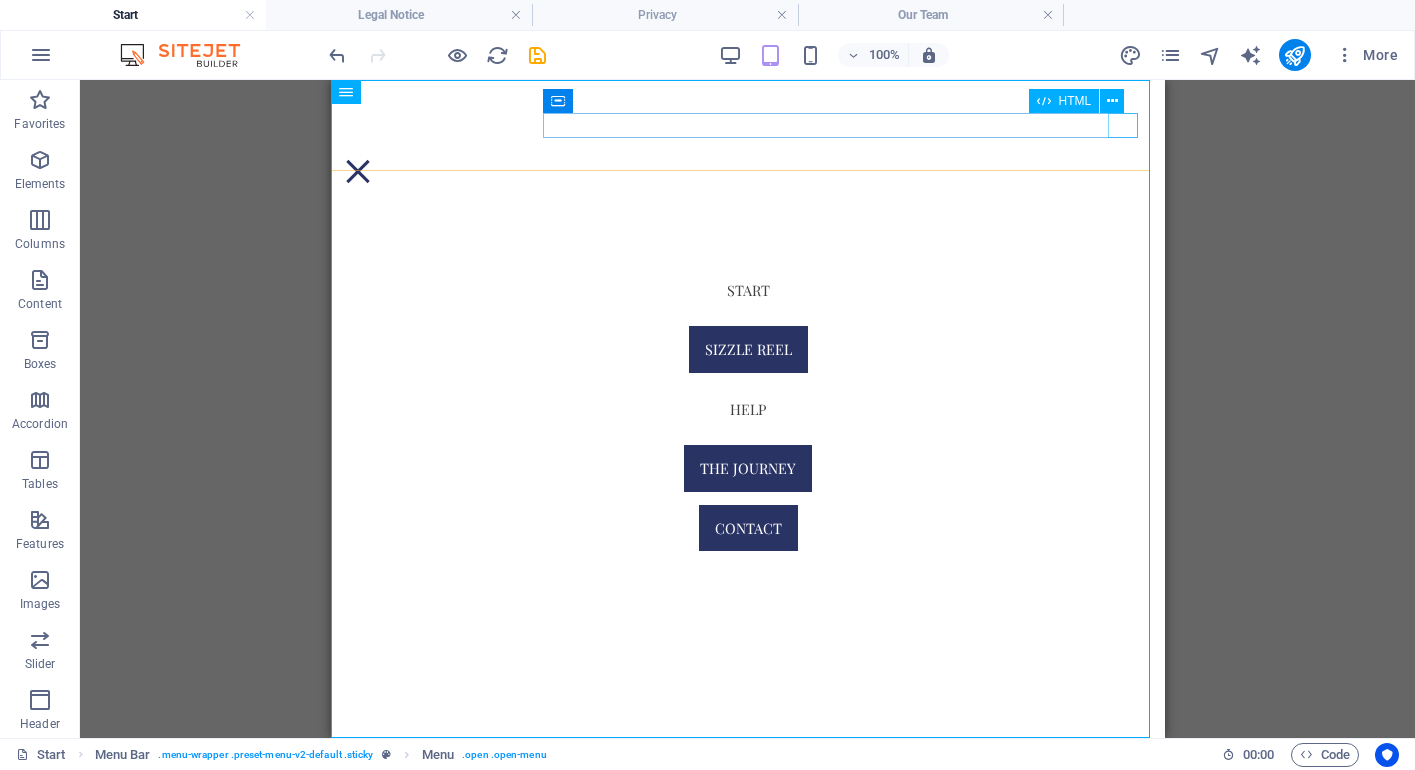click at bounding box center [747, 171] 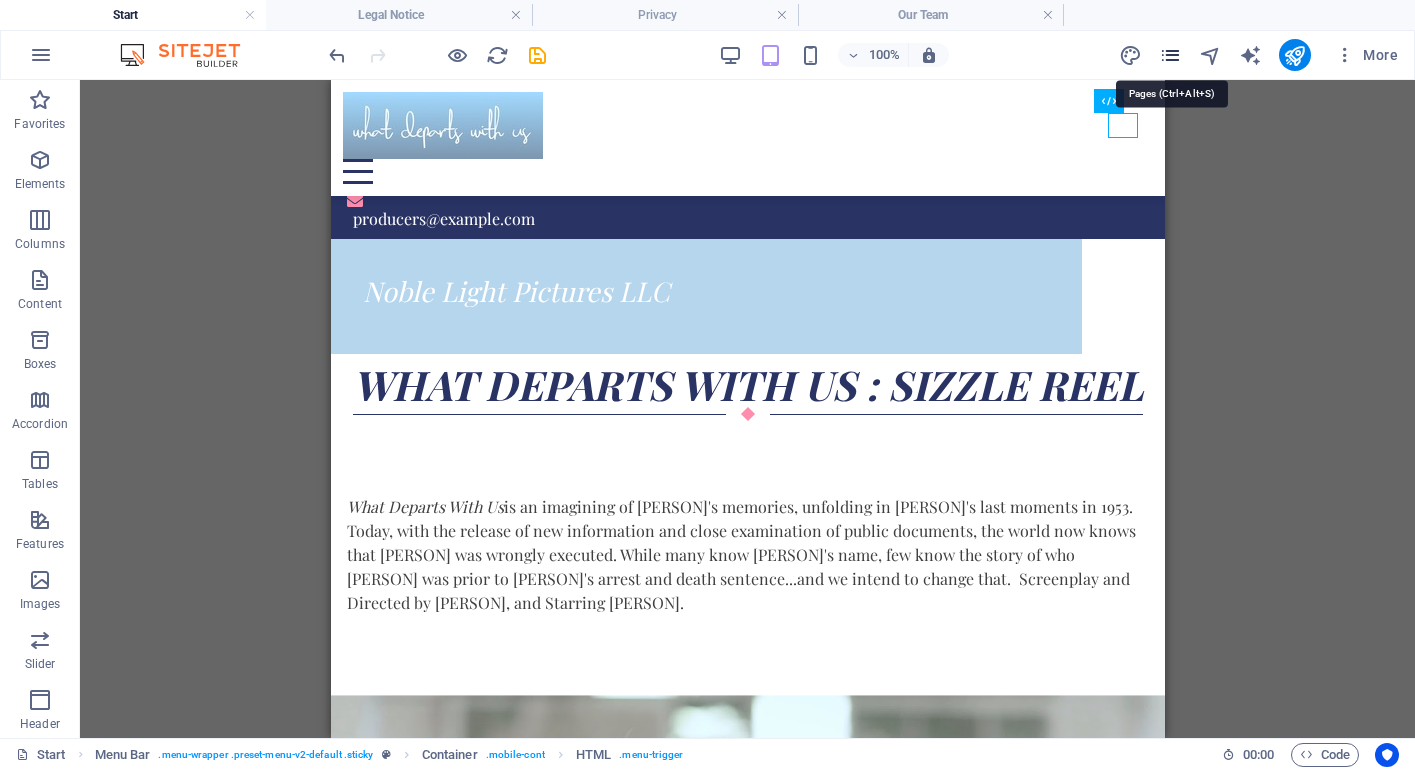 click at bounding box center (1170, 55) 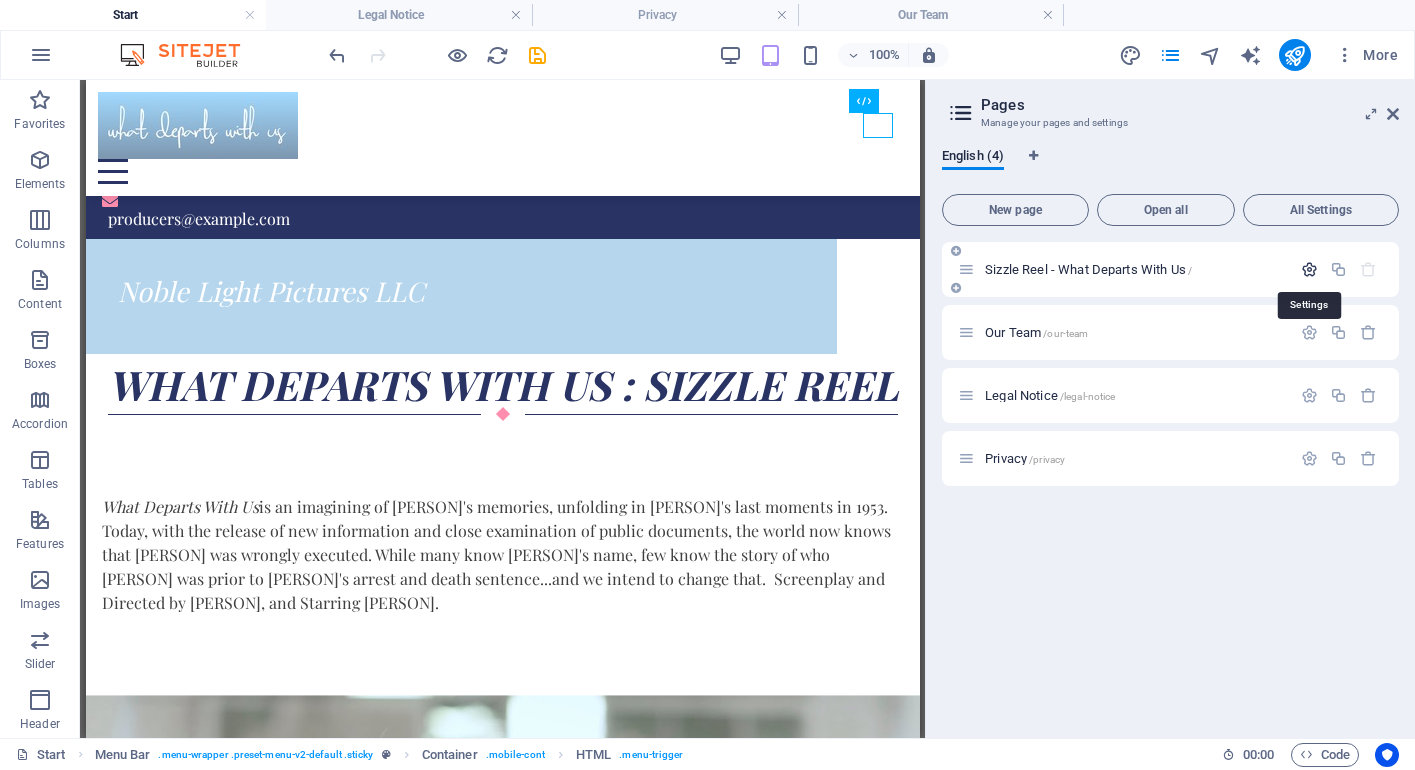click at bounding box center [1309, 269] 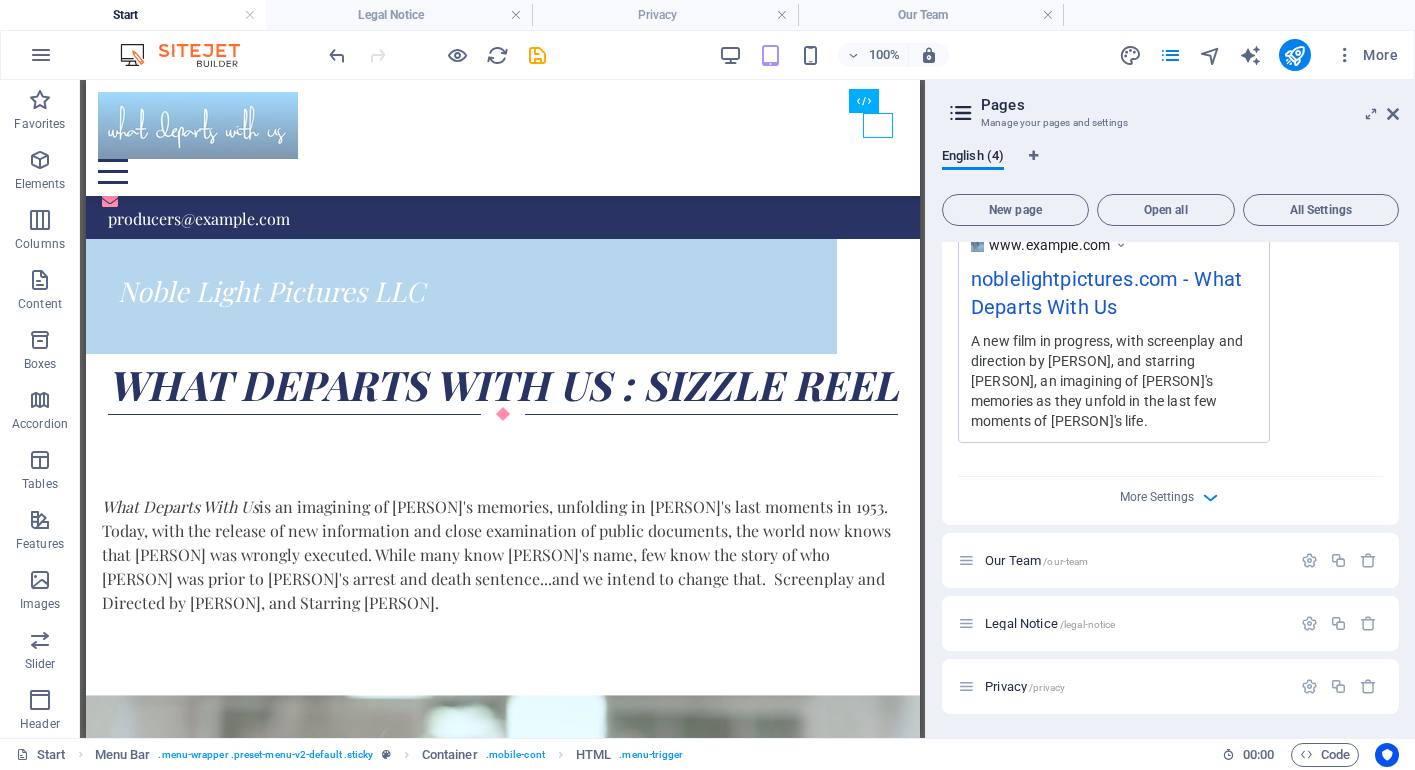scroll, scrollTop: 0, scrollLeft: 0, axis: both 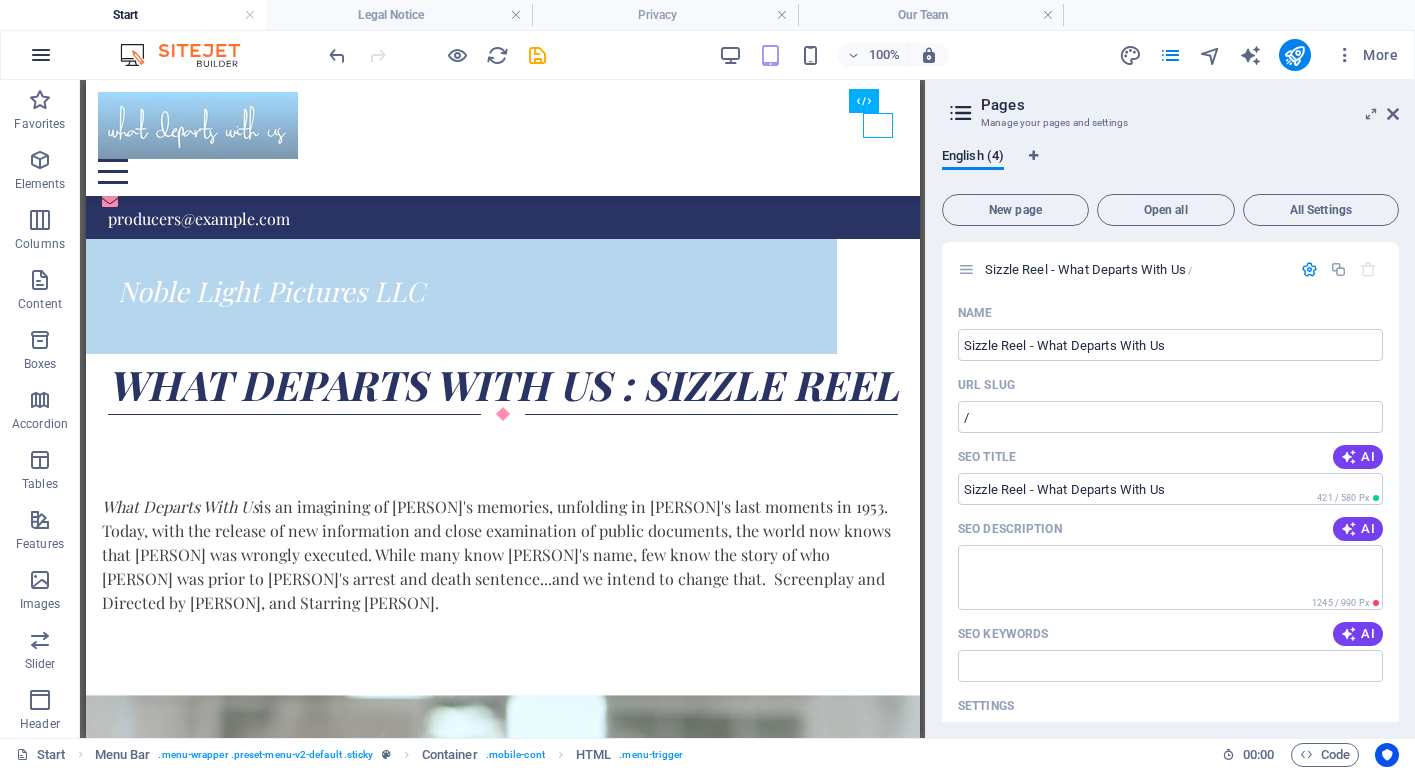 click at bounding box center (41, 55) 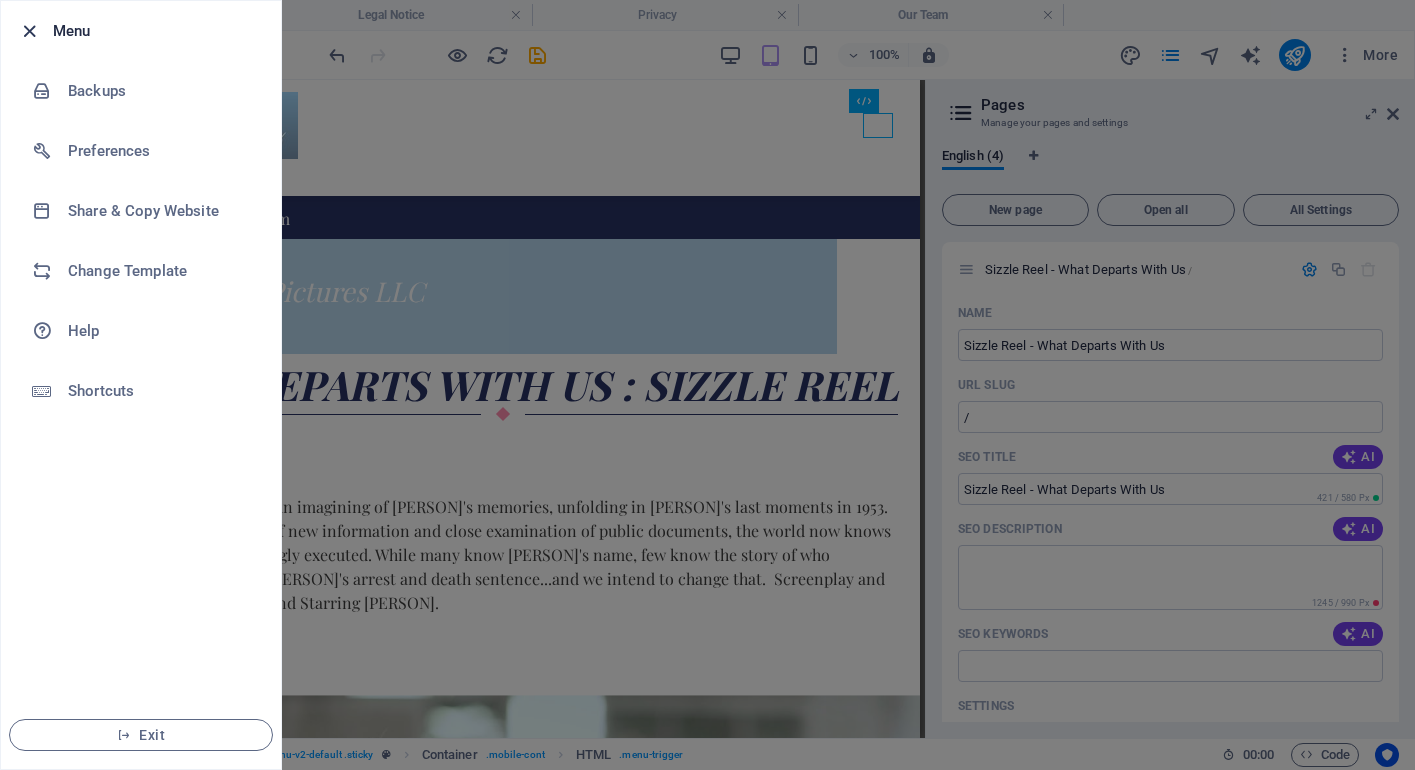click at bounding box center (29, 31) 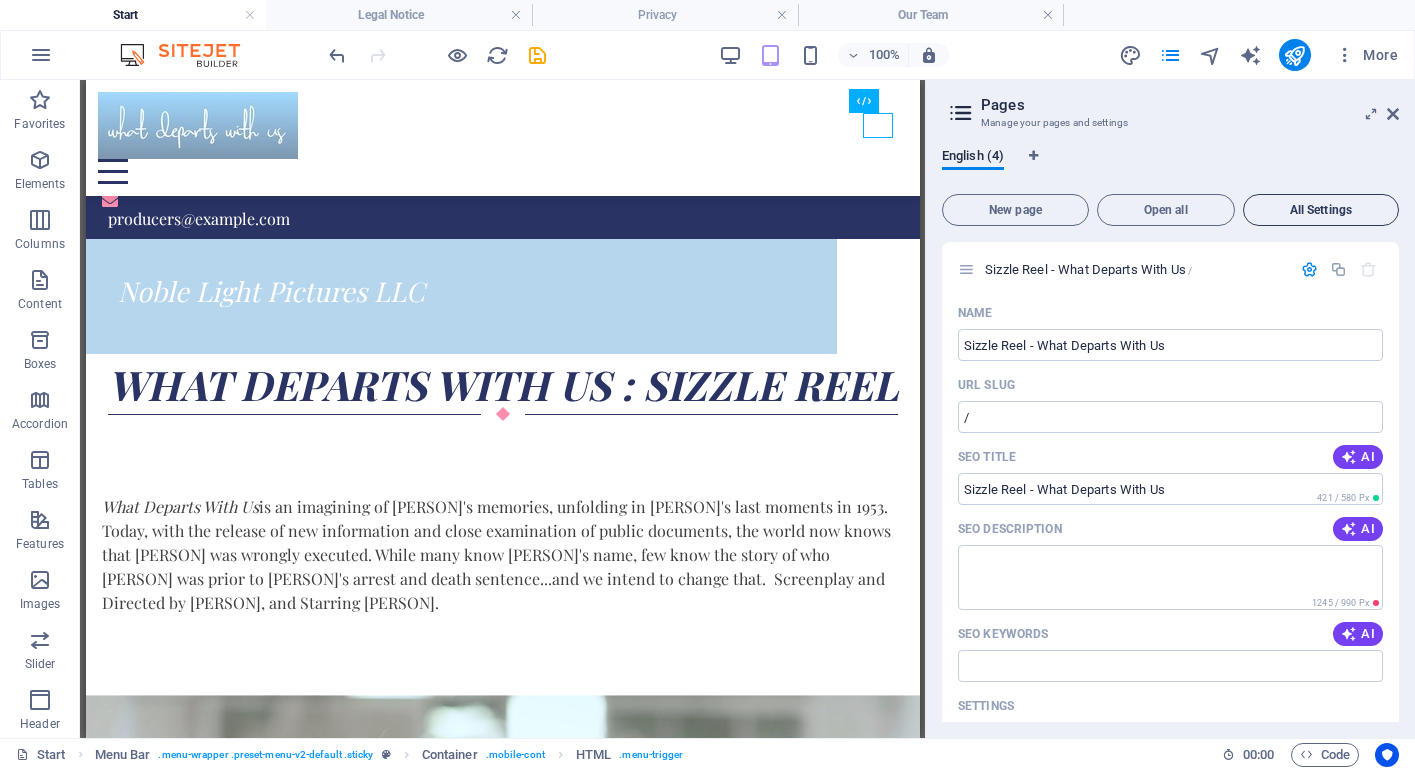 click on "All Settings" at bounding box center (1321, 210) 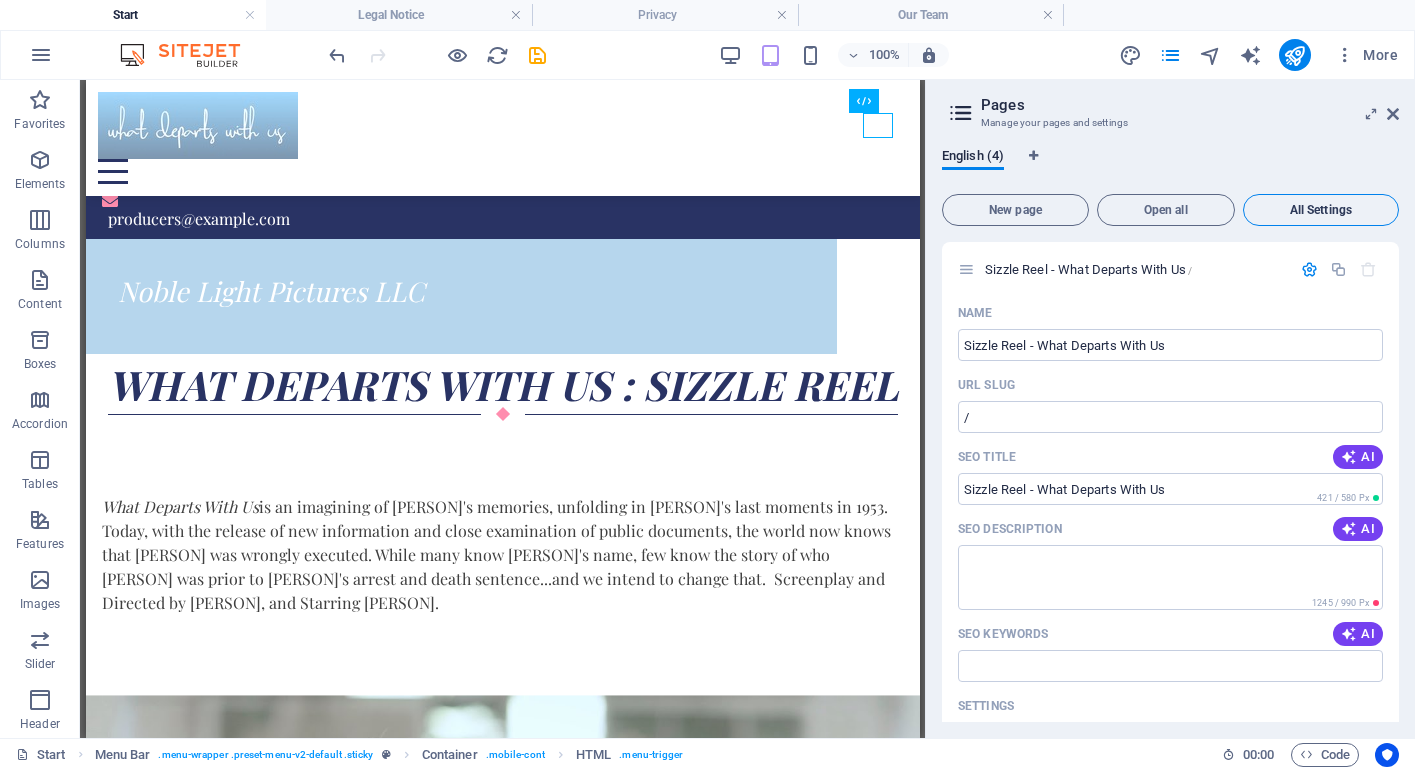 scroll, scrollTop: 2640, scrollLeft: 0, axis: vertical 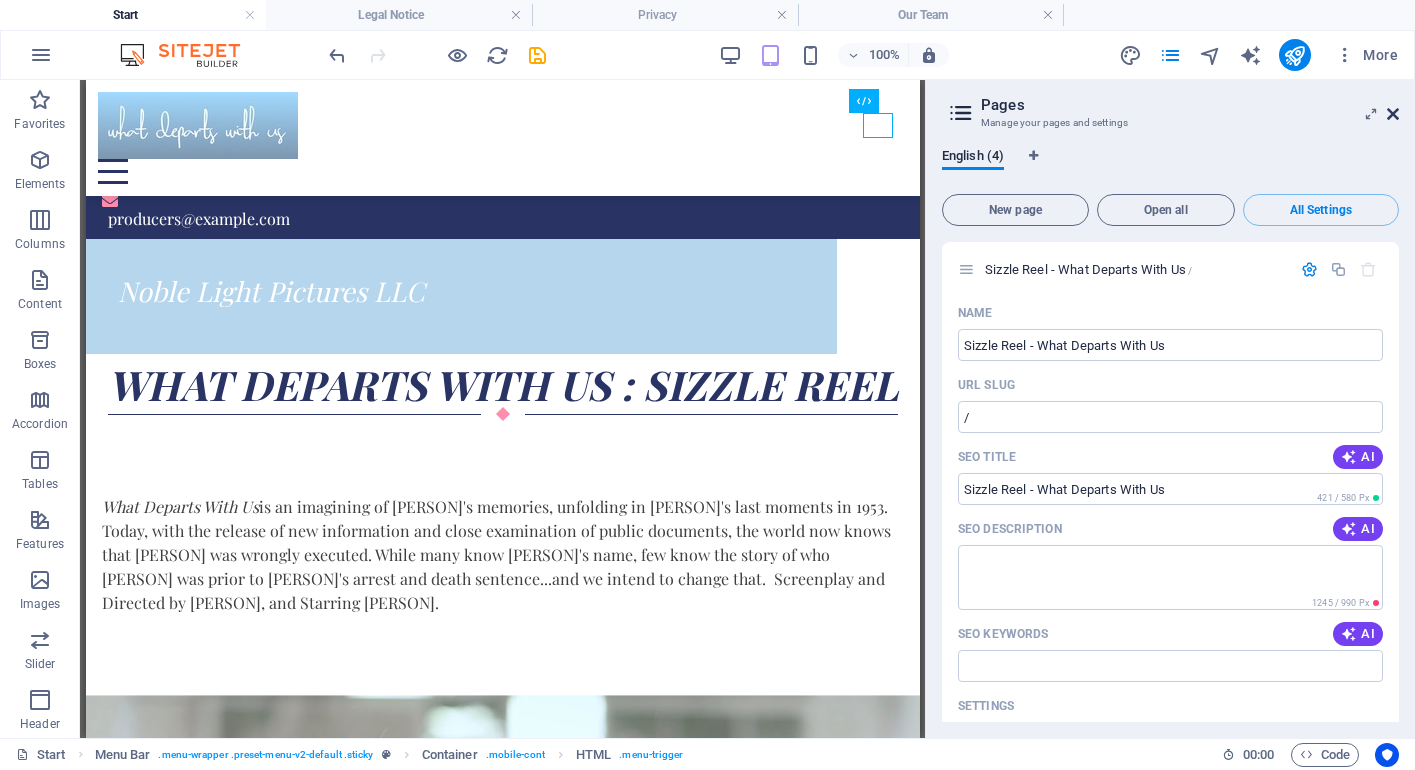 click at bounding box center [1393, 114] 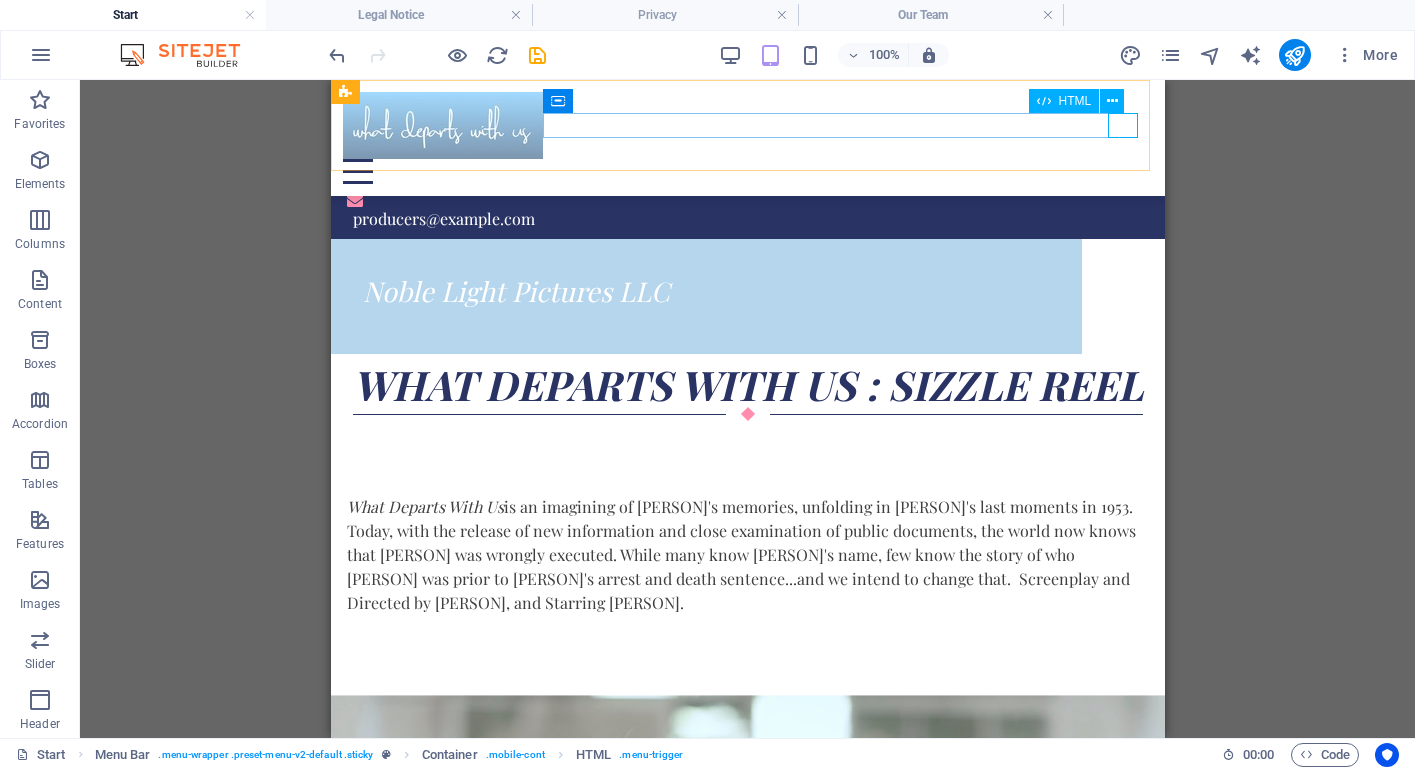click at bounding box center (747, 171) 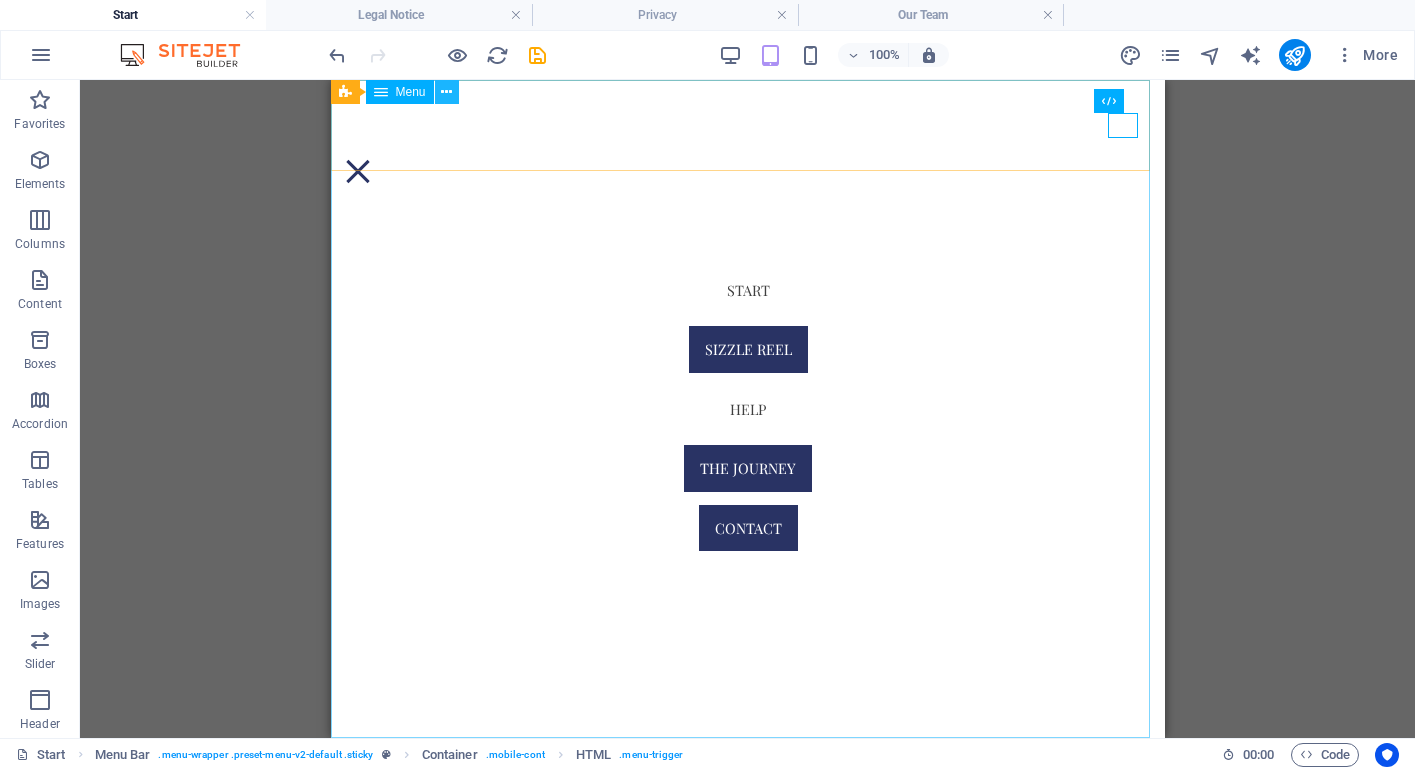 click at bounding box center (446, 92) 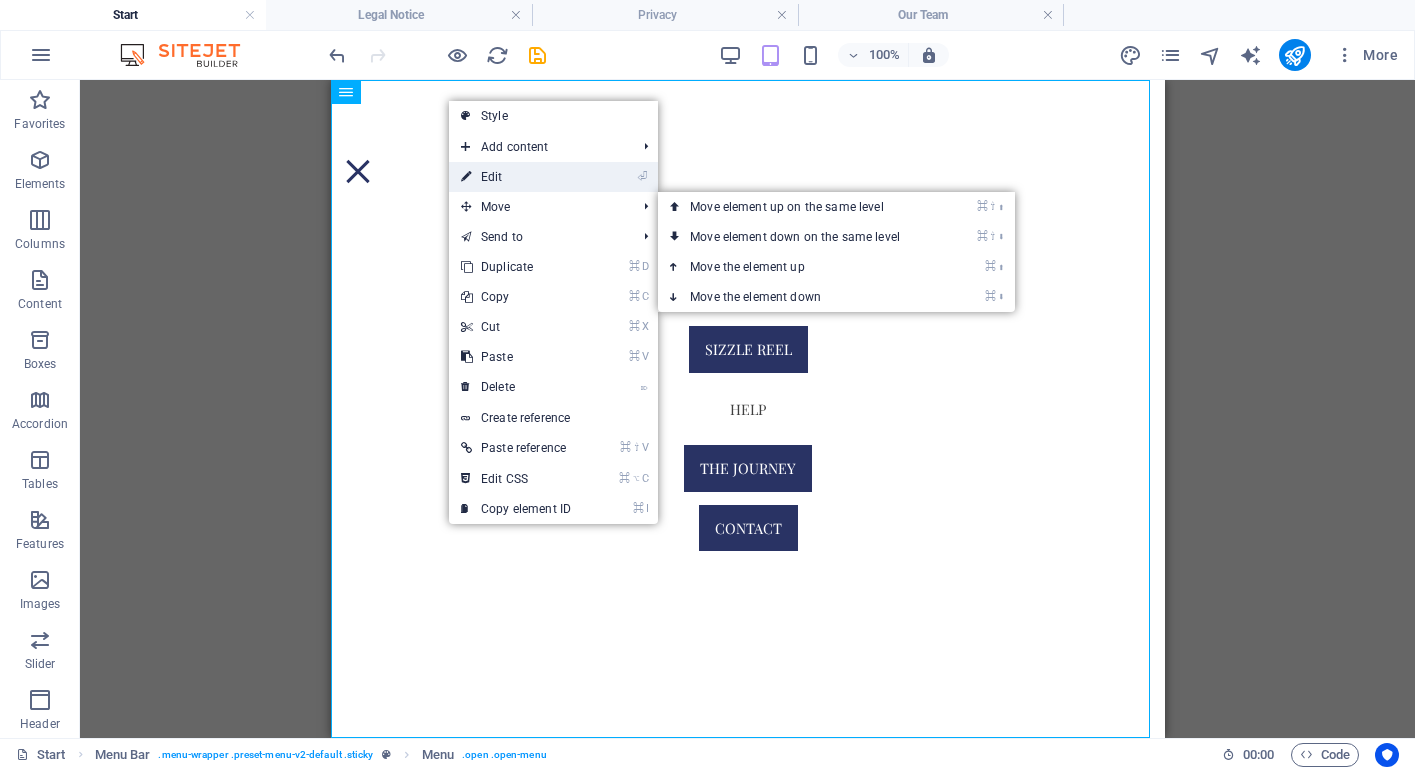 click on "⏎  Edit" at bounding box center (516, 177) 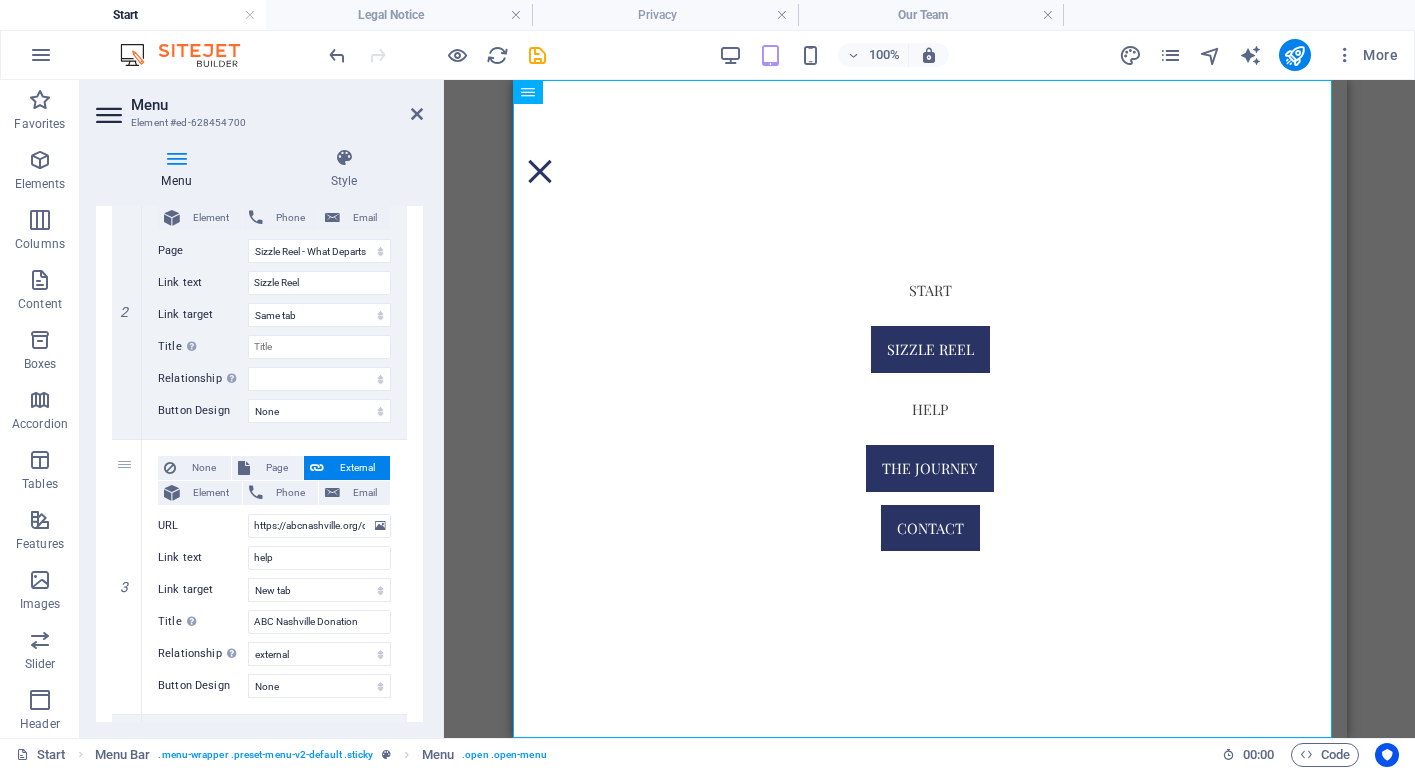 scroll, scrollTop: 517, scrollLeft: 0, axis: vertical 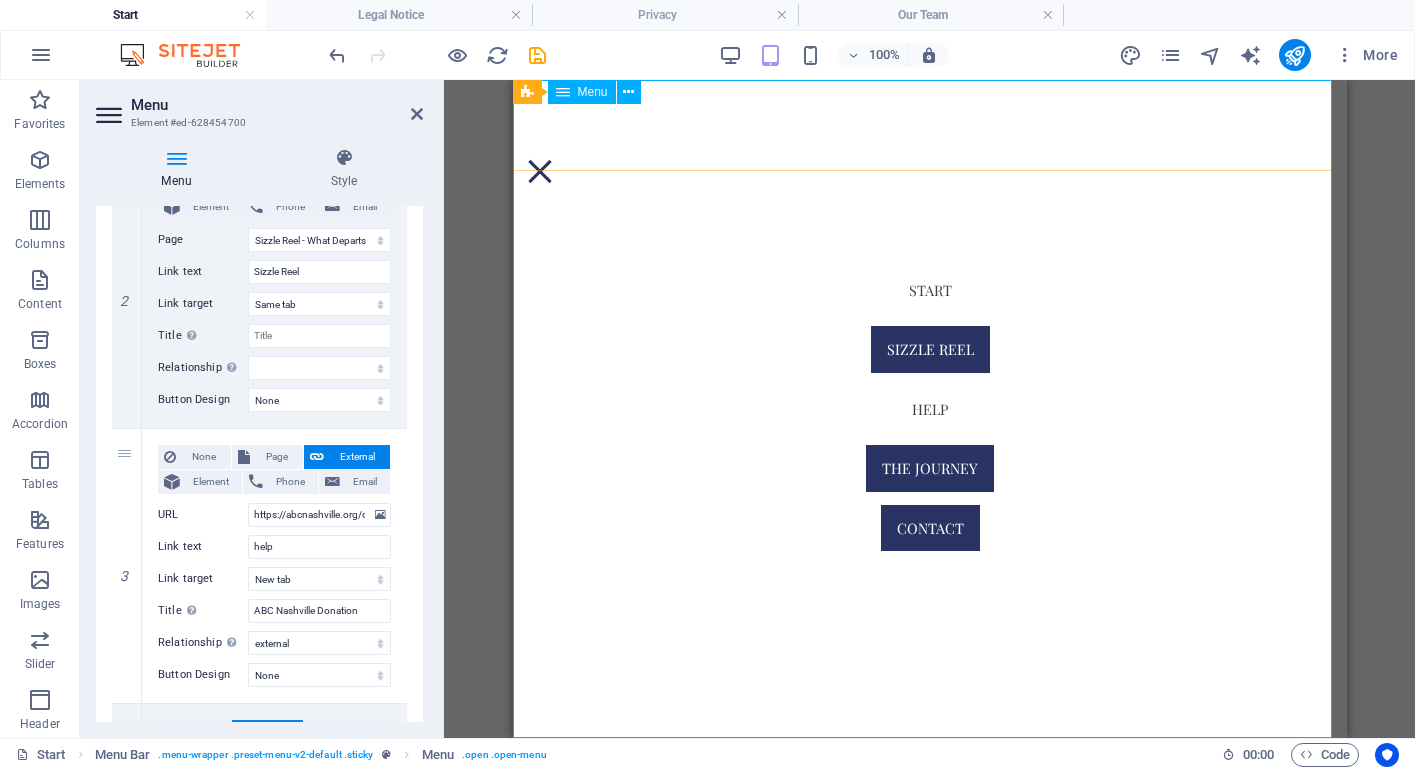 click on "Start Sizzle Reel help the journey Contact" at bounding box center [929, 409] 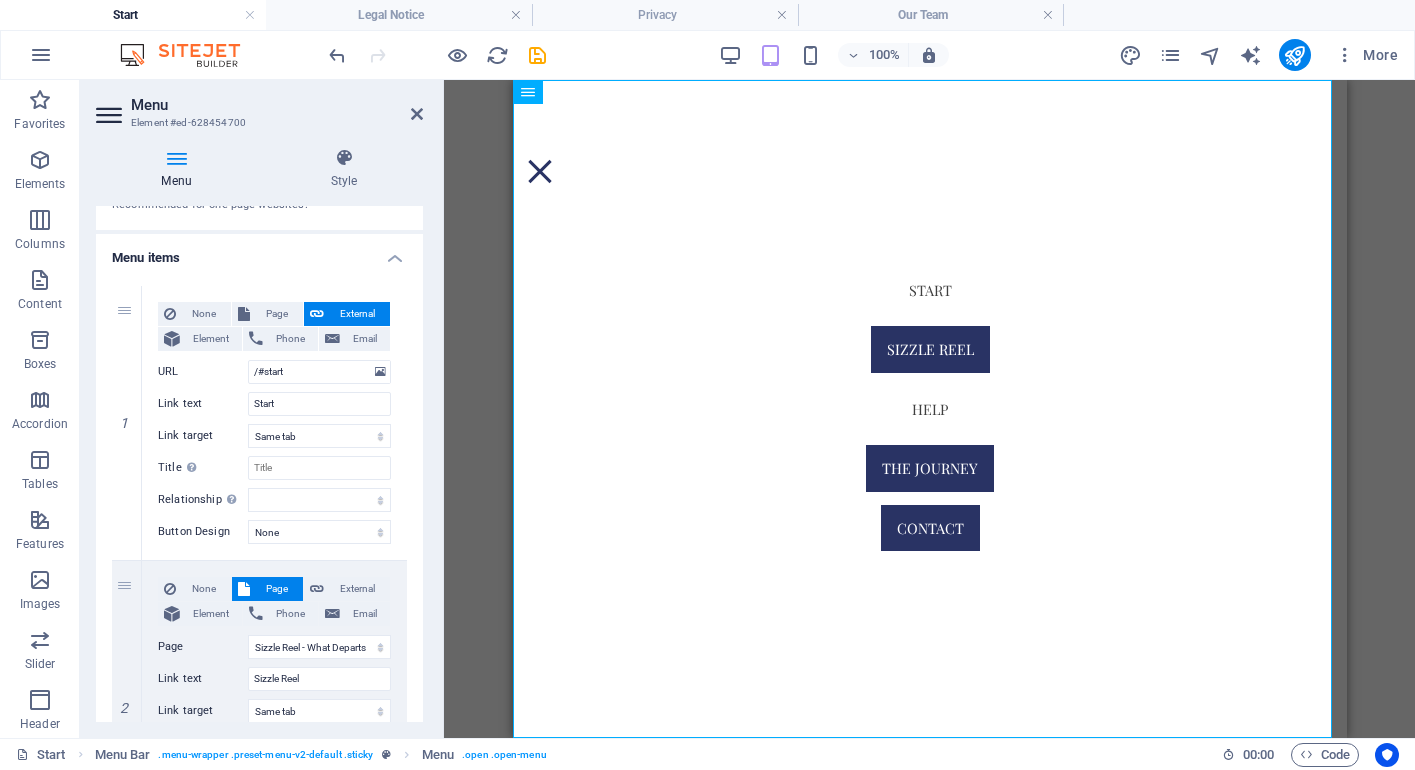 scroll, scrollTop: 111, scrollLeft: 0, axis: vertical 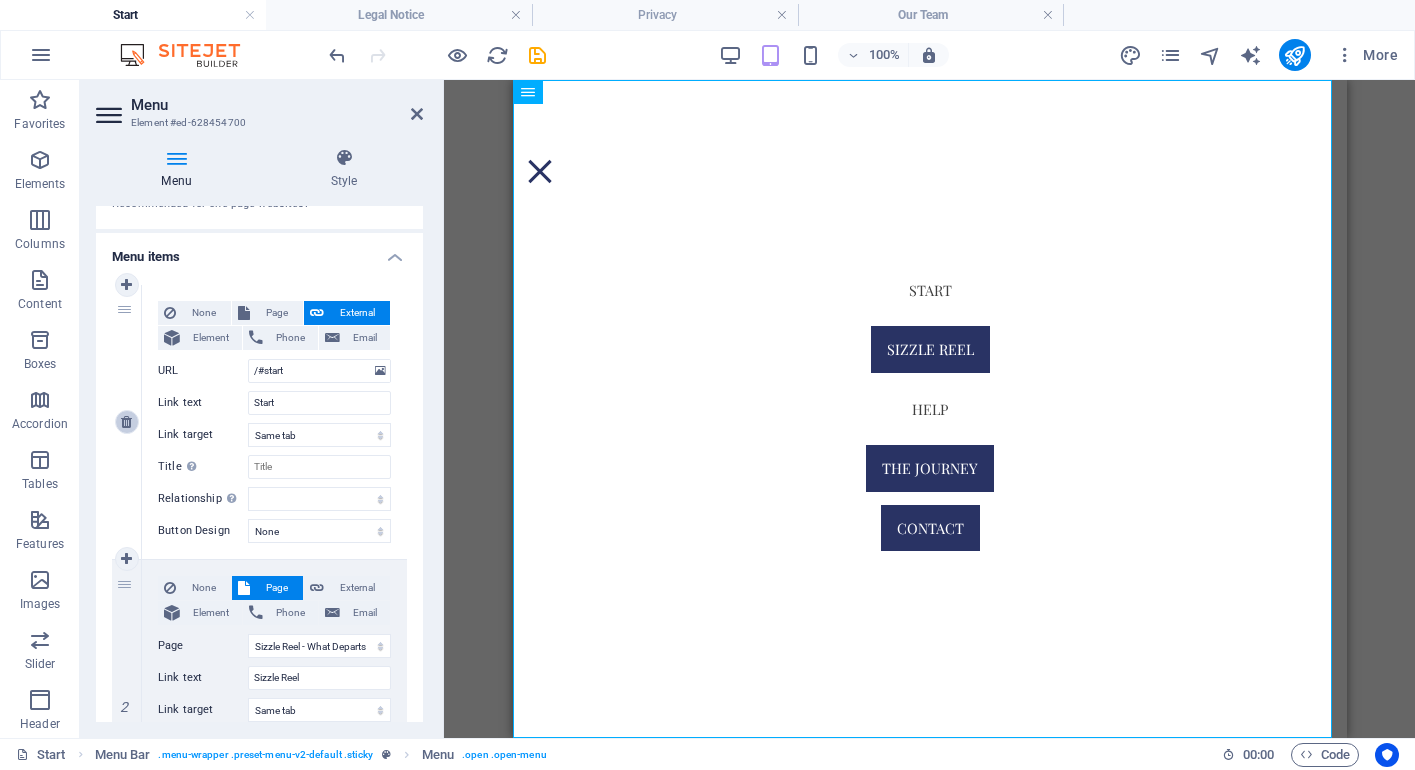 click at bounding box center (126, 422) 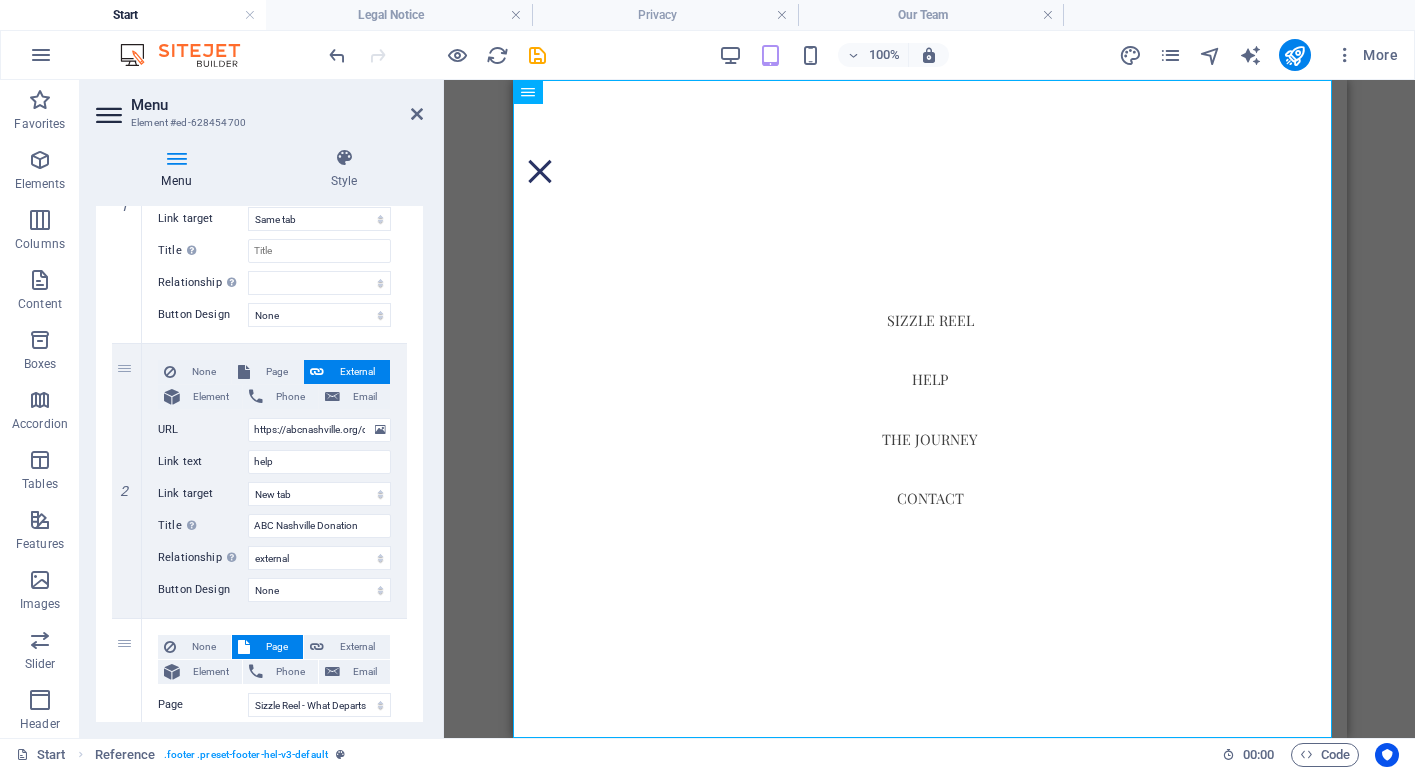scroll, scrollTop: 333, scrollLeft: 0, axis: vertical 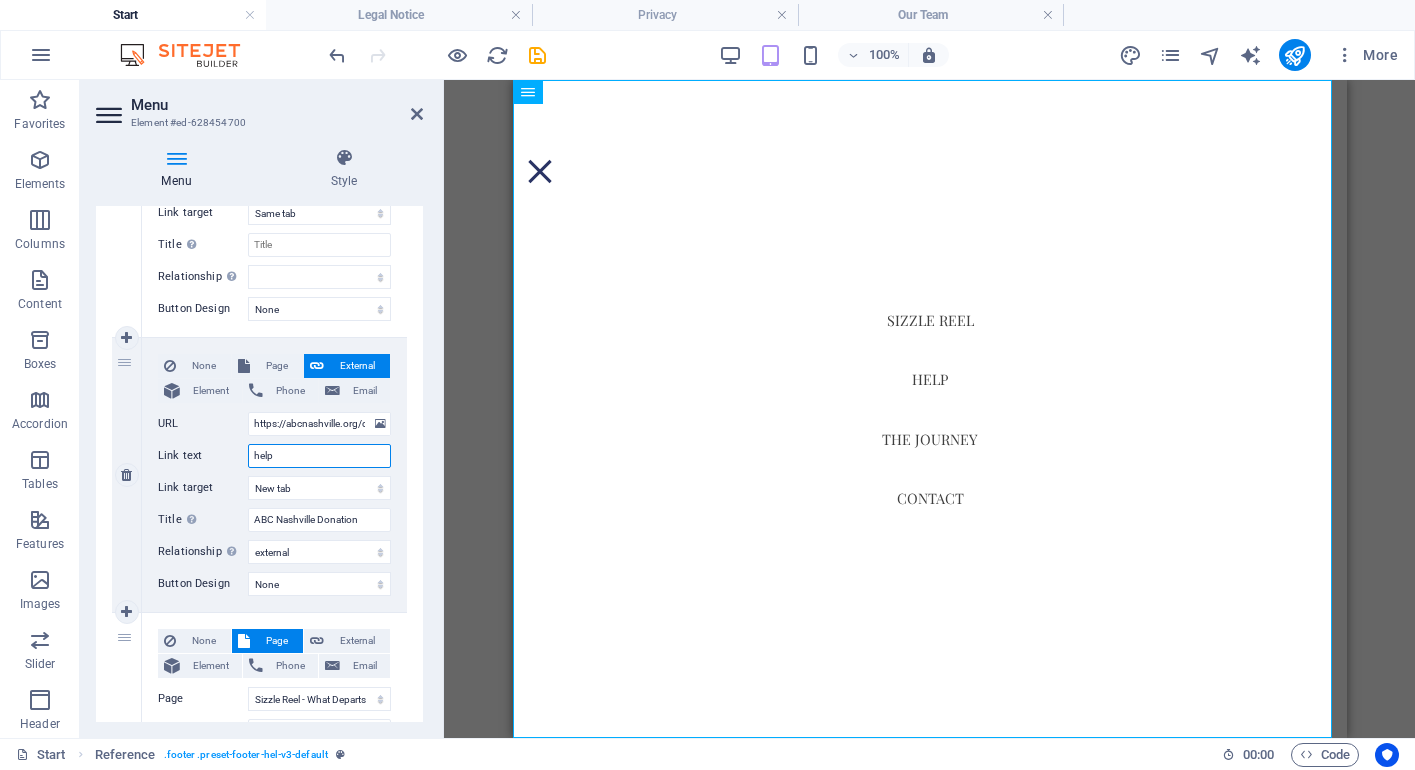 drag, startPoint x: 282, startPoint y: 457, endPoint x: 213, endPoint y: 457, distance: 69 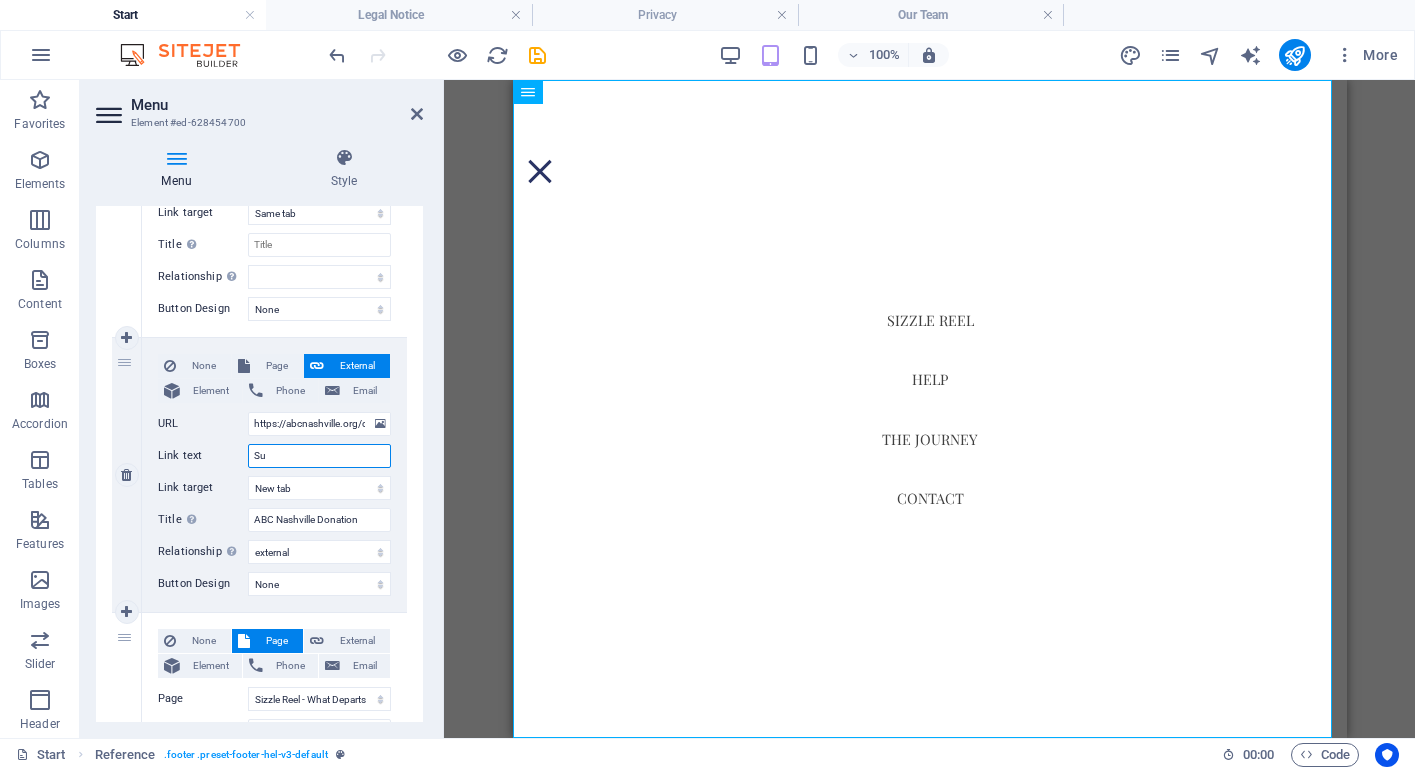 type on "Sup" 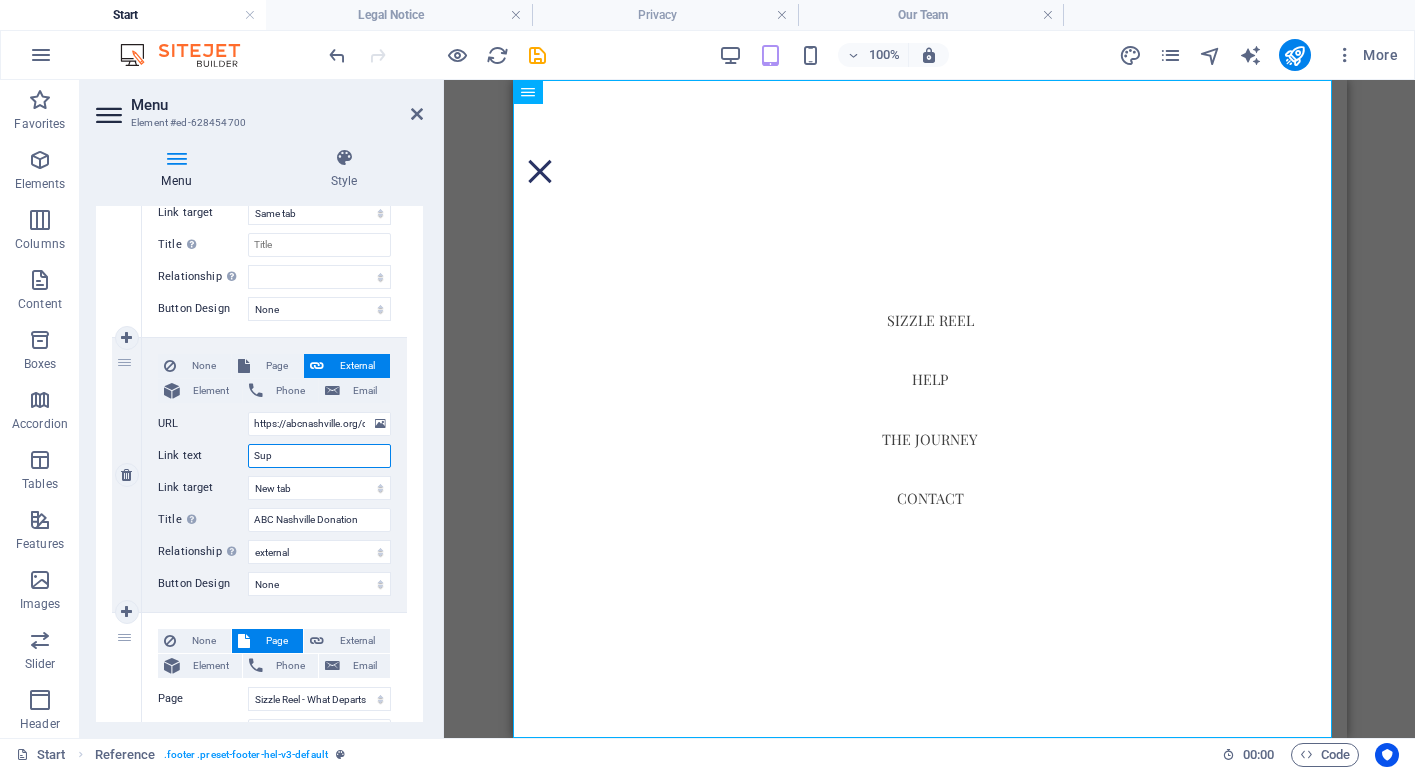 select 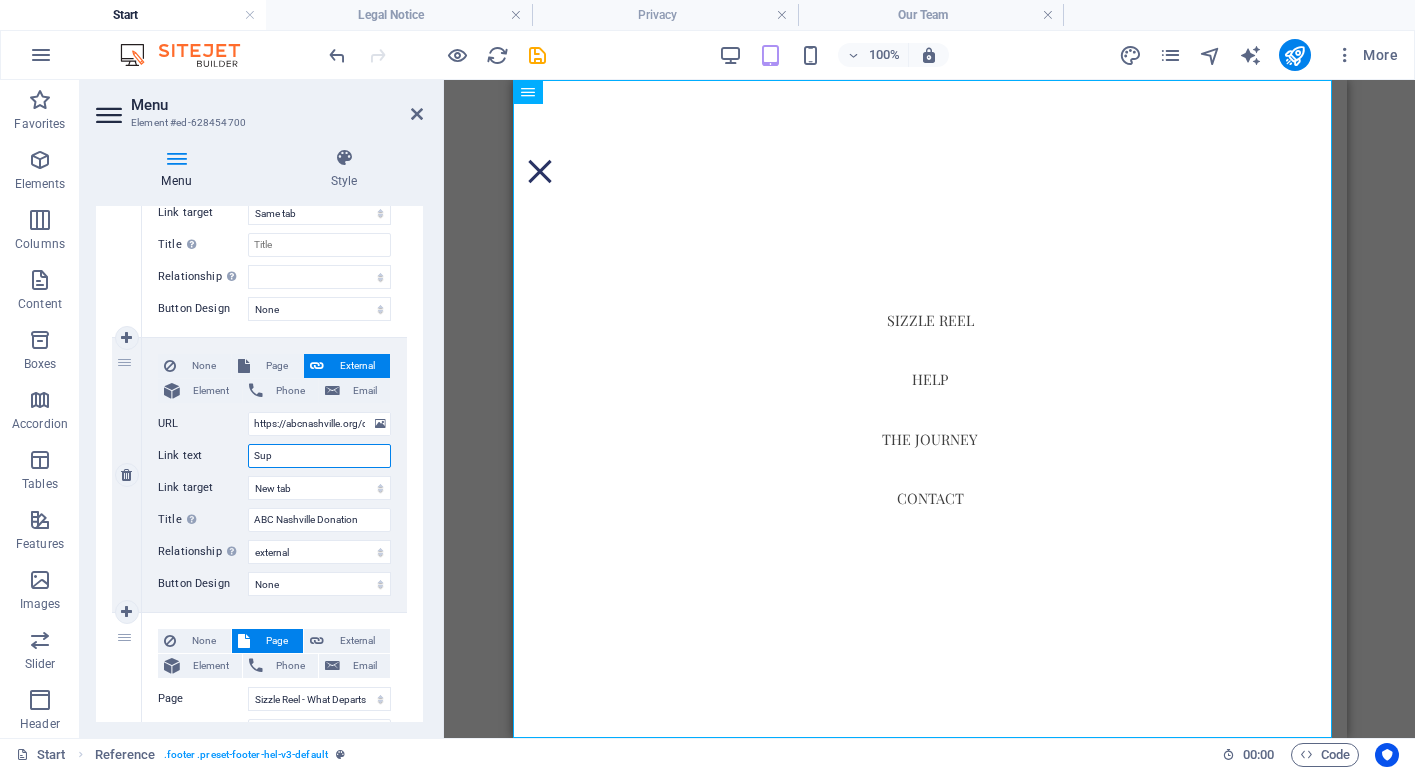 select 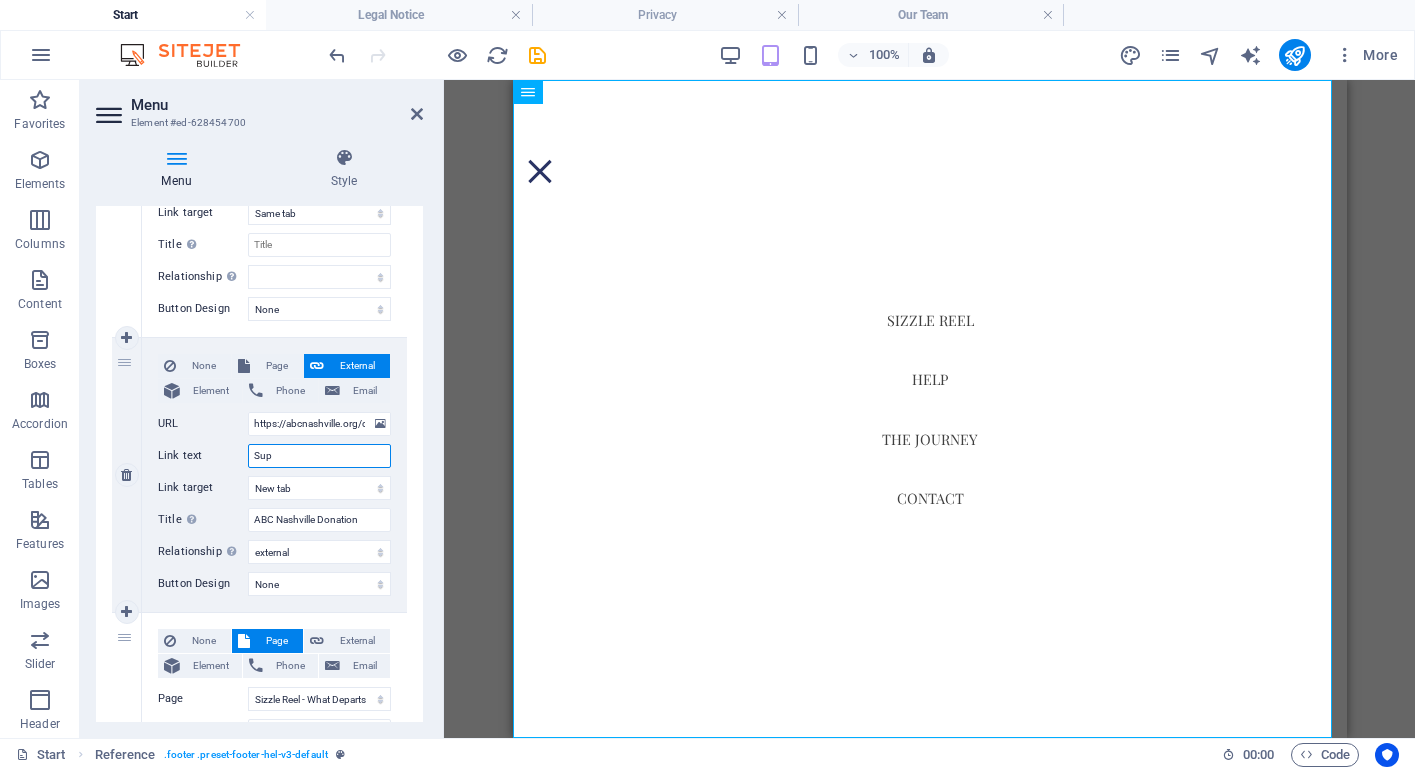 select 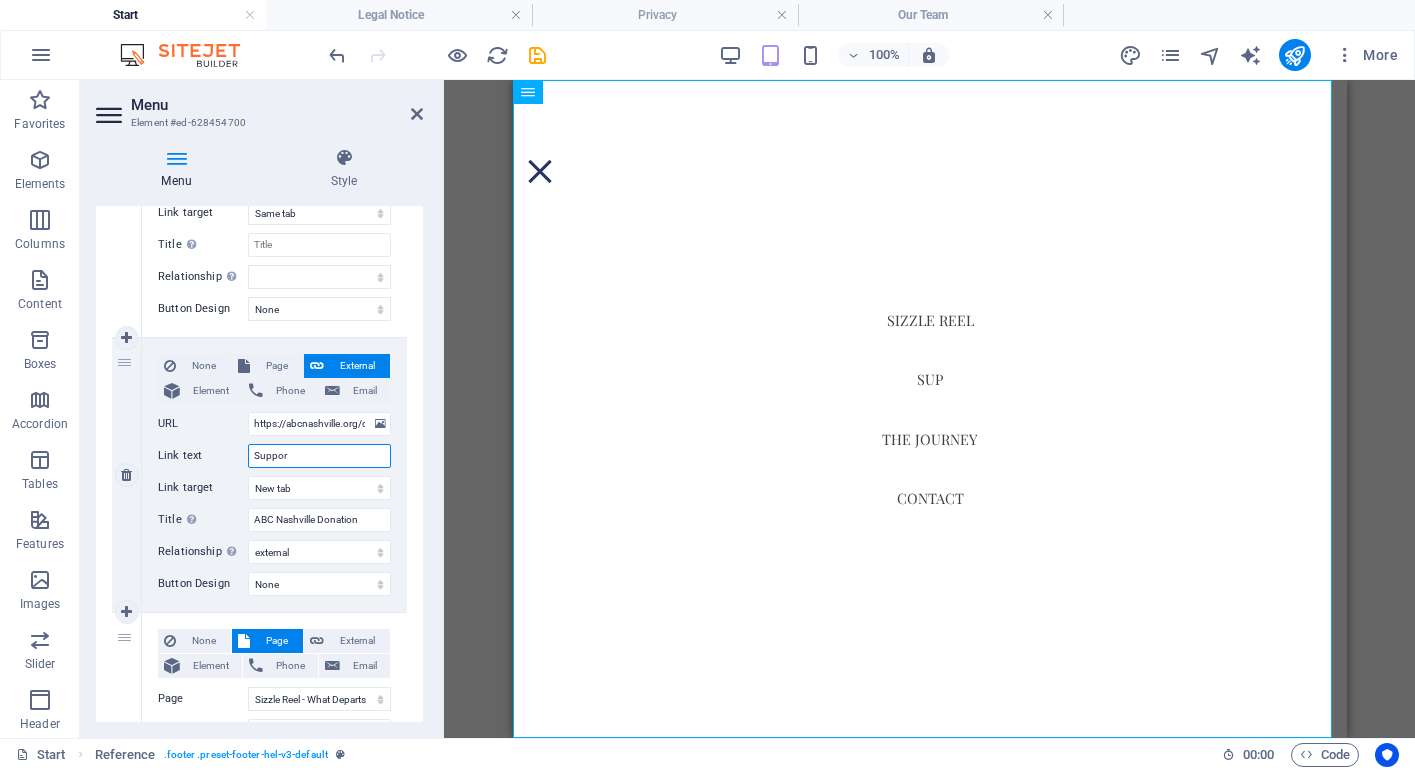 type on "Support" 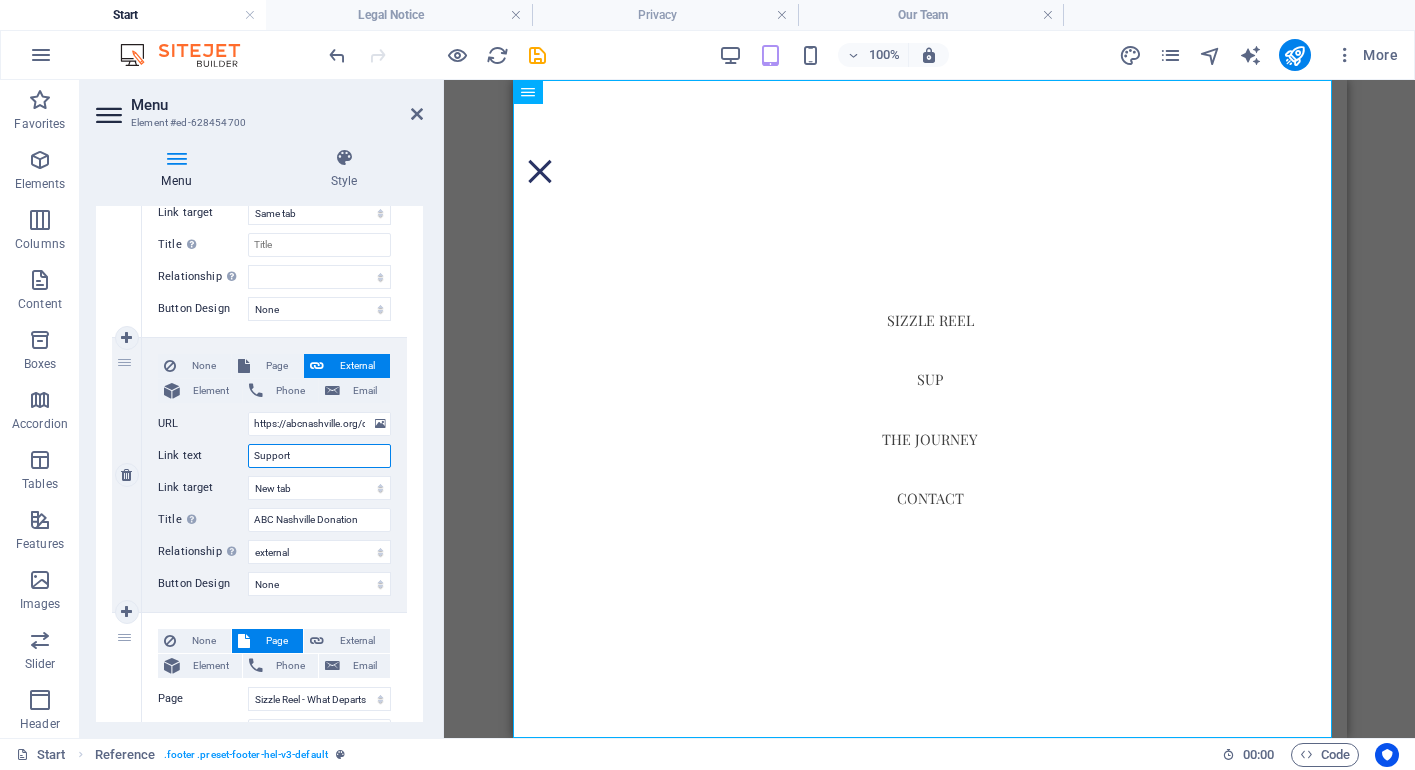 select 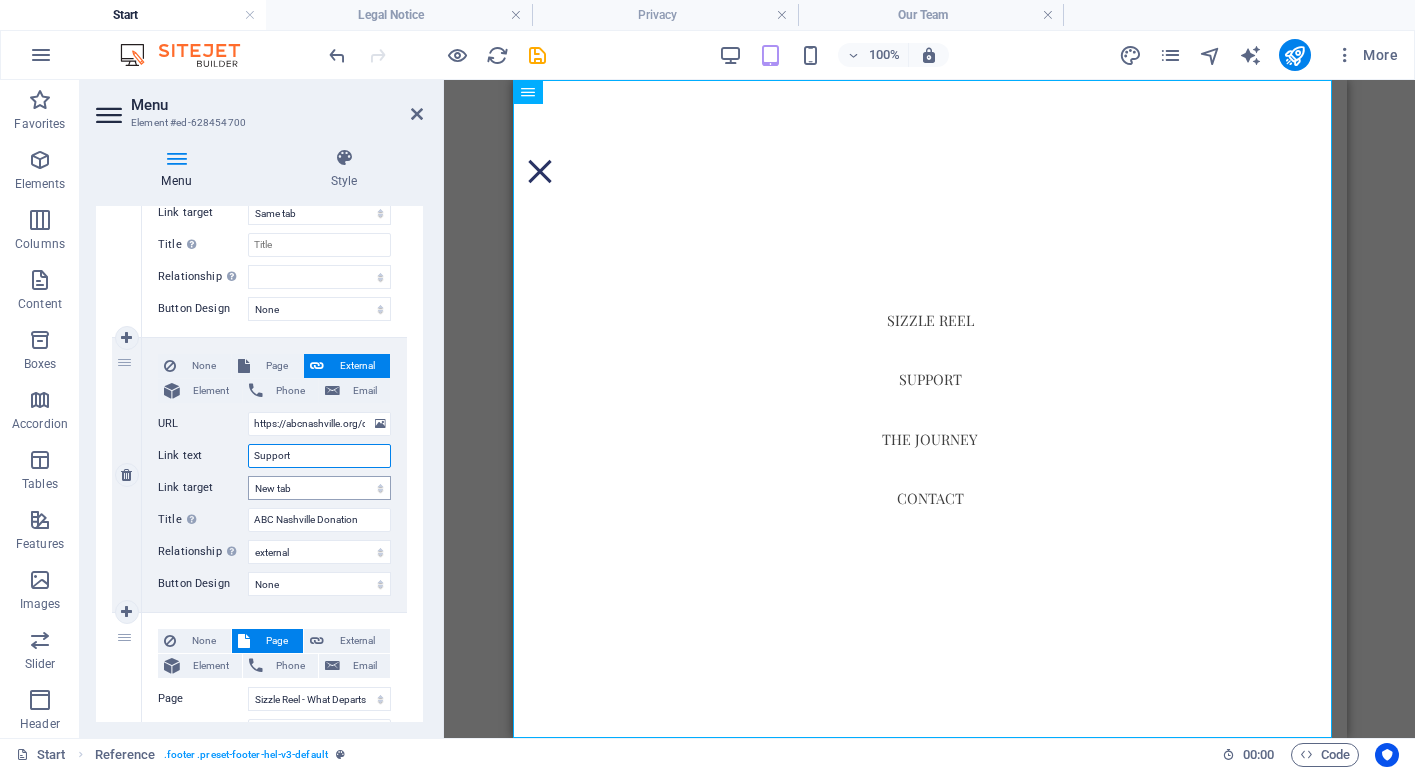 type on "Support" 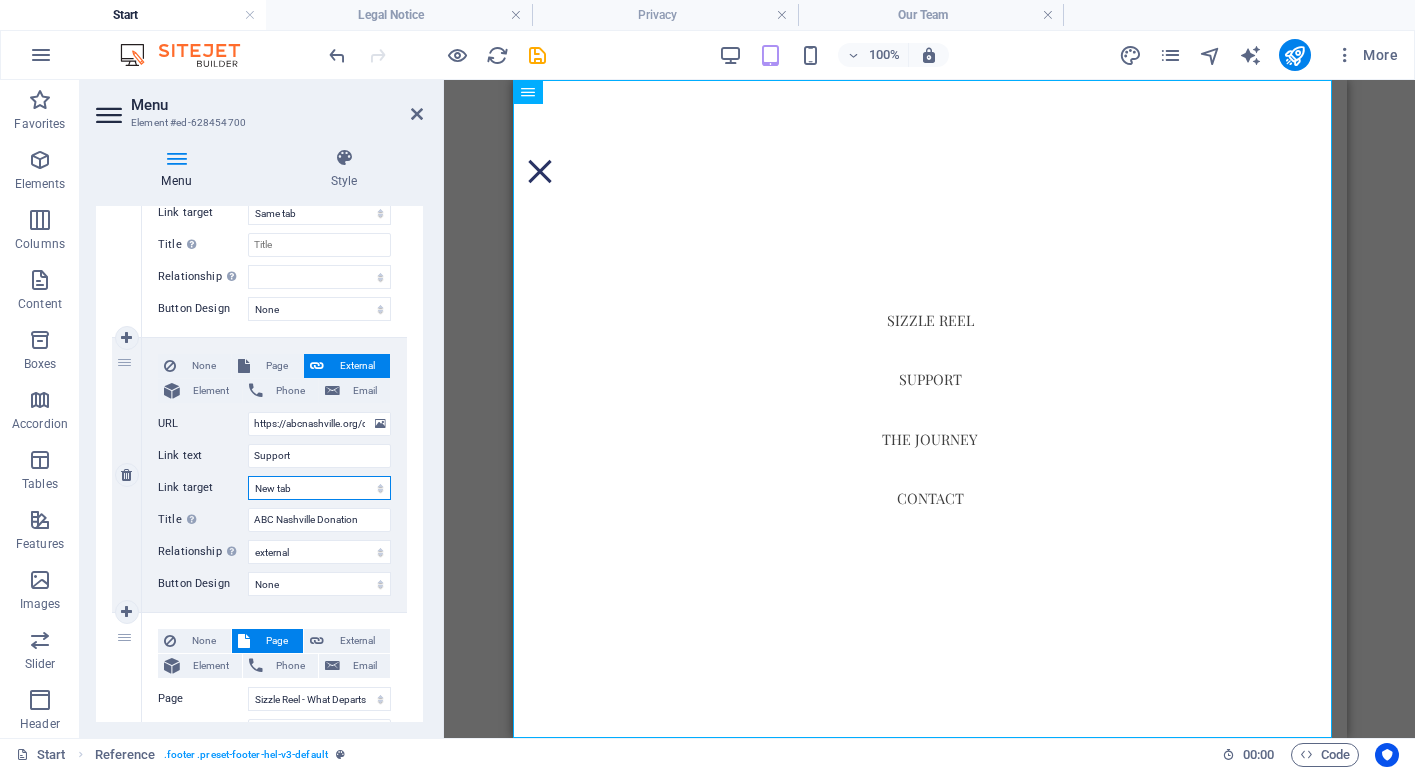 select 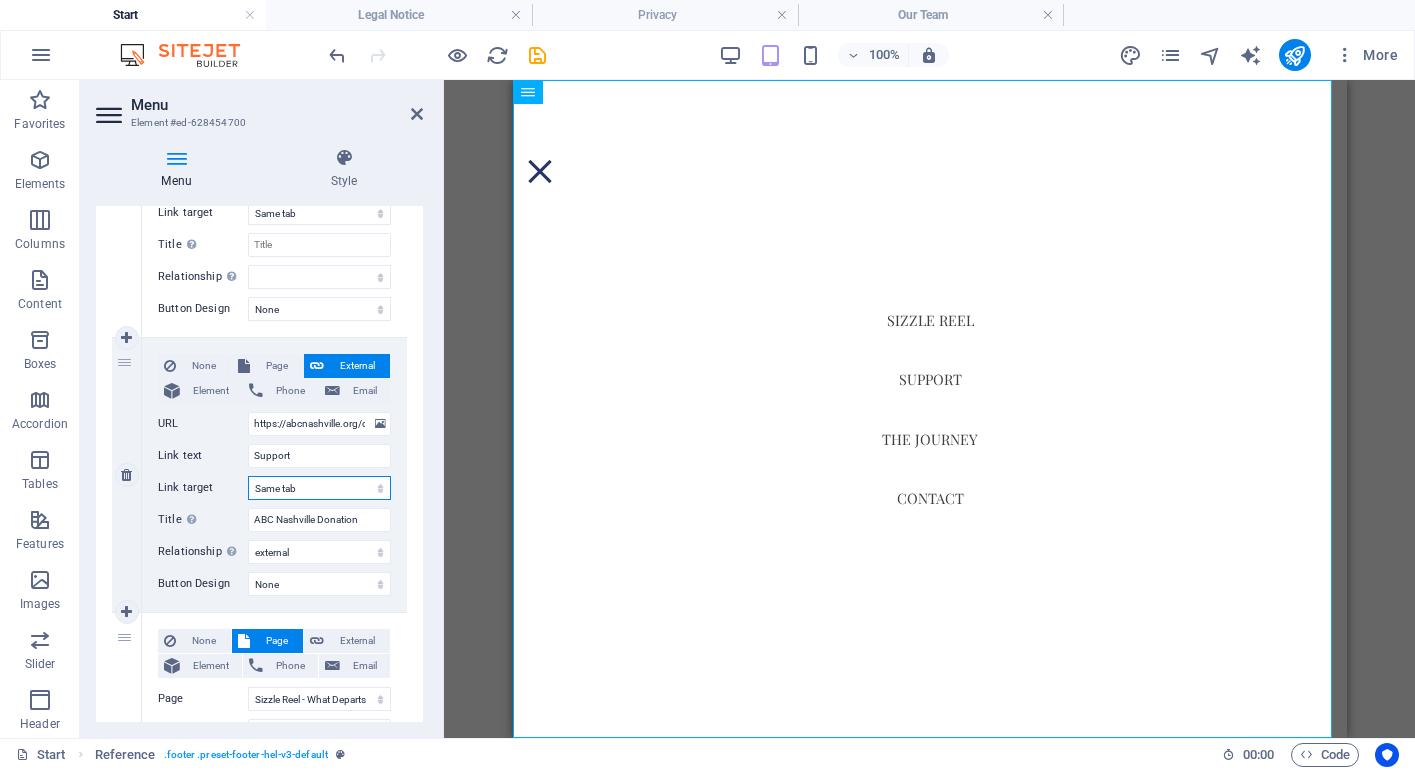 click on "Same tab" at bounding box center [0, 0] 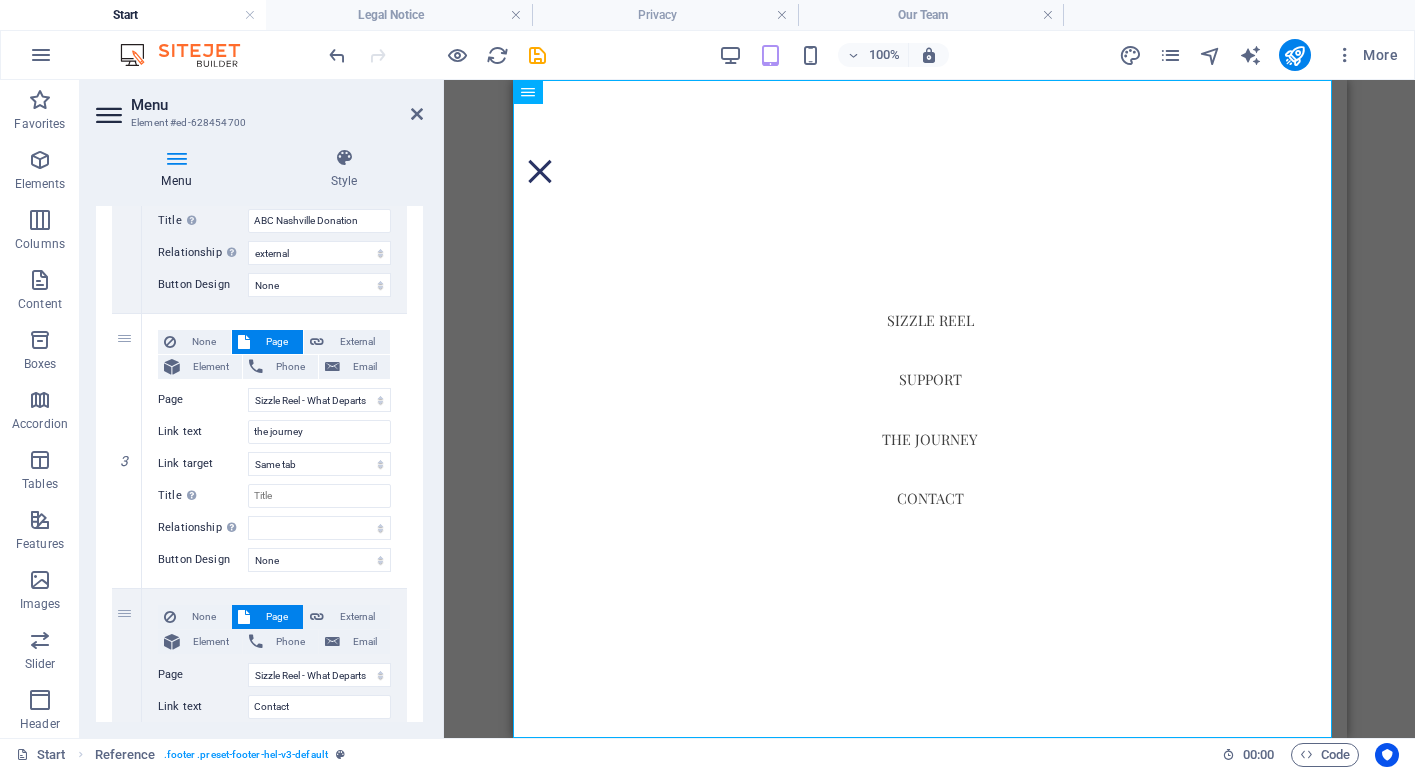 scroll, scrollTop: 639, scrollLeft: 0, axis: vertical 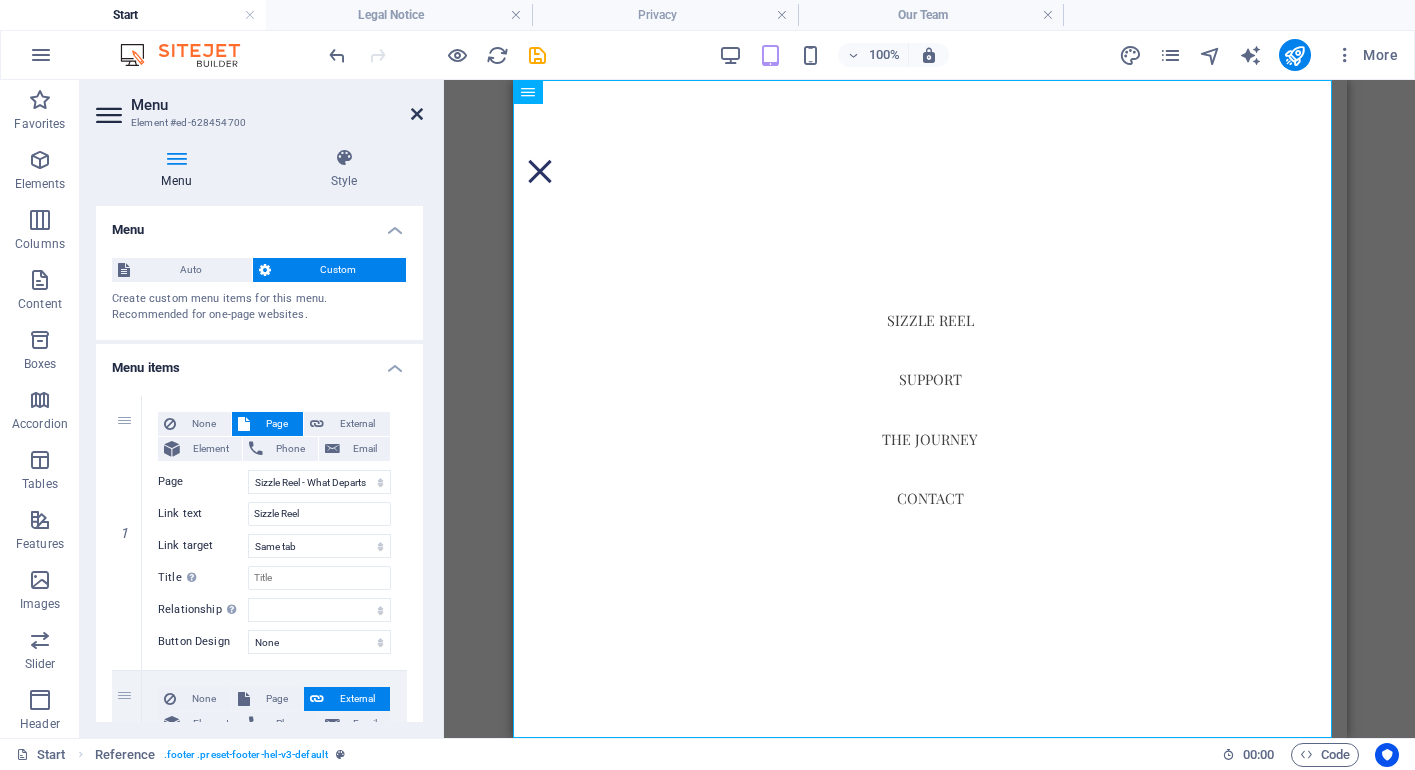 click at bounding box center (417, 114) 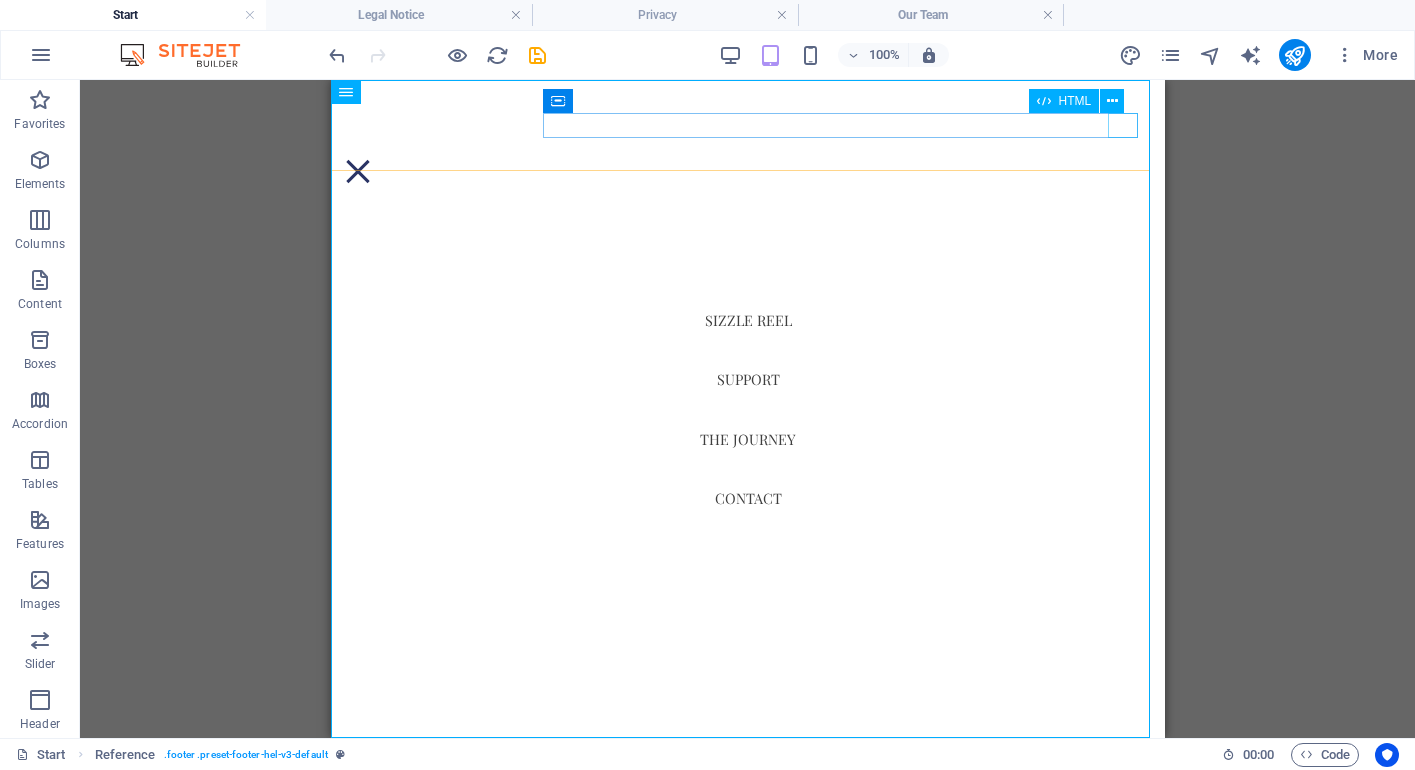 click at bounding box center (747, 171) 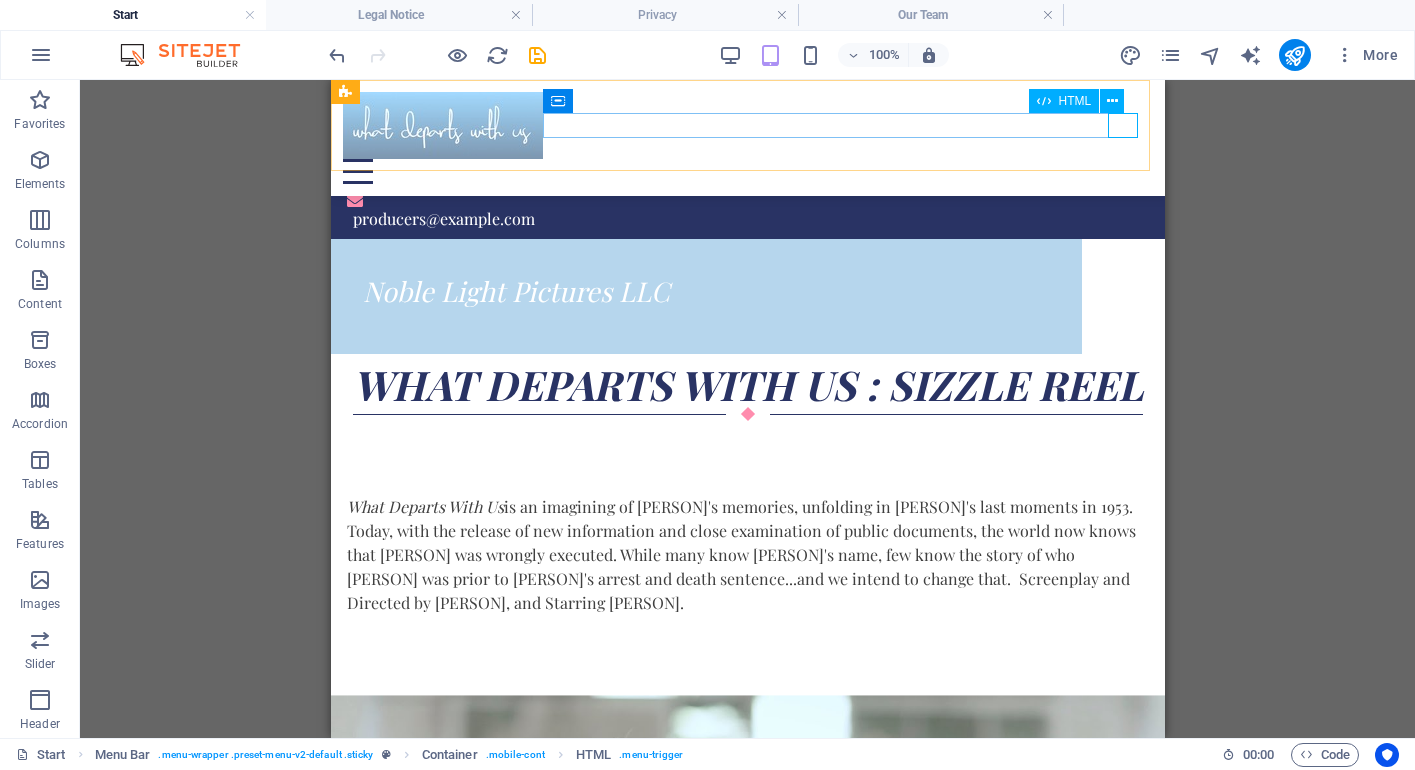 click at bounding box center [747, 171] 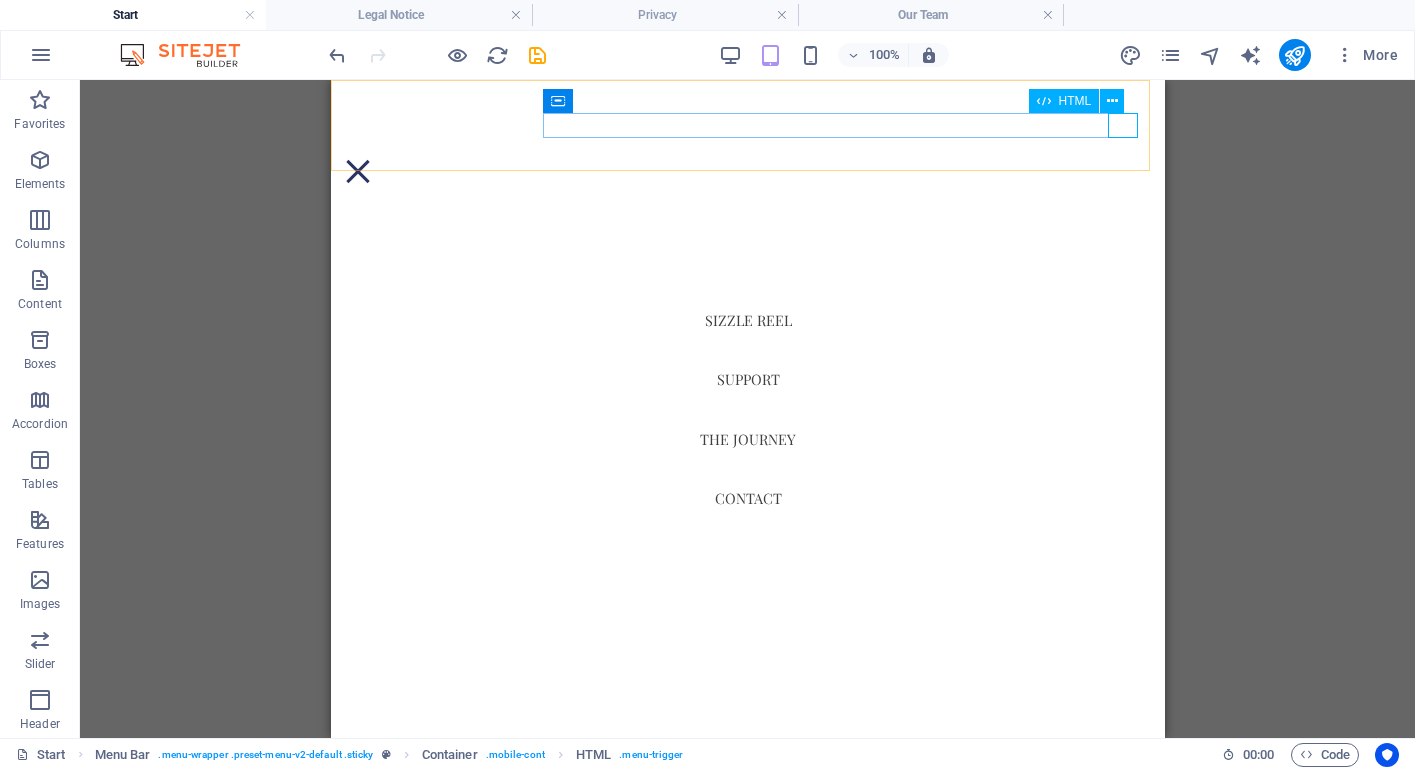 click at bounding box center [747, 171] 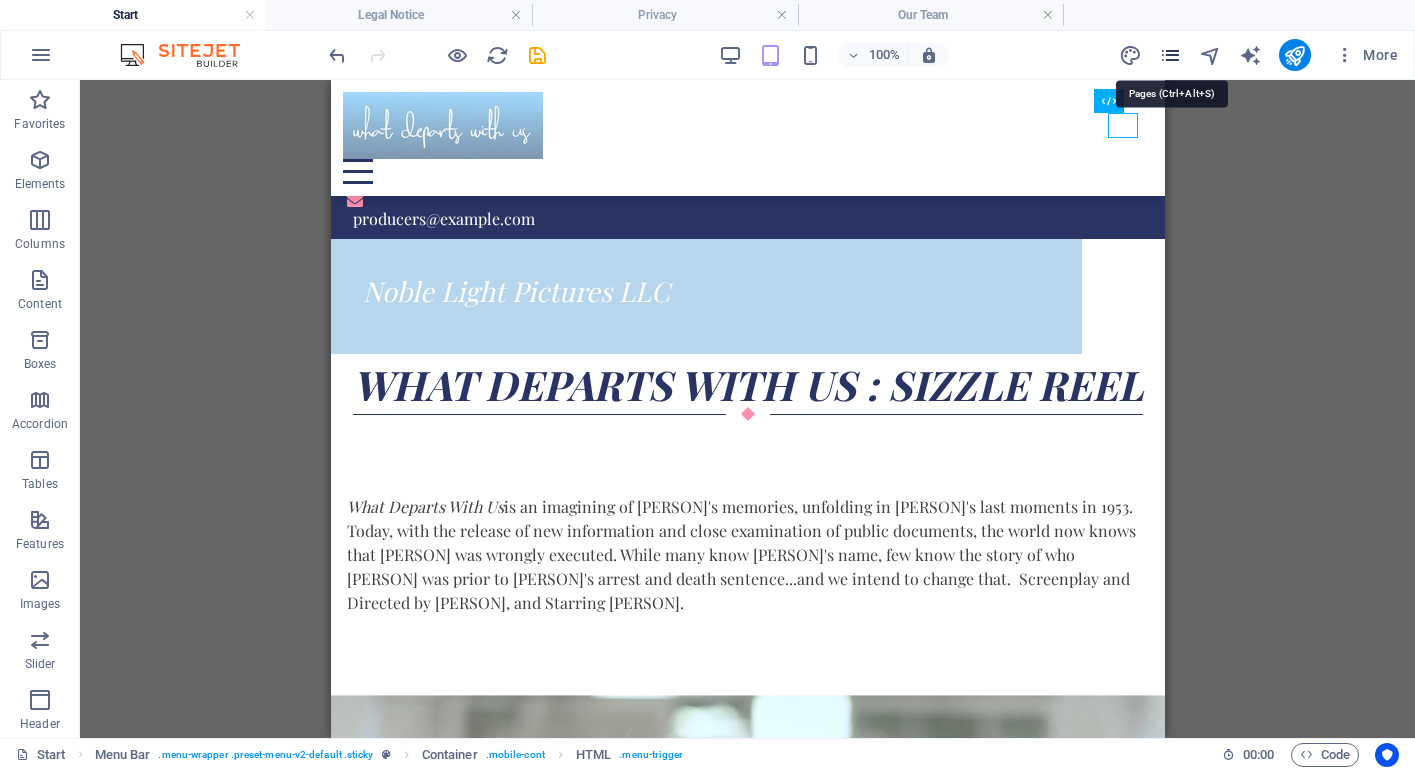 click at bounding box center [1170, 55] 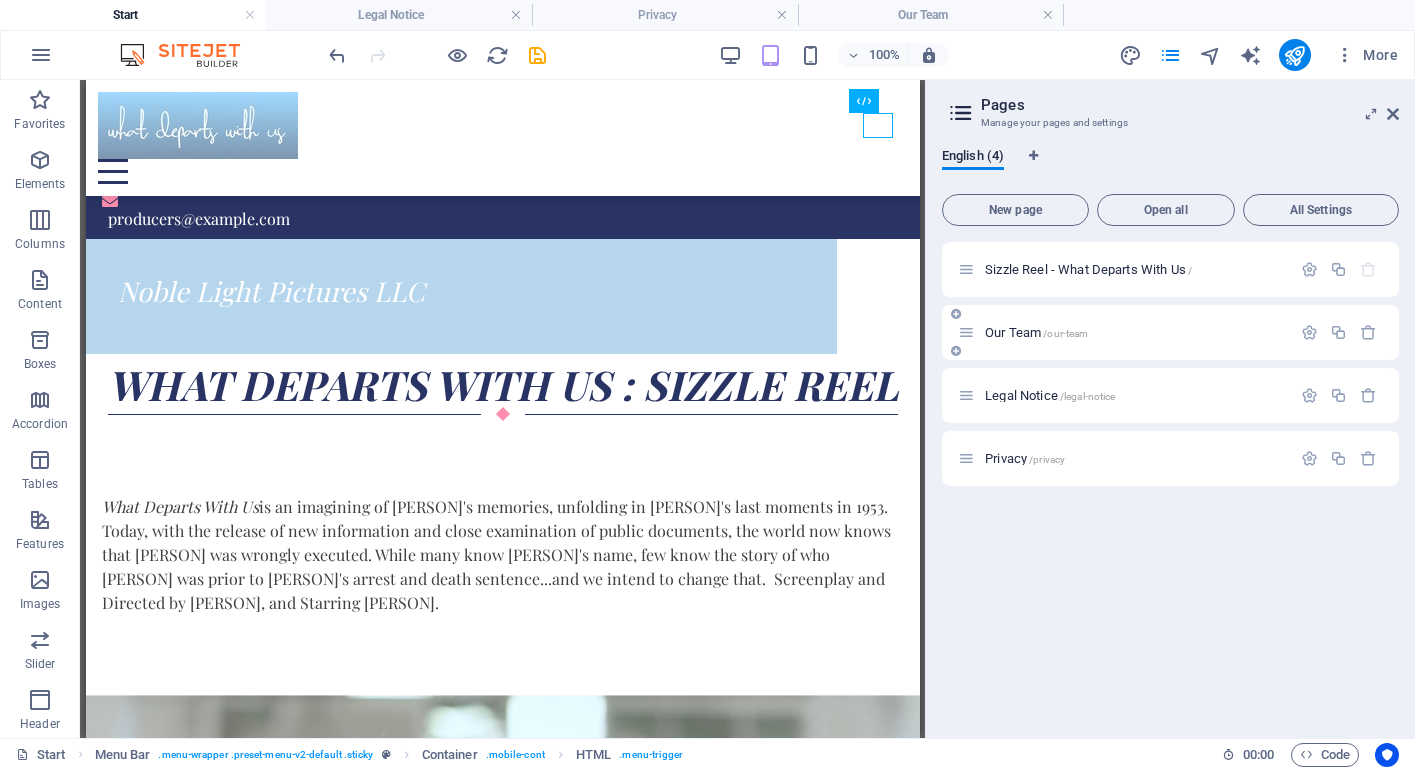 click on "Our Team /our-team" at bounding box center [1135, 332] 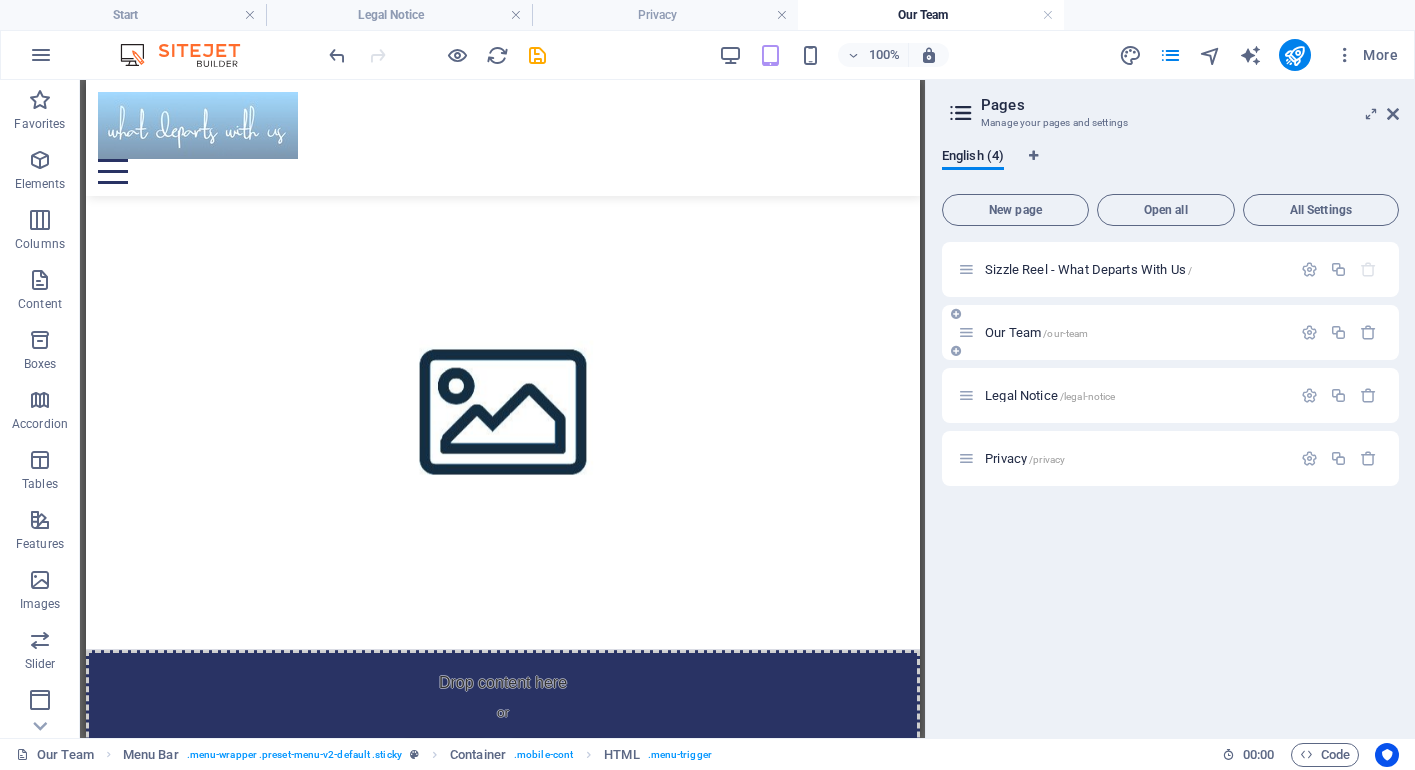 scroll, scrollTop: 607, scrollLeft: 0, axis: vertical 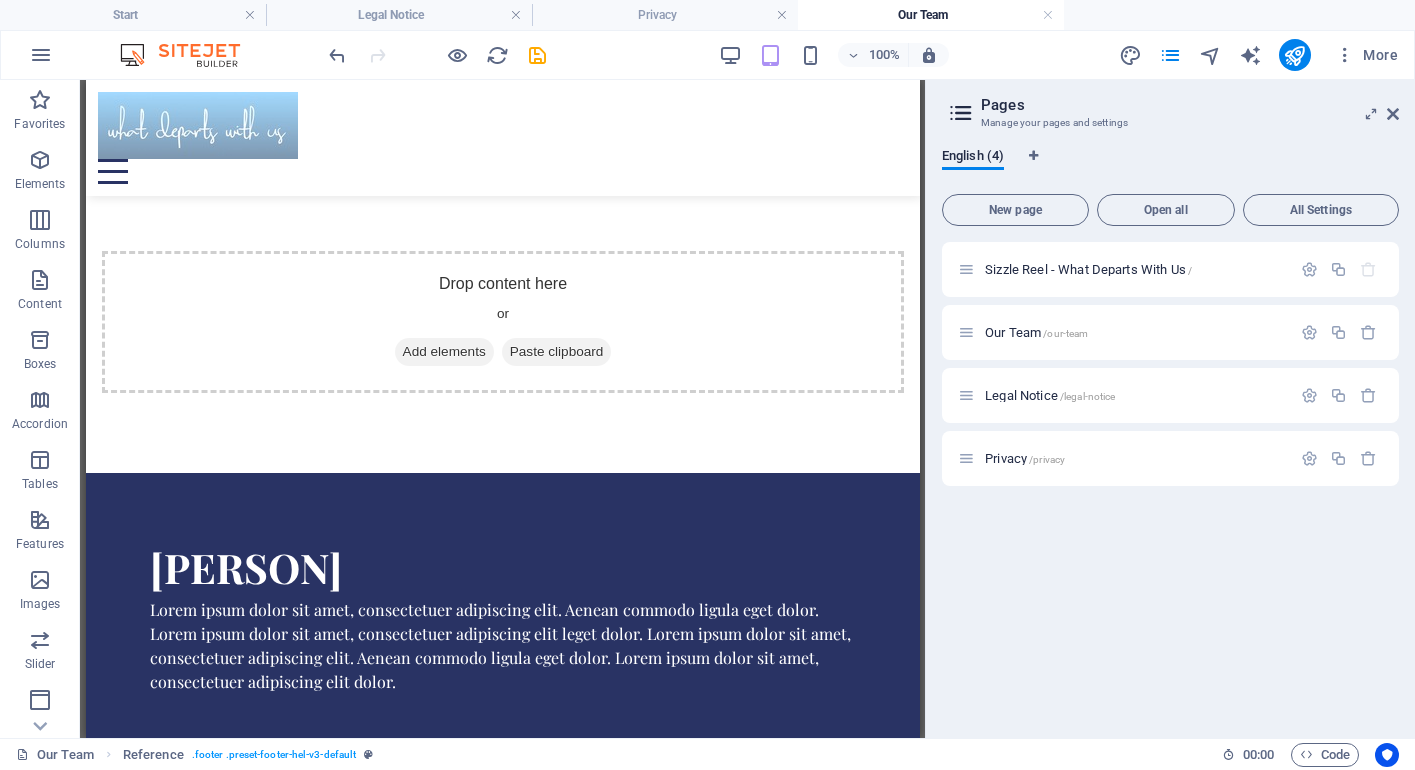 drag, startPoint x: 905, startPoint y: 489, endPoint x: 1054, endPoint y: 123, distance: 395.16705 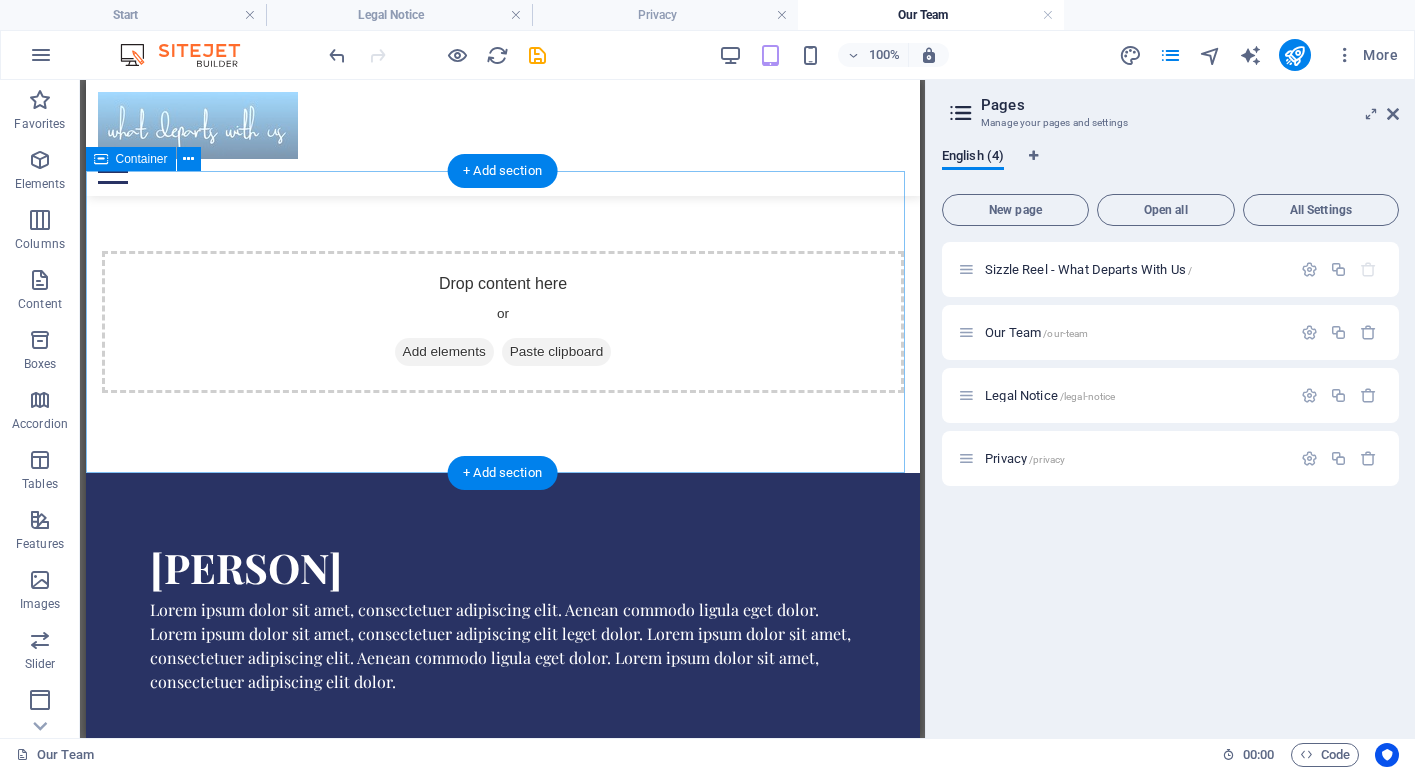click on "Drop content here or  Add elements  Paste clipboard" at bounding box center [502, 322] 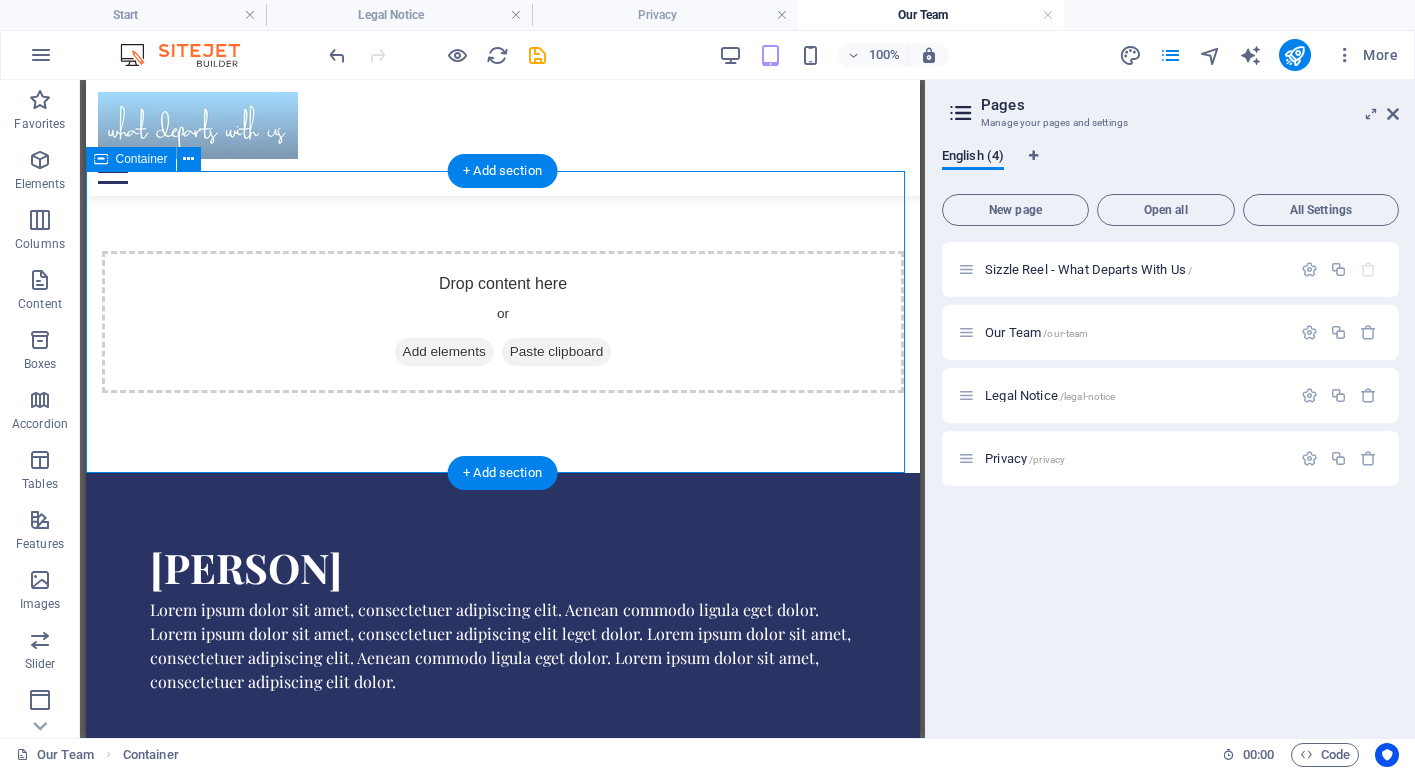 click on "Drop content here or  Add elements  Paste clipboard" at bounding box center (502, 322) 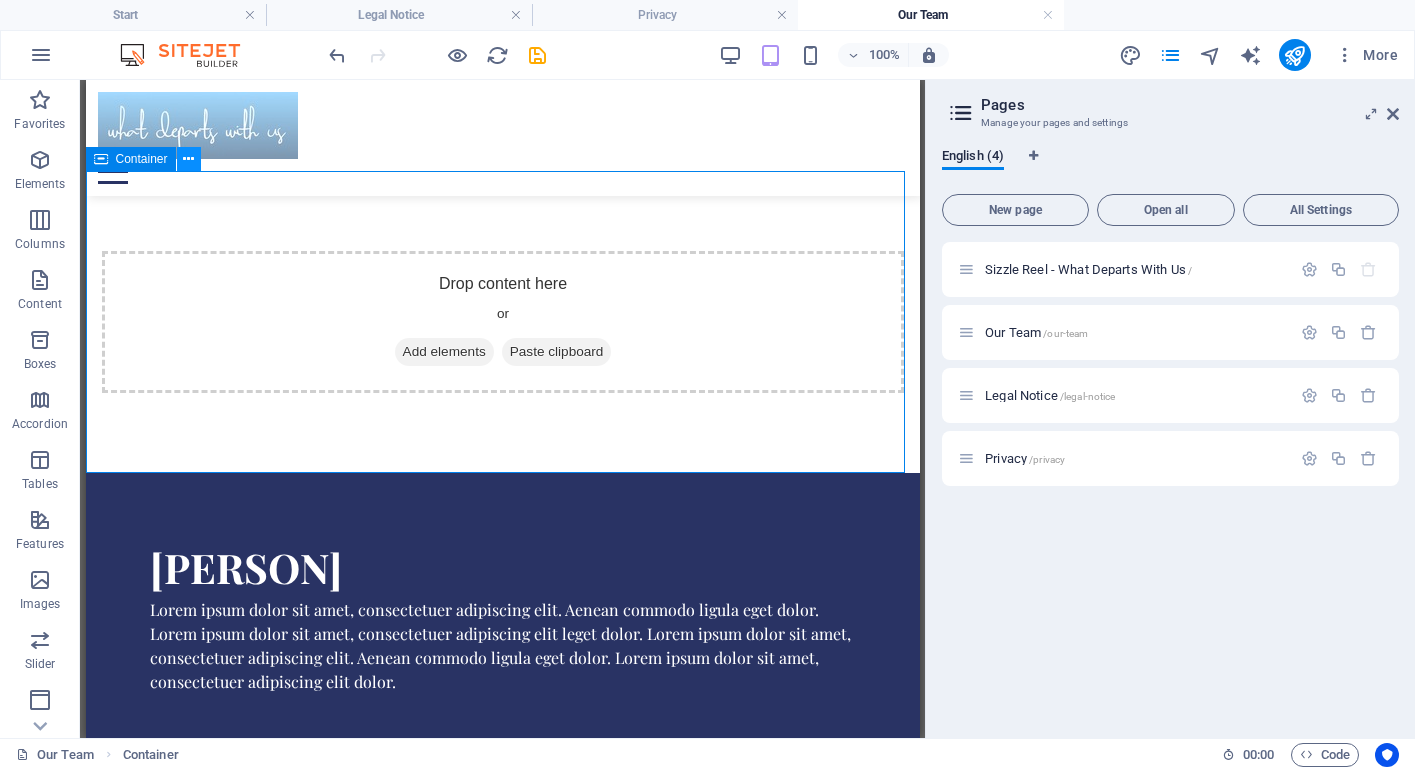 click at bounding box center (188, 159) 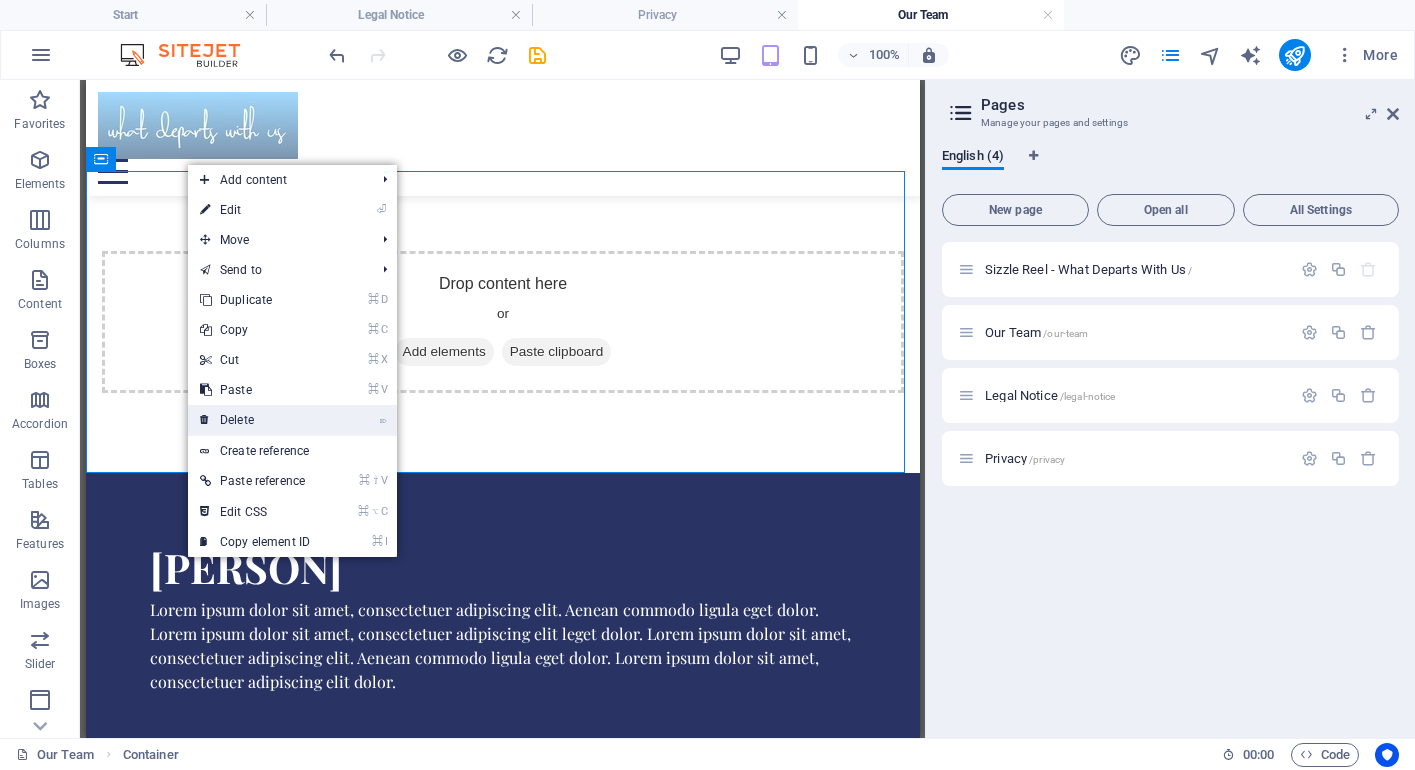 click on "⌦  Delete" at bounding box center [255, 420] 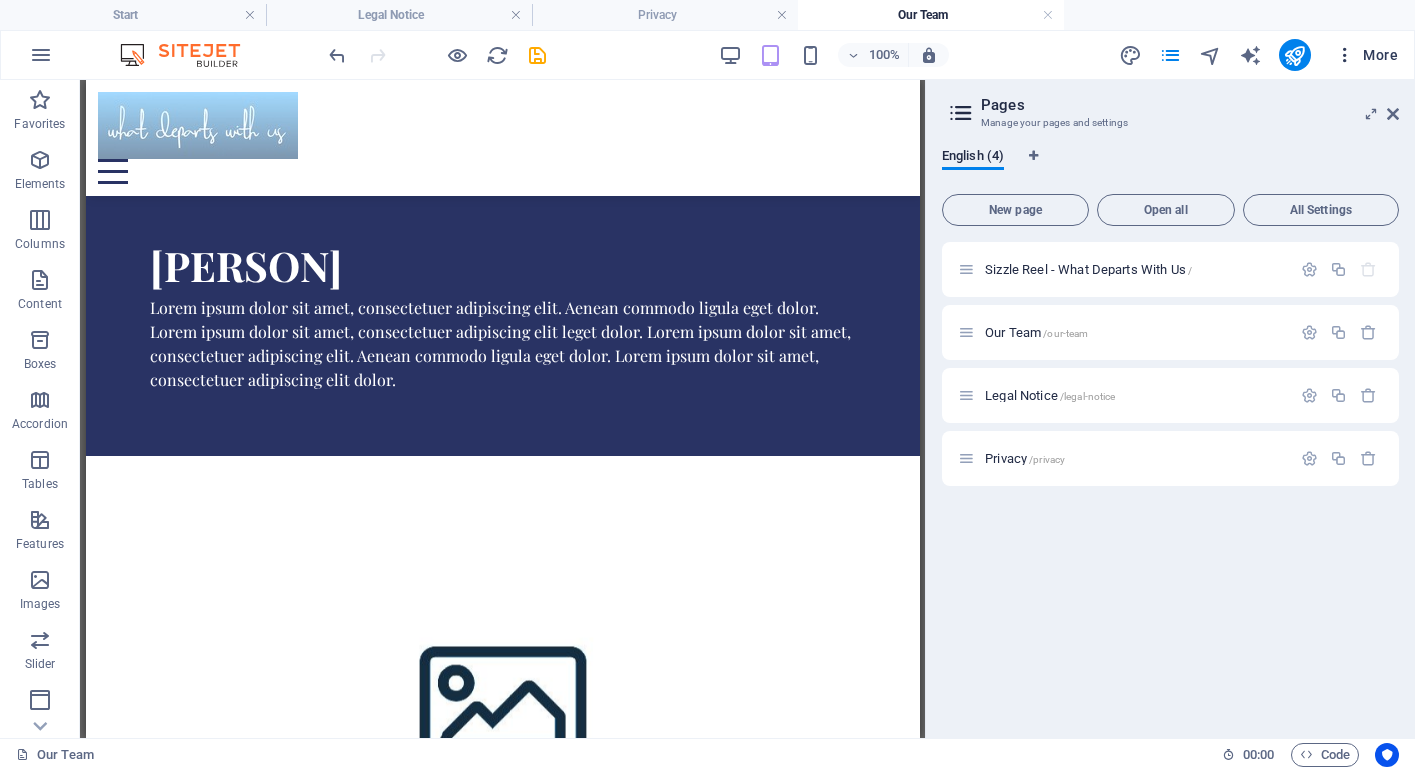 click on "More" at bounding box center (1366, 55) 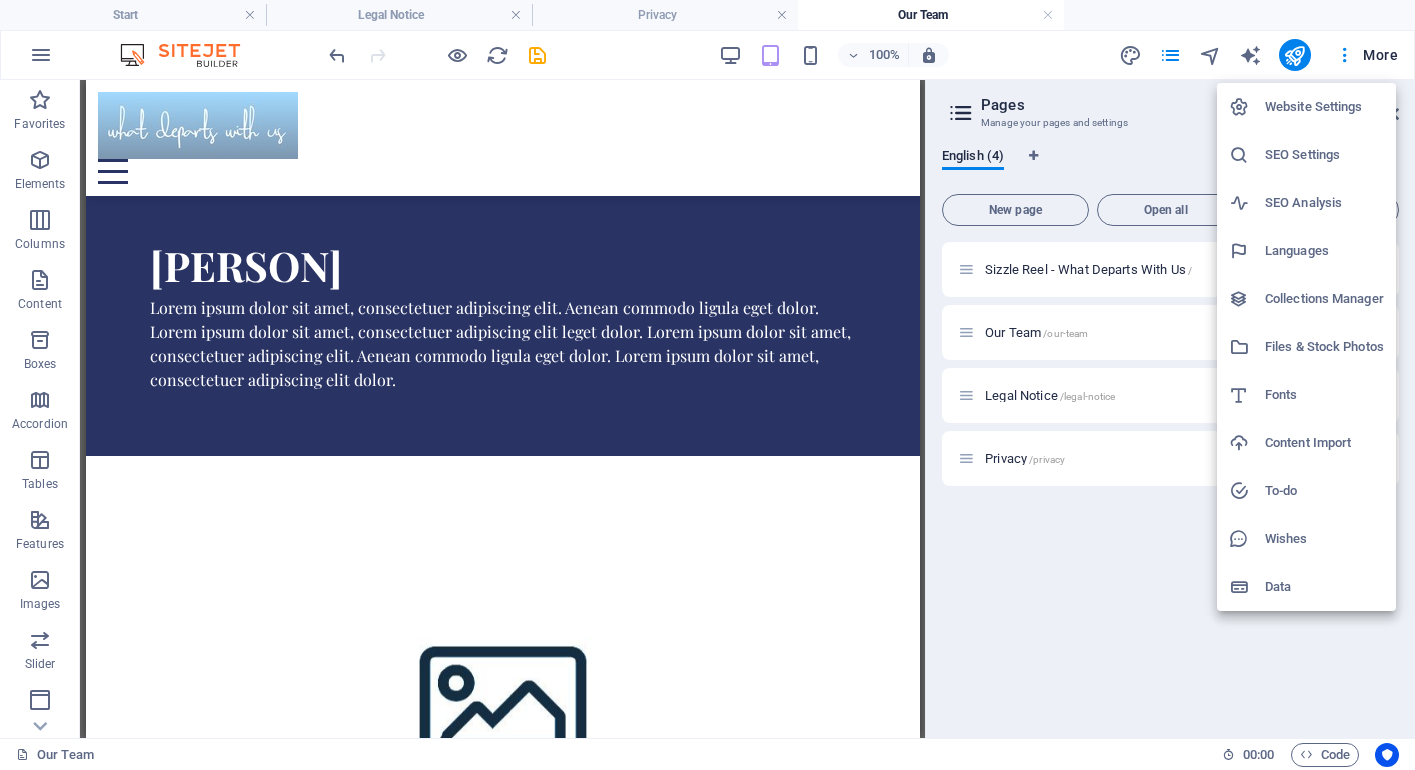 click at bounding box center (707, 385) 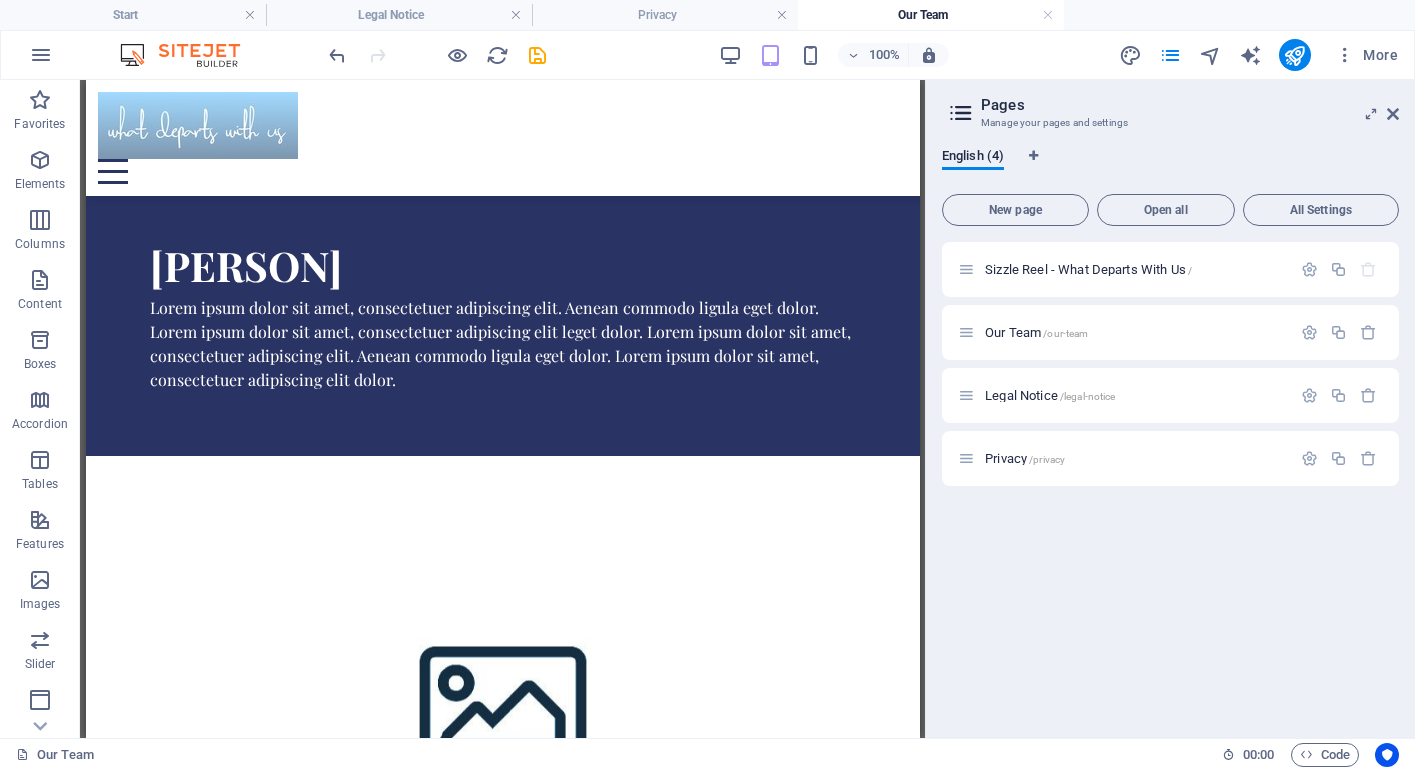click on "100% More" at bounding box center [865, 55] 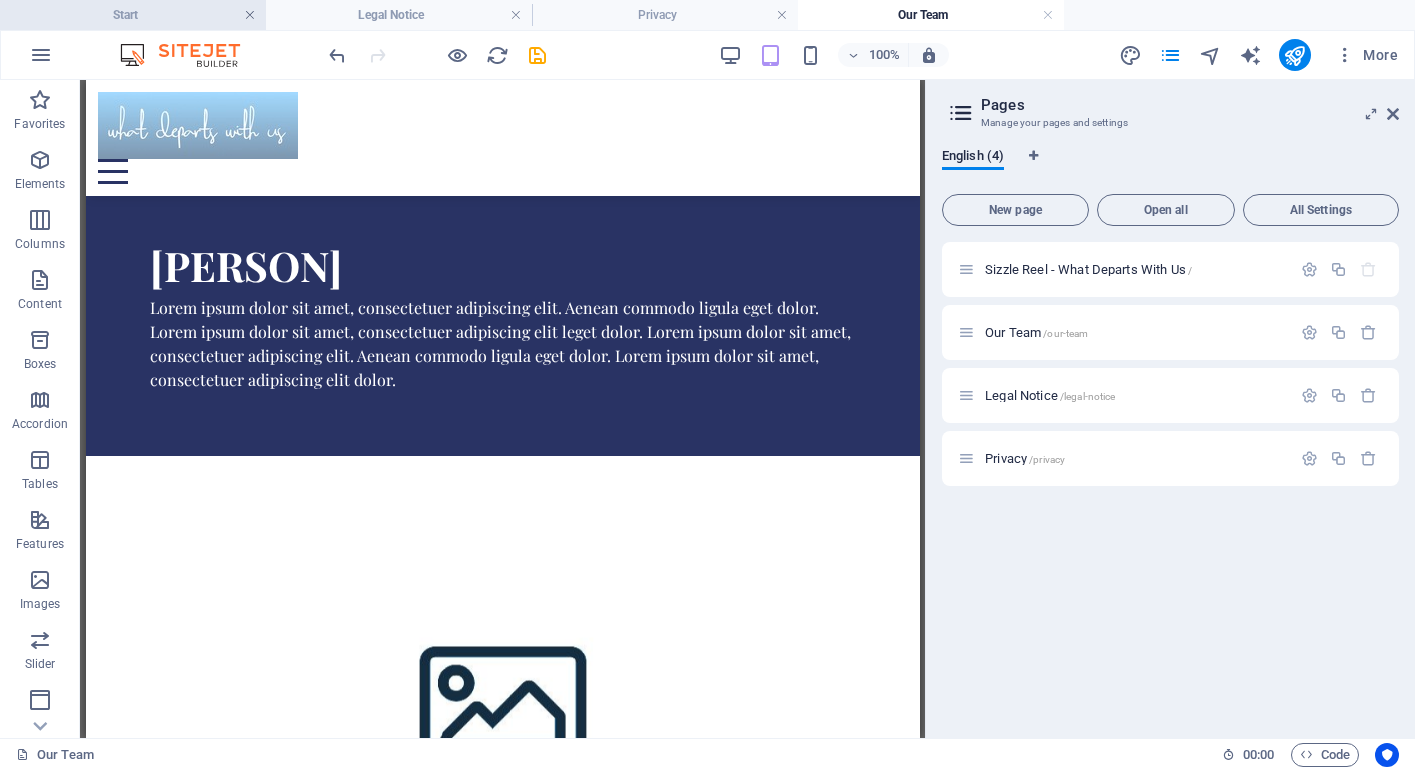 click at bounding box center [250, 15] 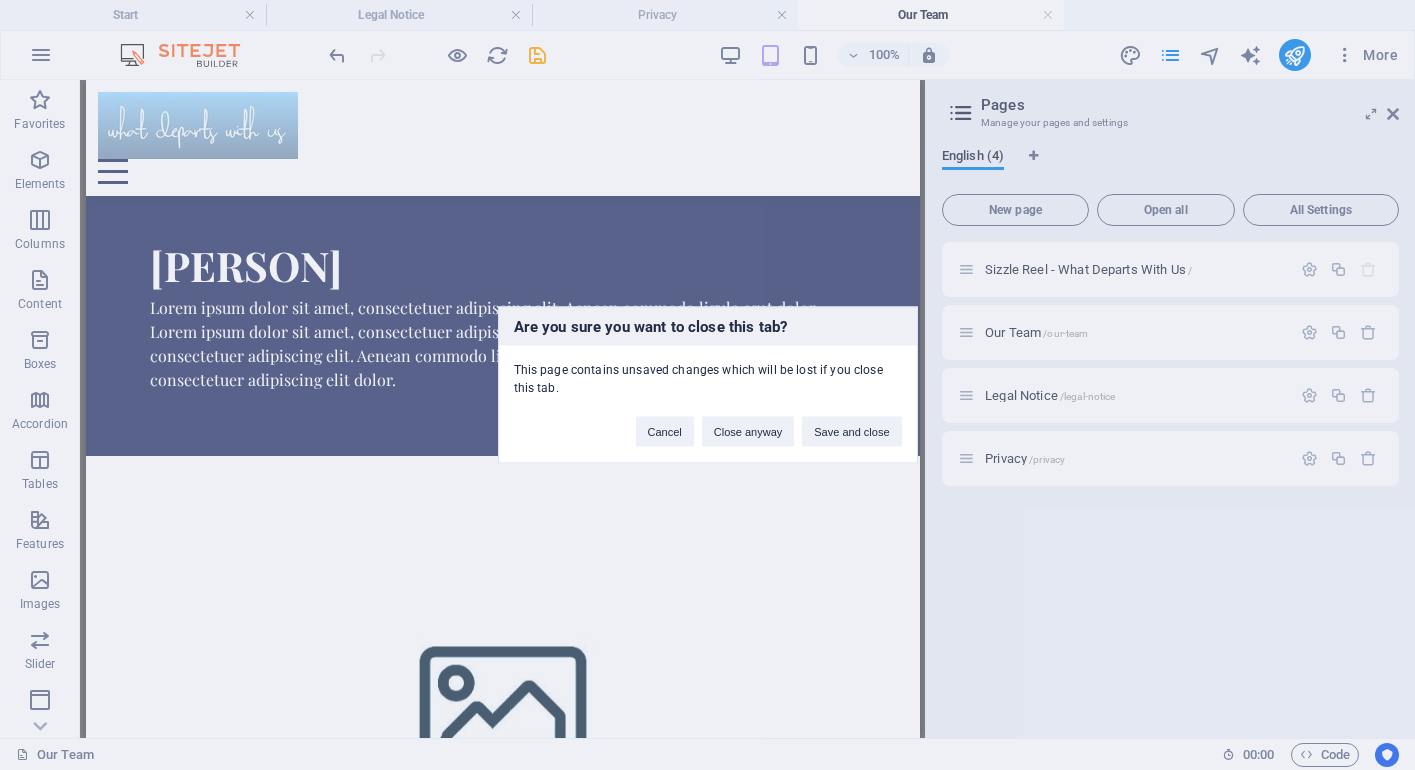 click on "Are you sure you want to close this tab? This page contains unsaved changes which will be lost if you close this tab. Cancel Close anyway Save and close" at bounding box center [707, 385] 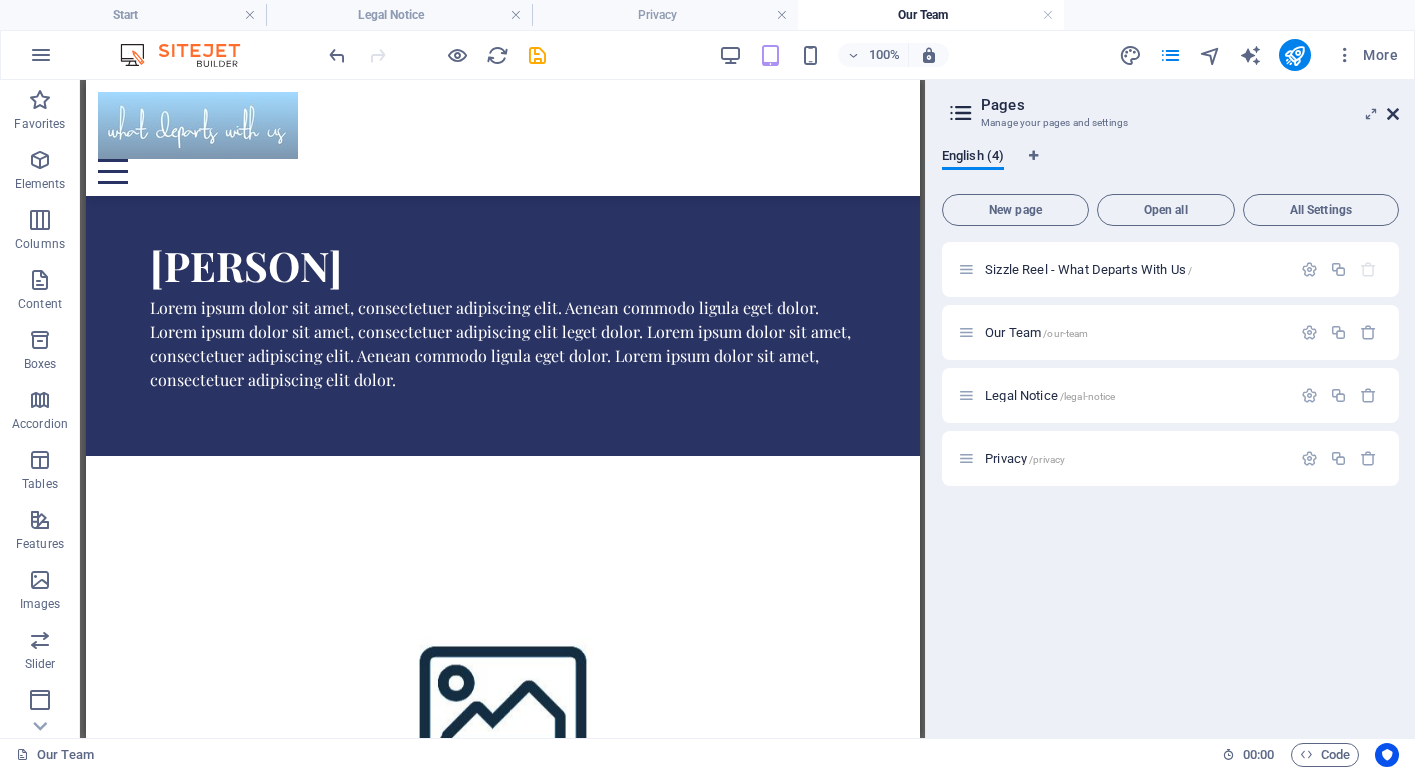 click at bounding box center (1393, 114) 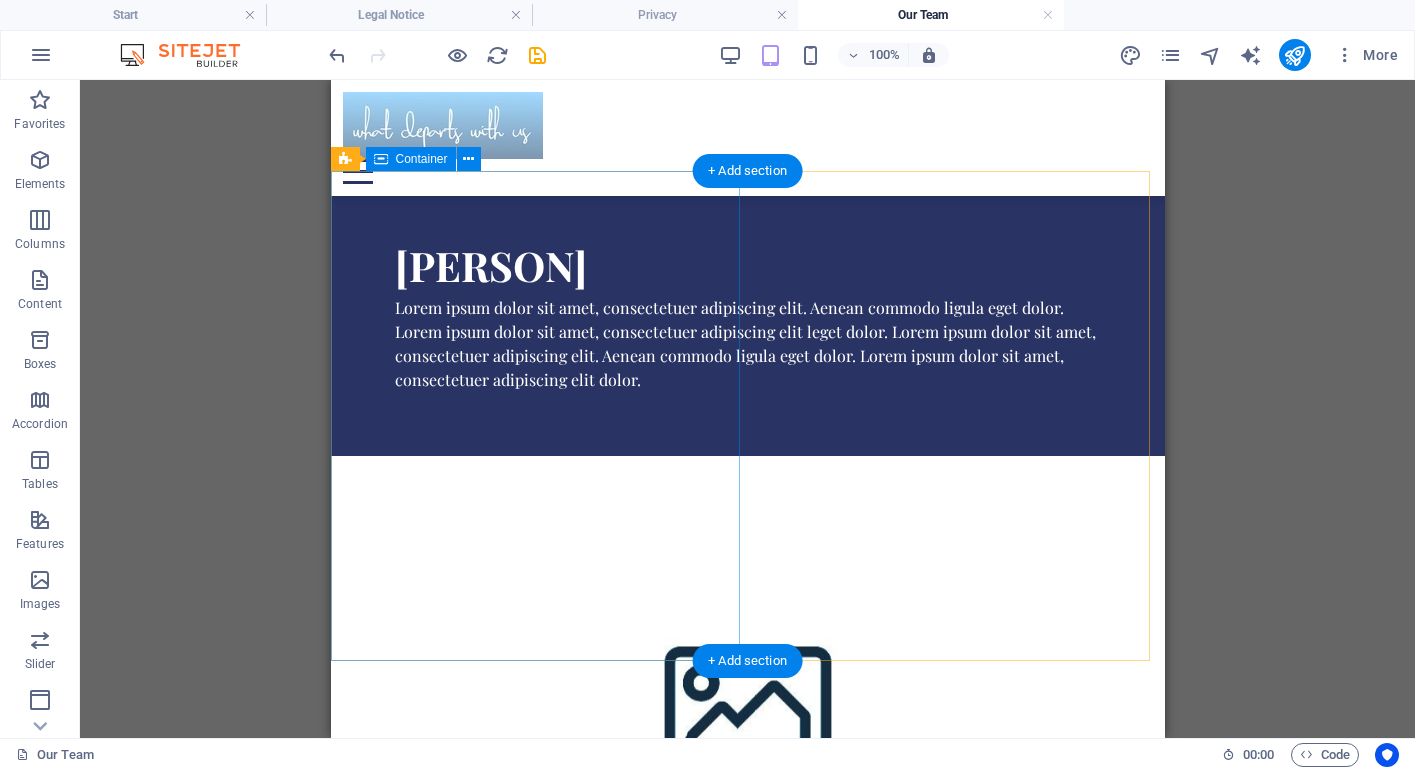 click on "[PERSON] Lorem ipsum dolor sit amet, consectetuer adipiscing elit. Aenean commodo ligula eget dolor. Lorem ipsum dolor sit amet, consectetuer adipiscing elit leget dolor. Lorem ipsum dolor sit amet, consectetuer adipiscing elit. Aenean commodo ligula eget dolor. Lorem ipsum dolor sit amet, consectetuer adipiscing elit dolor." at bounding box center (747, 313) 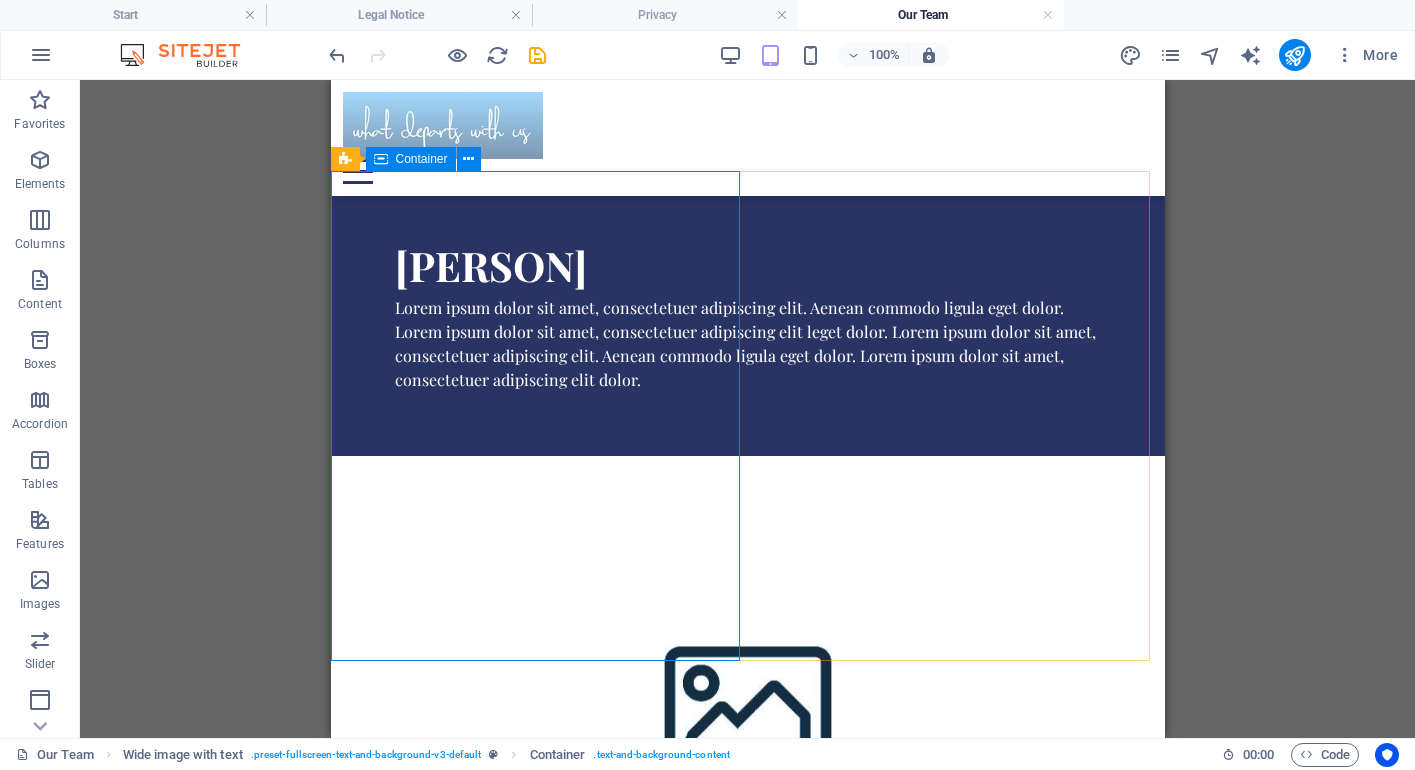 click on "Container" at bounding box center (422, 159) 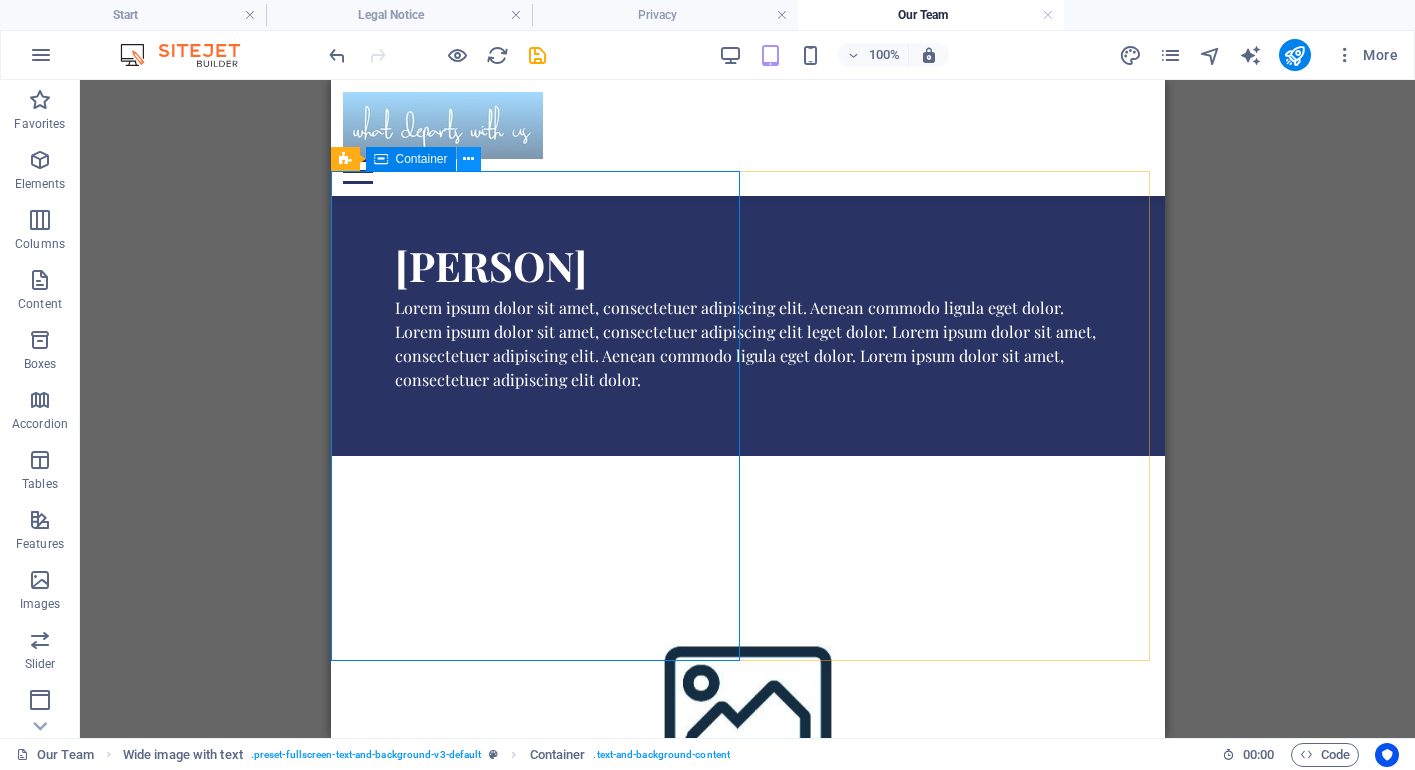 click at bounding box center (468, 159) 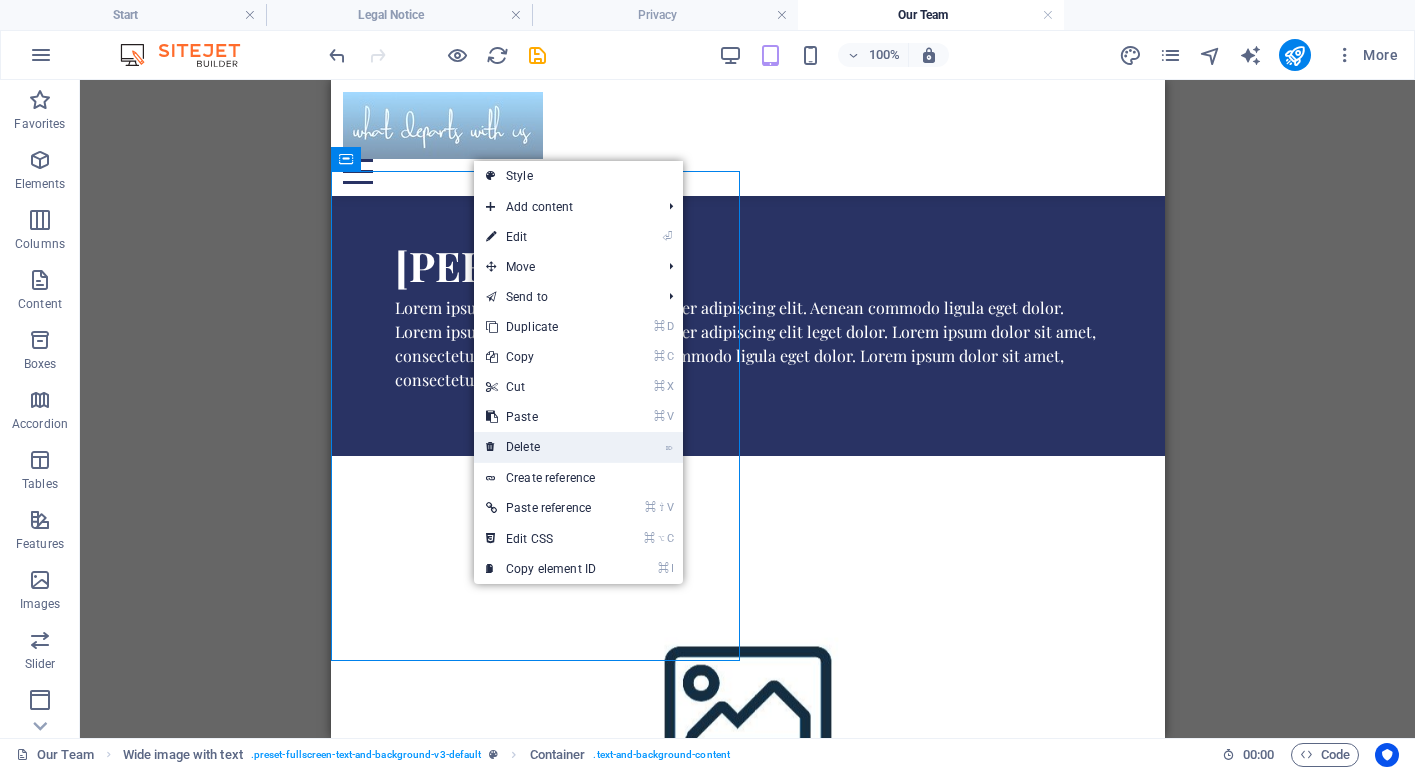 click on "⌦  Delete" at bounding box center [541, 447] 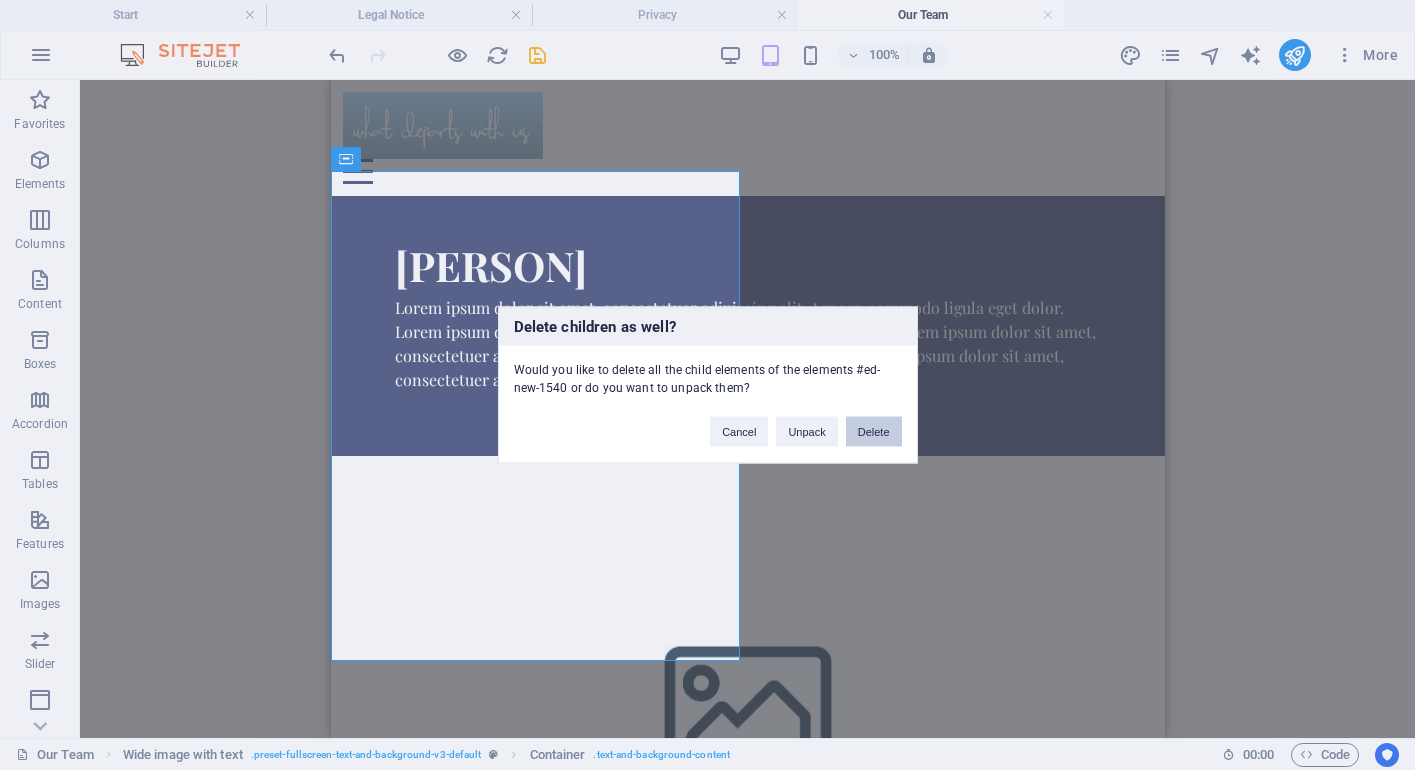 click on "Delete" at bounding box center [874, 432] 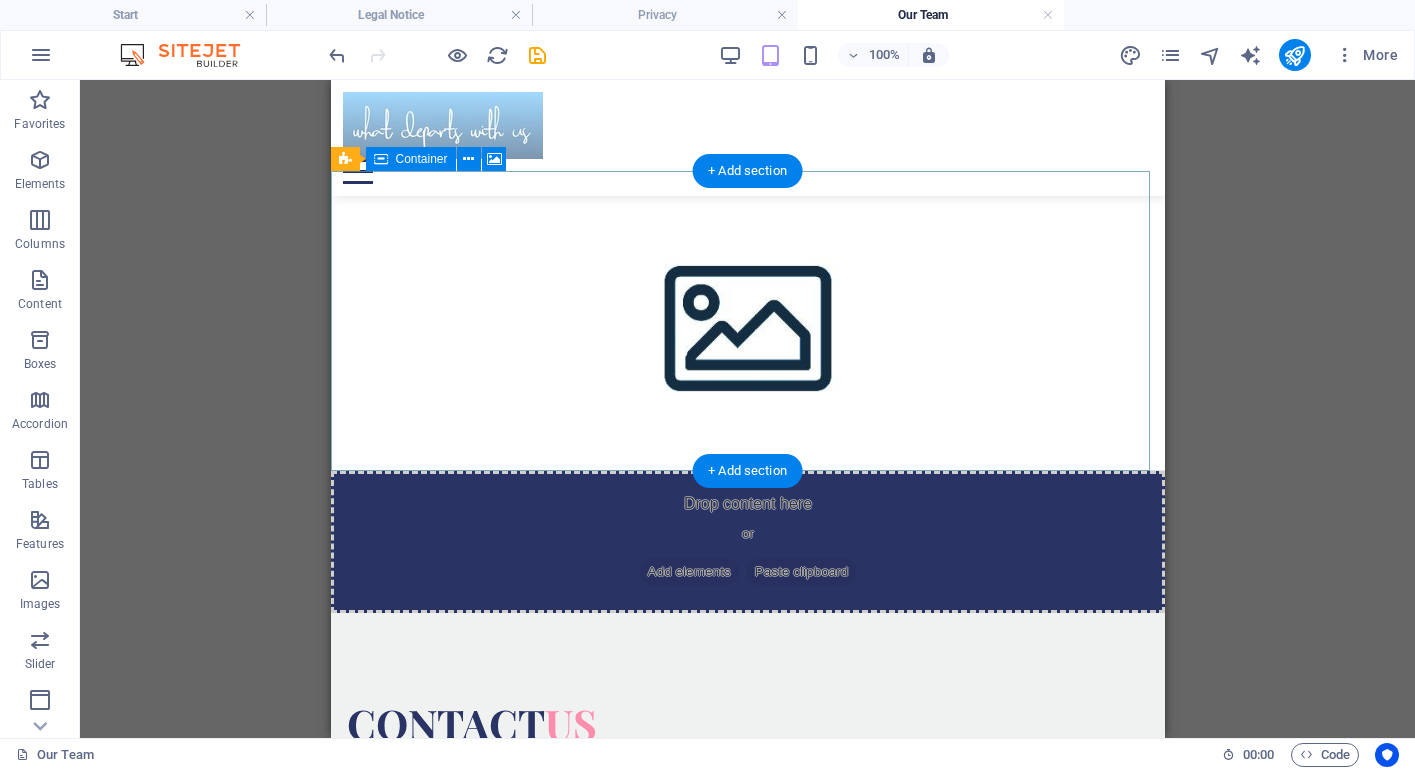 click on "Add elements" at bounding box center [688, 572] 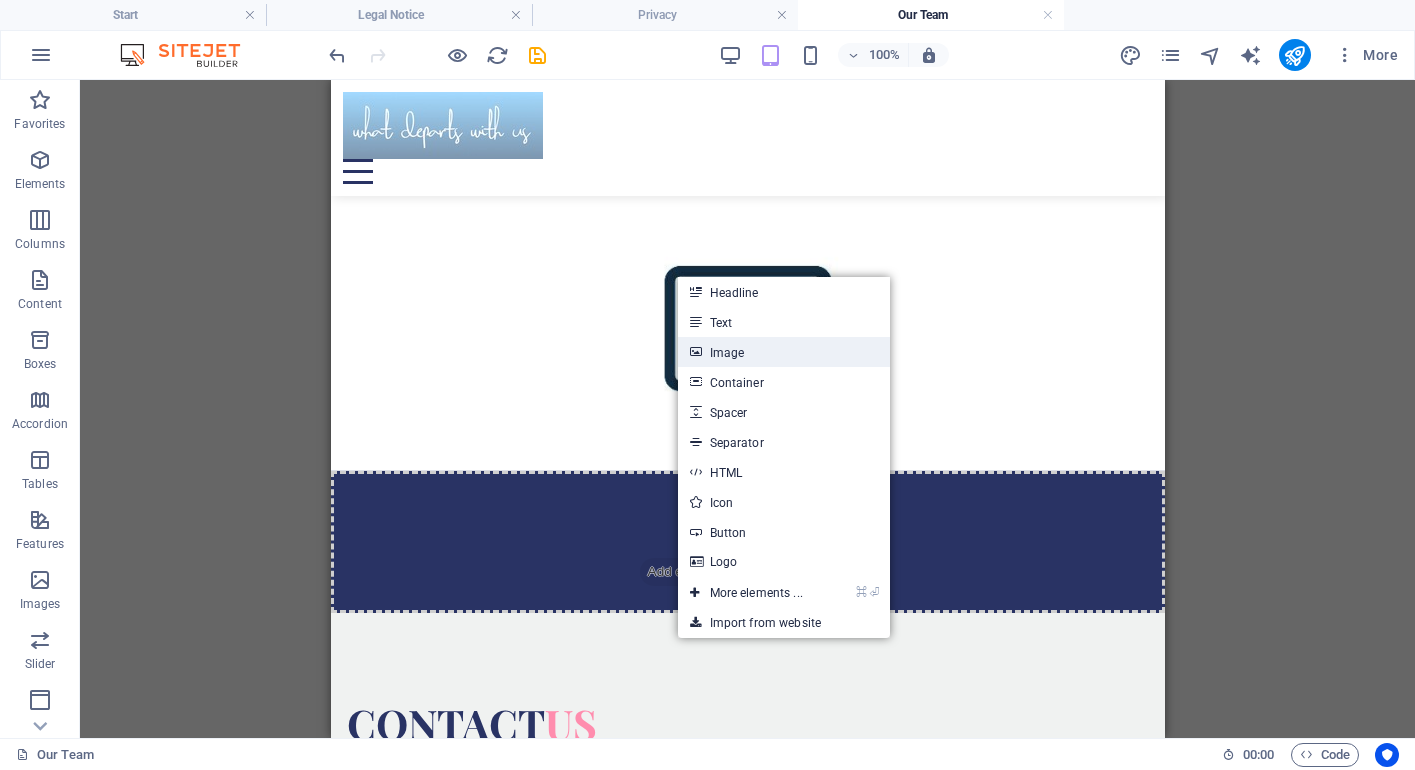 click on "Image" at bounding box center (784, 352) 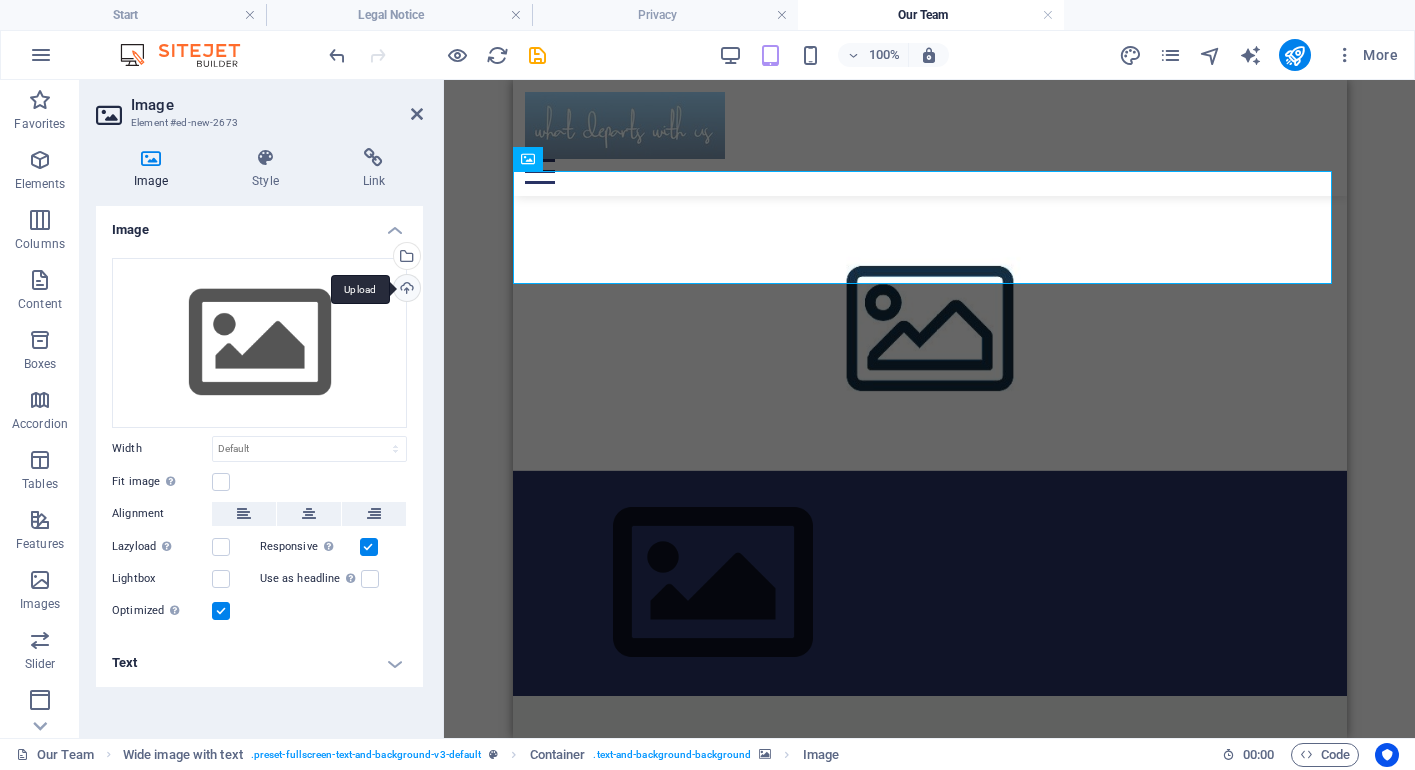 click on "Upload" at bounding box center (405, 290) 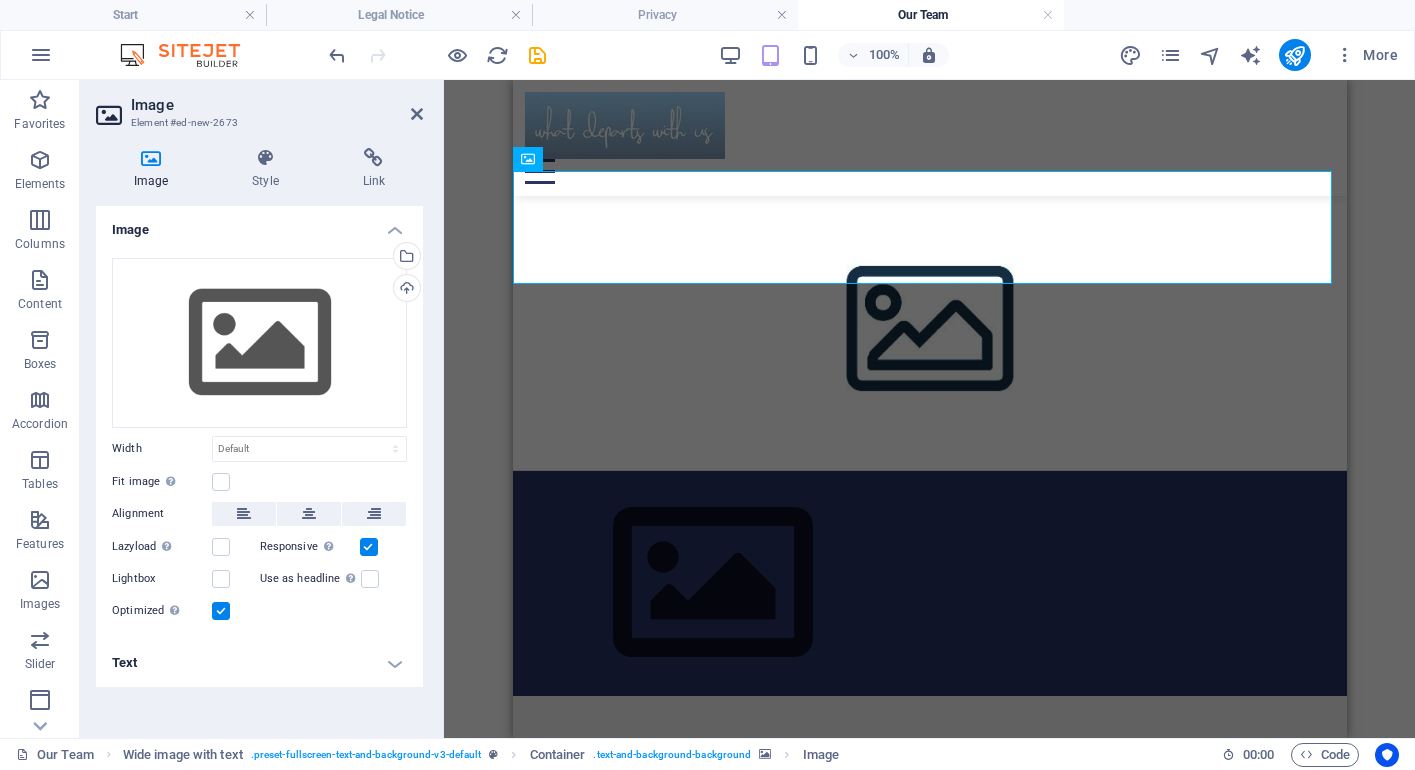 click on "Element #ed-new-2673" at bounding box center [257, 123] 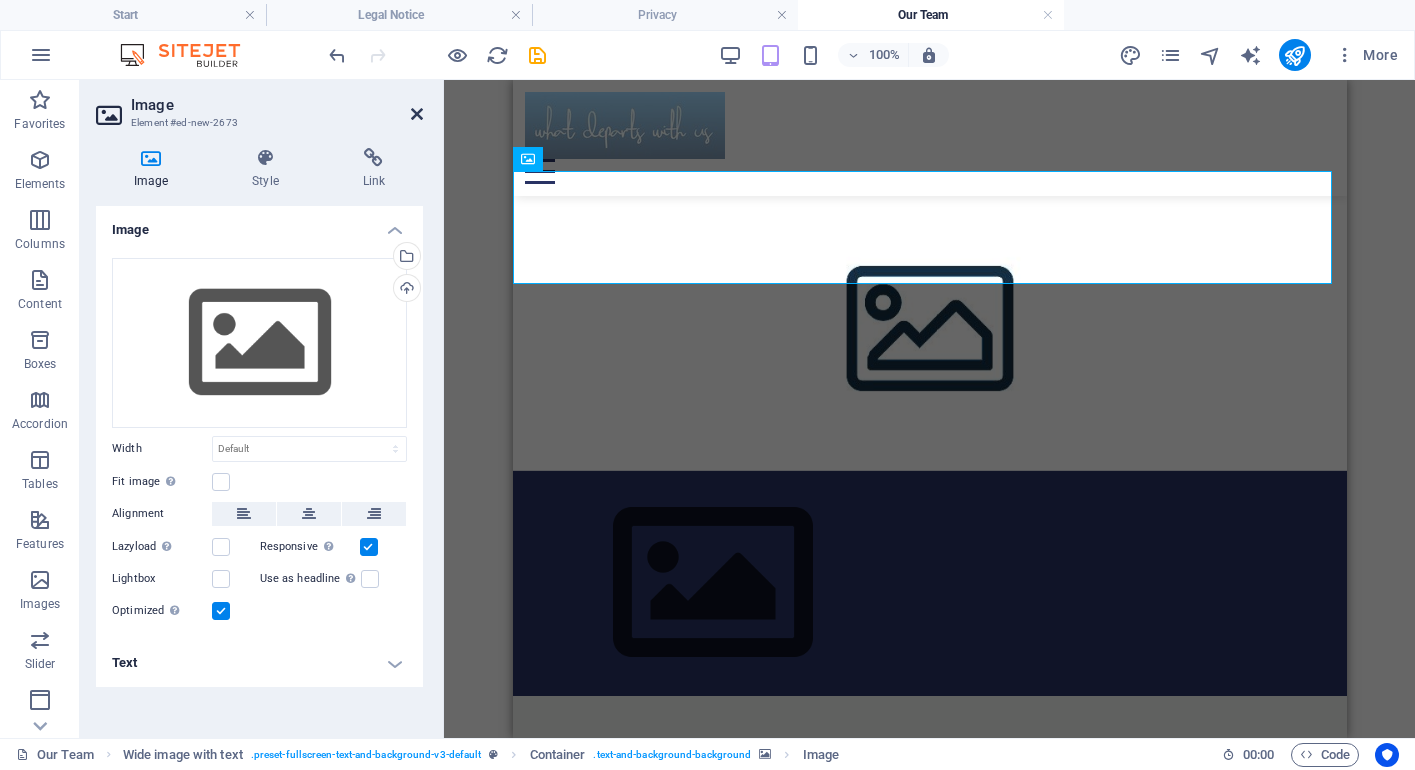 click at bounding box center (417, 114) 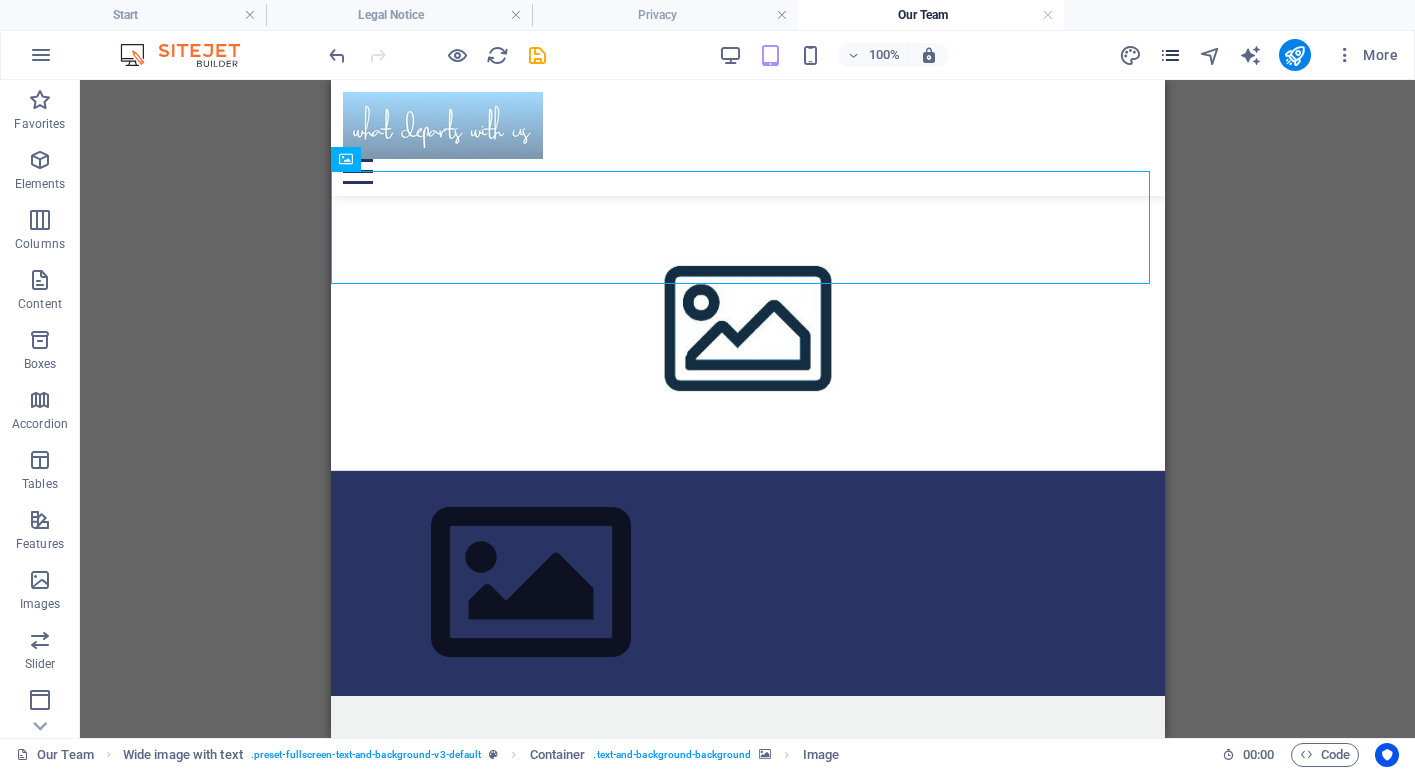 click at bounding box center [1170, 55] 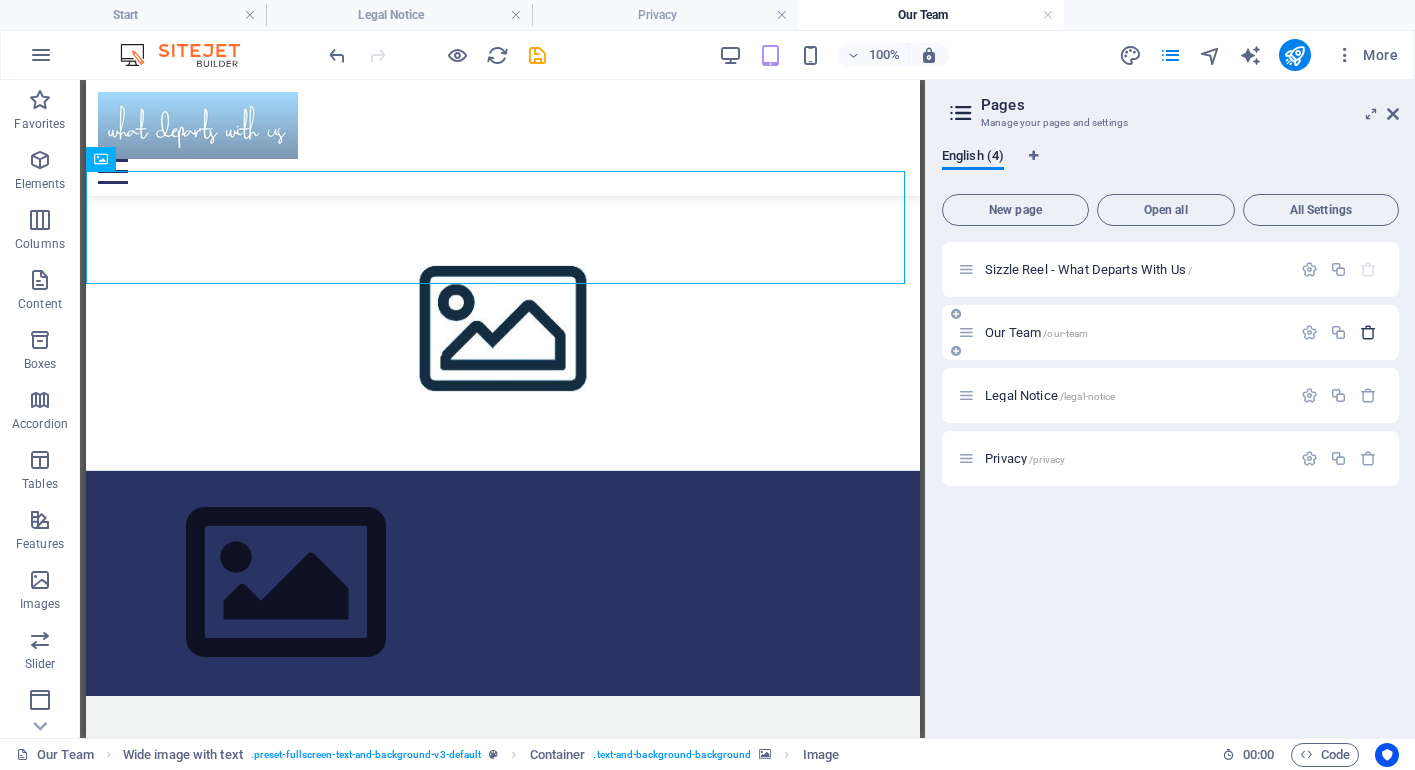 click at bounding box center (1368, 332) 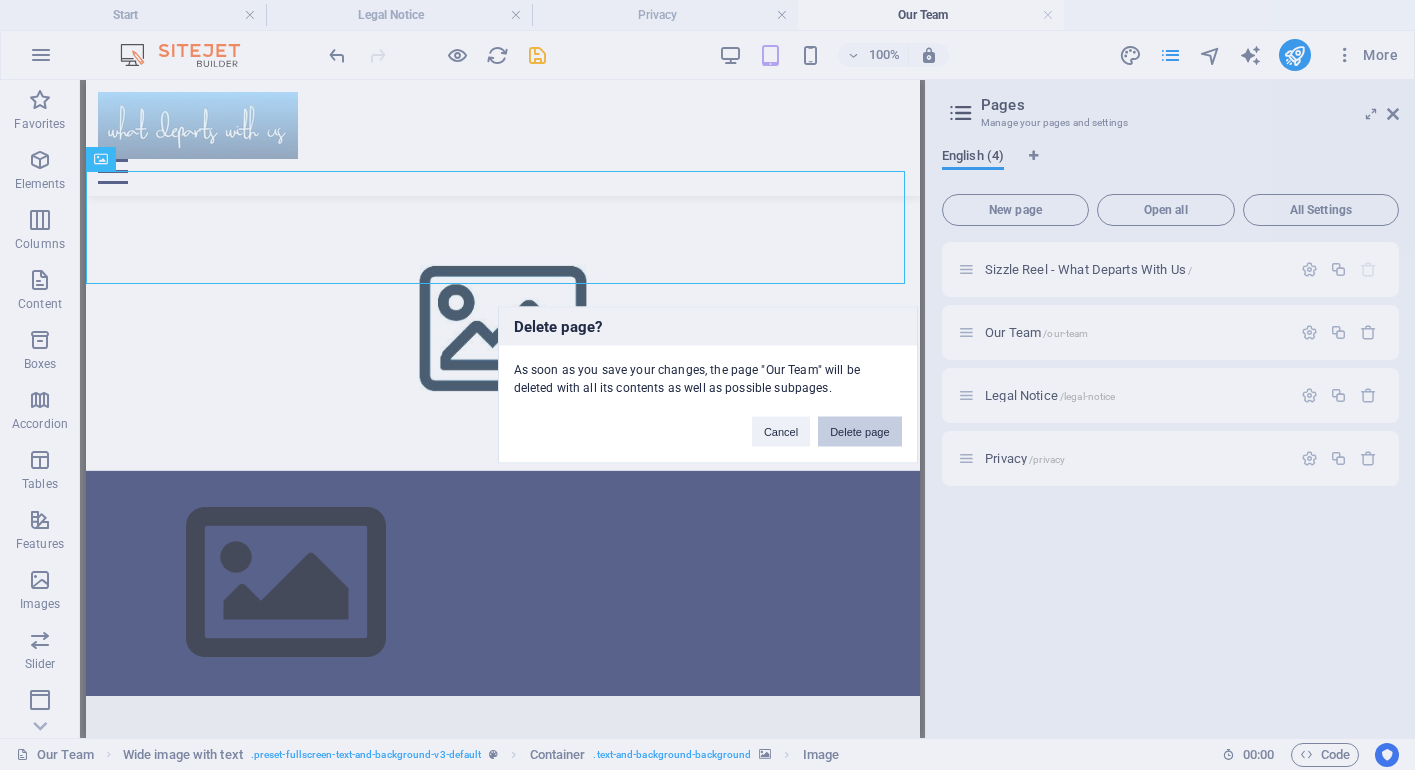 click on "Delete page" at bounding box center [859, 432] 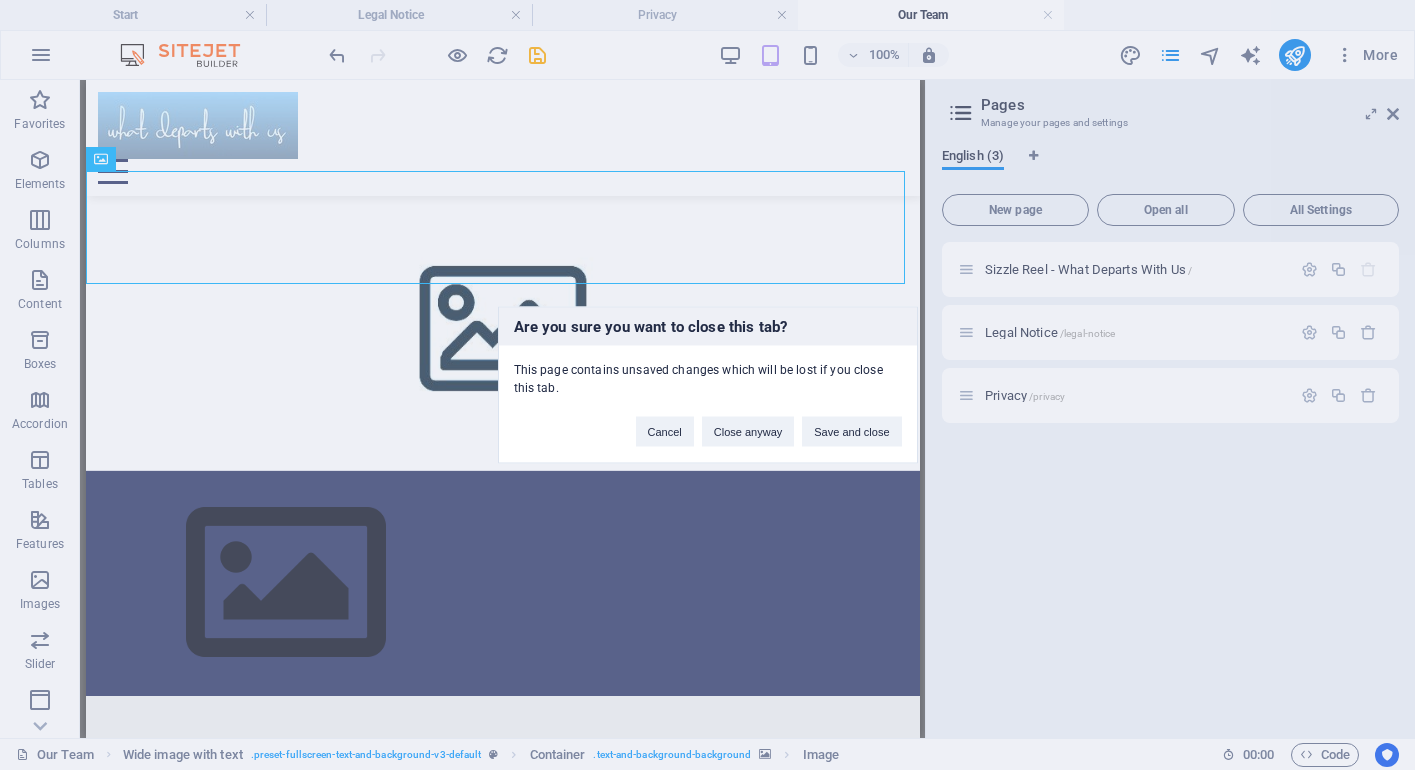click on "Are you sure you want to close this tab? This page contains unsaved changes which will be lost if you close this tab. Cancel Close anyway Save and close" at bounding box center (707, 385) 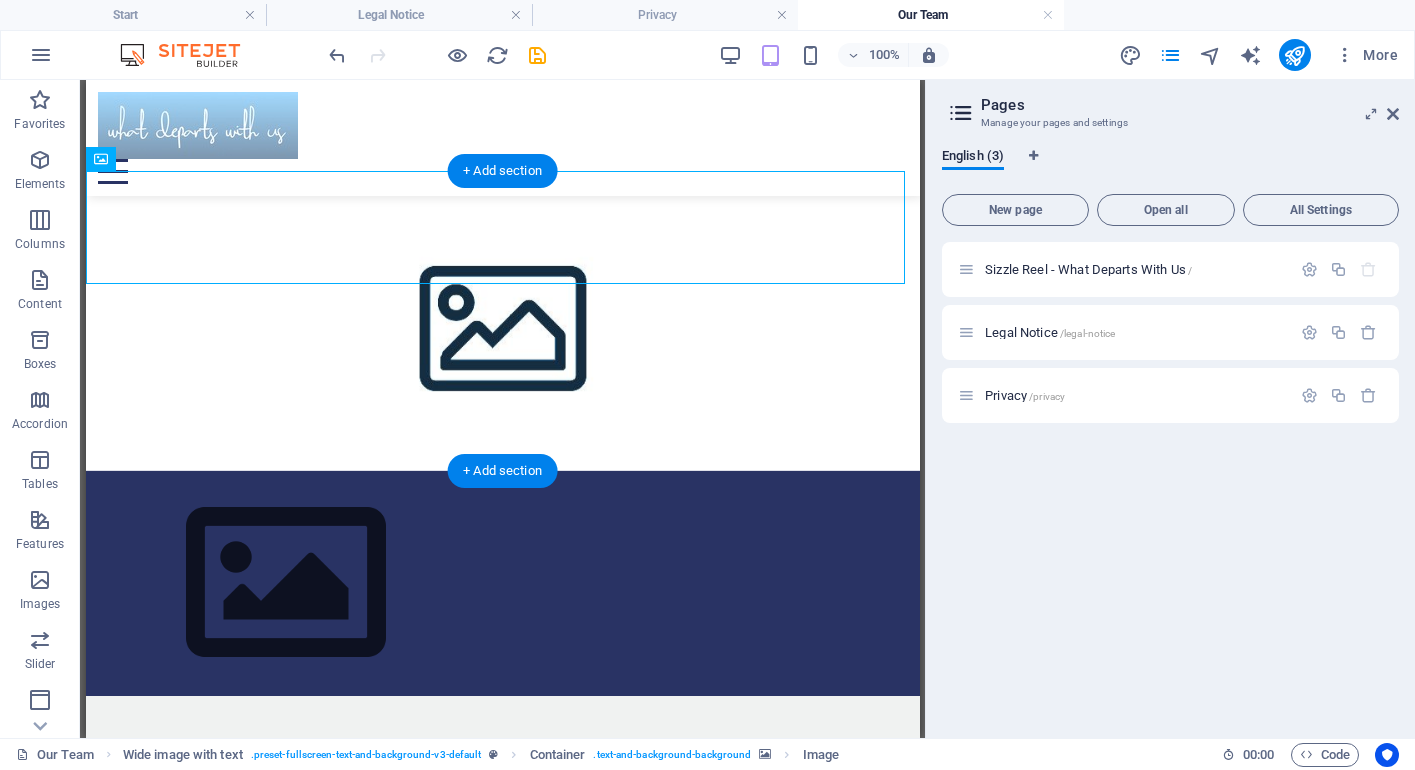 click at bounding box center (502, 321) 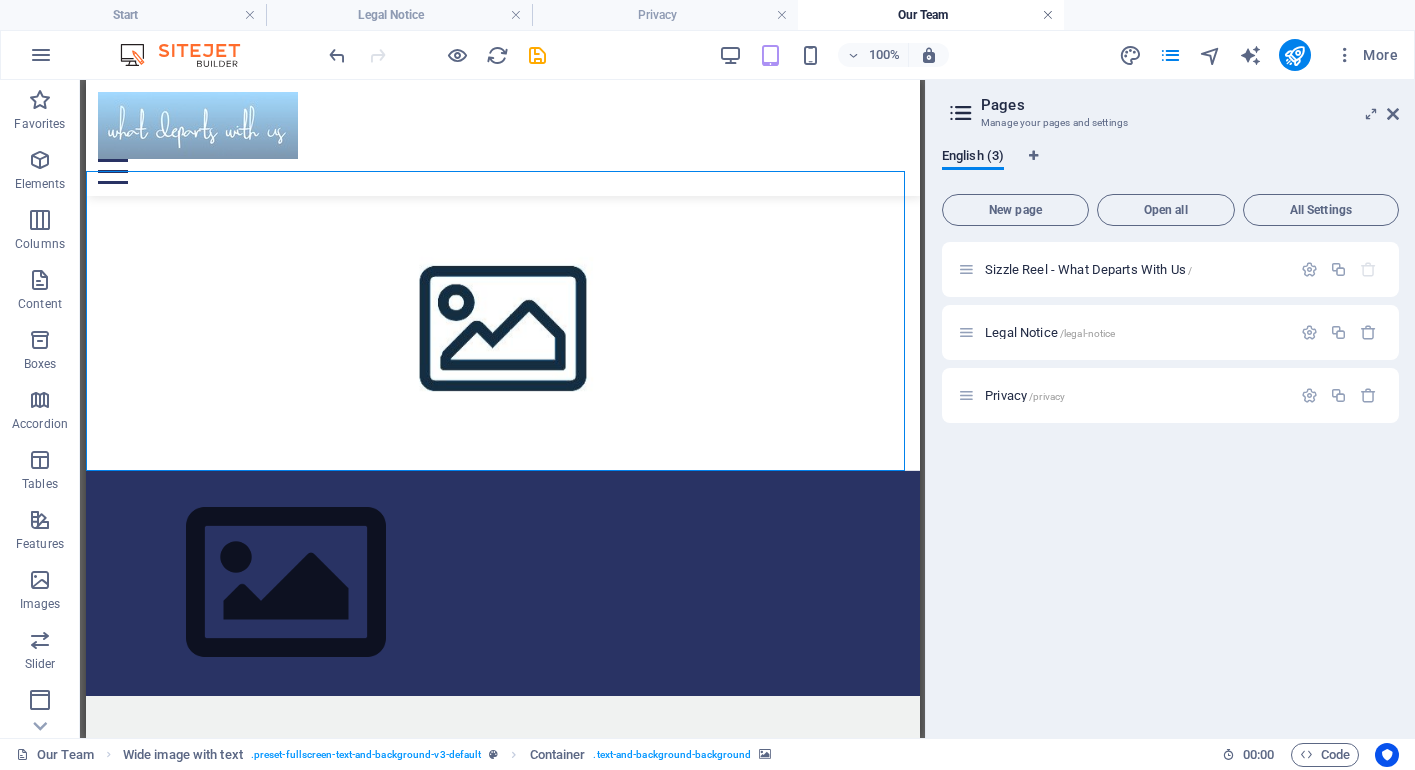click at bounding box center [1048, 15] 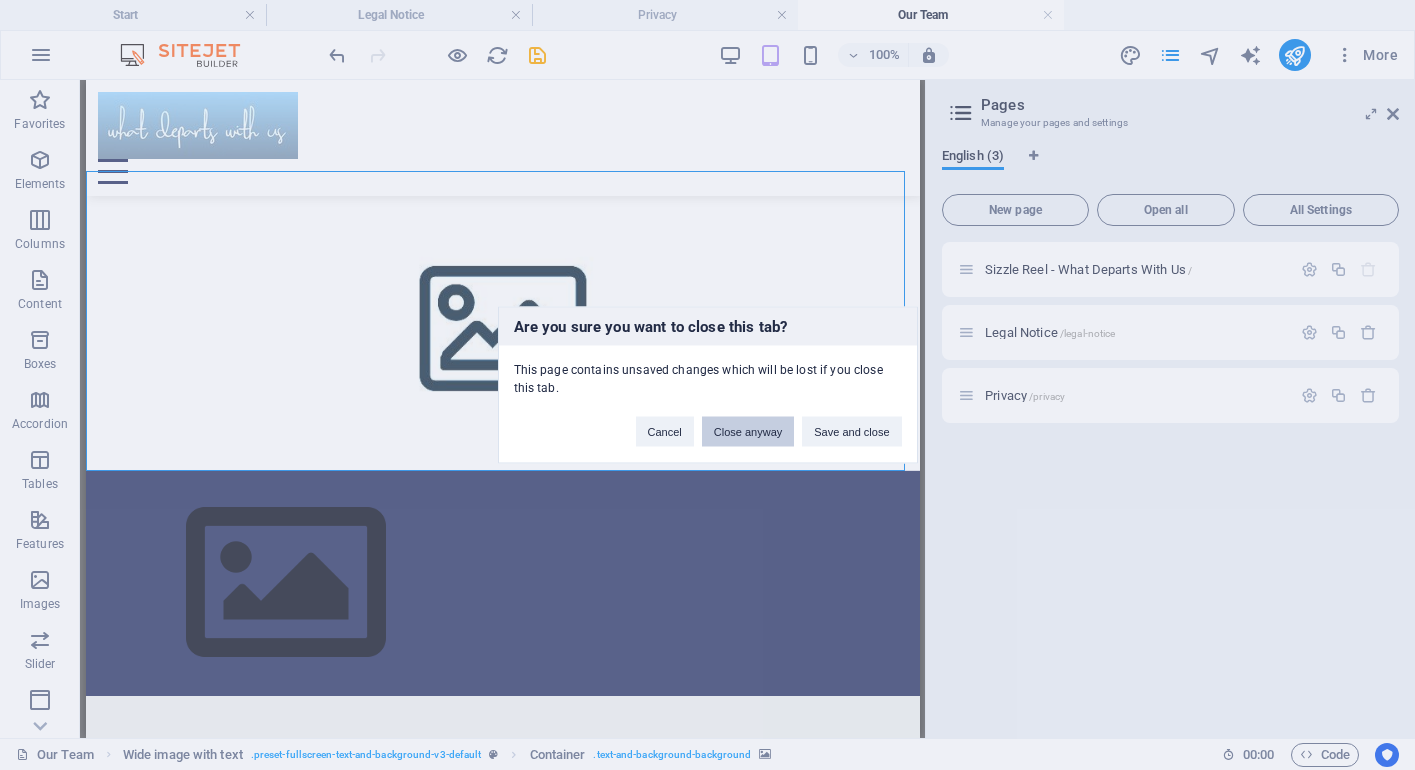 click on "Close anyway" at bounding box center (748, 432) 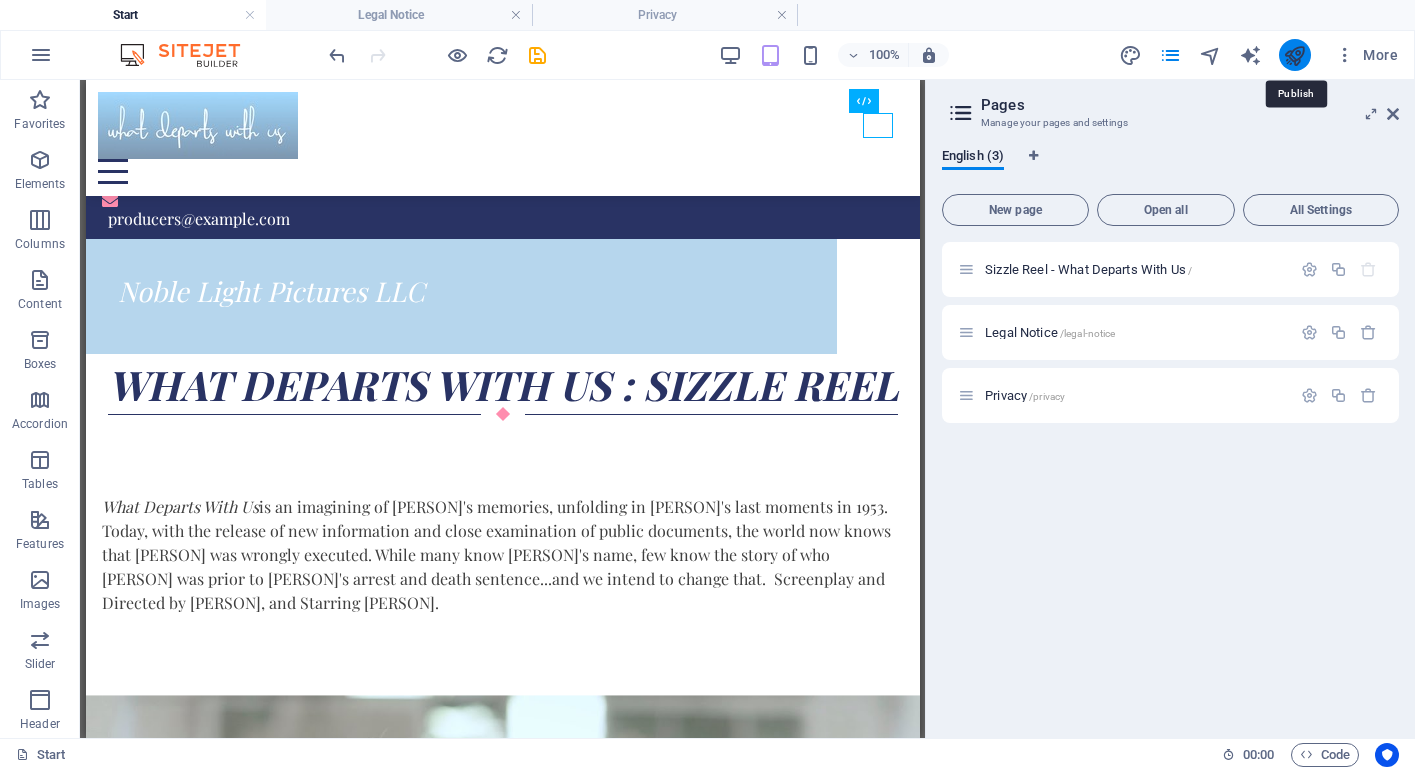 click at bounding box center (1294, 55) 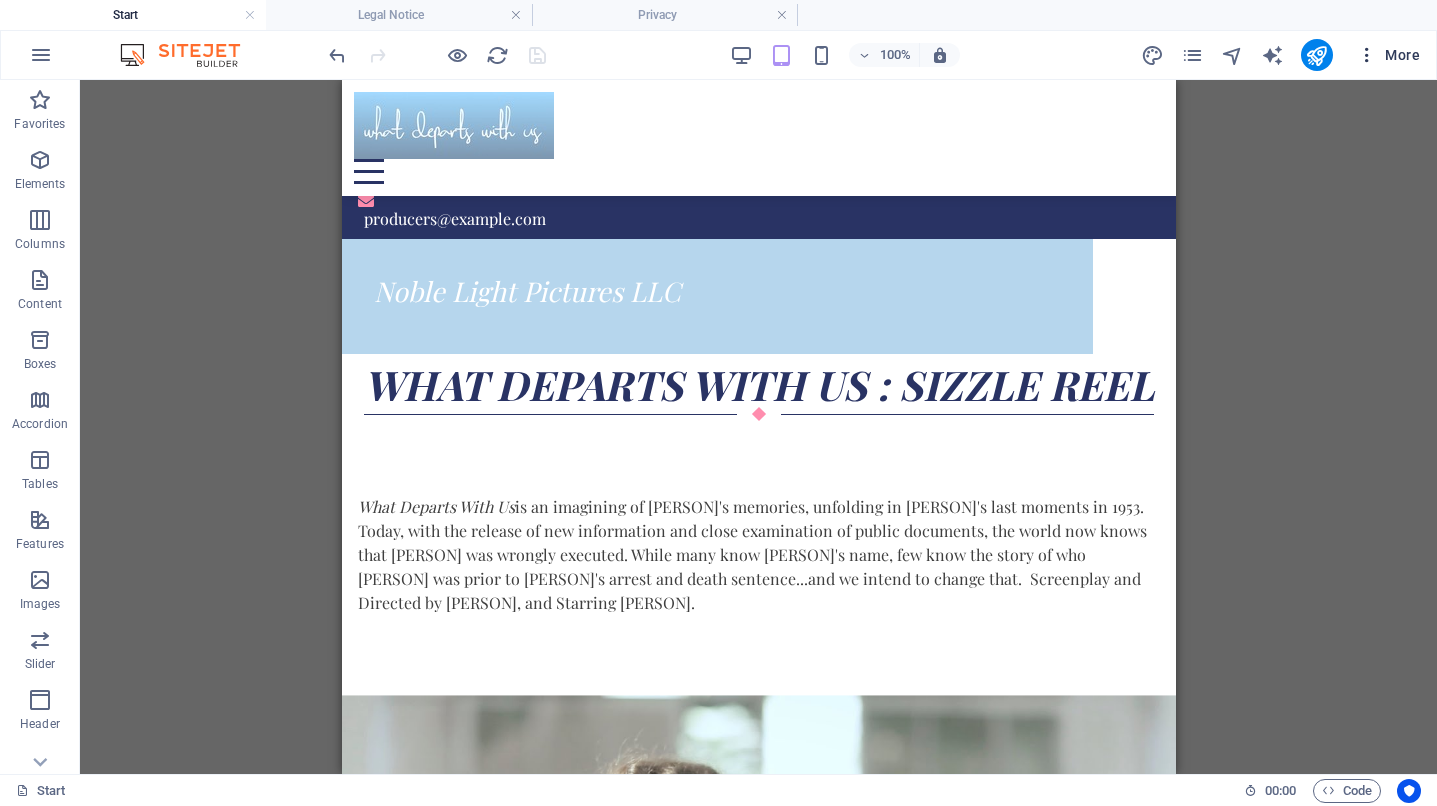 click at bounding box center [1367, 55] 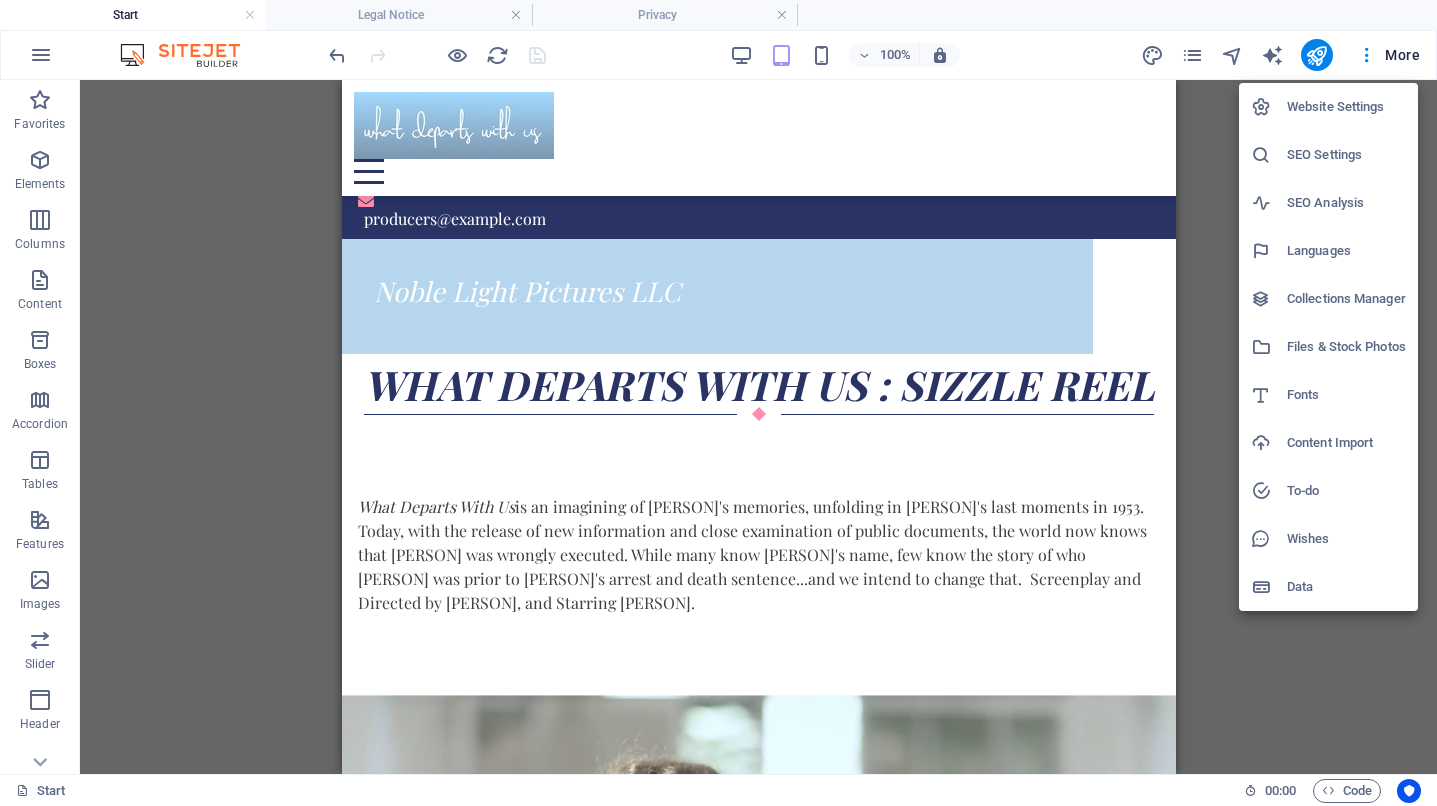 click at bounding box center (718, 403) 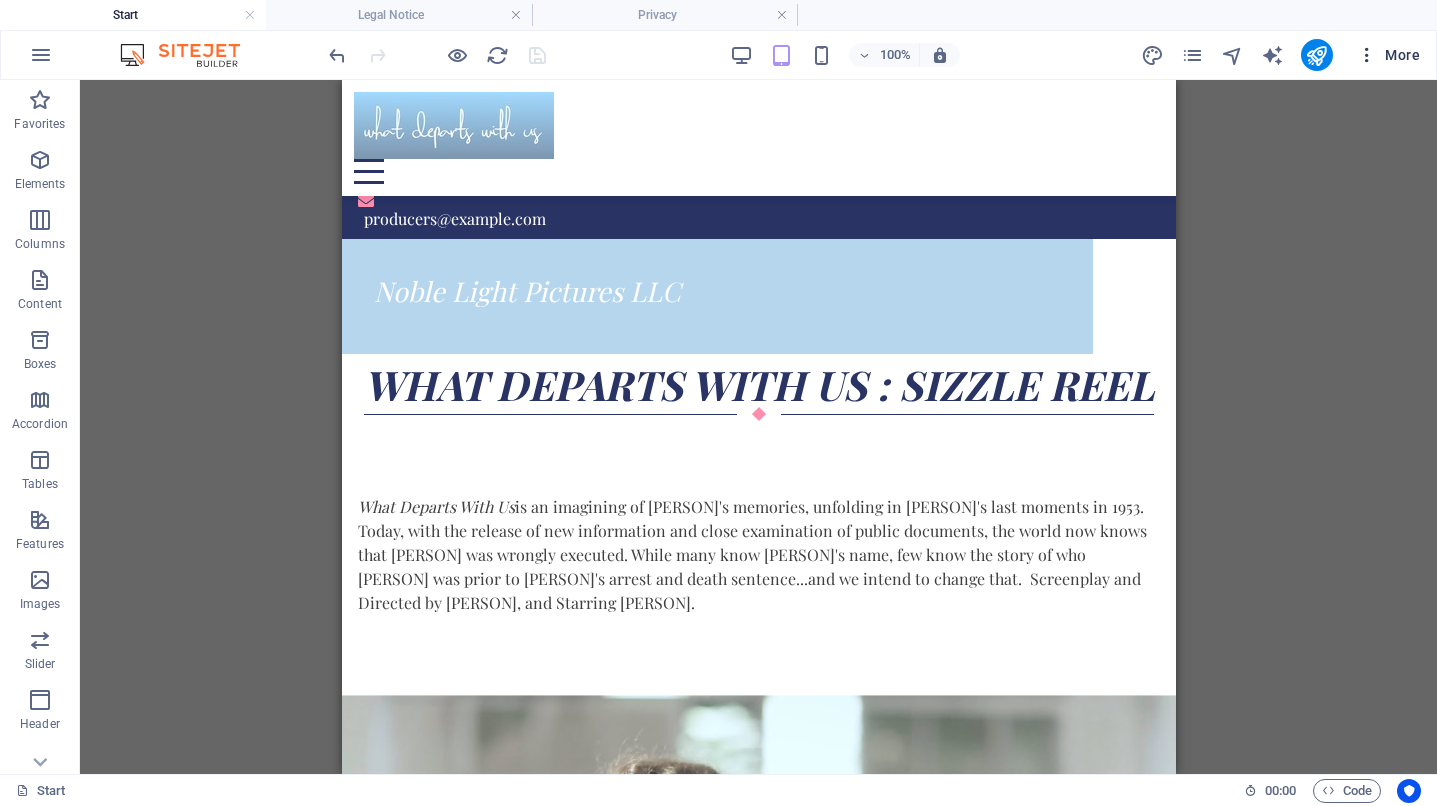 click on "More" at bounding box center [1388, 55] 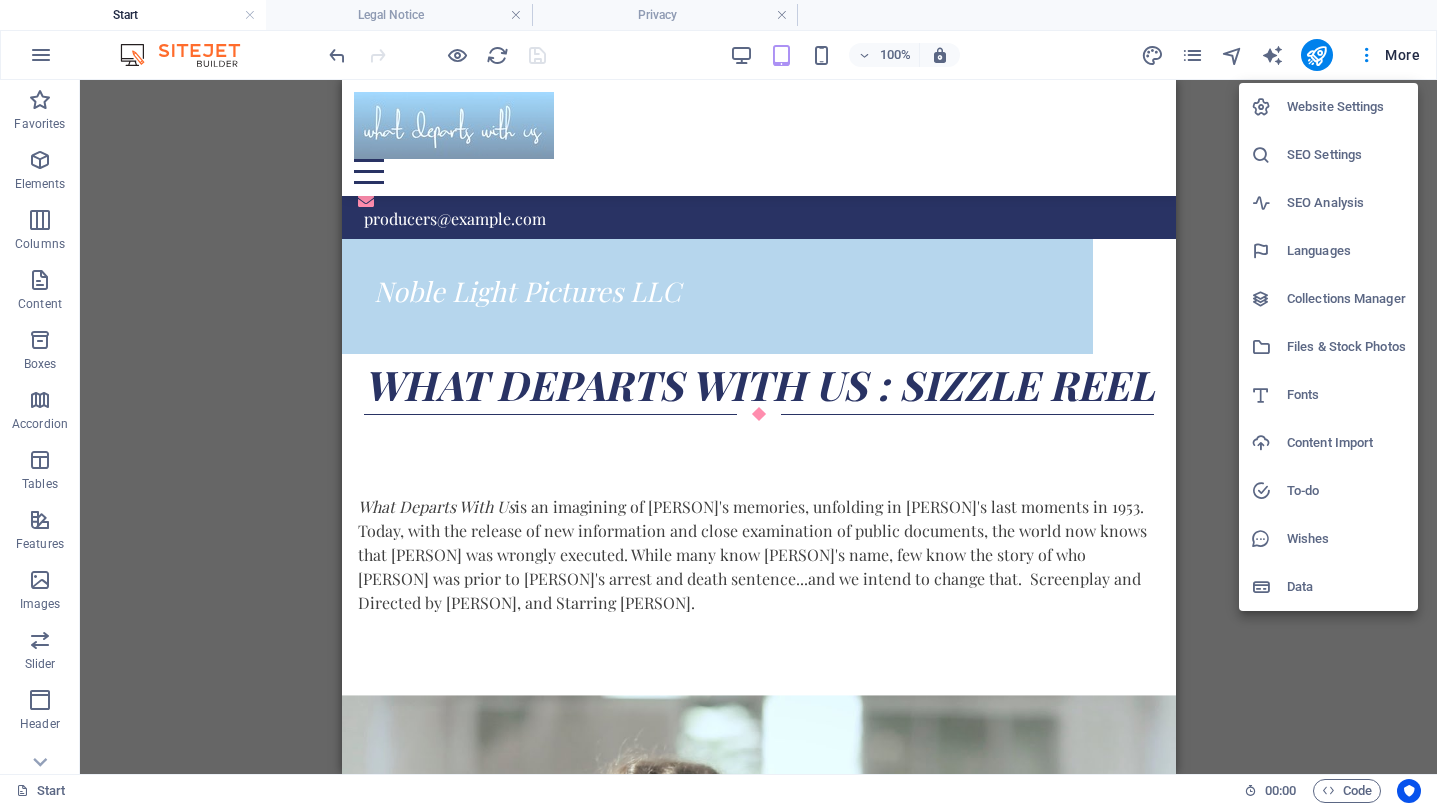 click at bounding box center [718, 403] 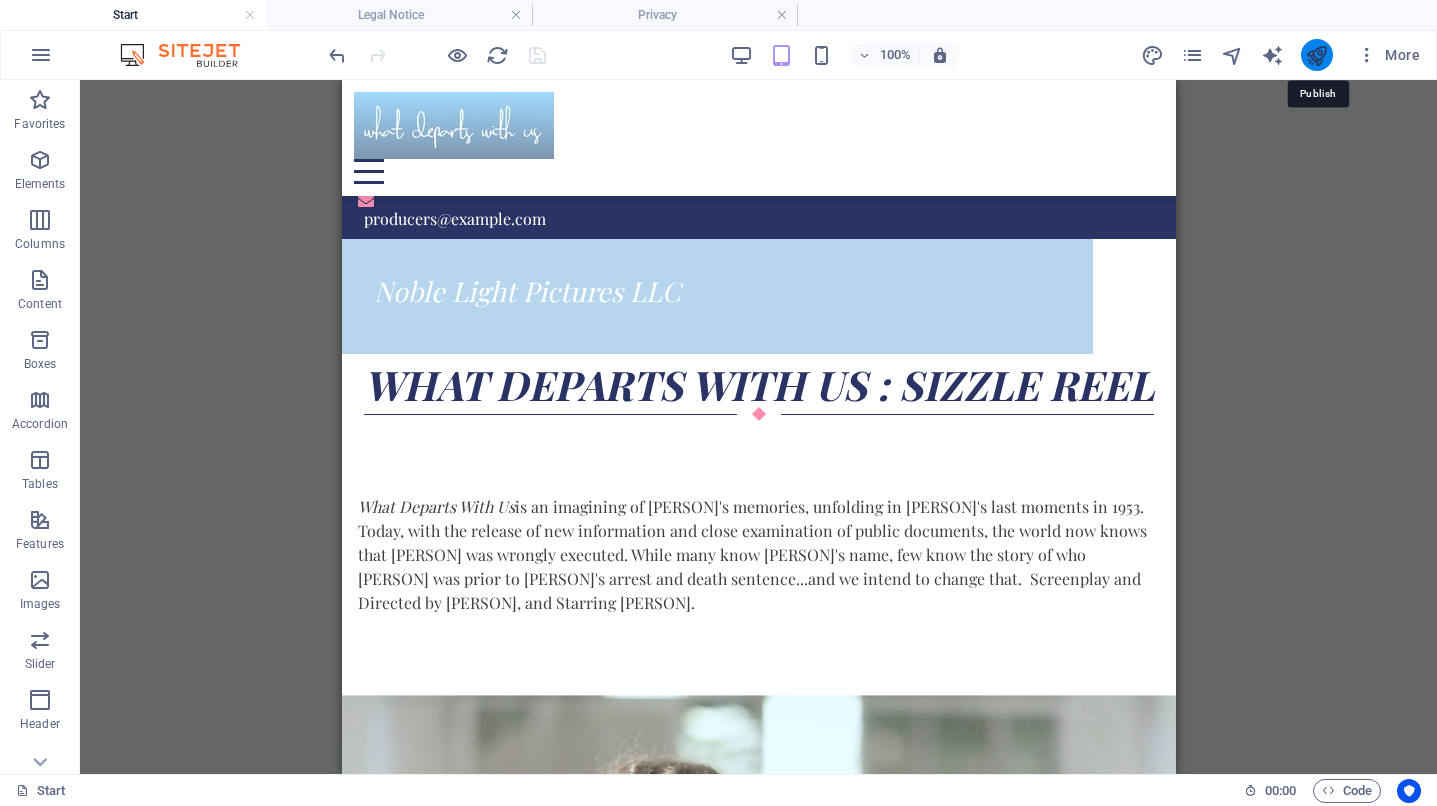 click at bounding box center [1316, 55] 